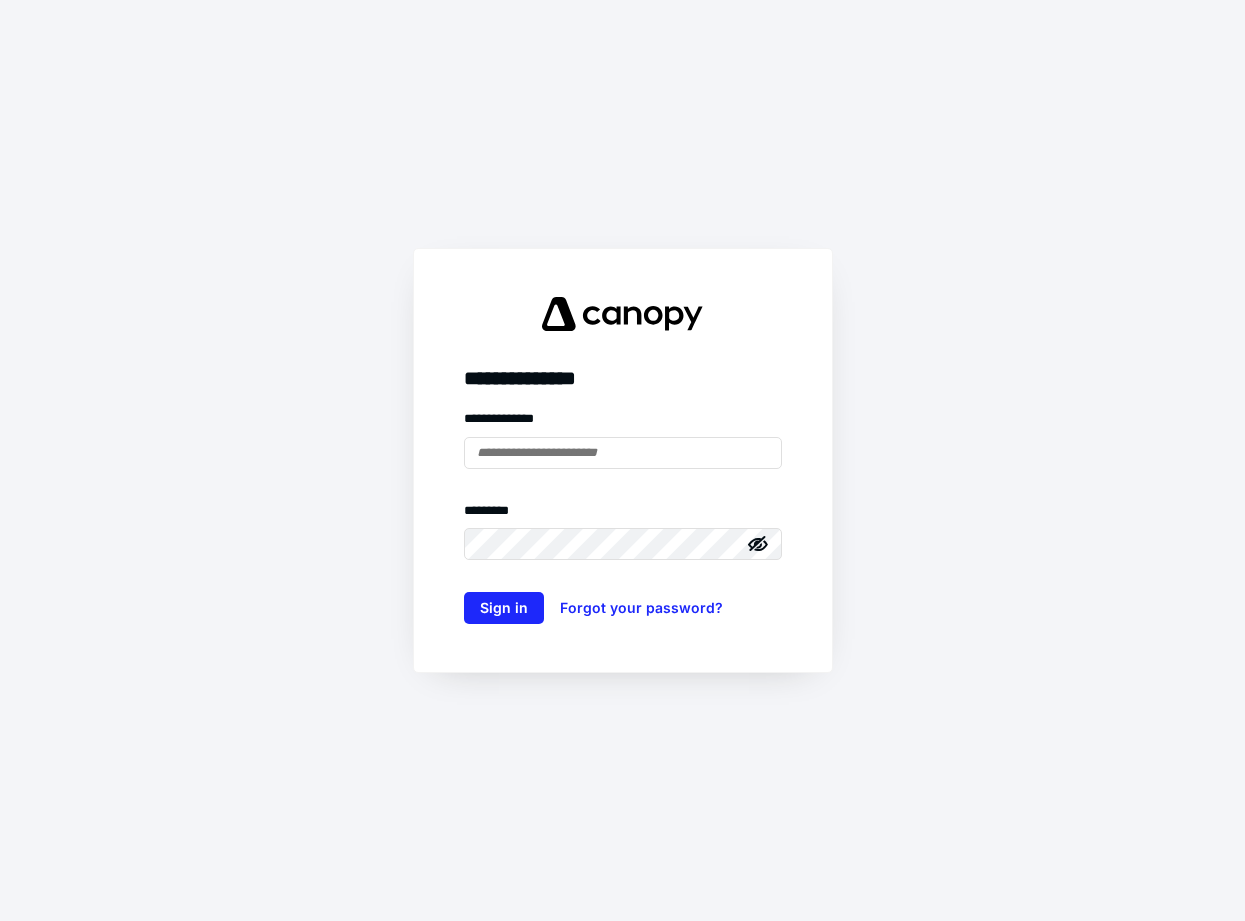 scroll, scrollTop: 0, scrollLeft: 0, axis: both 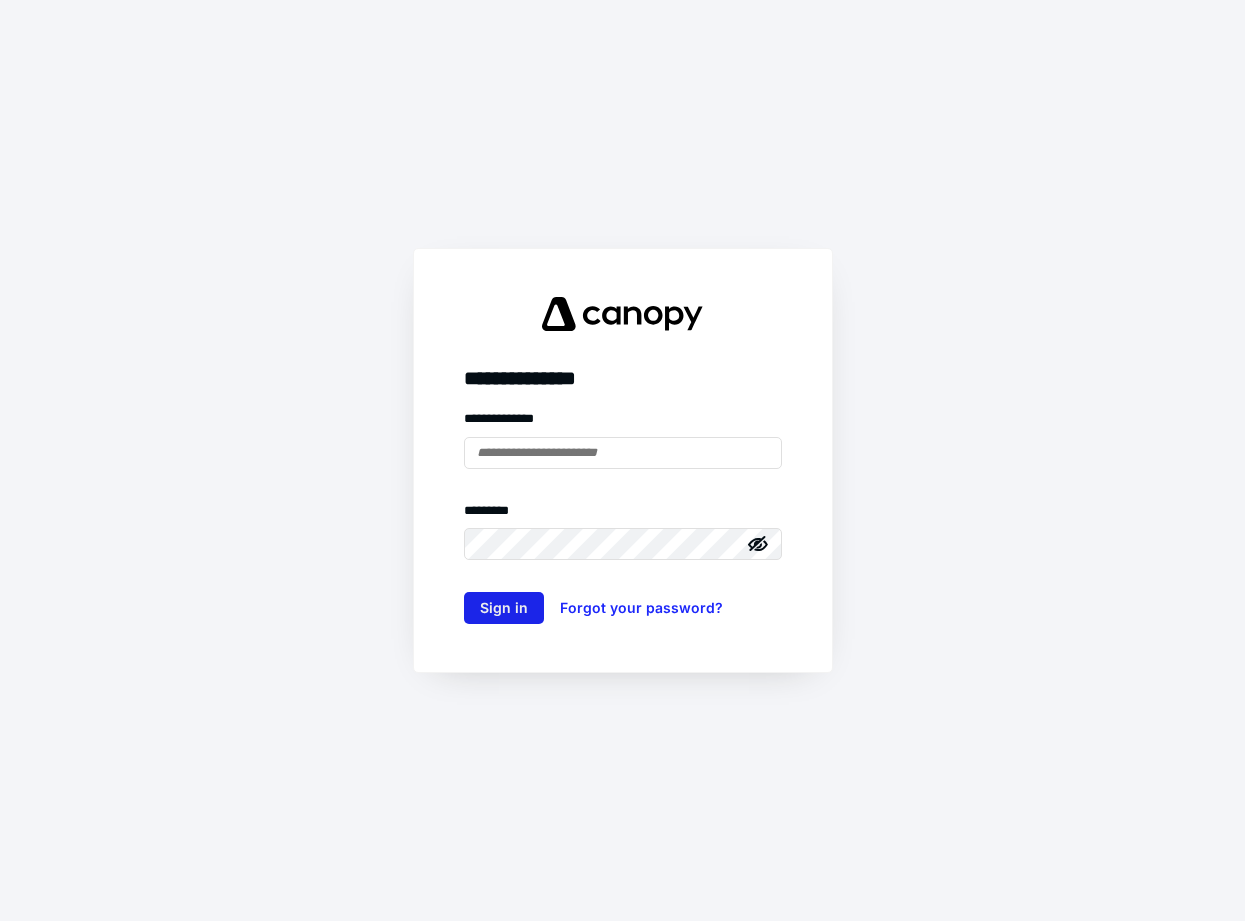 type on "**********" 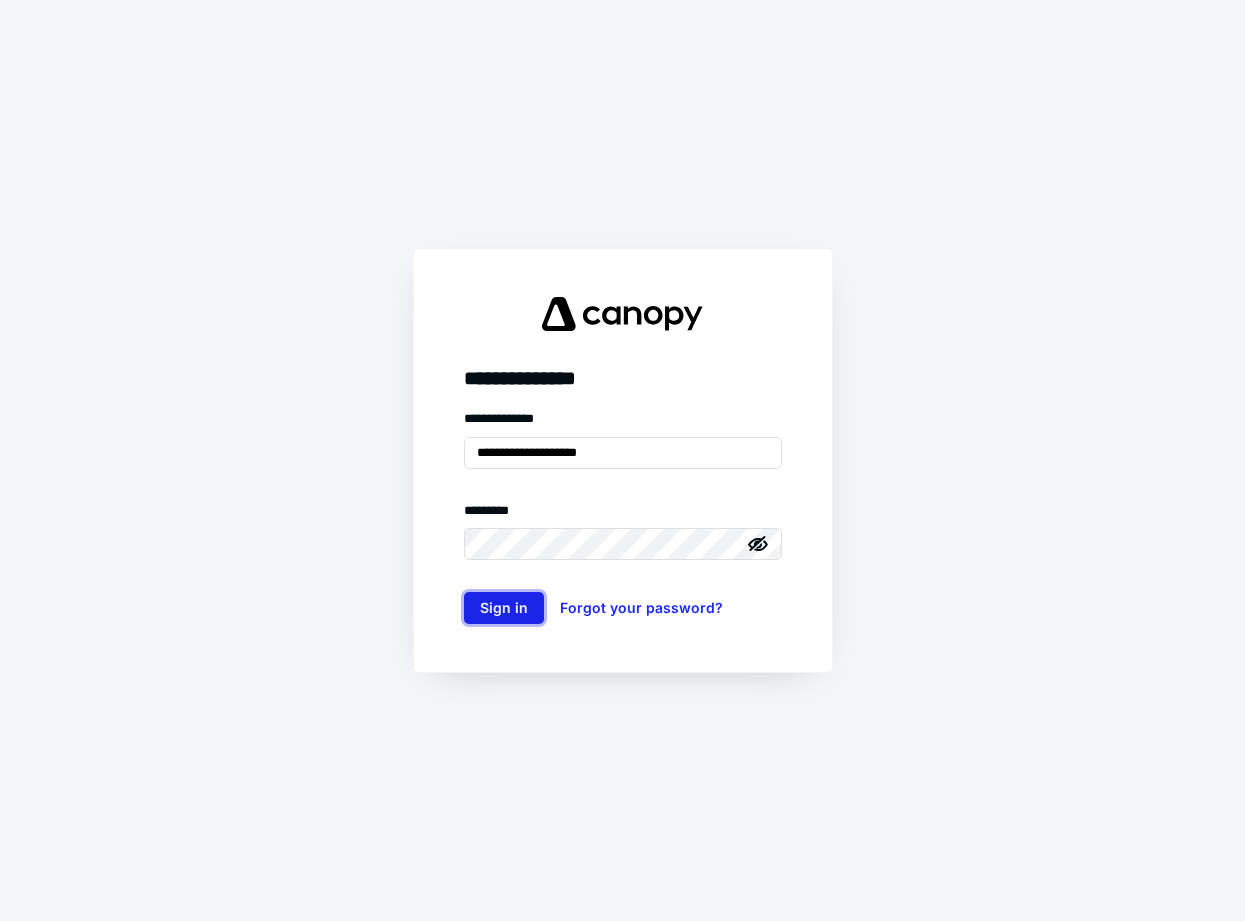 click on "Sign in" at bounding box center (504, 608) 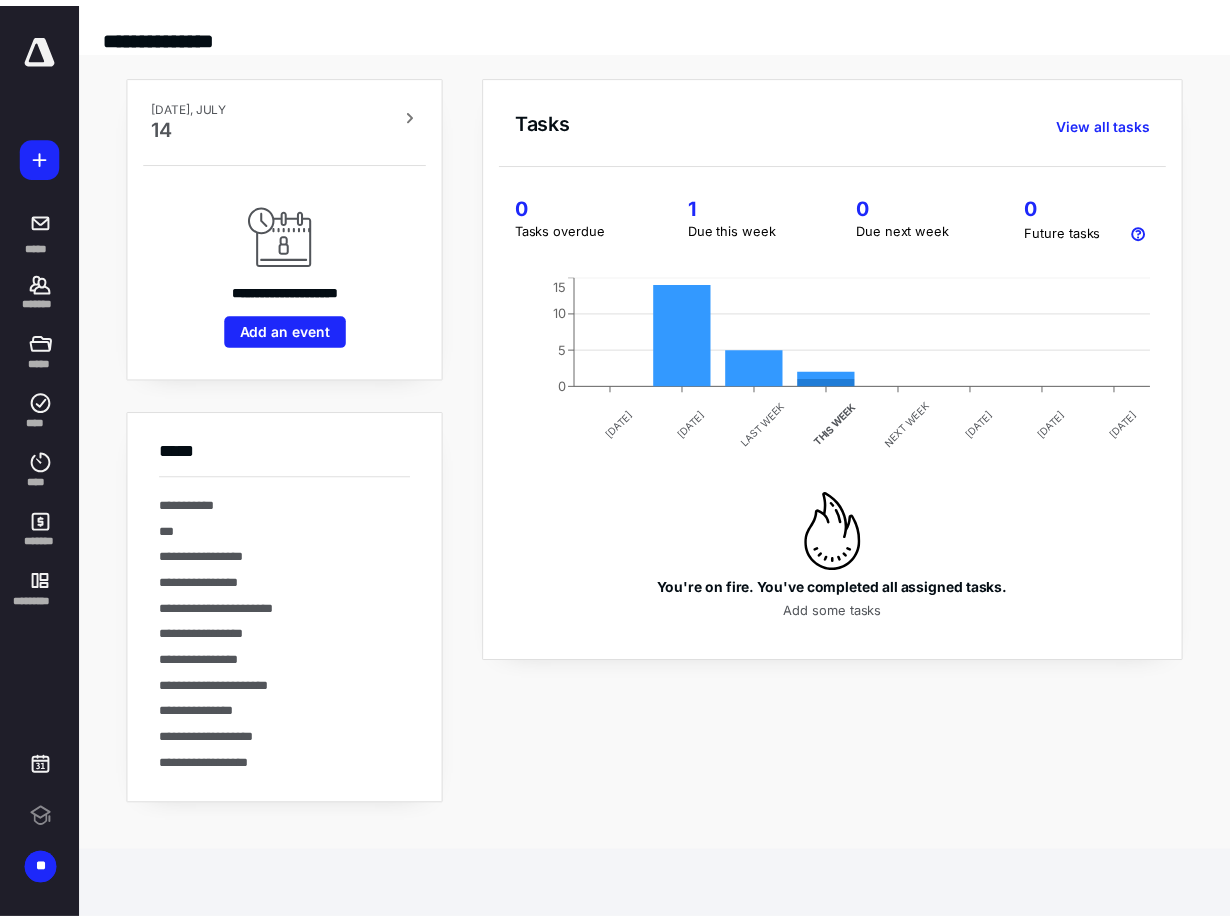 scroll, scrollTop: 0, scrollLeft: 0, axis: both 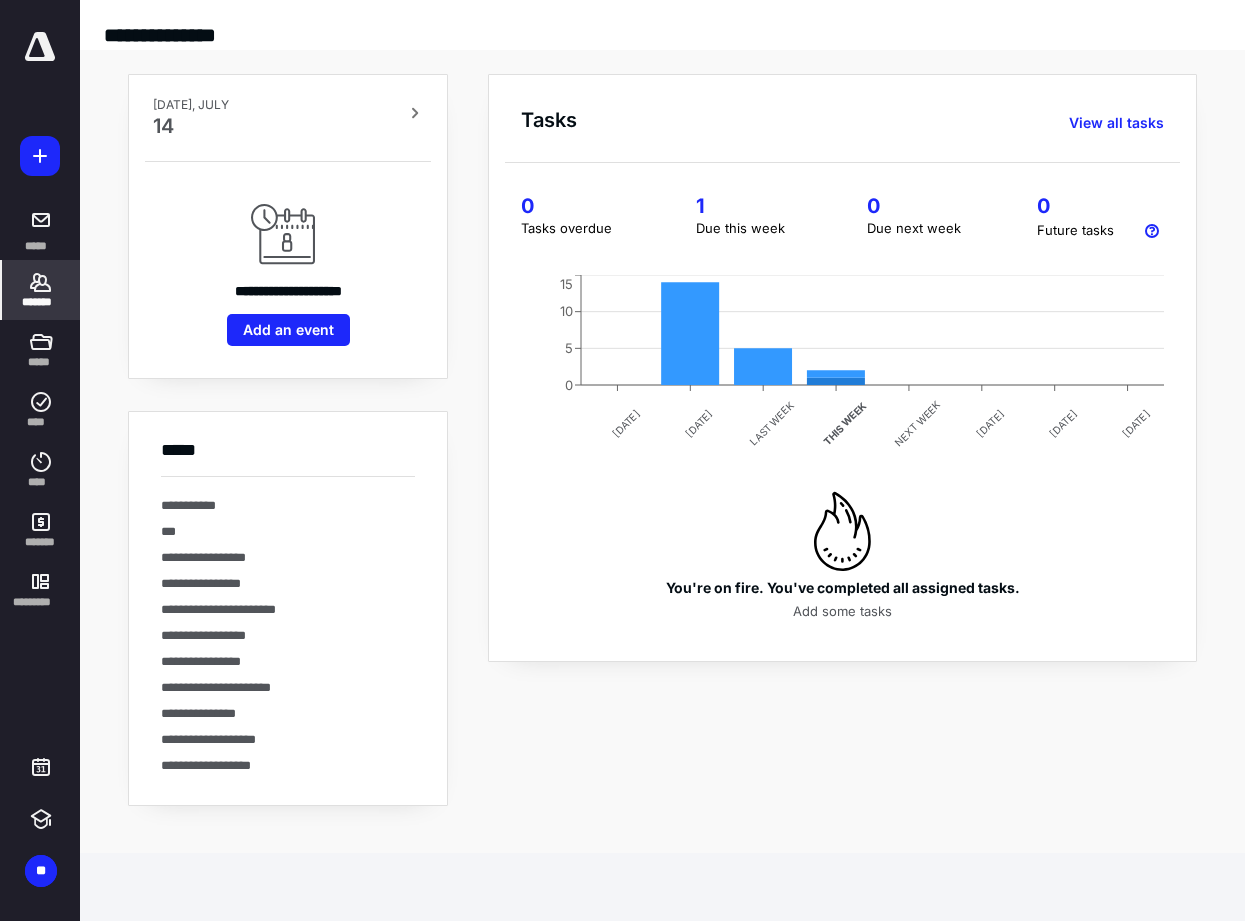 click on "*******" at bounding box center (41, 302) 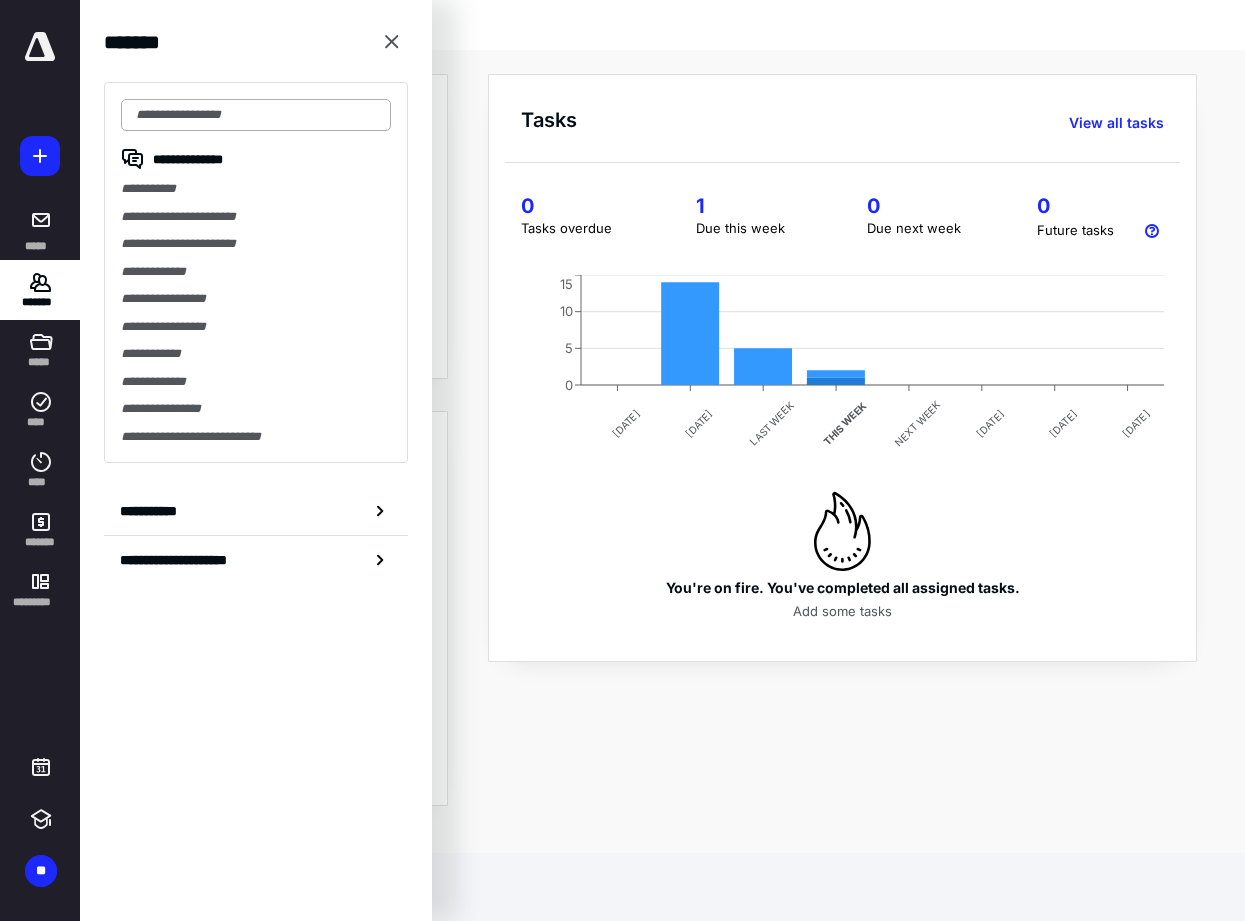 click at bounding box center [256, 115] 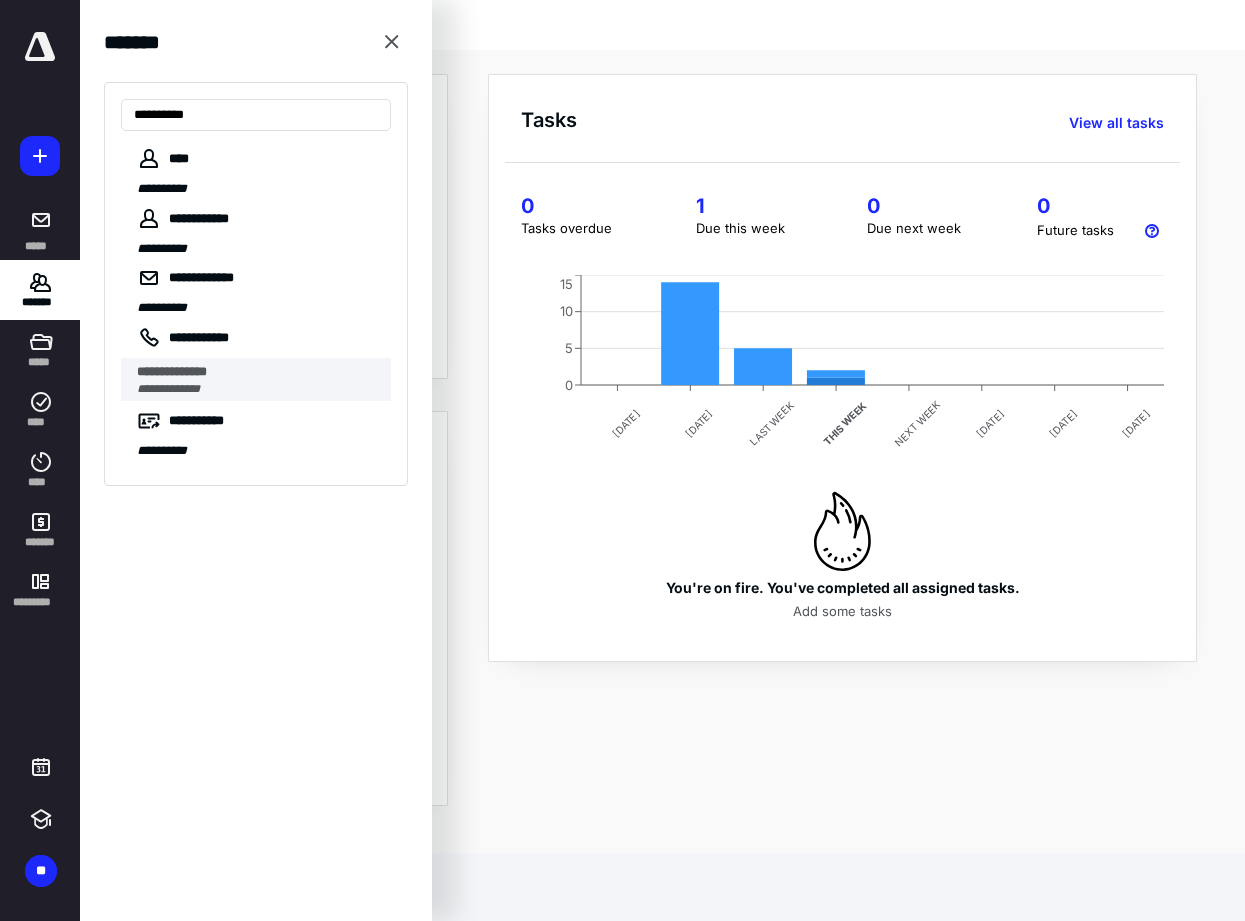 type on "**********" 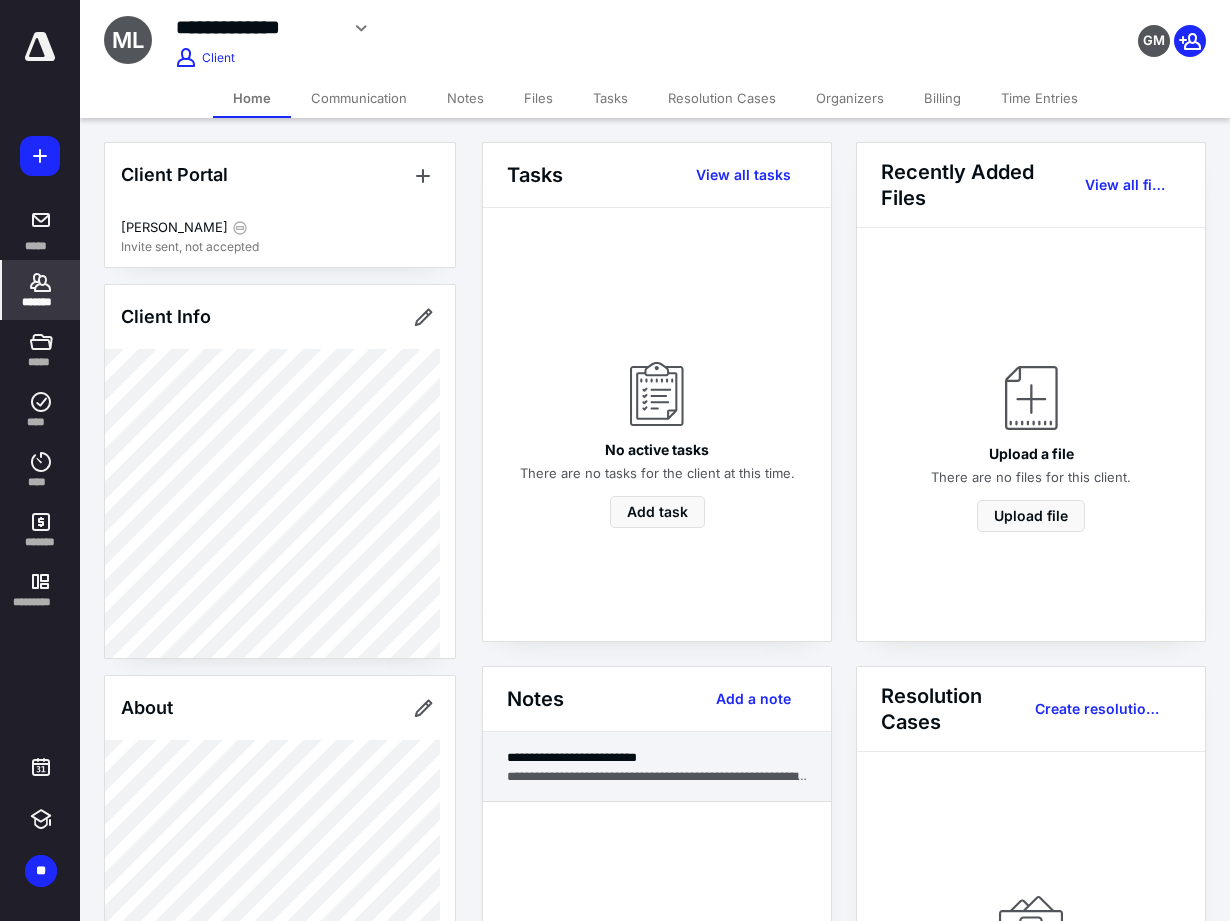 click on "**********" at bounding box center (657, 776) 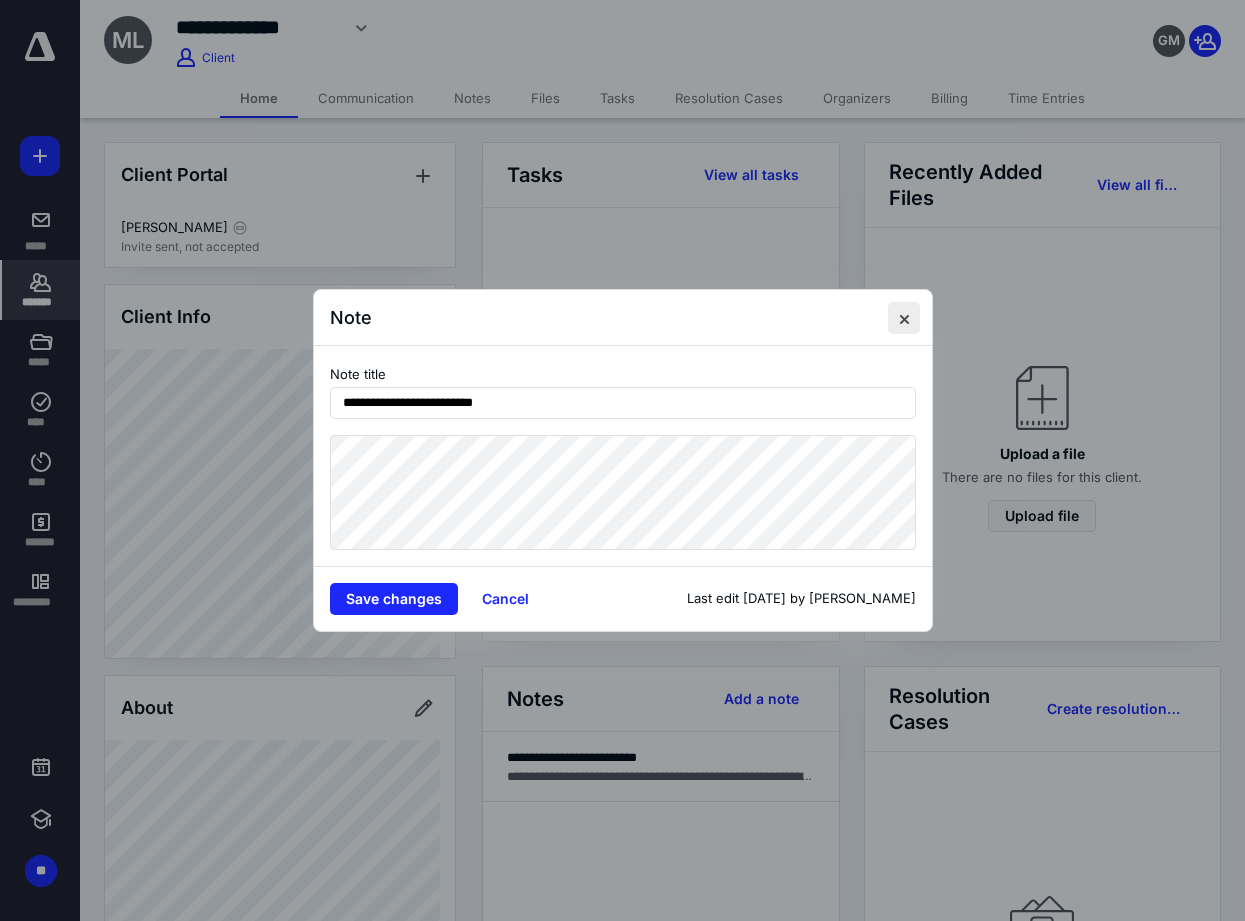 click at bounding box center [904, 318] 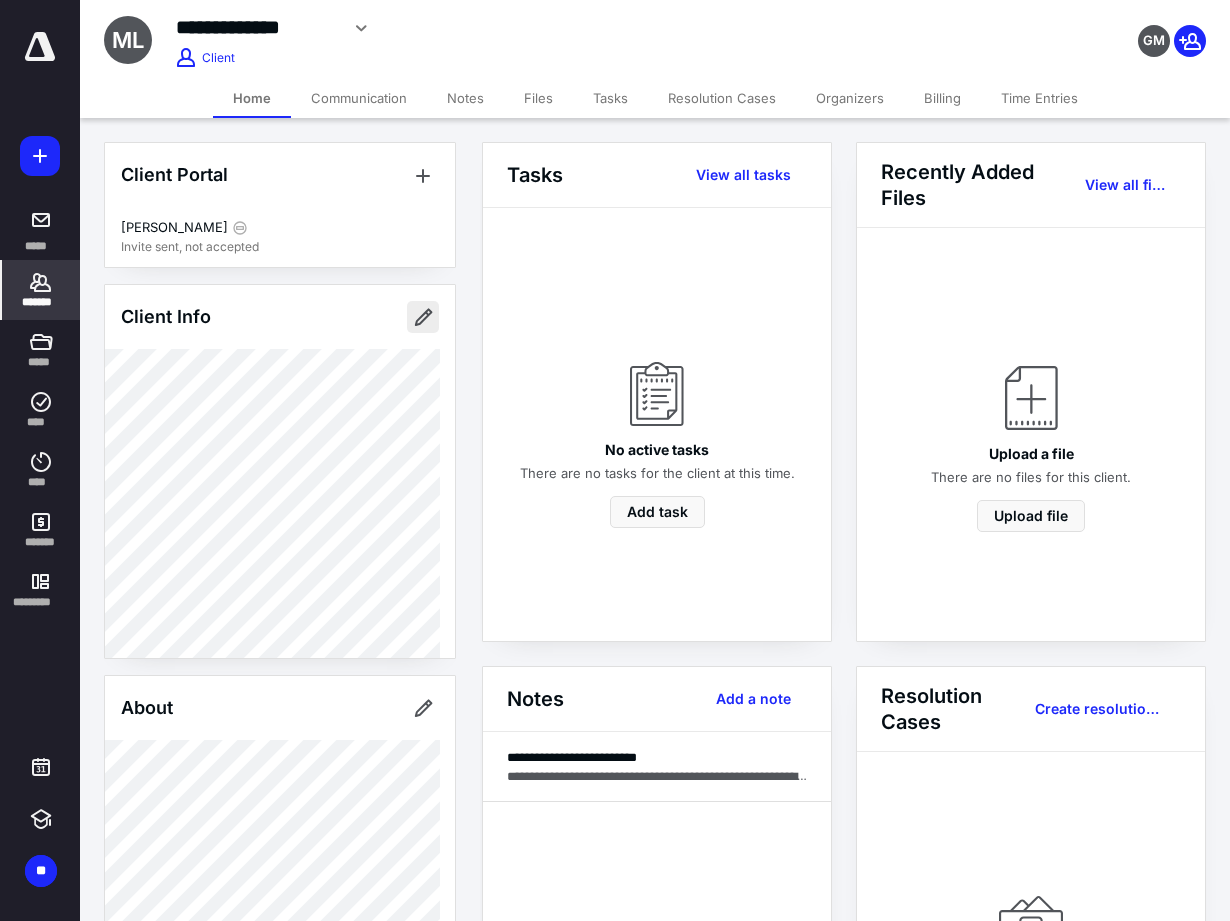 click at bounding box center (423, 317) 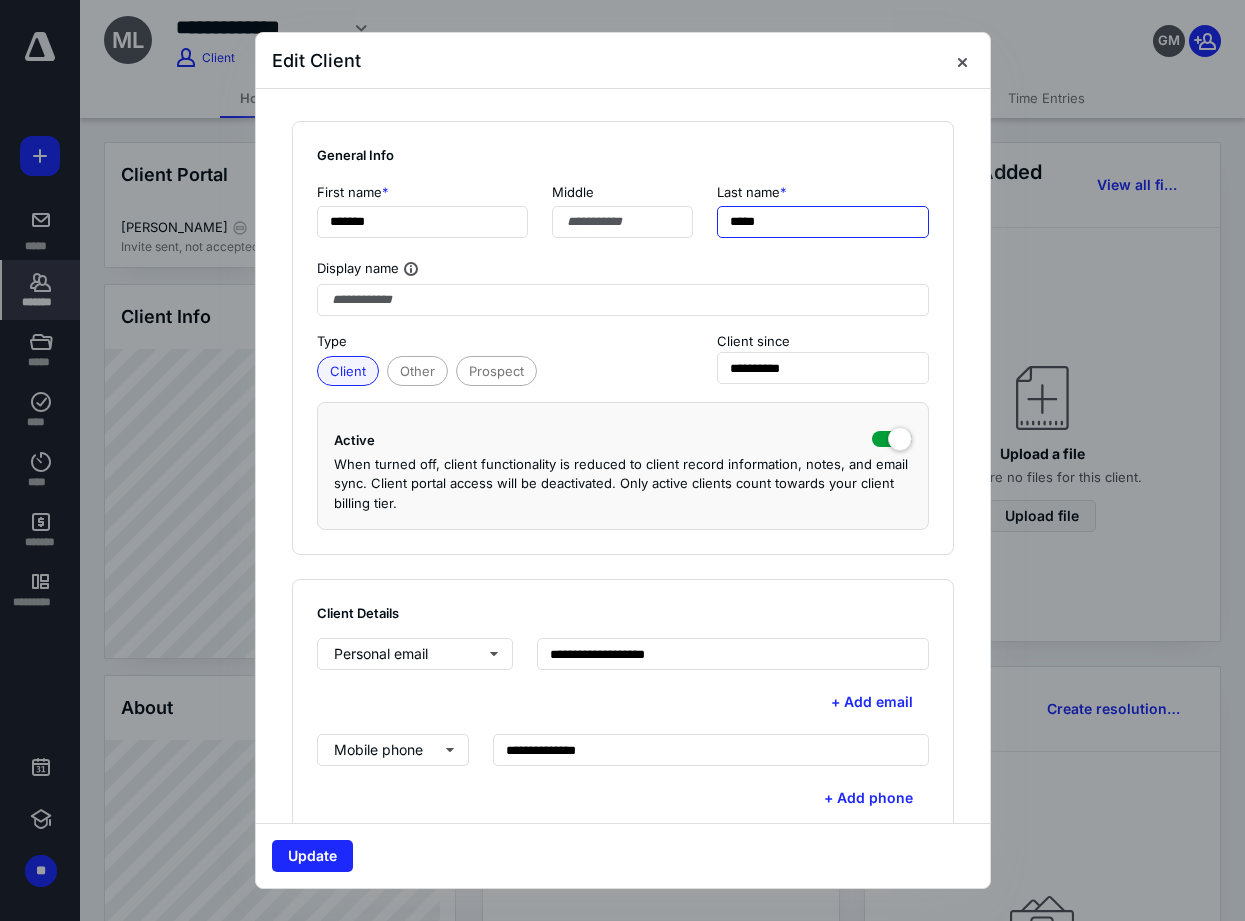 click on "*****" at bounding box center (823, 222) 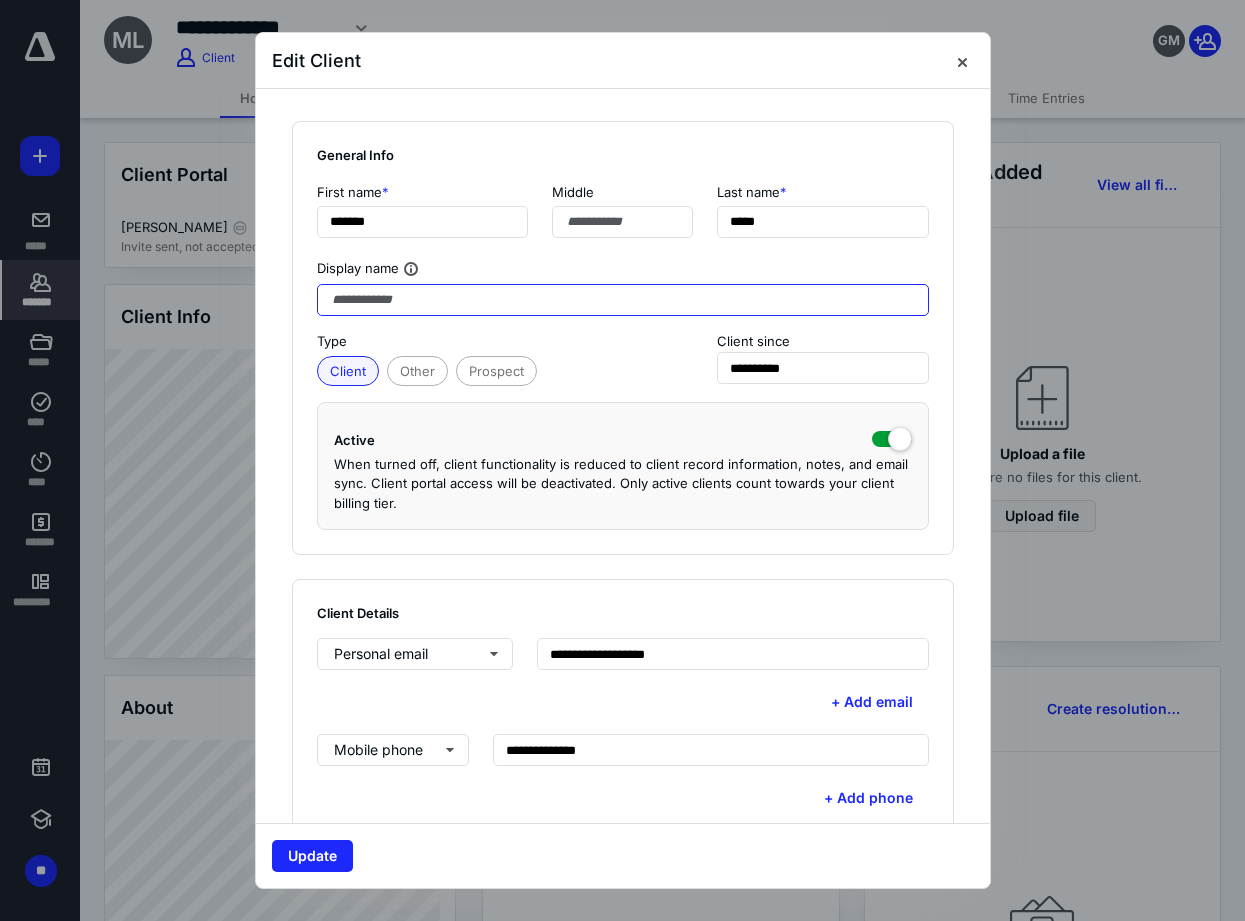 click at bounding box center [623, 300] 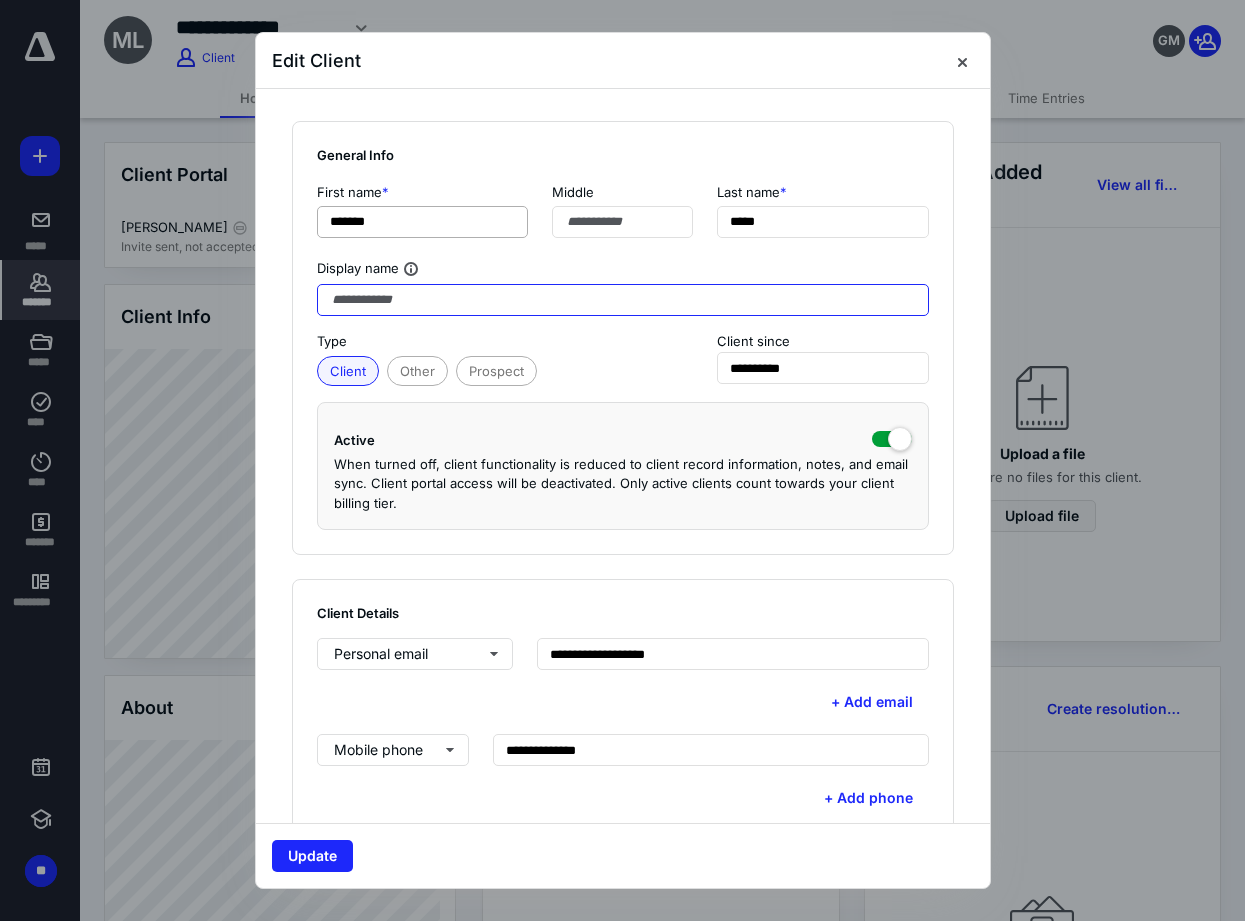 paste on "*****" 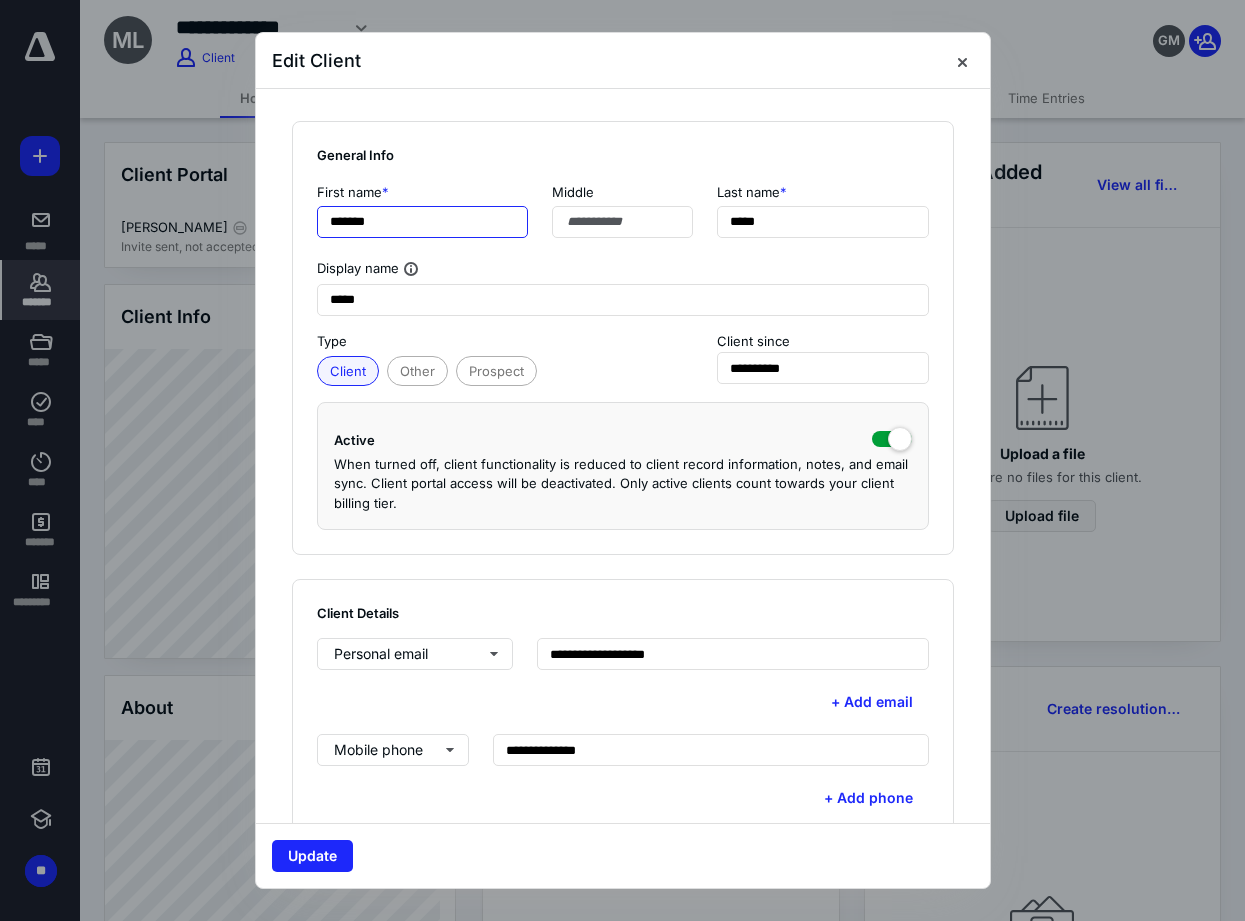 click on "*******" at bounding box center [423, 222] 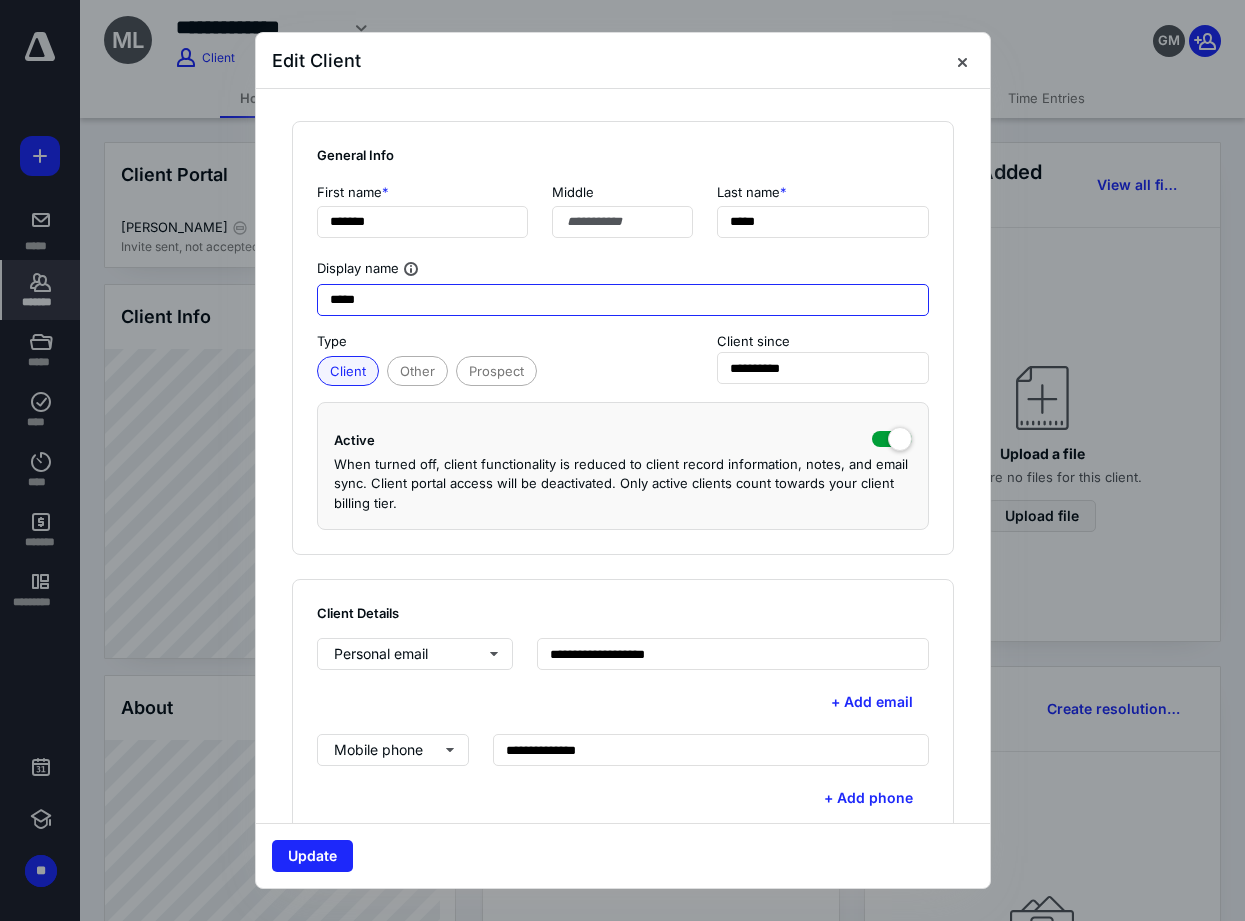 click on "*****" at bounding box center (623, 300) 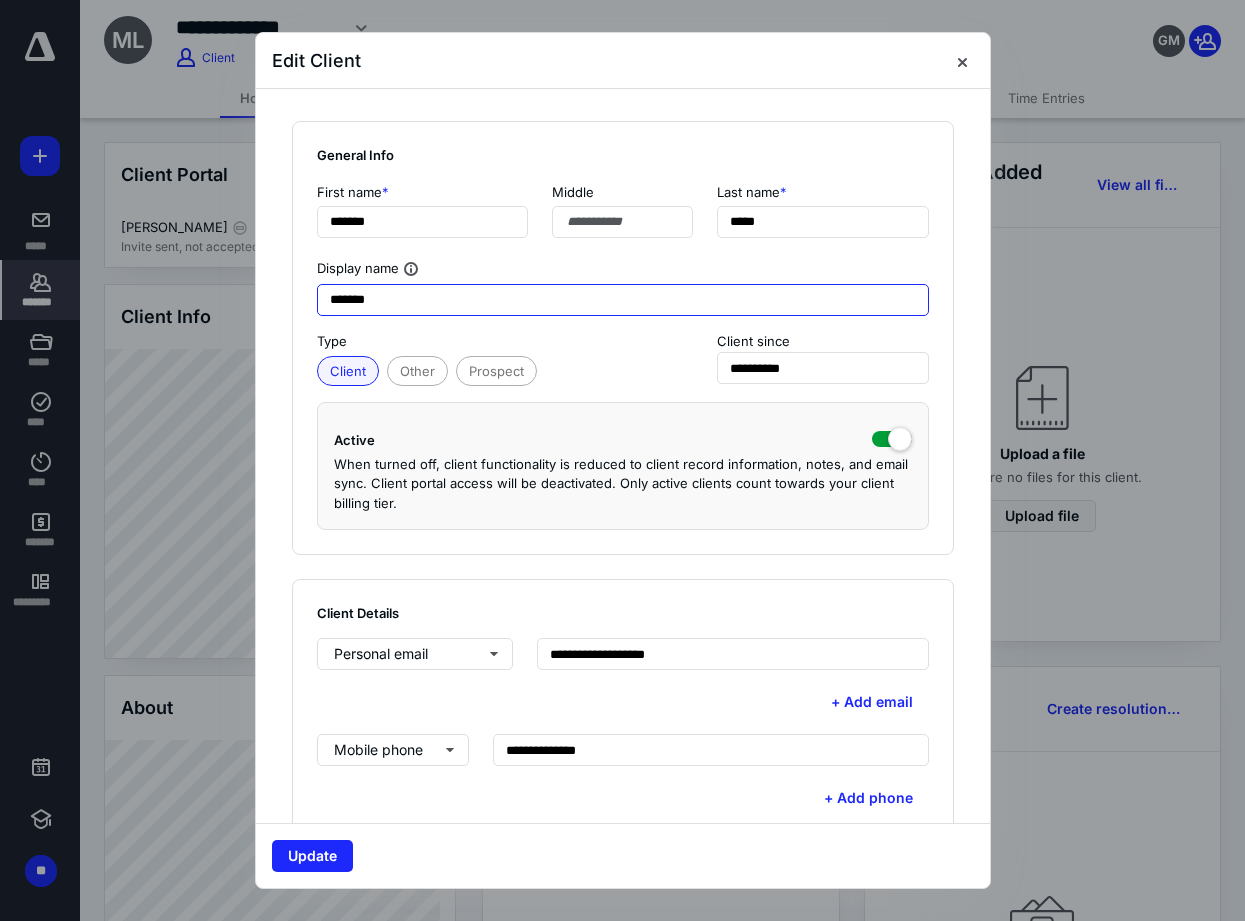 paste on "********" 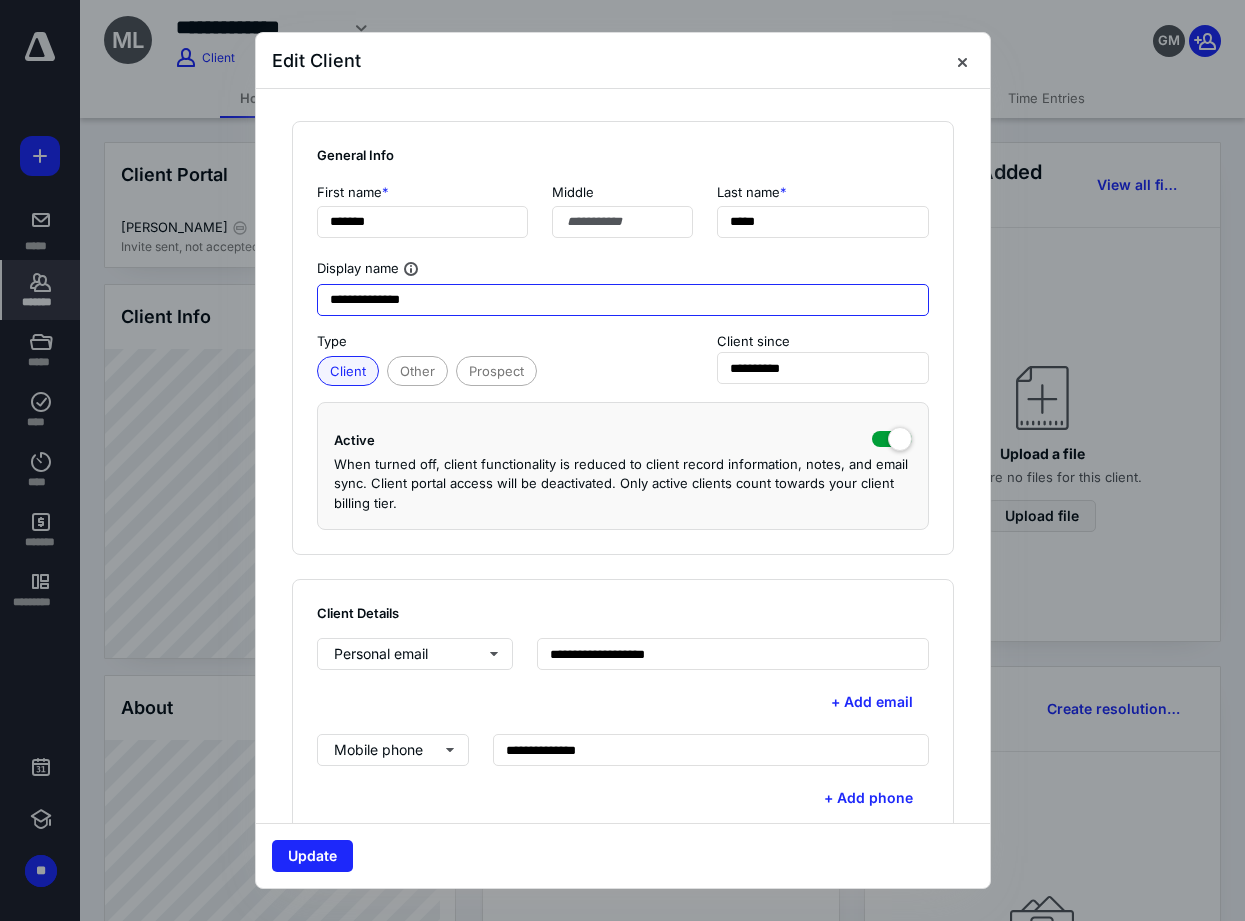 drag, startPoint x: 436, startPoint y: 303, endPoint x: 176, endPoint y: 320, distance: 260.55518 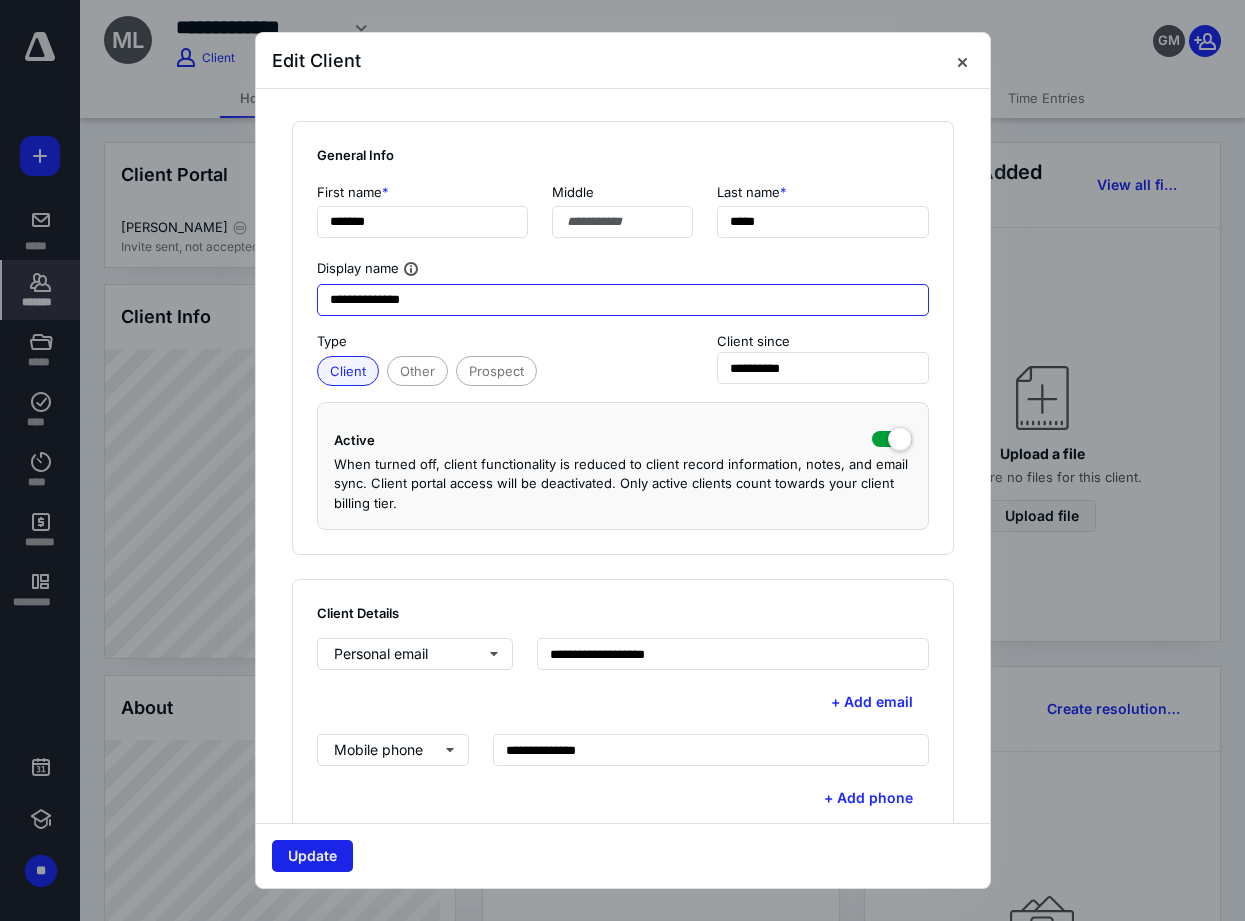type on "**********" 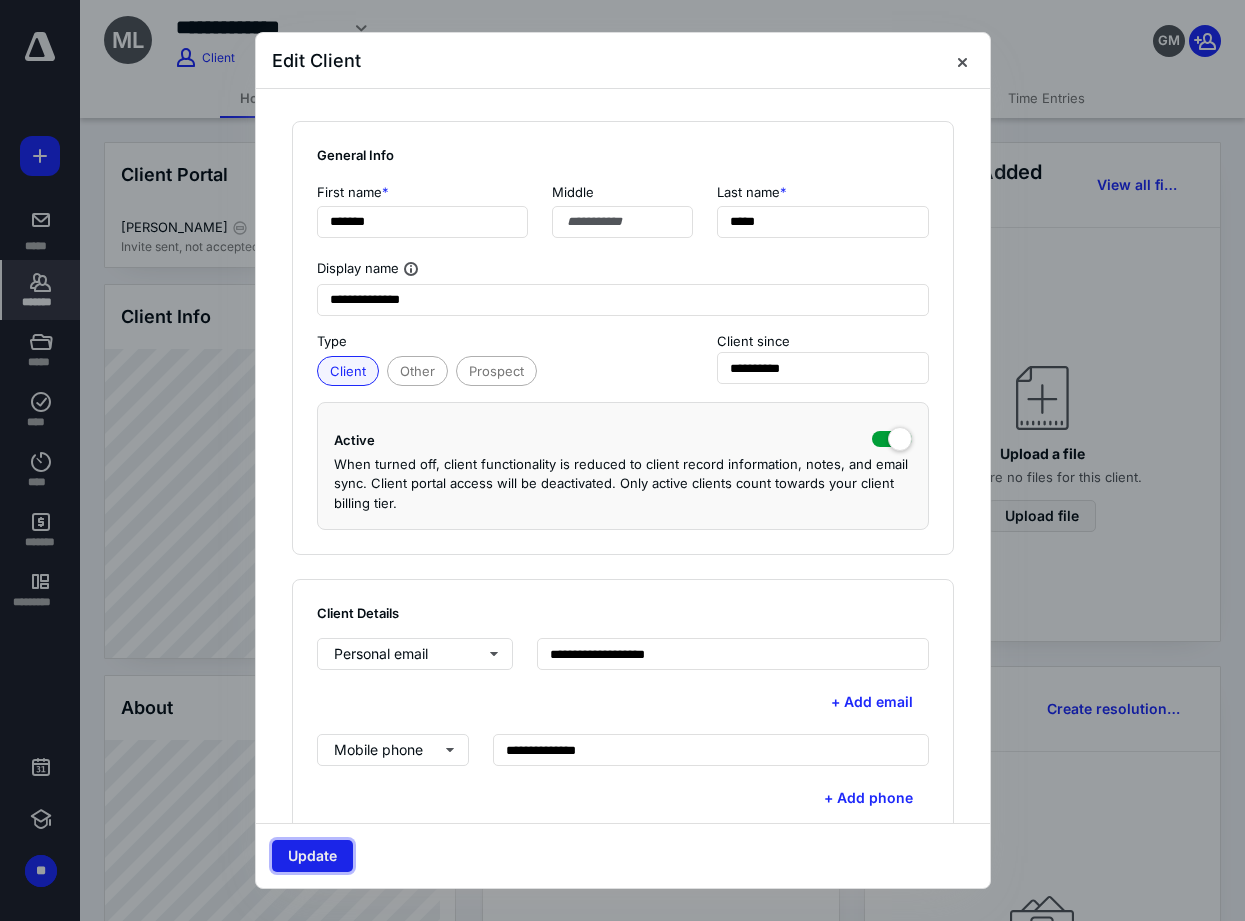 click on "Update" at bounding box center [312, 856] 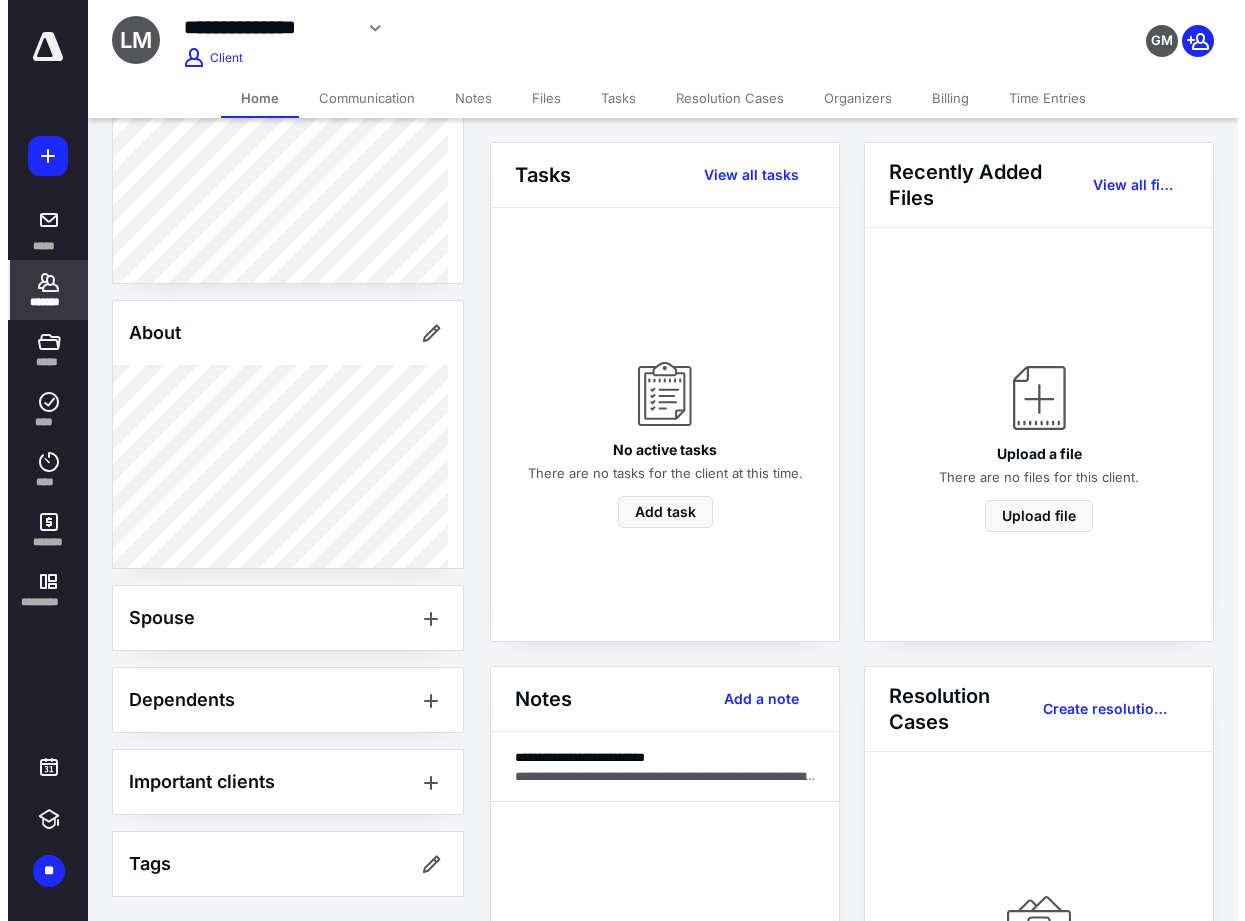 scroll, scrollTop: 0, scrollLeft: 0, axis: both 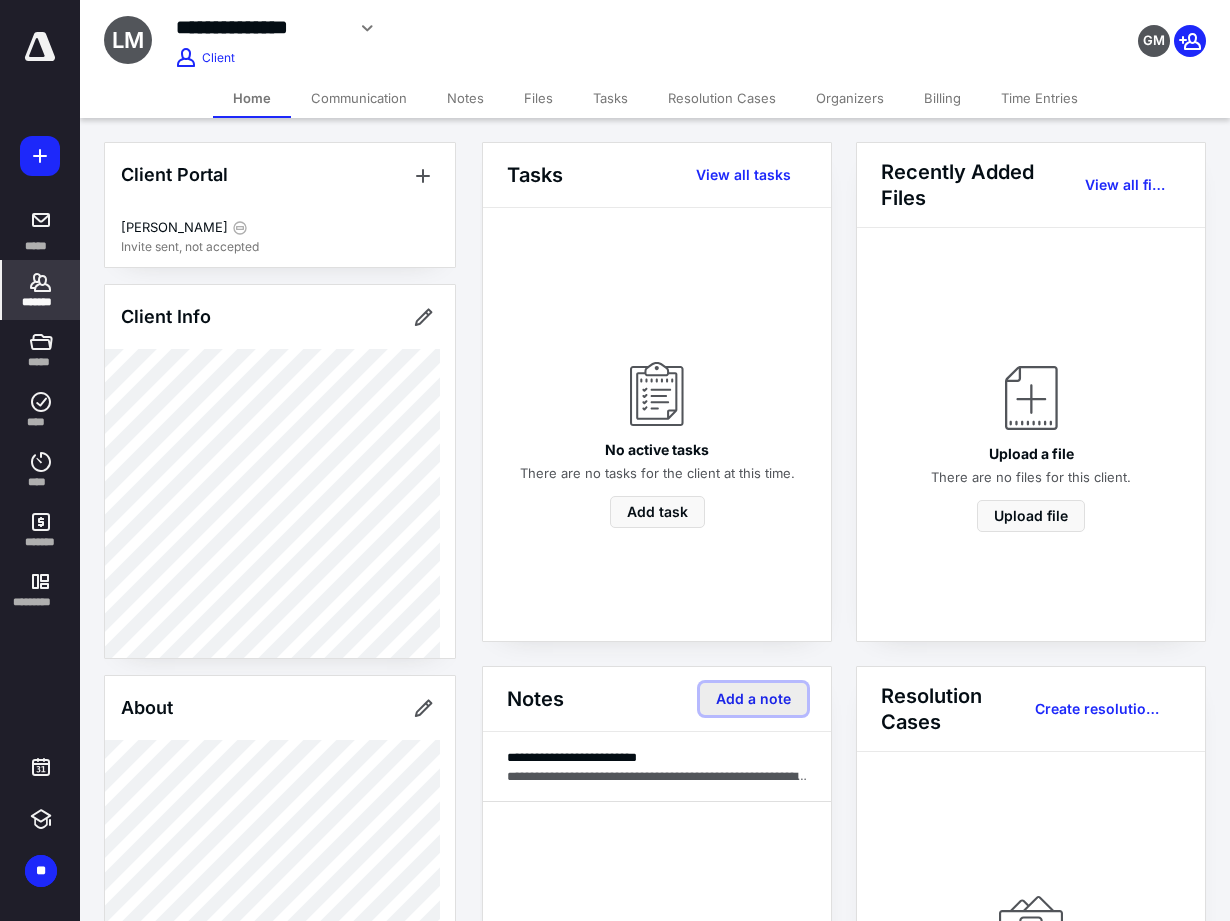 click on "Add a note" at bounding box center (753, 699) 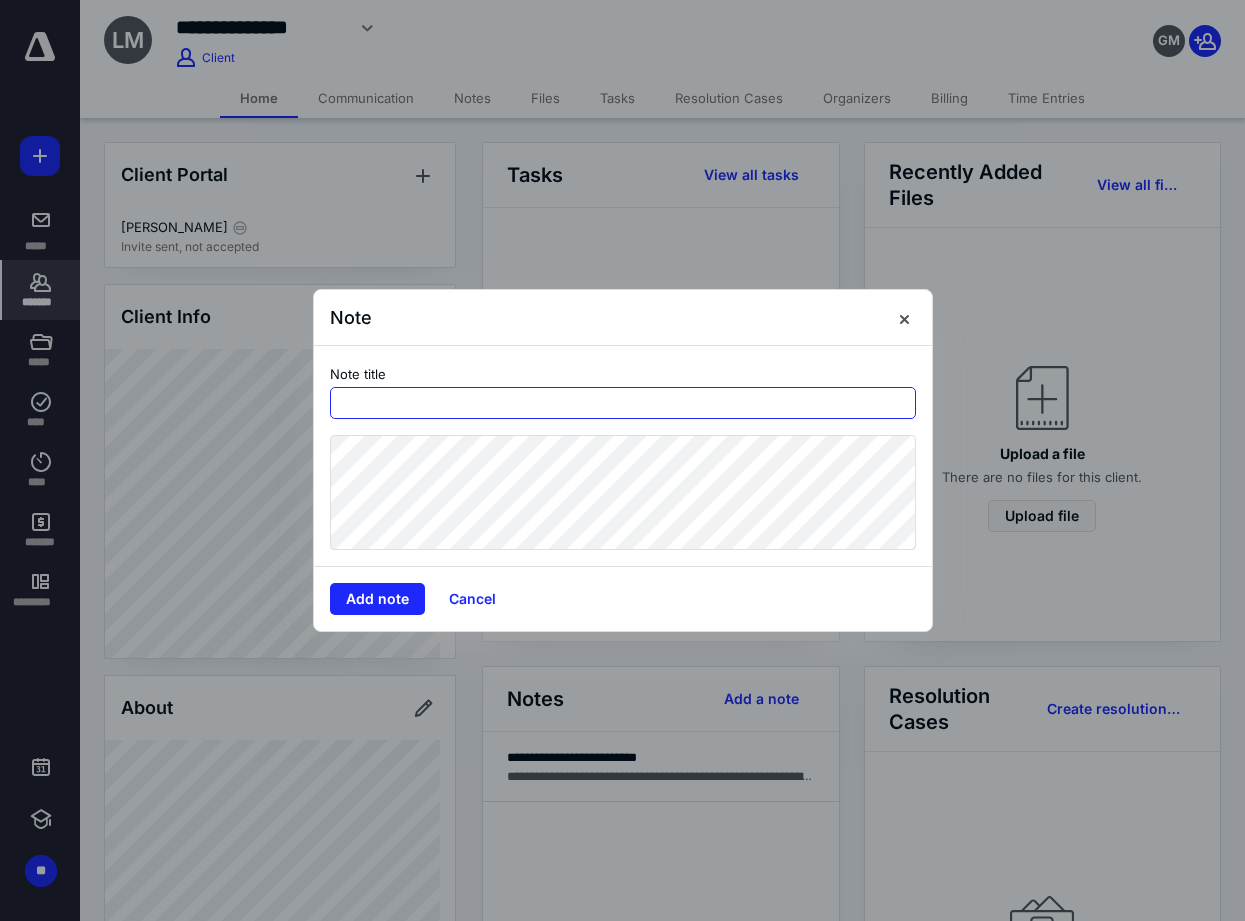 click at bounding box center (623, 403) 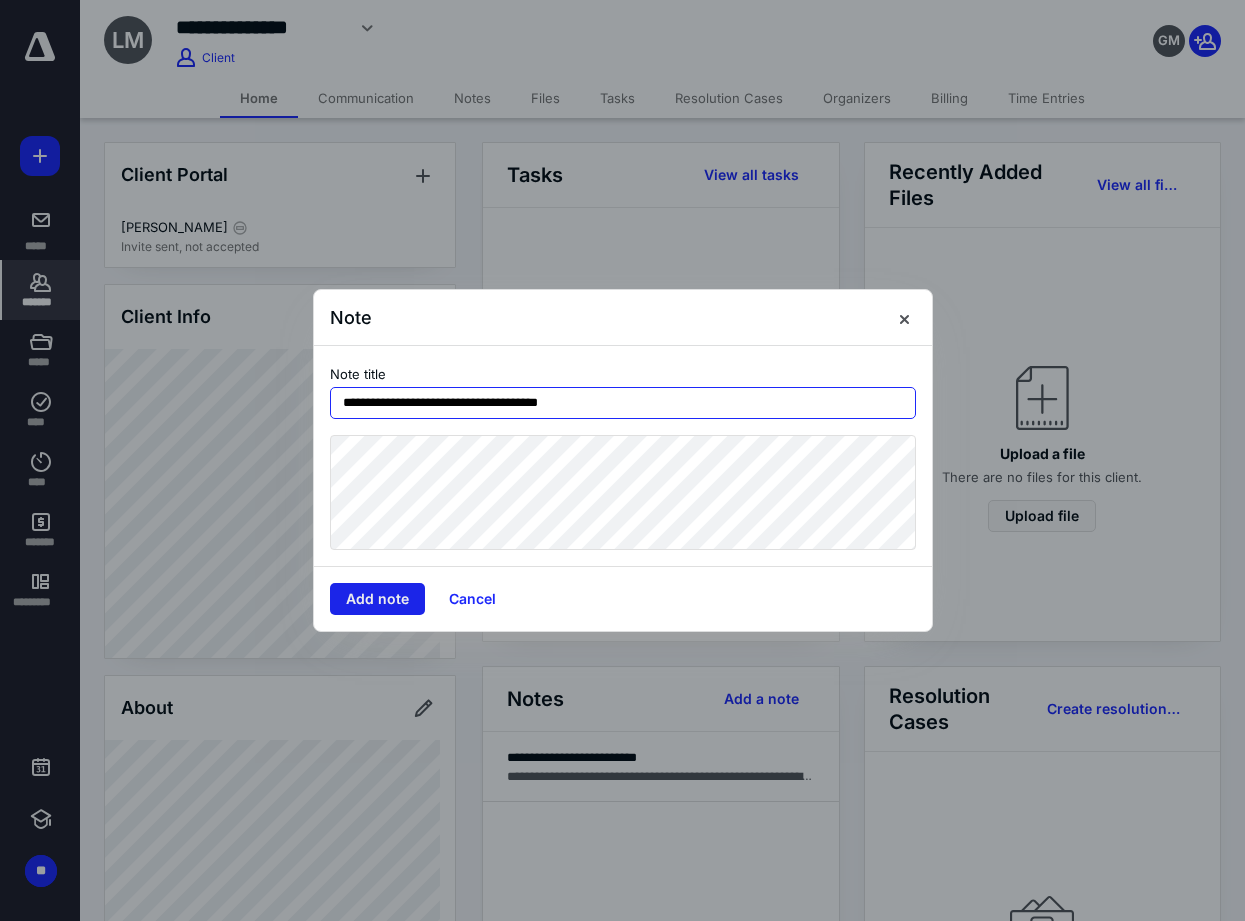 type on "**********" 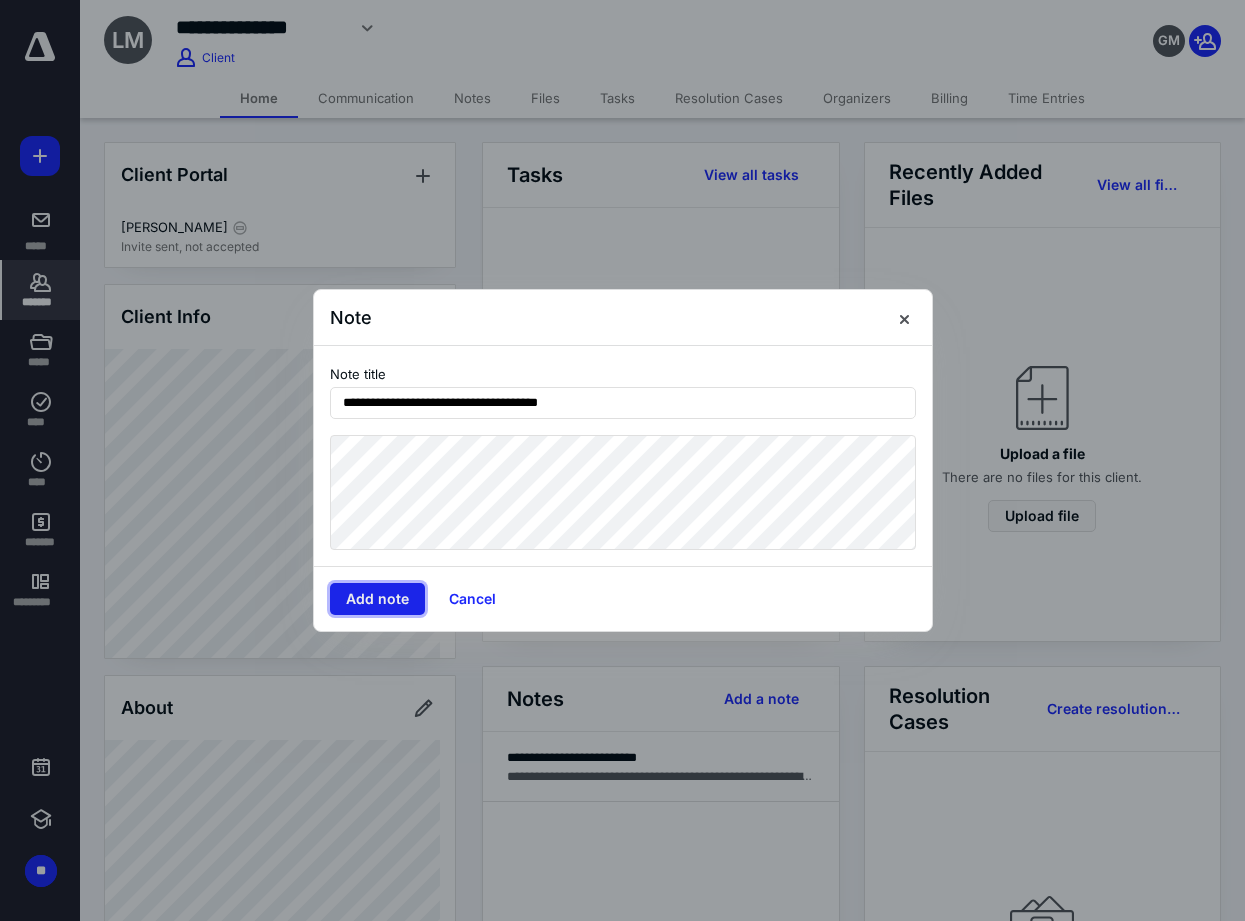 click on "Add note" at bounding box center (377, 599) 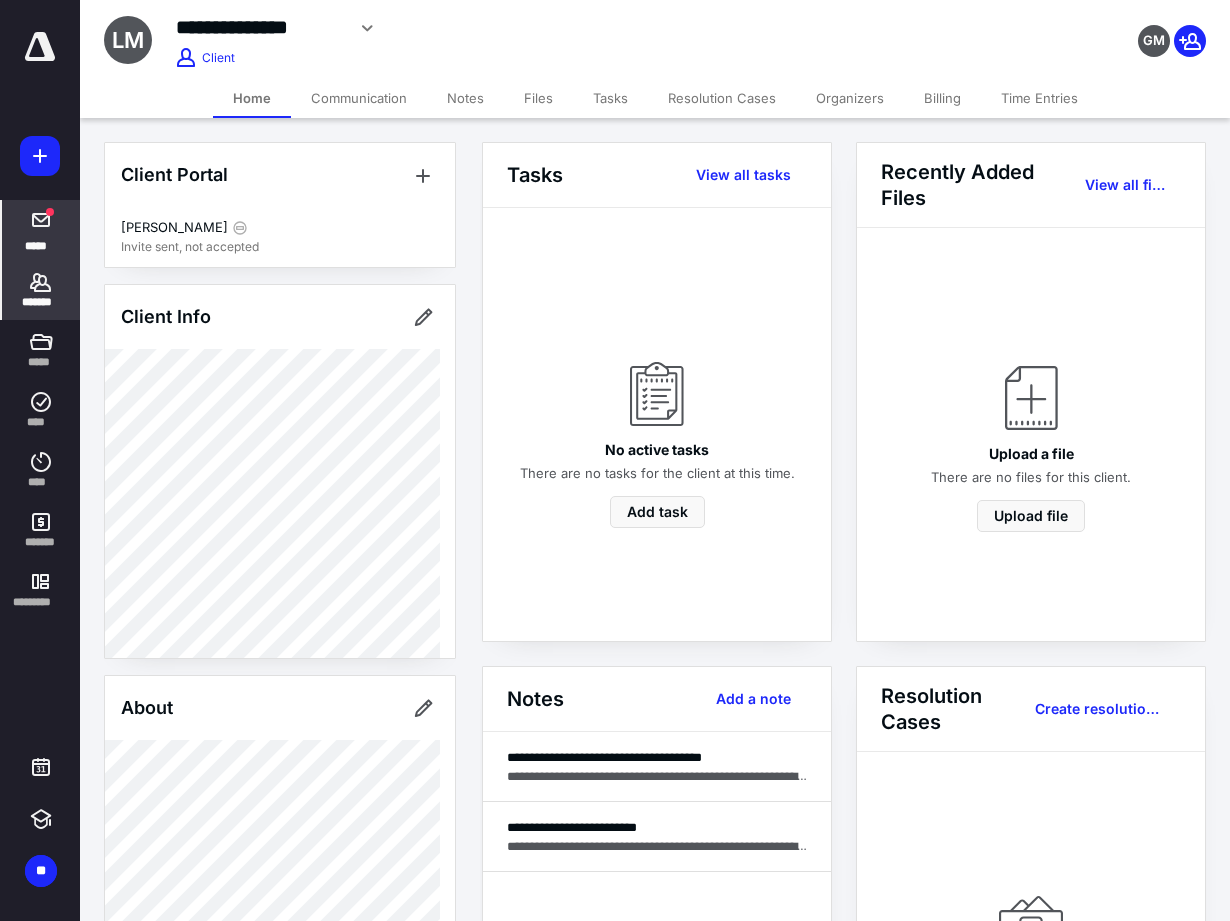 click at bounding box center (41, 220) 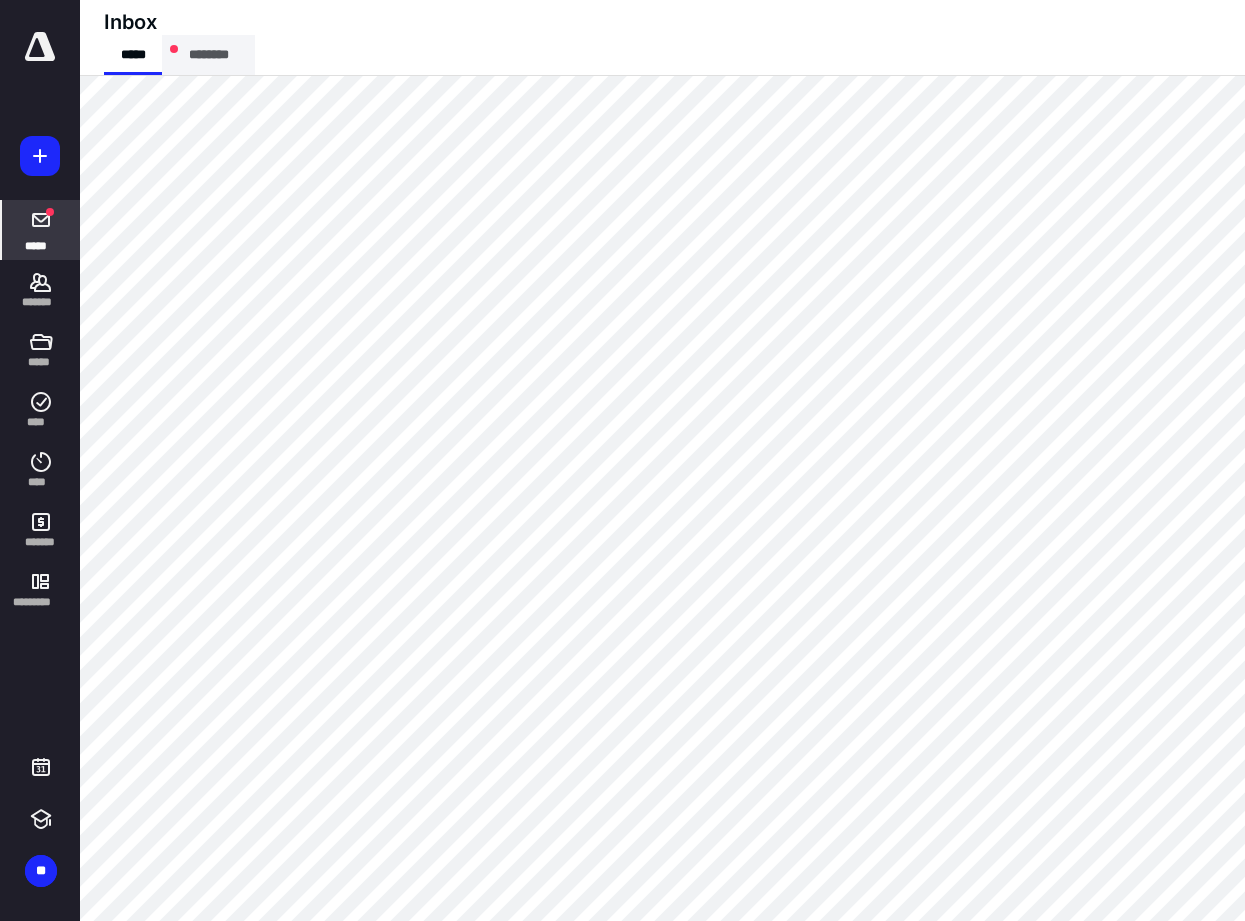 click on "********" at bounding box center (208, 55) 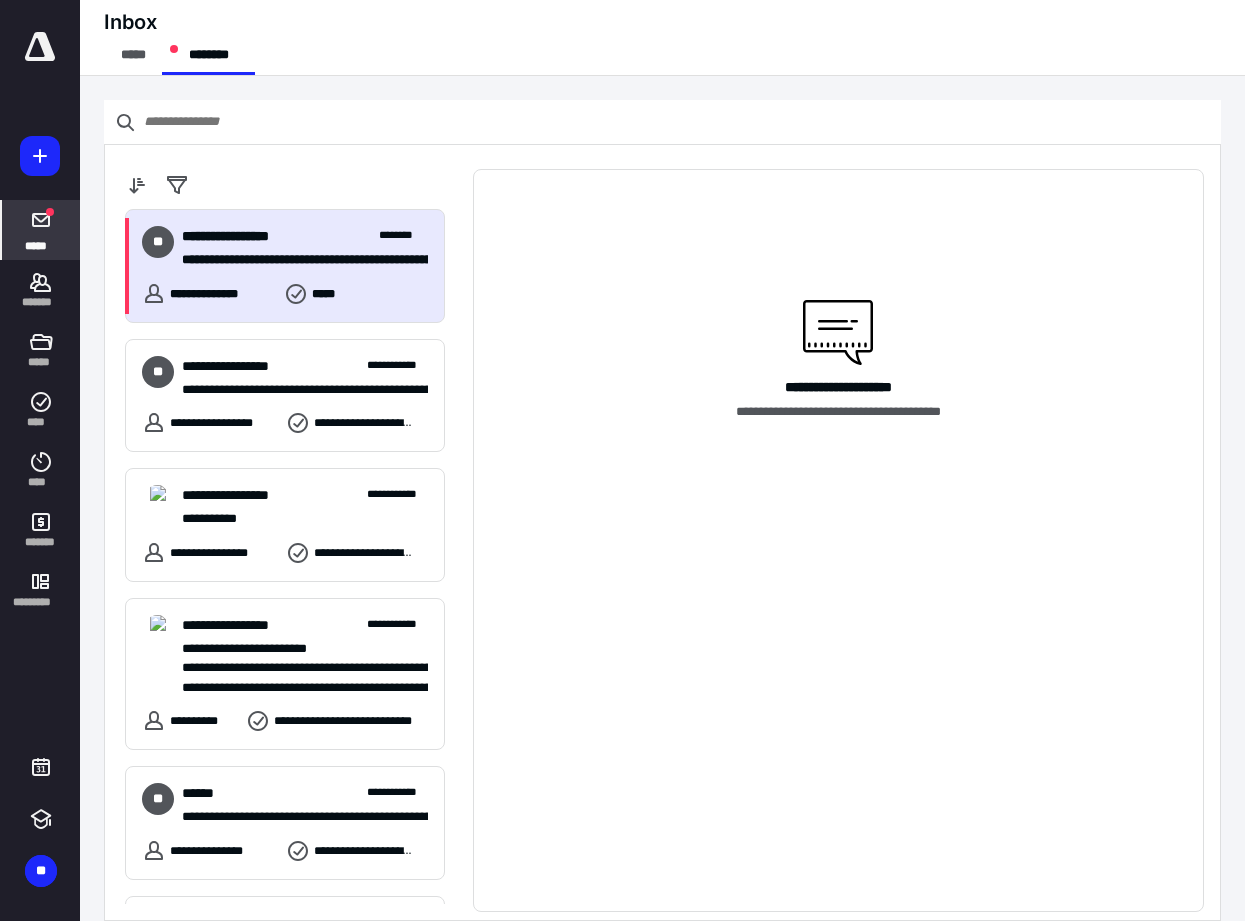 click on "**********" at bounding box center (242, 236) 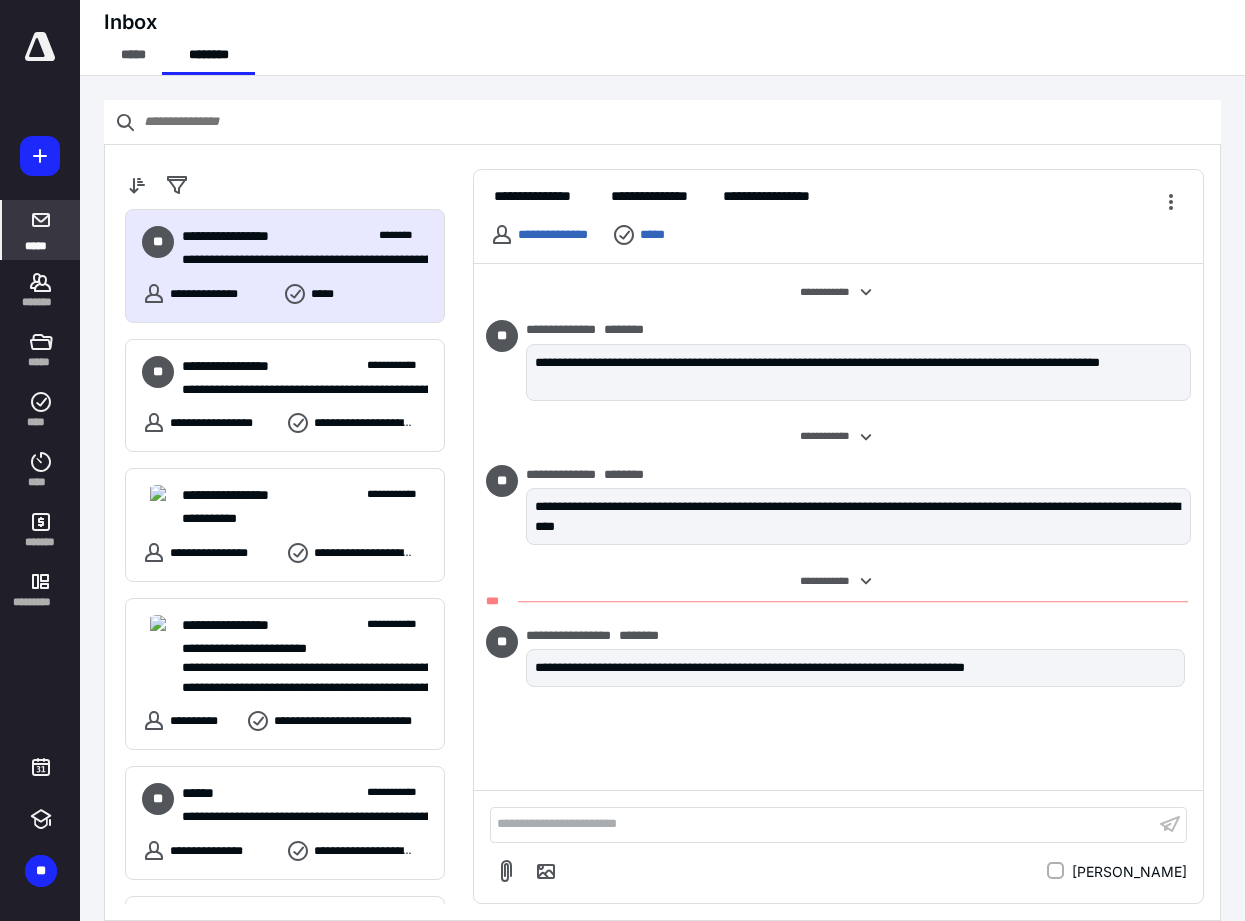 click at bounding box center [40, 47] 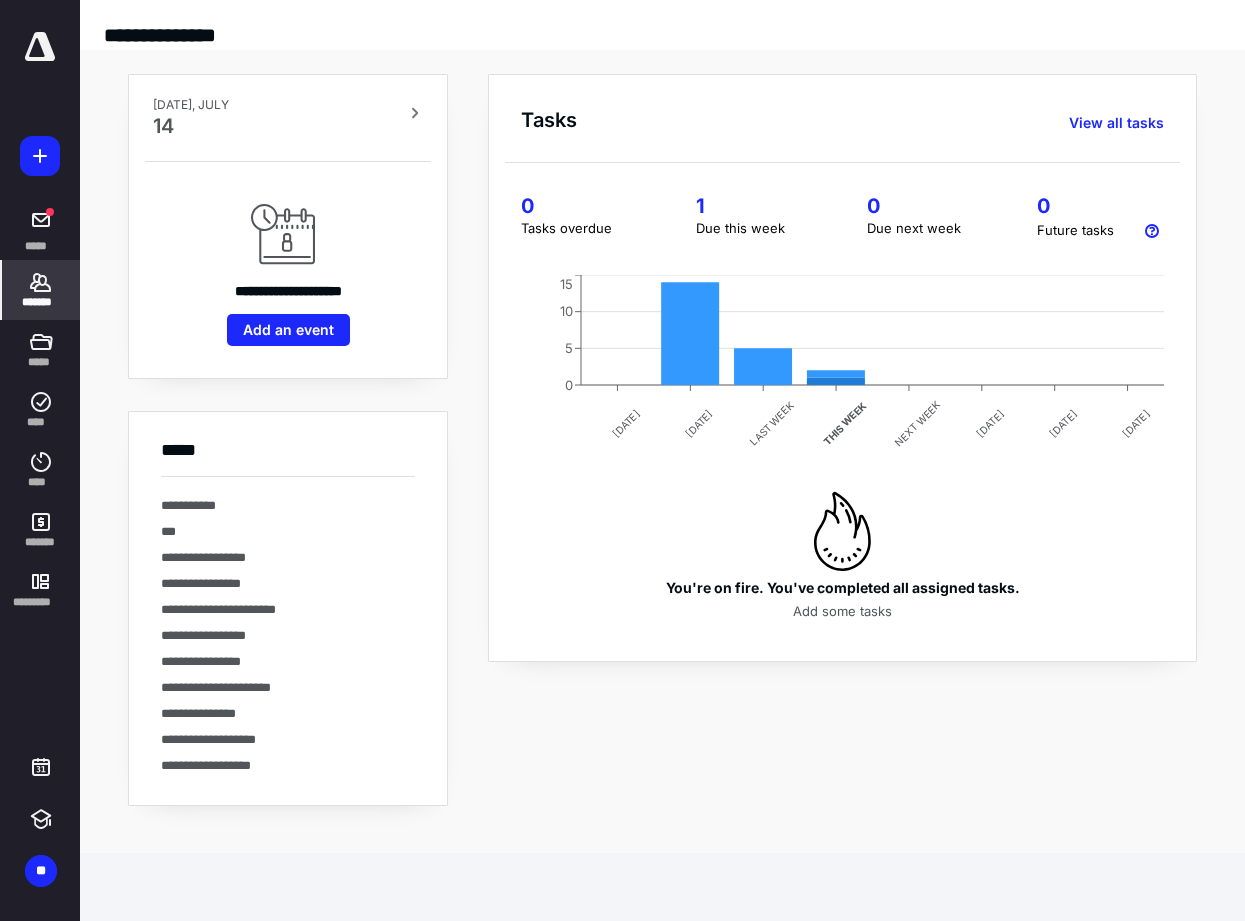 click on "*******" at bounding box center (41, 290) 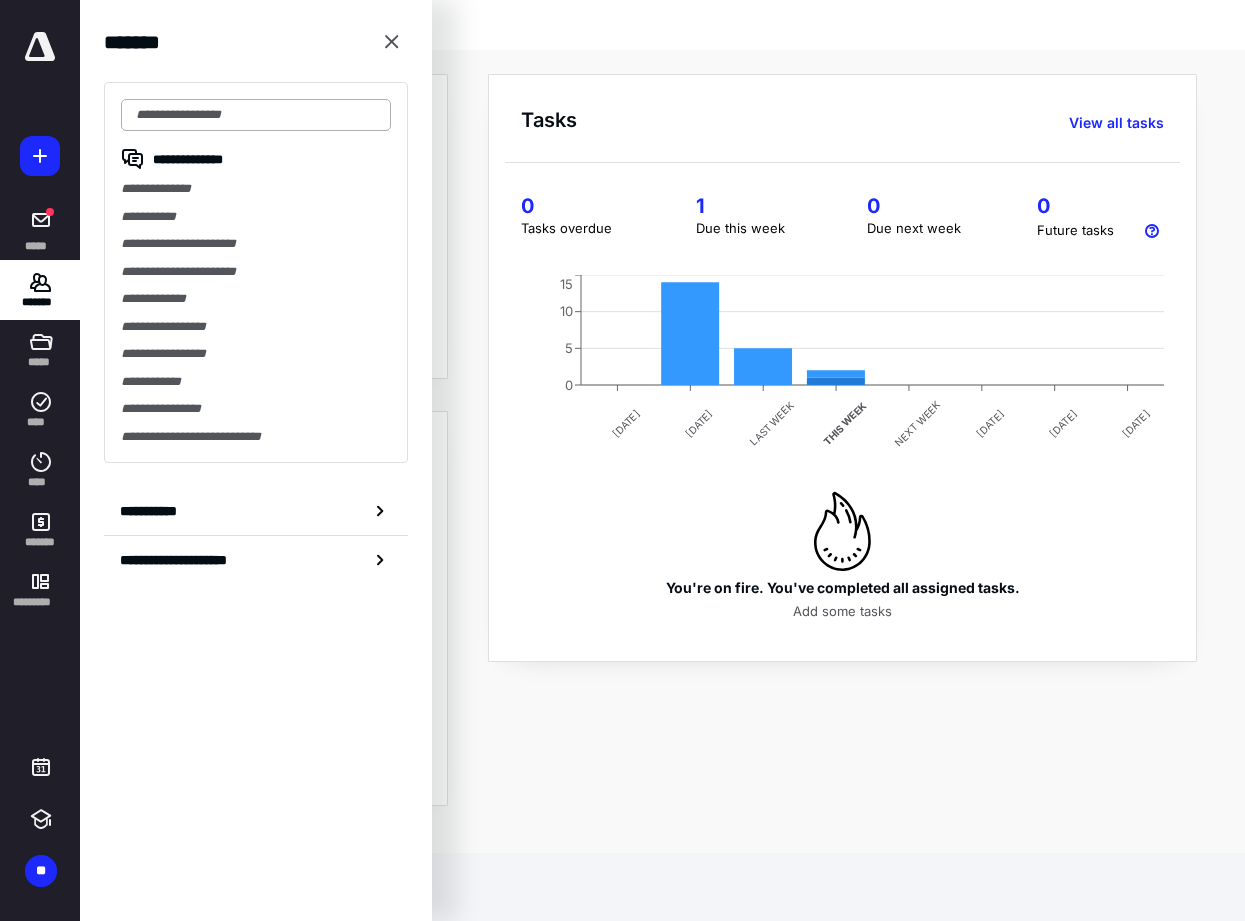 click at bounding box center (256, 115) 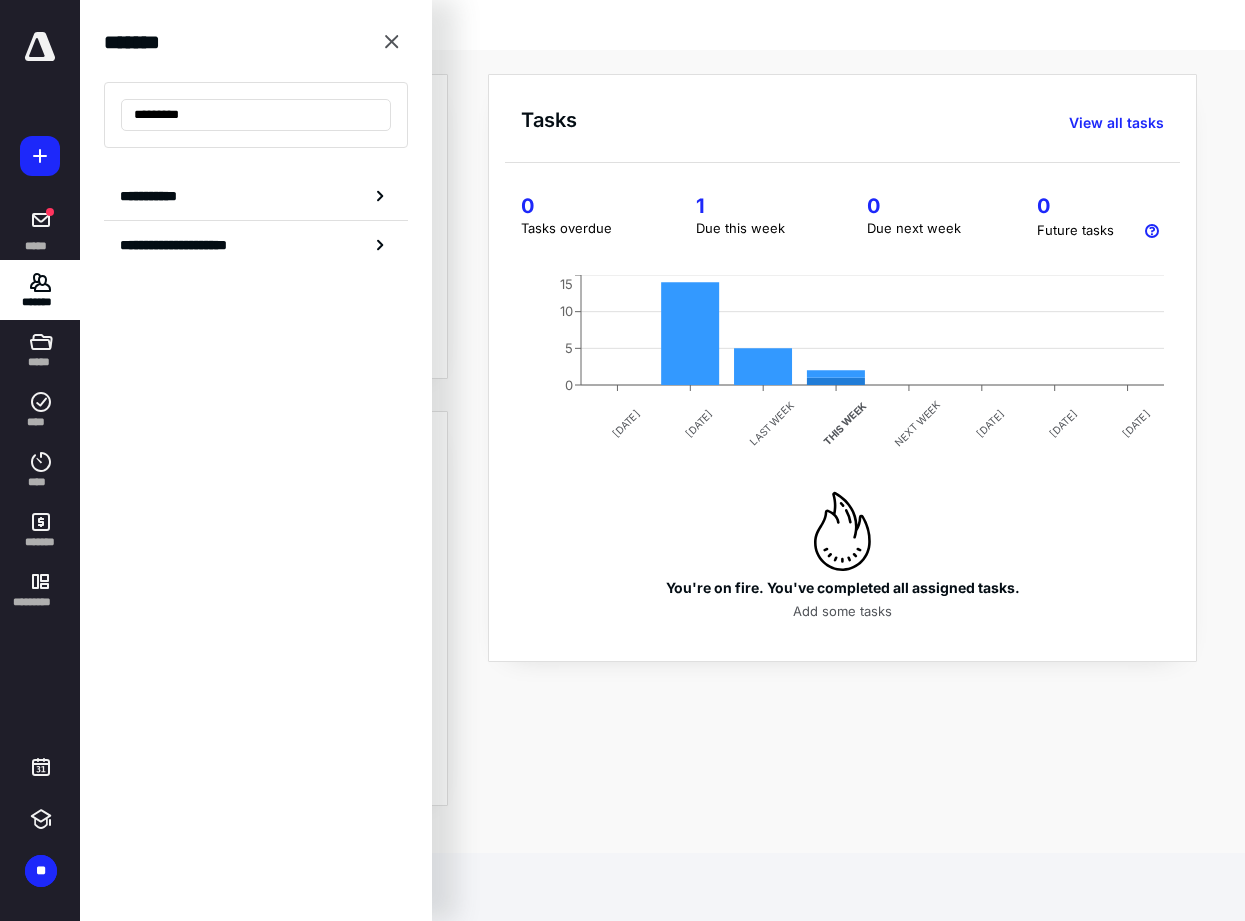 type on "*********" 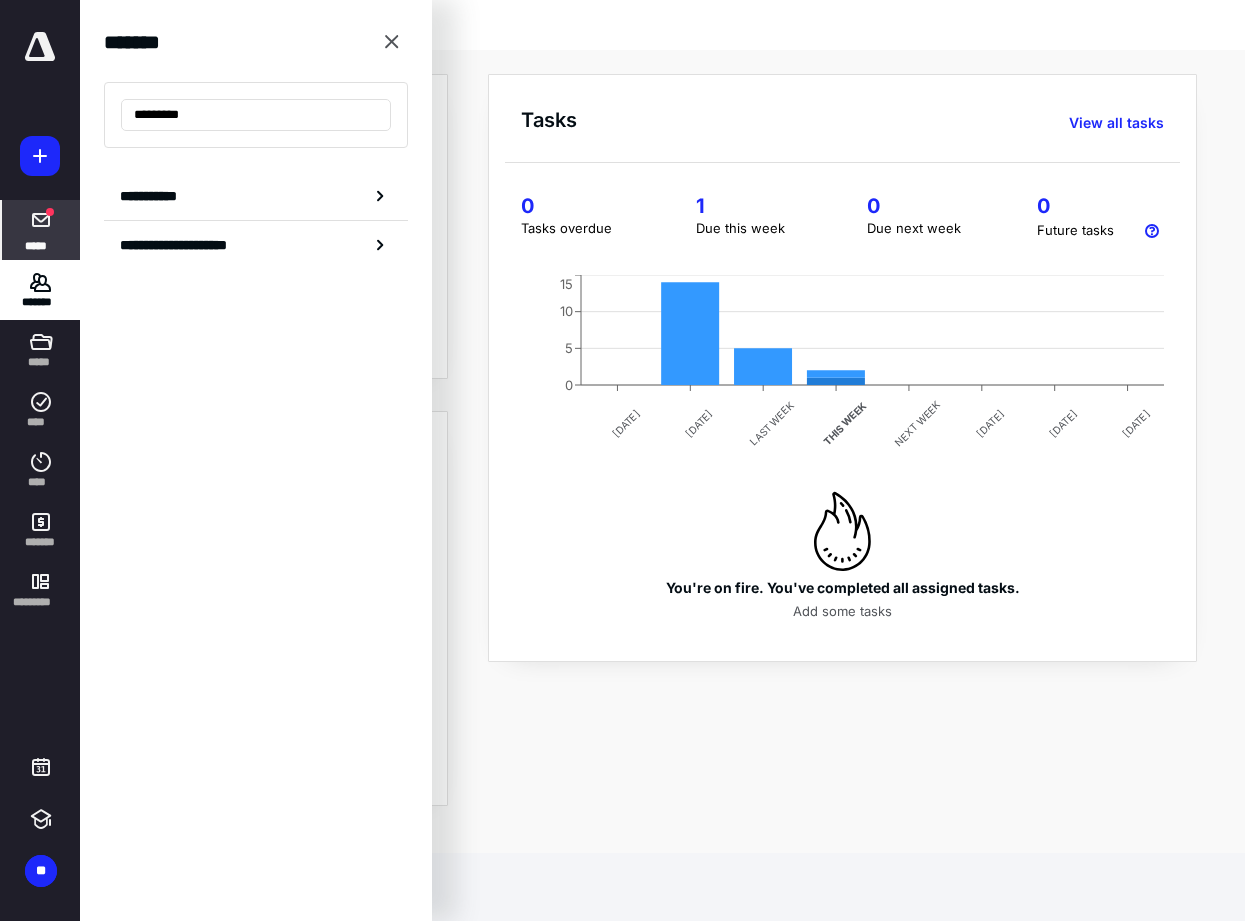 click at bounding box center (41, 220) 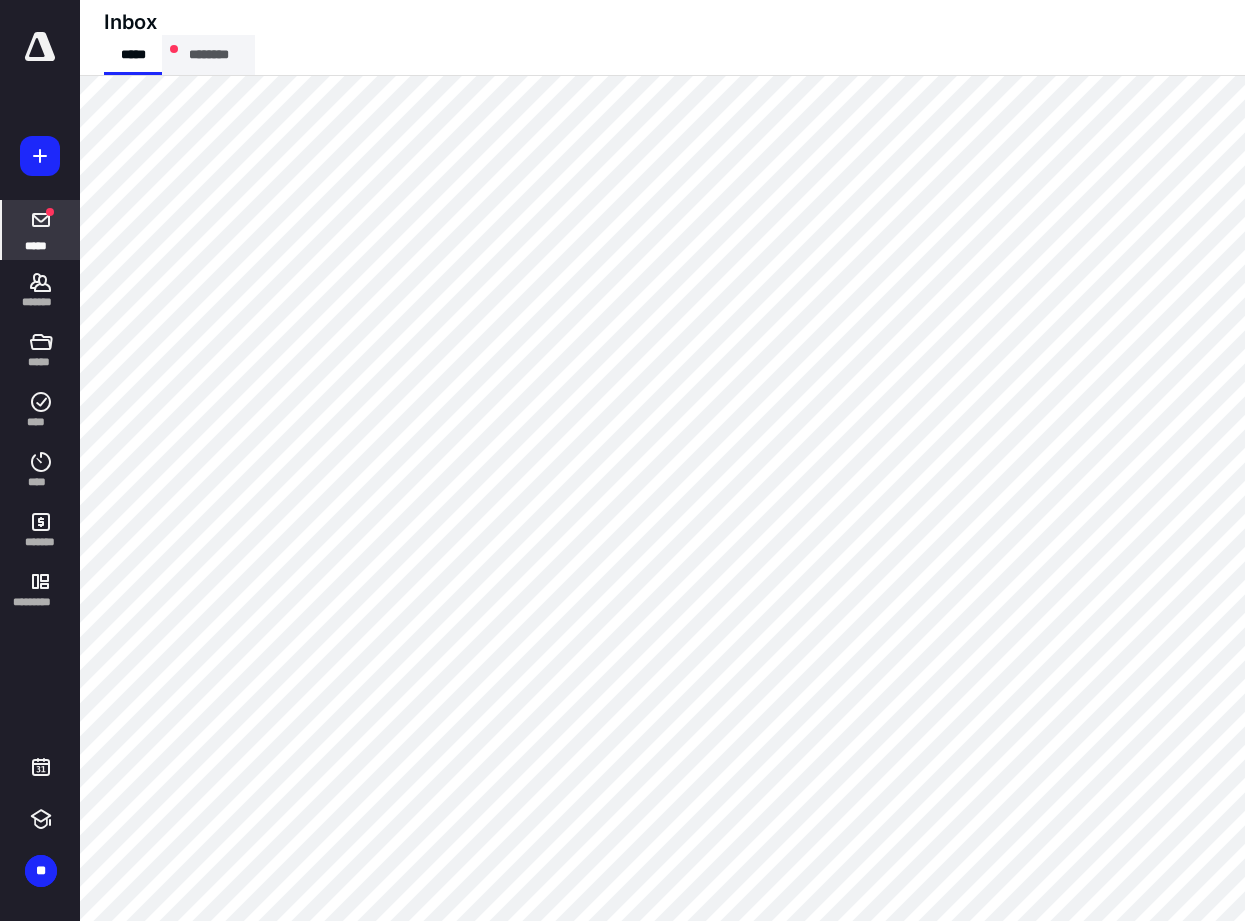 click on "********" at bounding box center [208, 55] 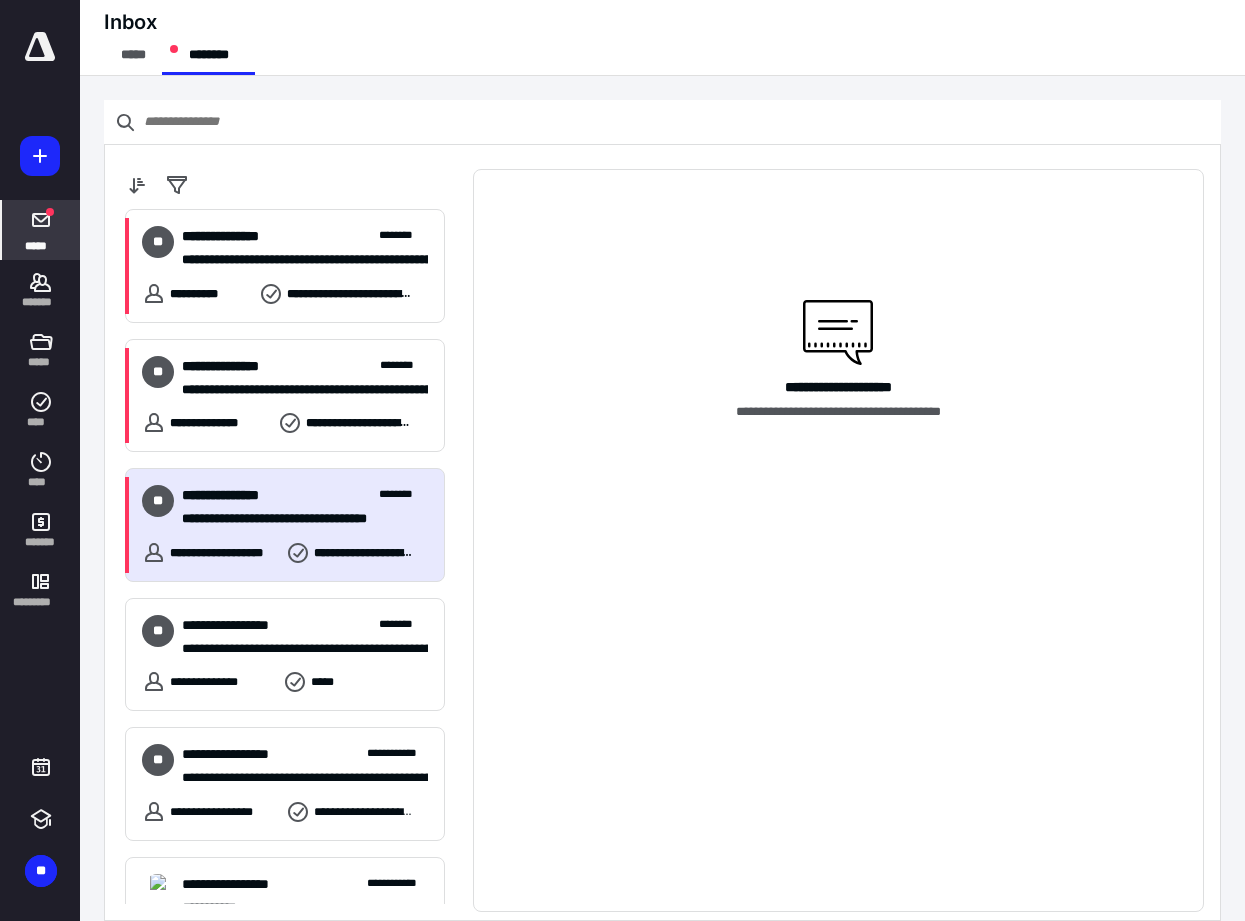 click on "**********" at bounding box center [238, 495] 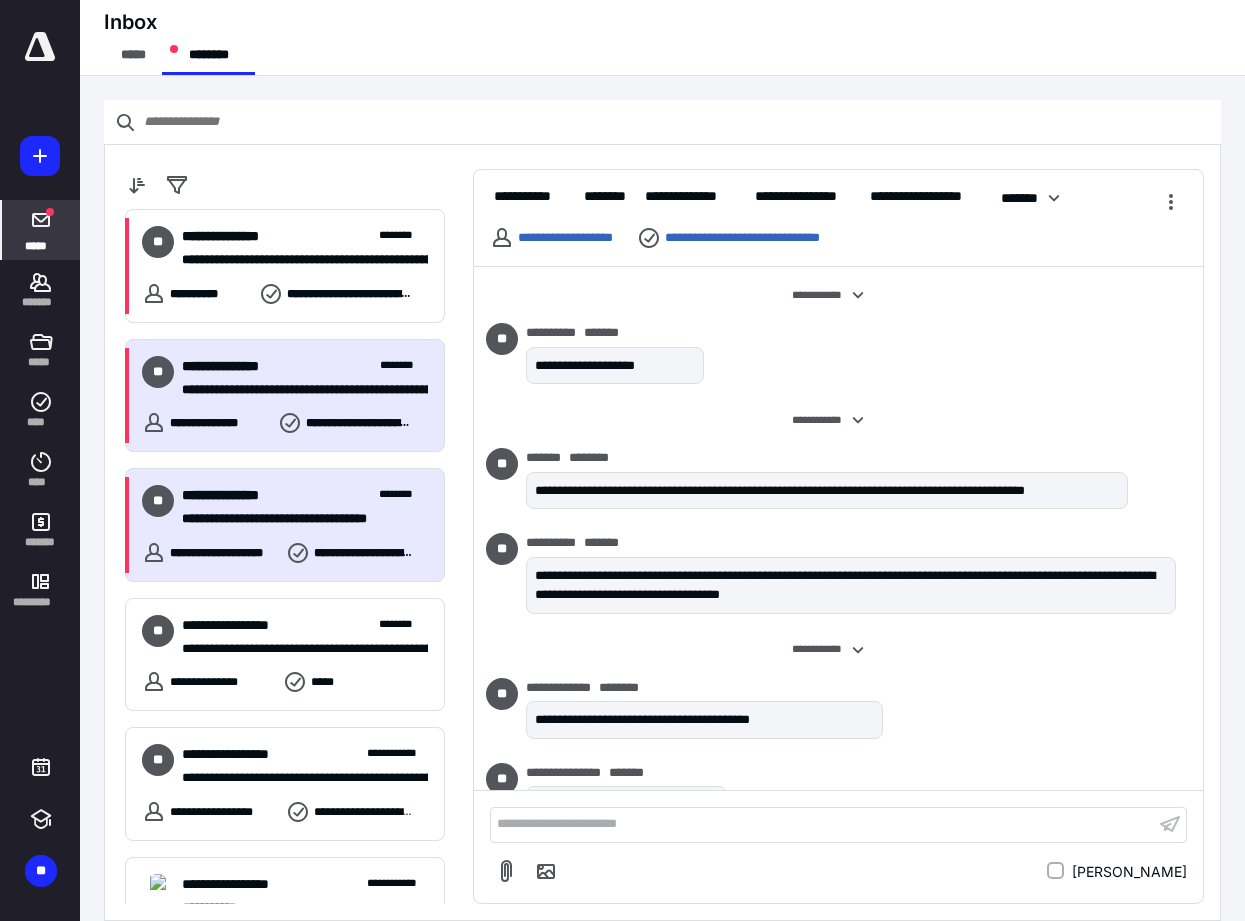 scroll, scrollTop: 1684, scrollLeft: 0, axis: vertical 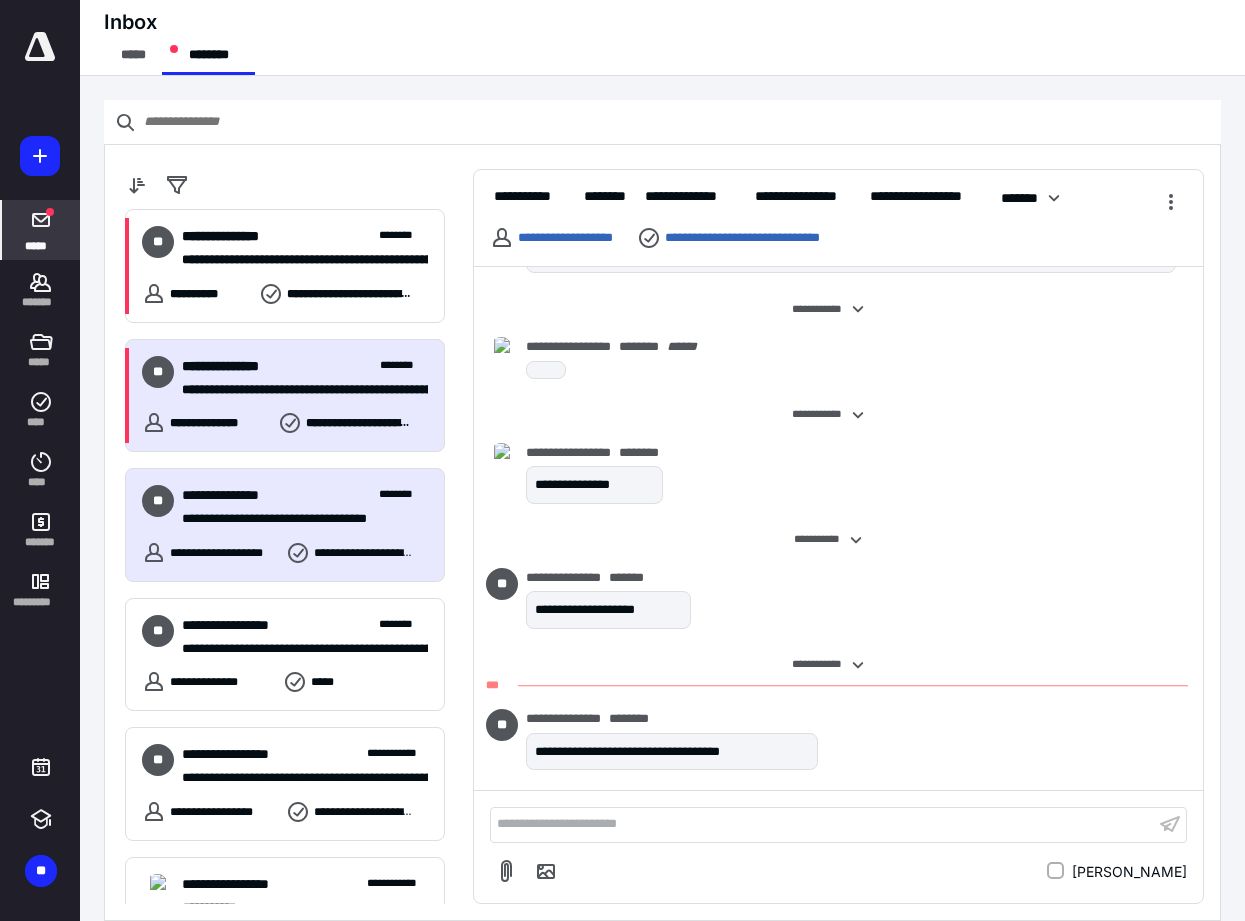 click on "**********" at bounding box center [238, 366] 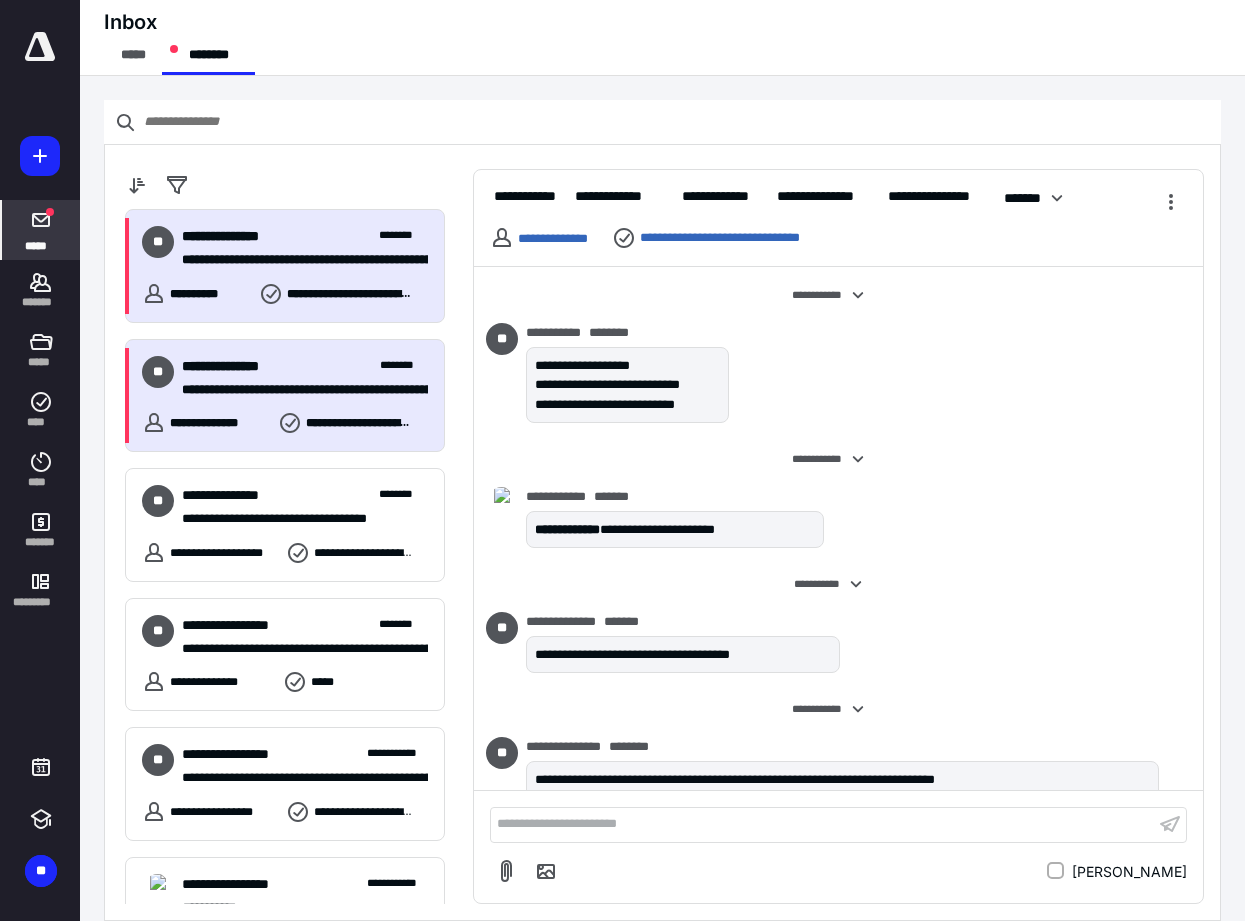scroll, scrollTop: 295, scrollLeft: 0, axis: vertical 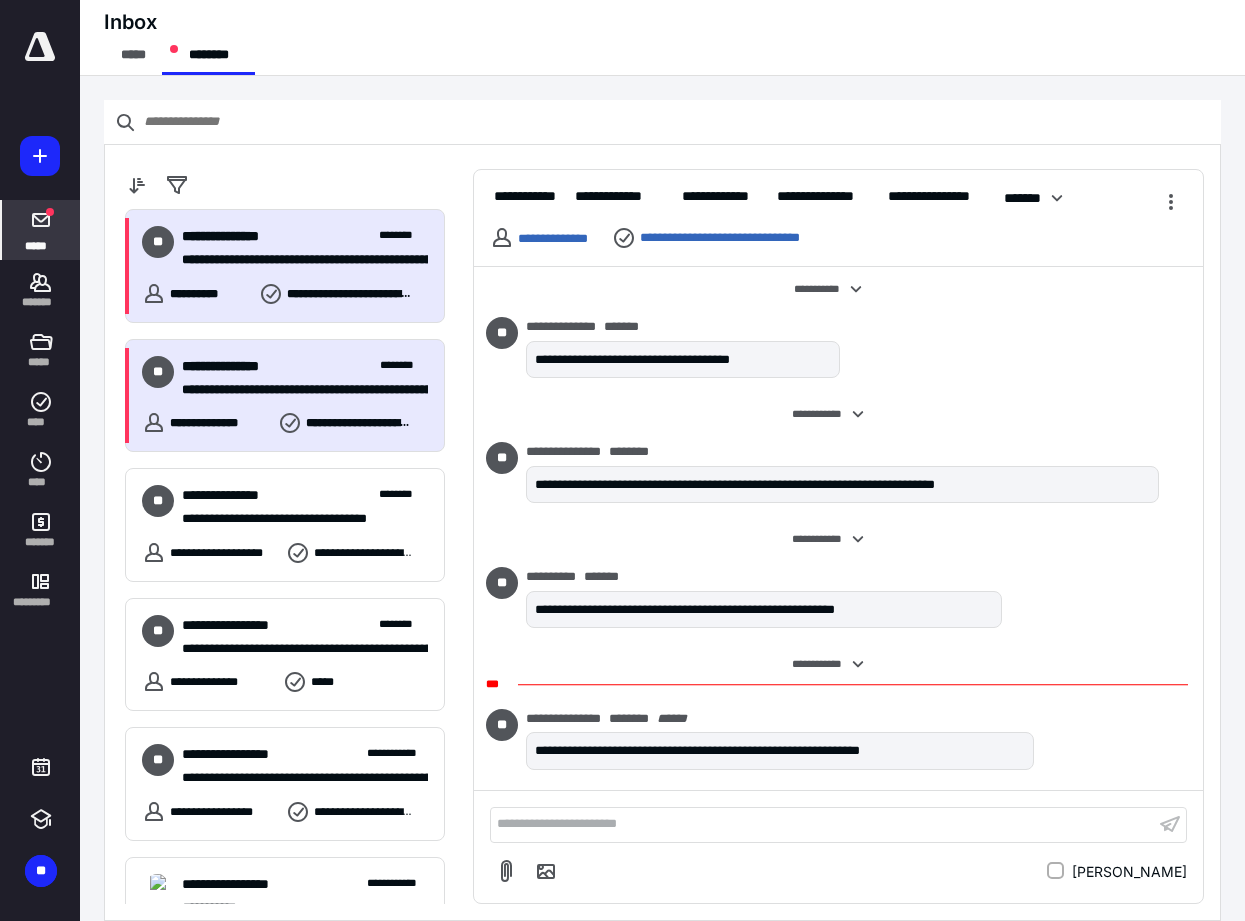 click on "**********" at bounding box center (297, 260) 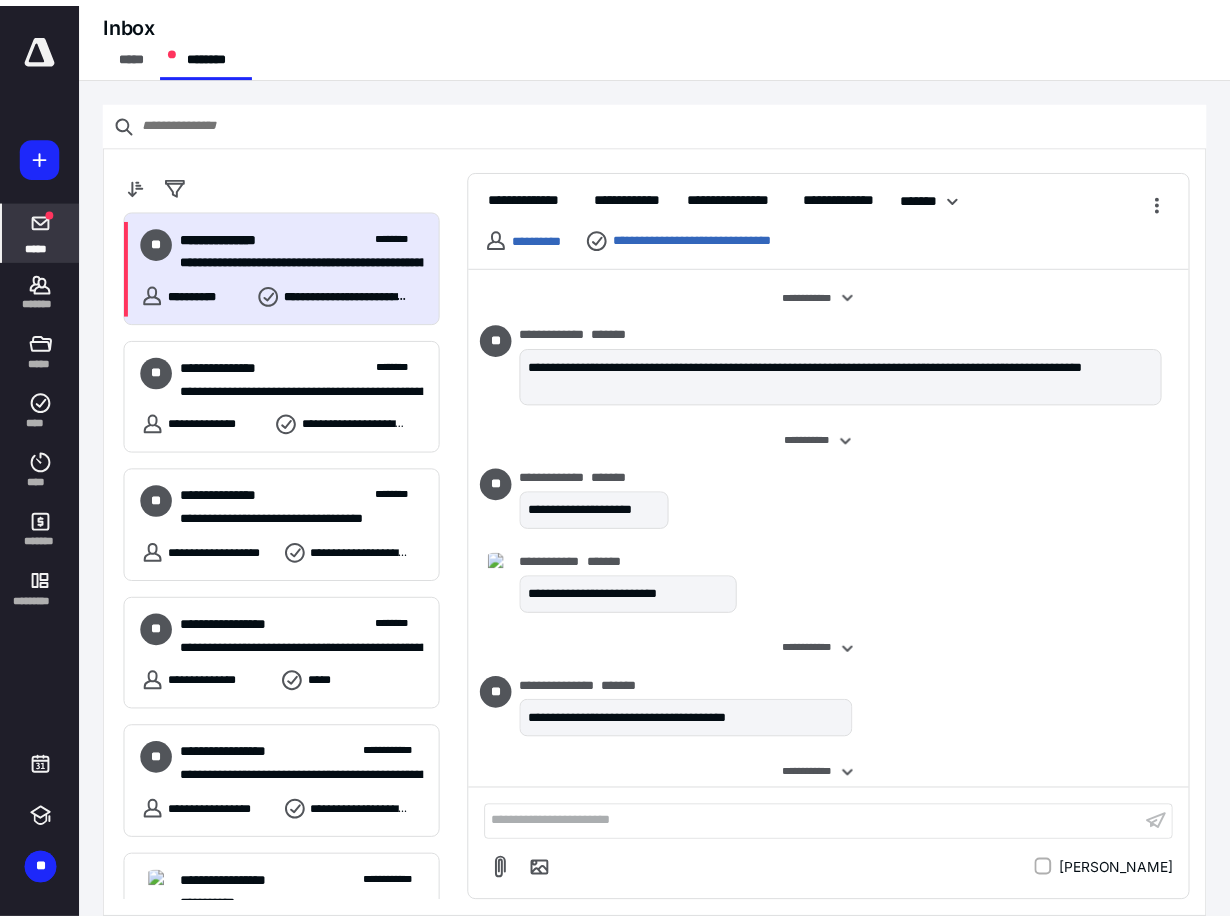 scroll, scrollTop: 918, scrollLeft: 0, axis: vertical 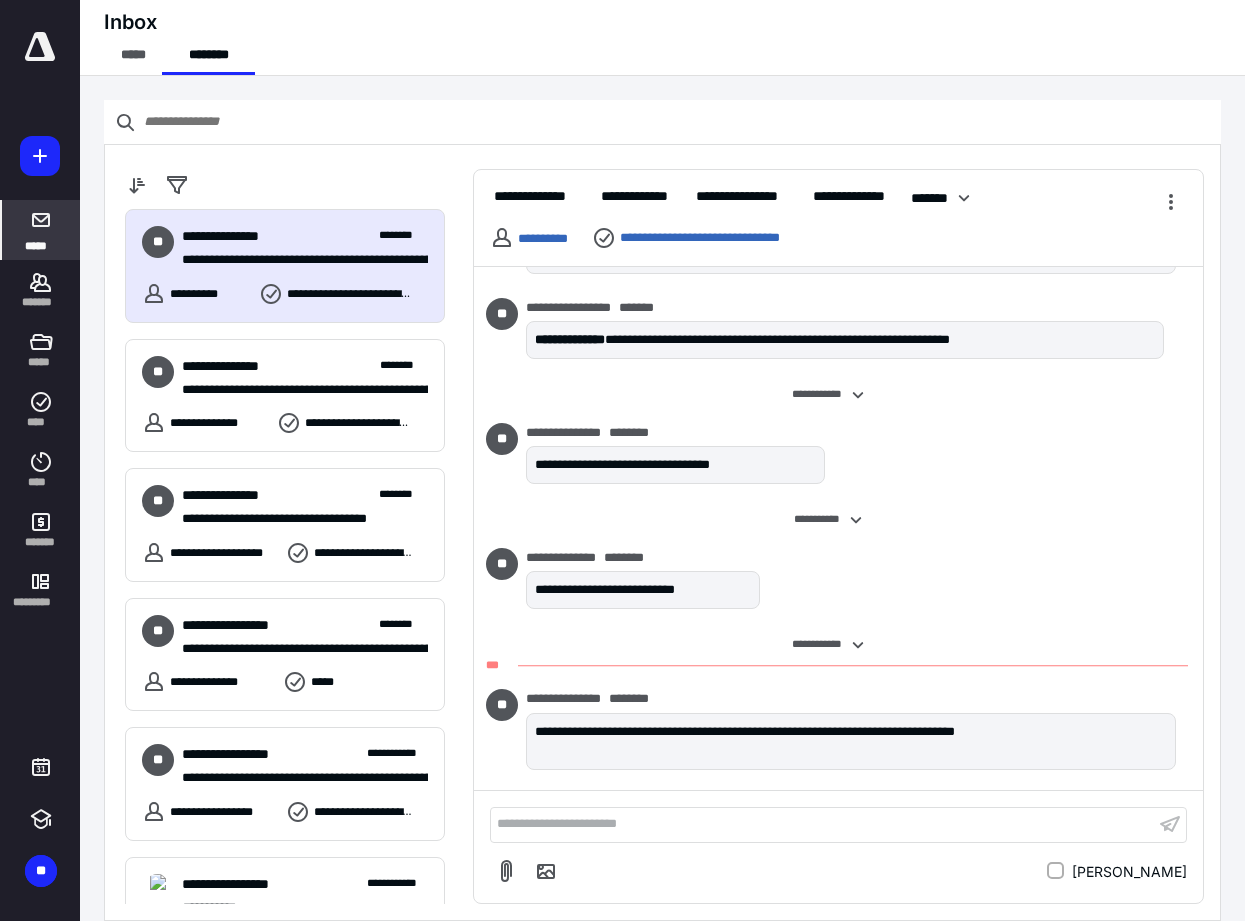 click at bounding box center [40, 47] 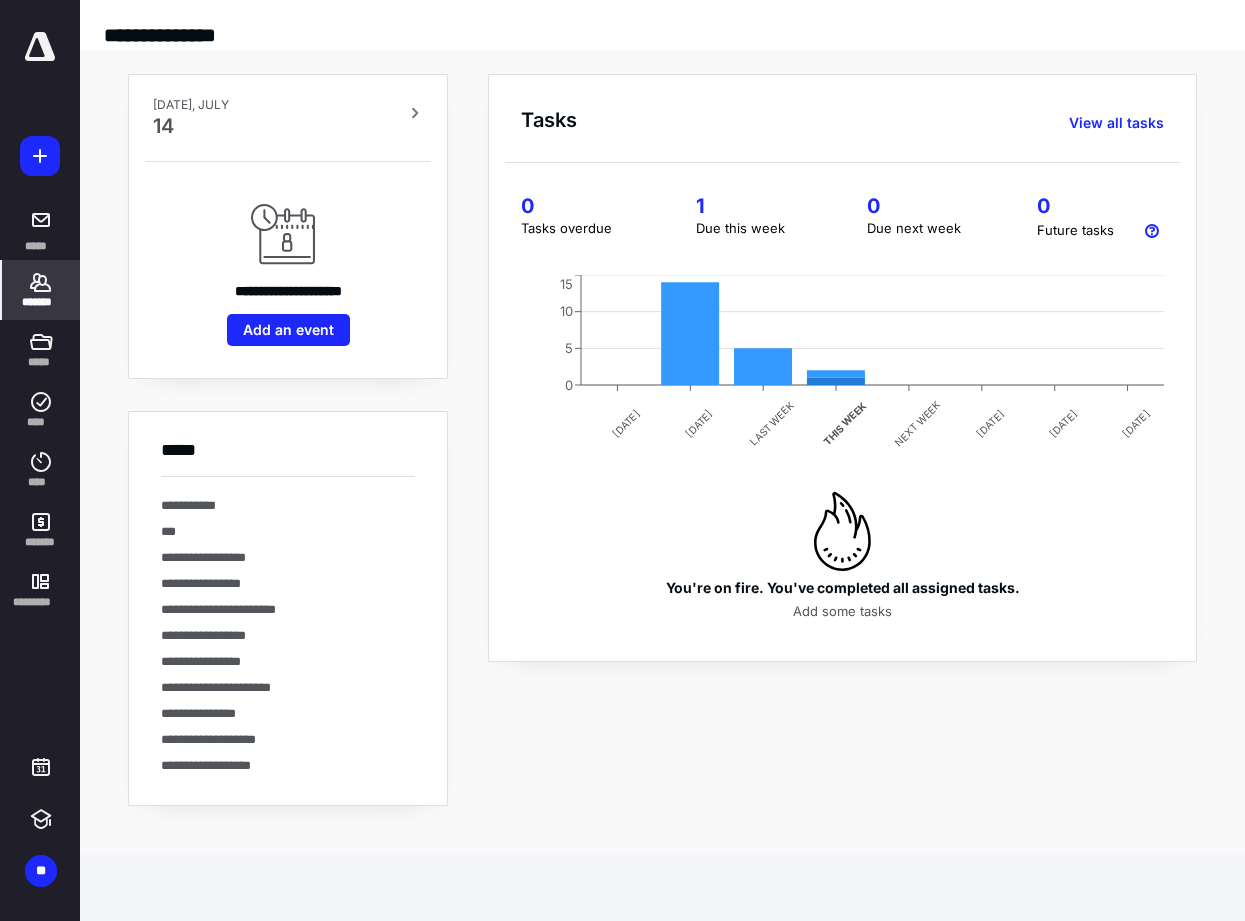 click on "*******" at bounding box center (41, 302) 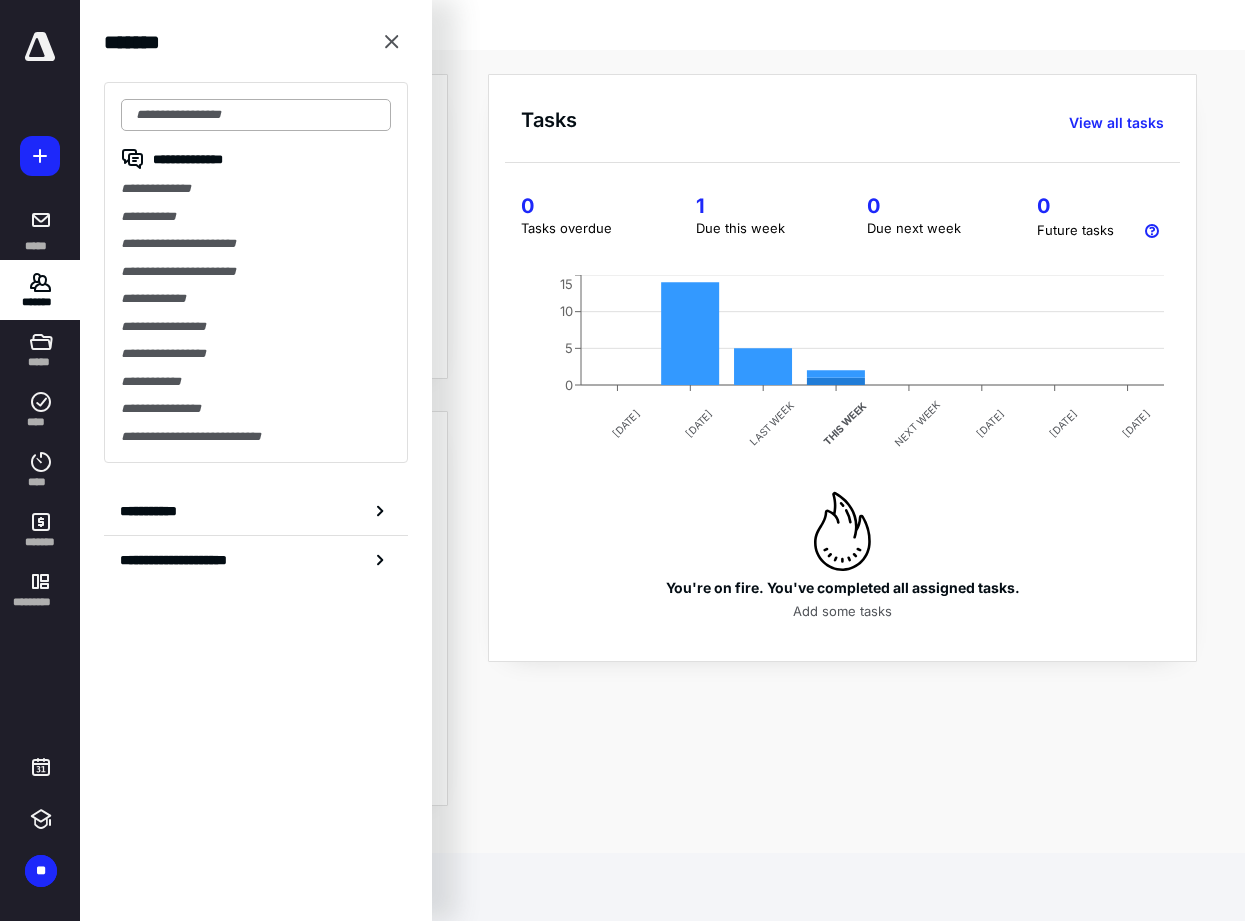 click at bounding box center (256, 115) 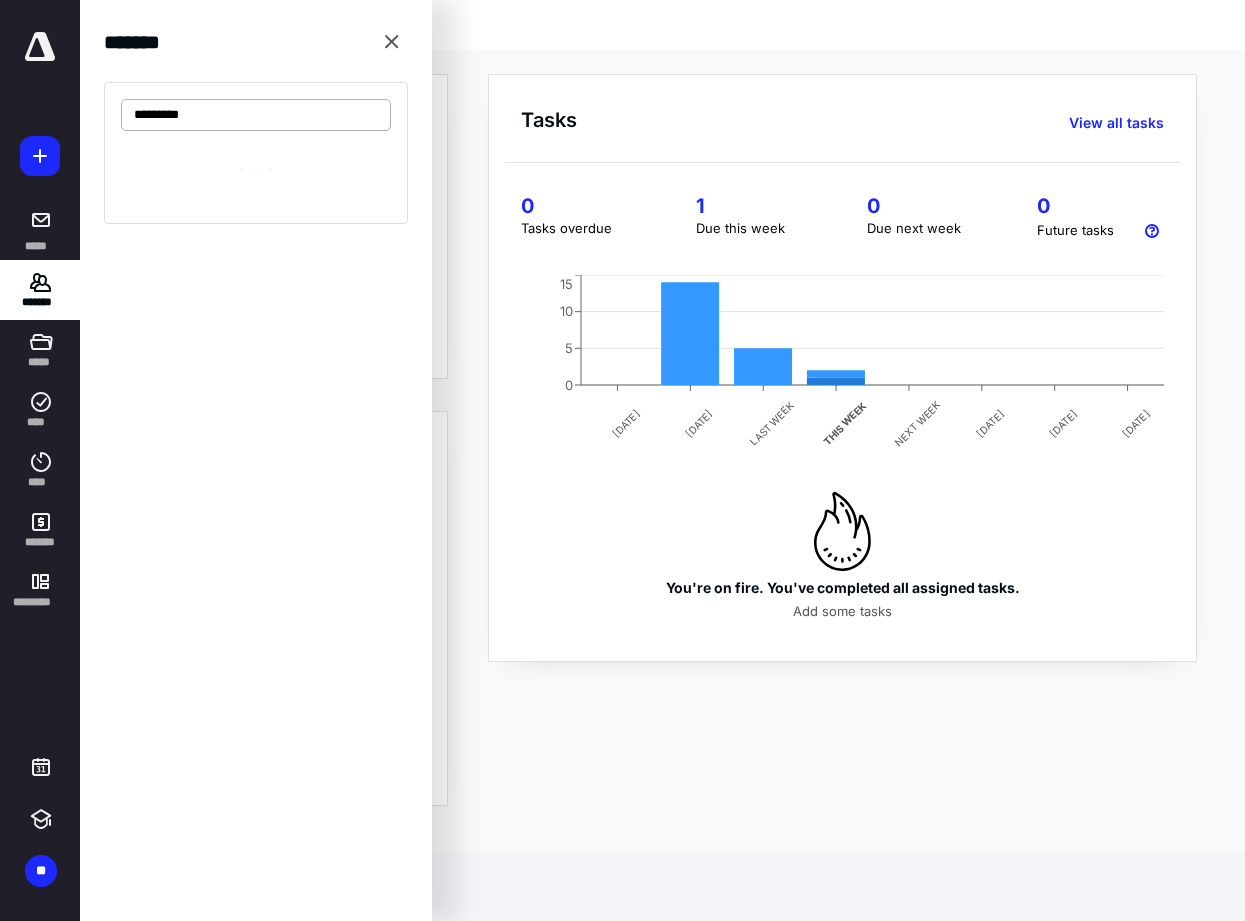 type on "**********" 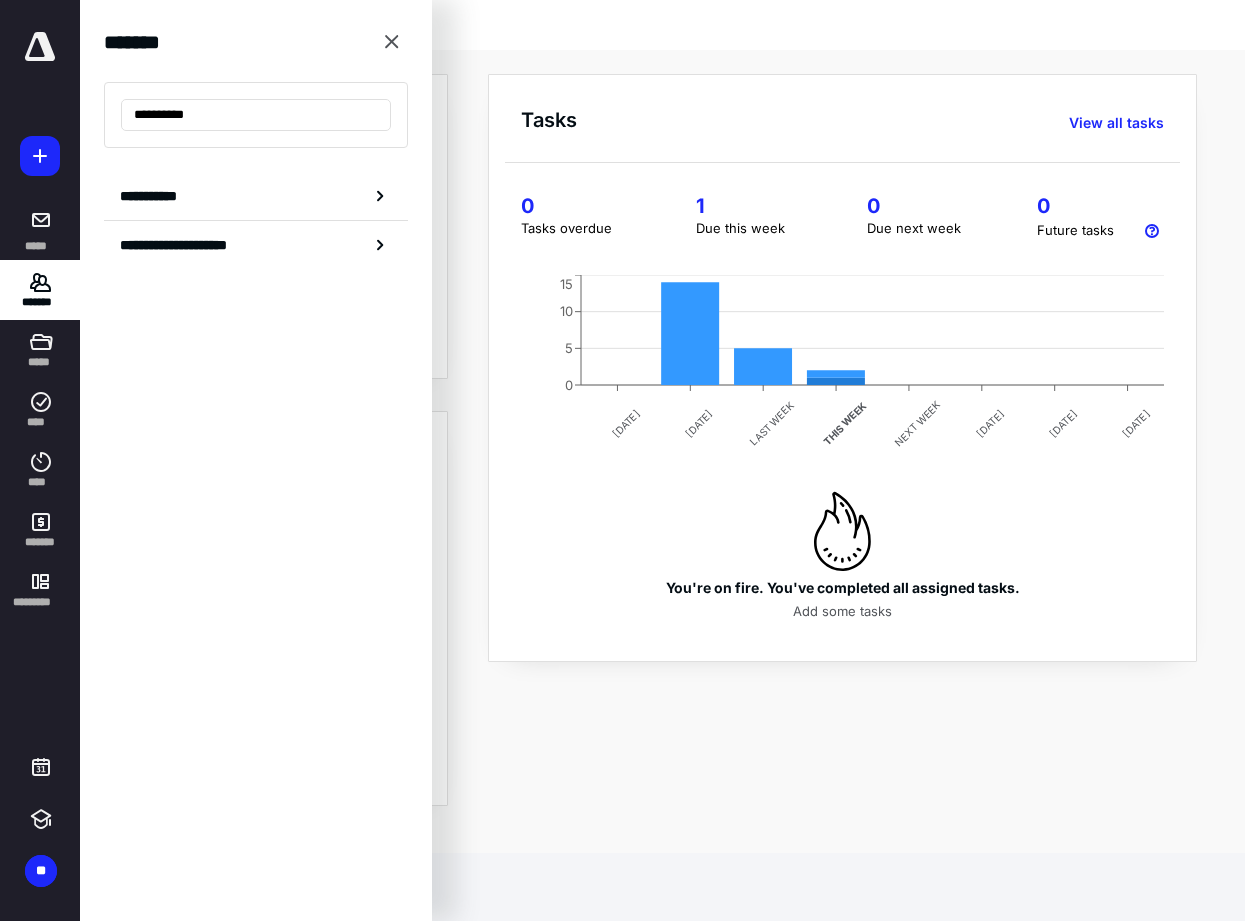 drag, startPoint x: 216, startPoint y: 115, endPoint x: 59, endPoint y: 102, distance: 157.5373 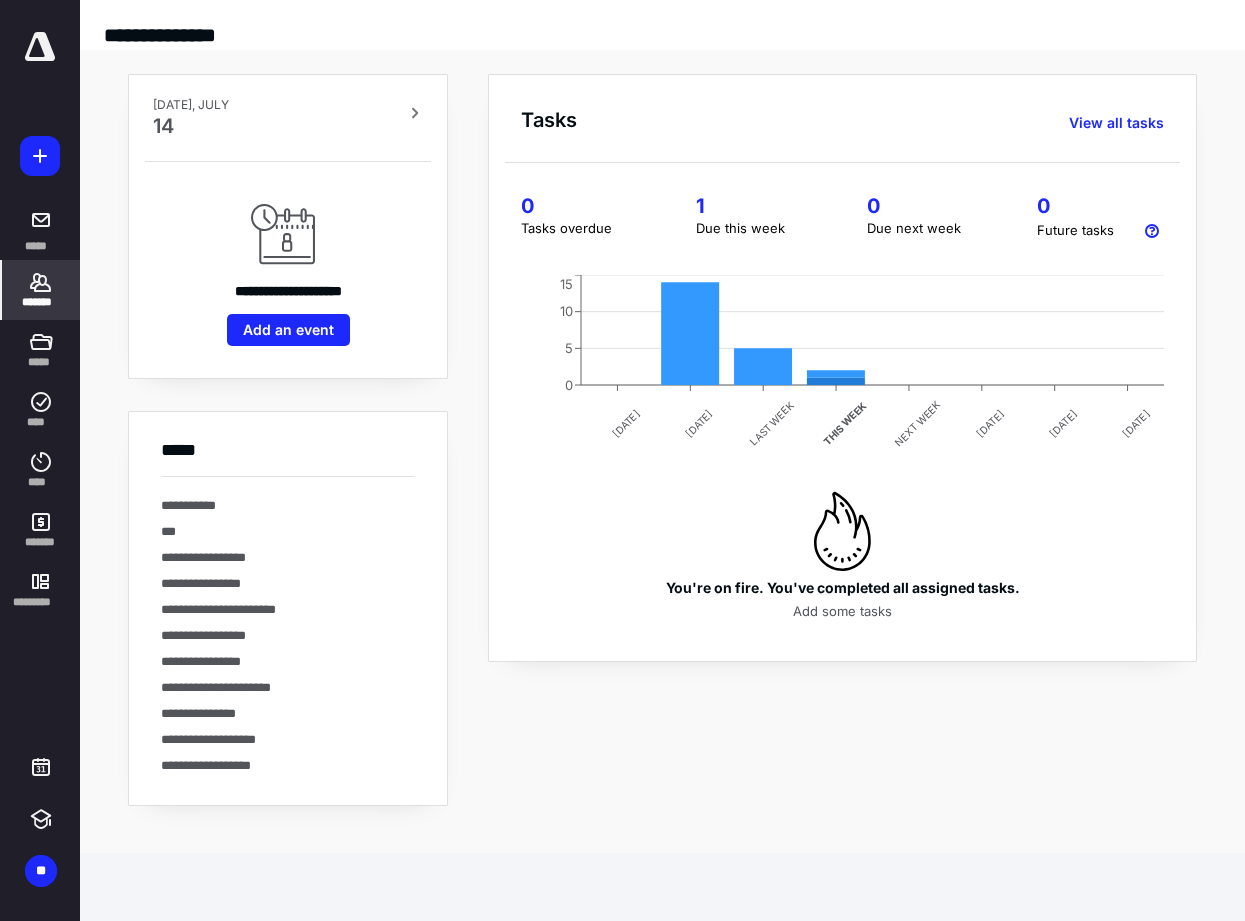 click 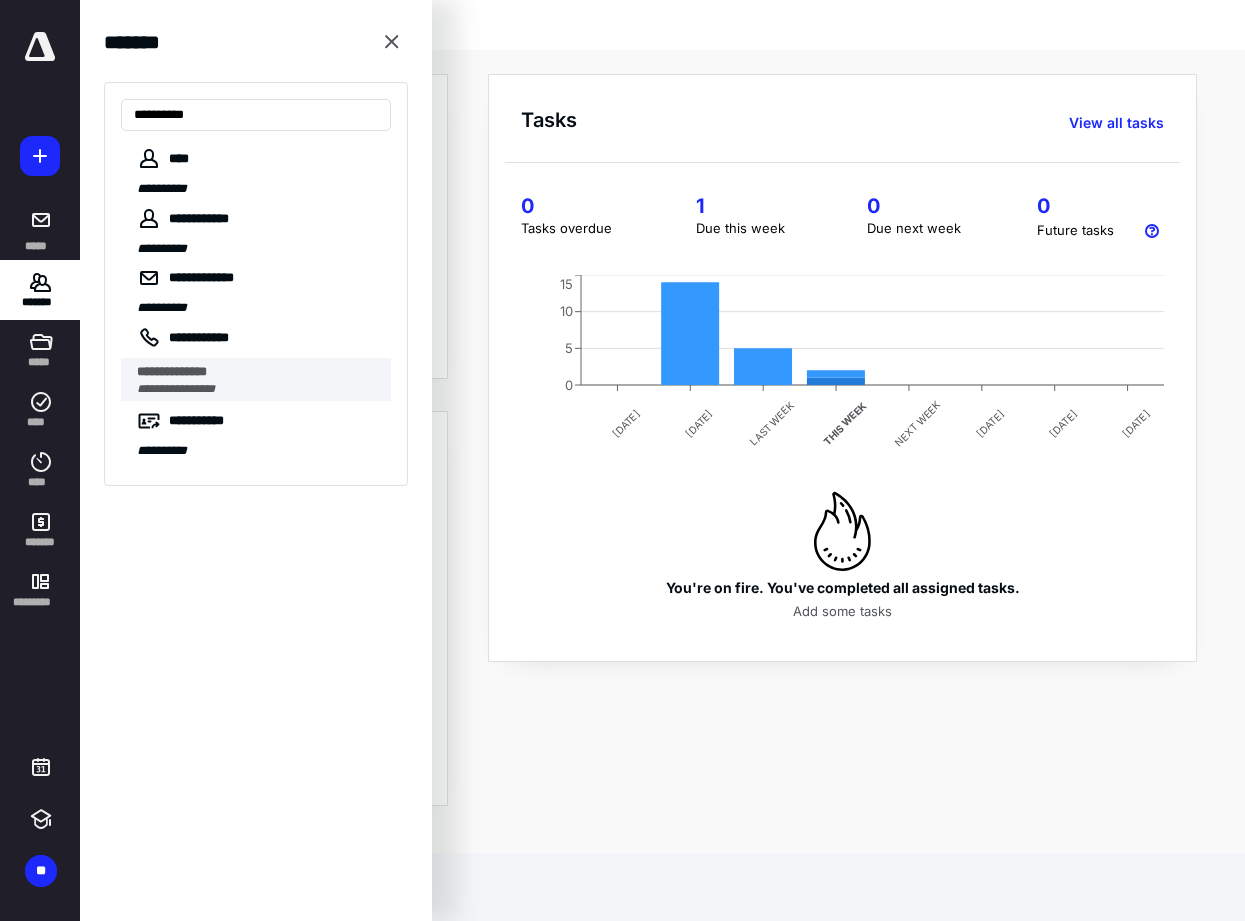 type on "**********" 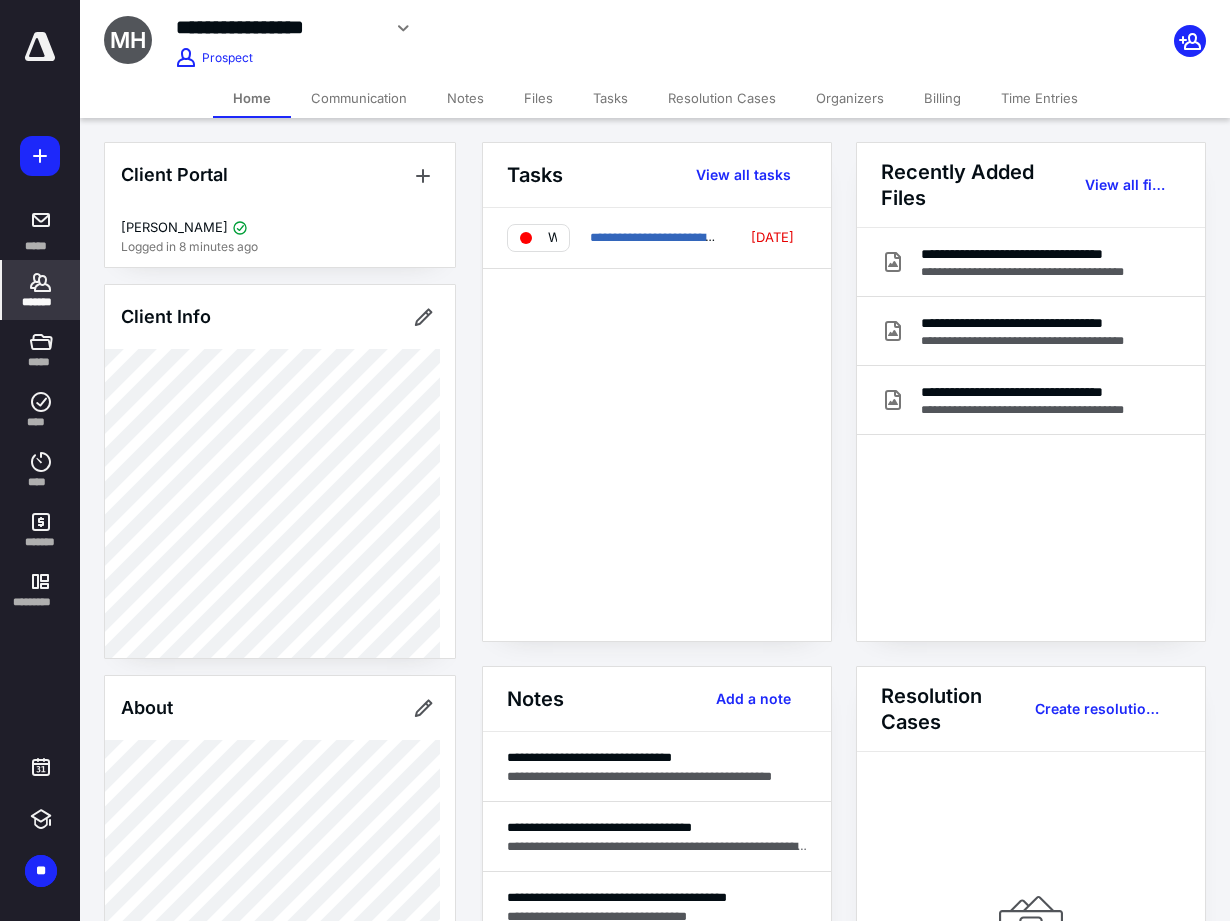 click on "Tasks" at bounding box center [610, 98] 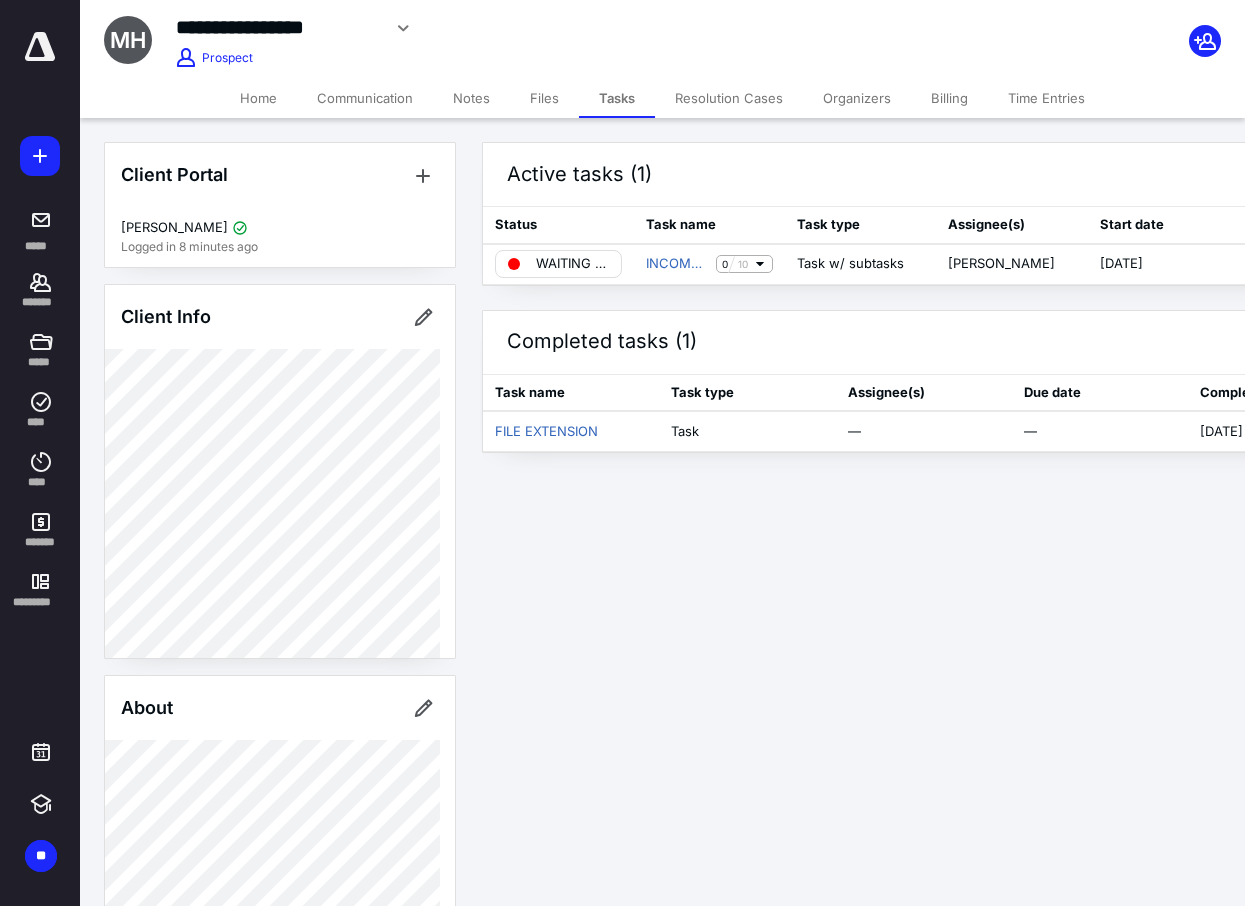 click on "Files" at bounding box center (544, 98) 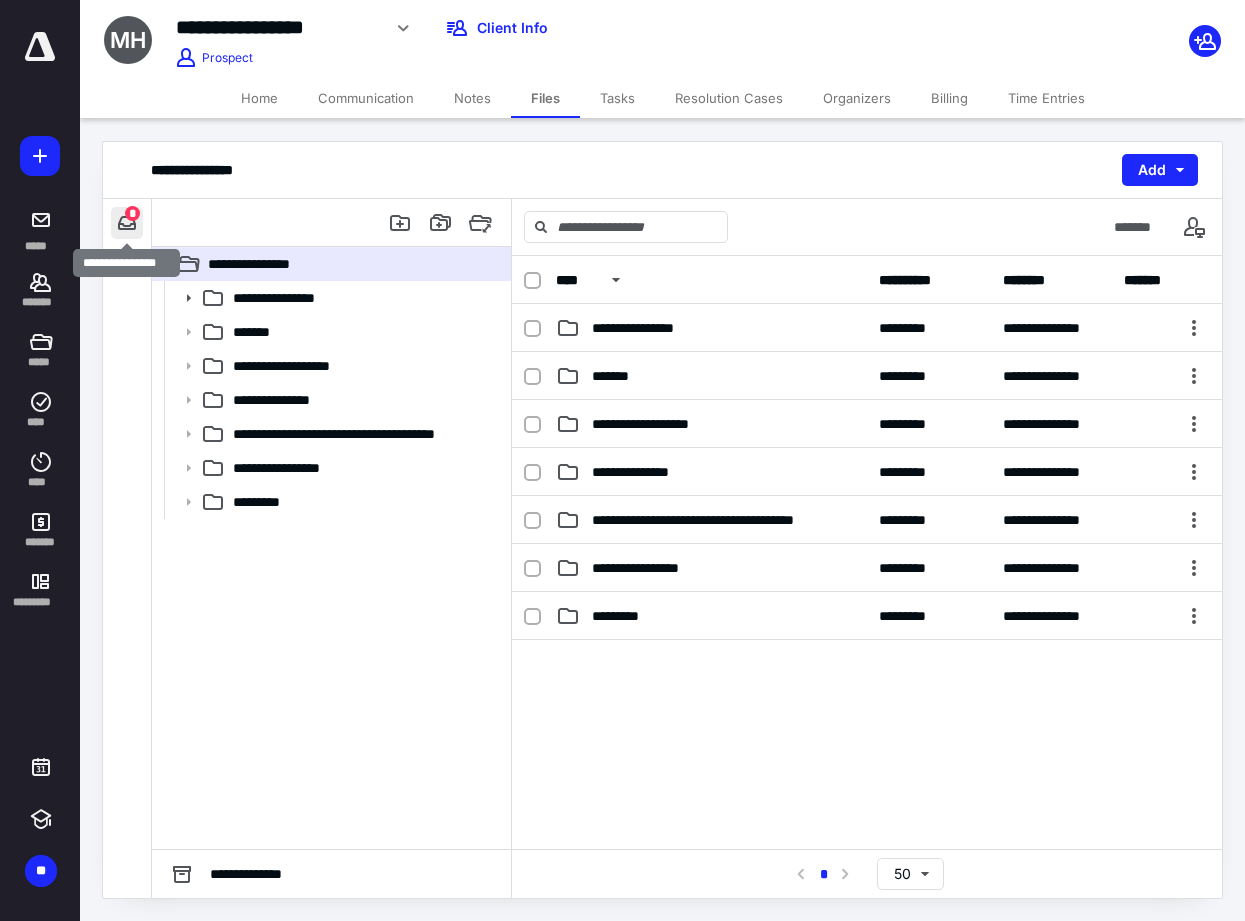 click at bounding box center (127, 223) 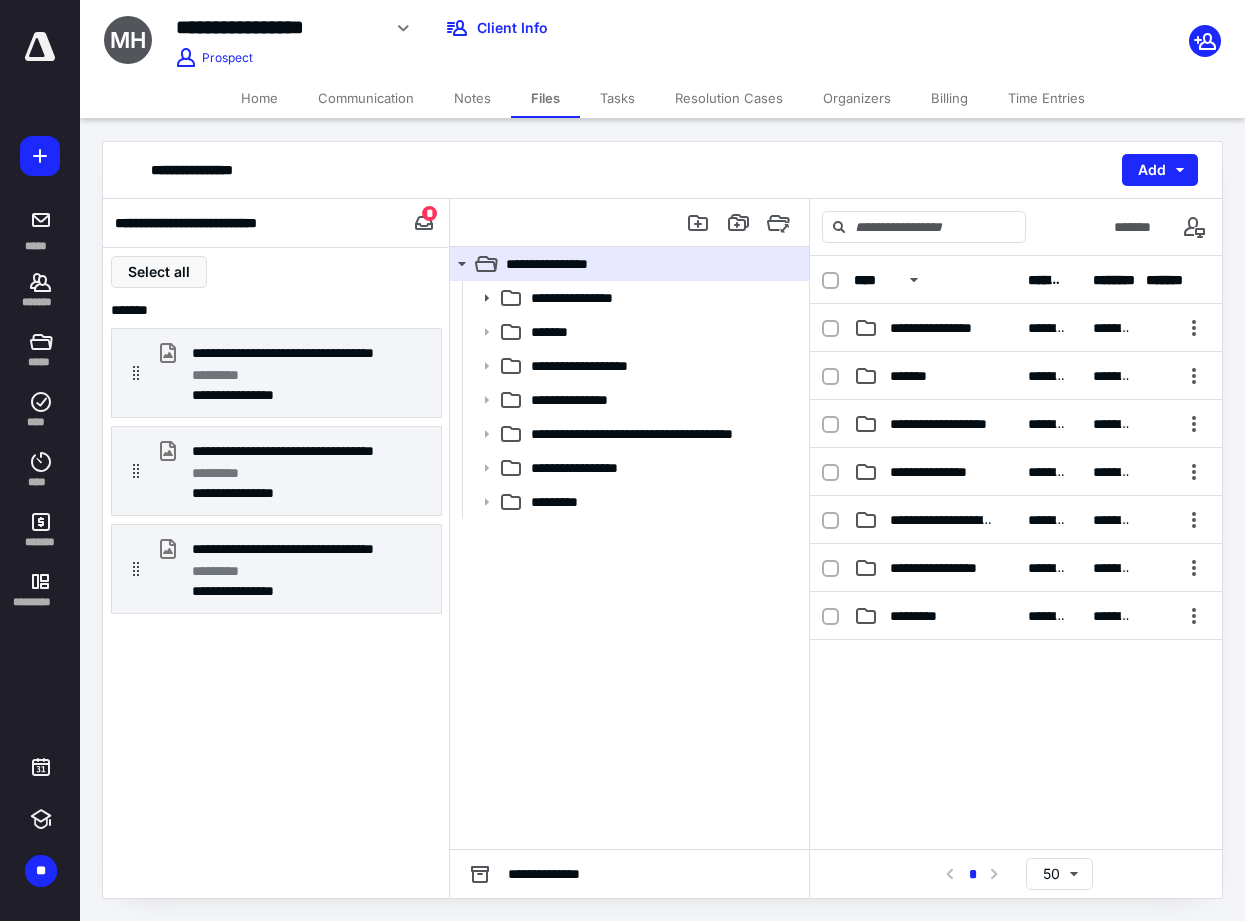 click at bounding box center [40, 47] 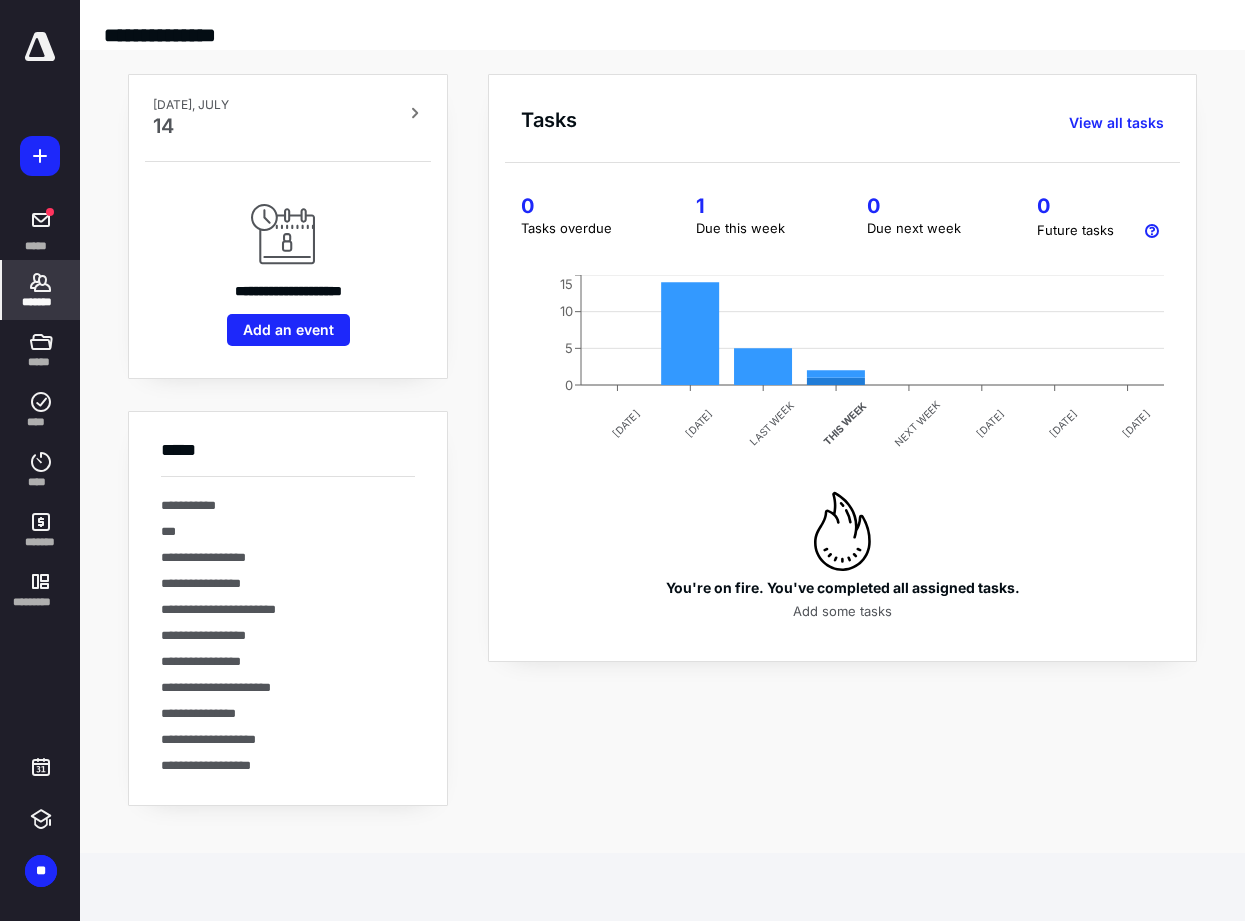 click on "*******" at bounding box center (41, 290) 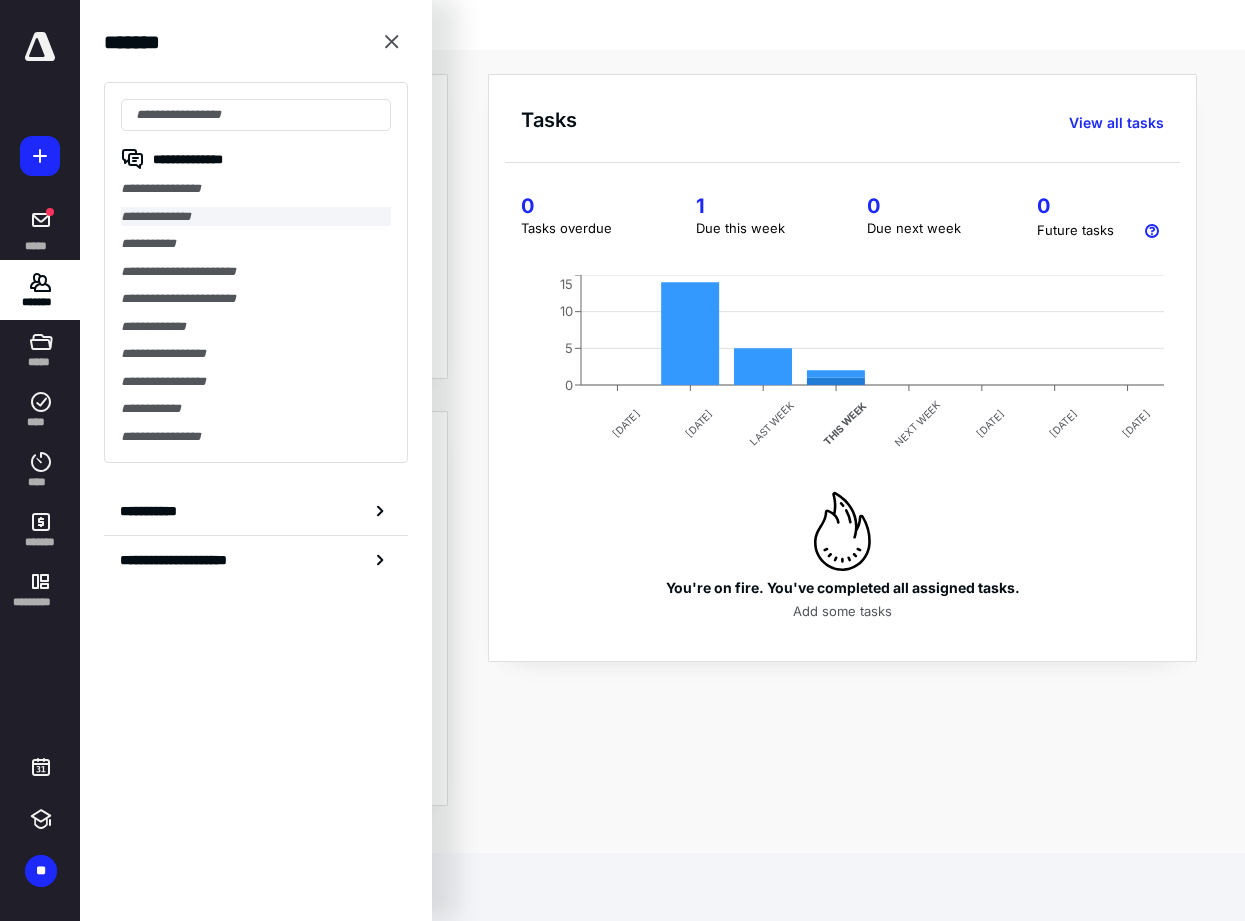click on "**********" at bounding box center (256, 217) 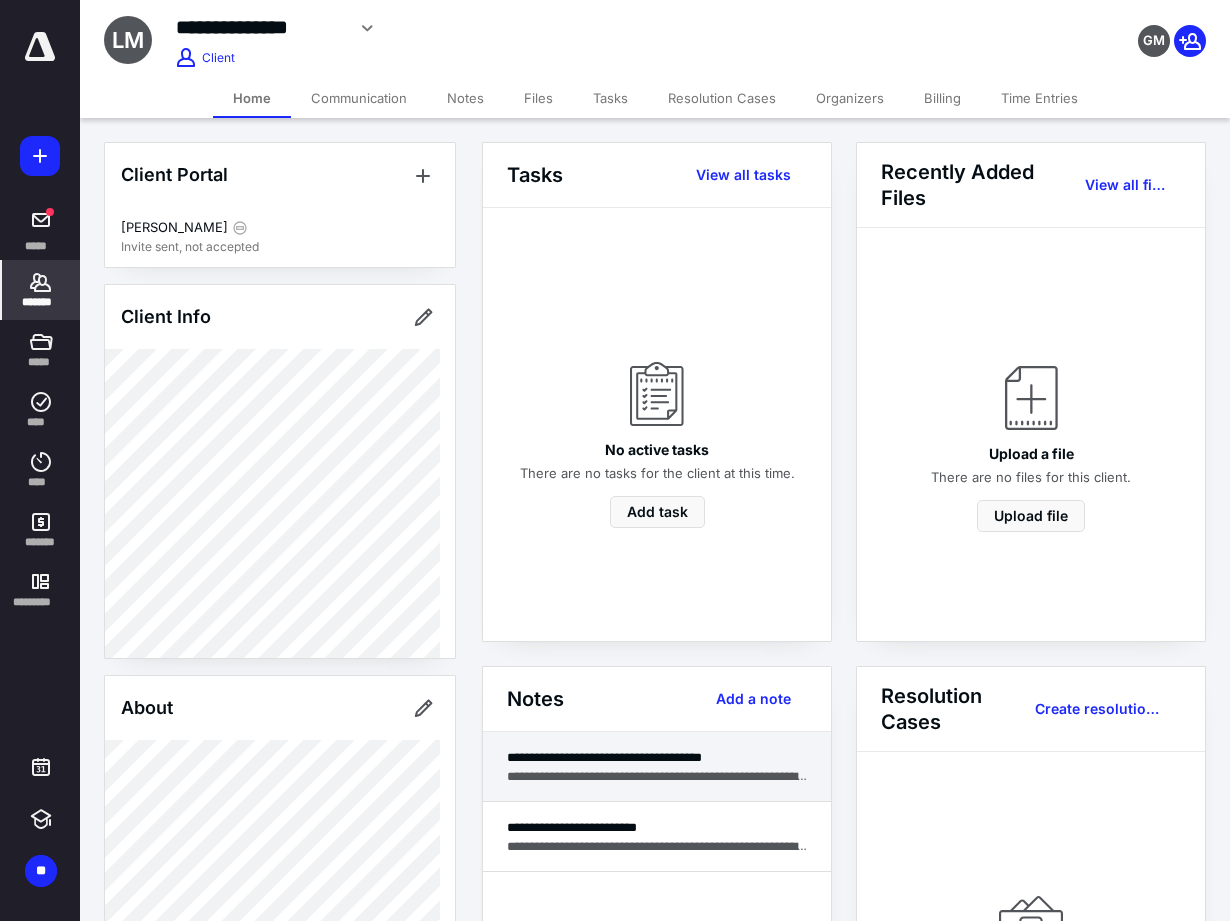 click on "**********" at bounding box center [657, 776] 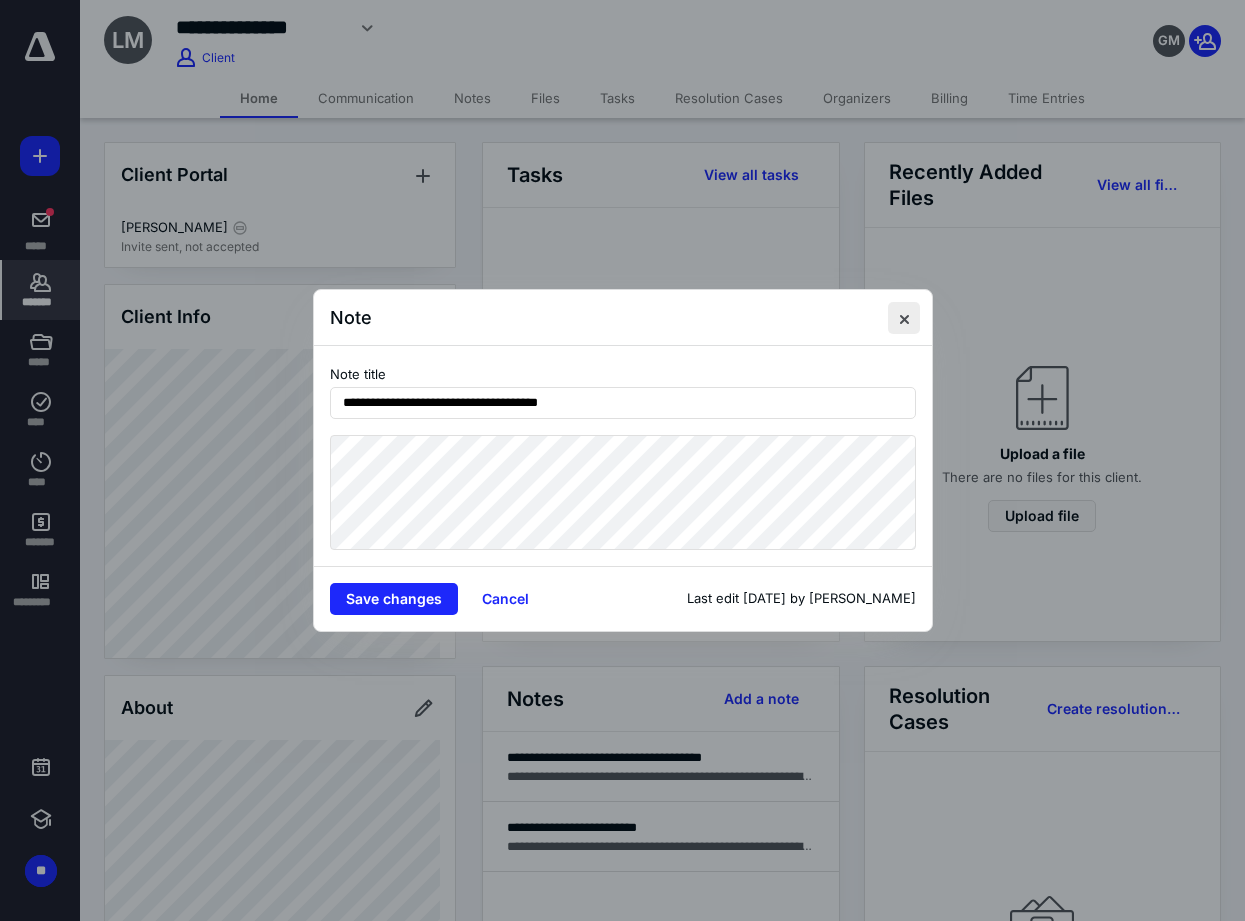 click at bounding box center (904, 318) 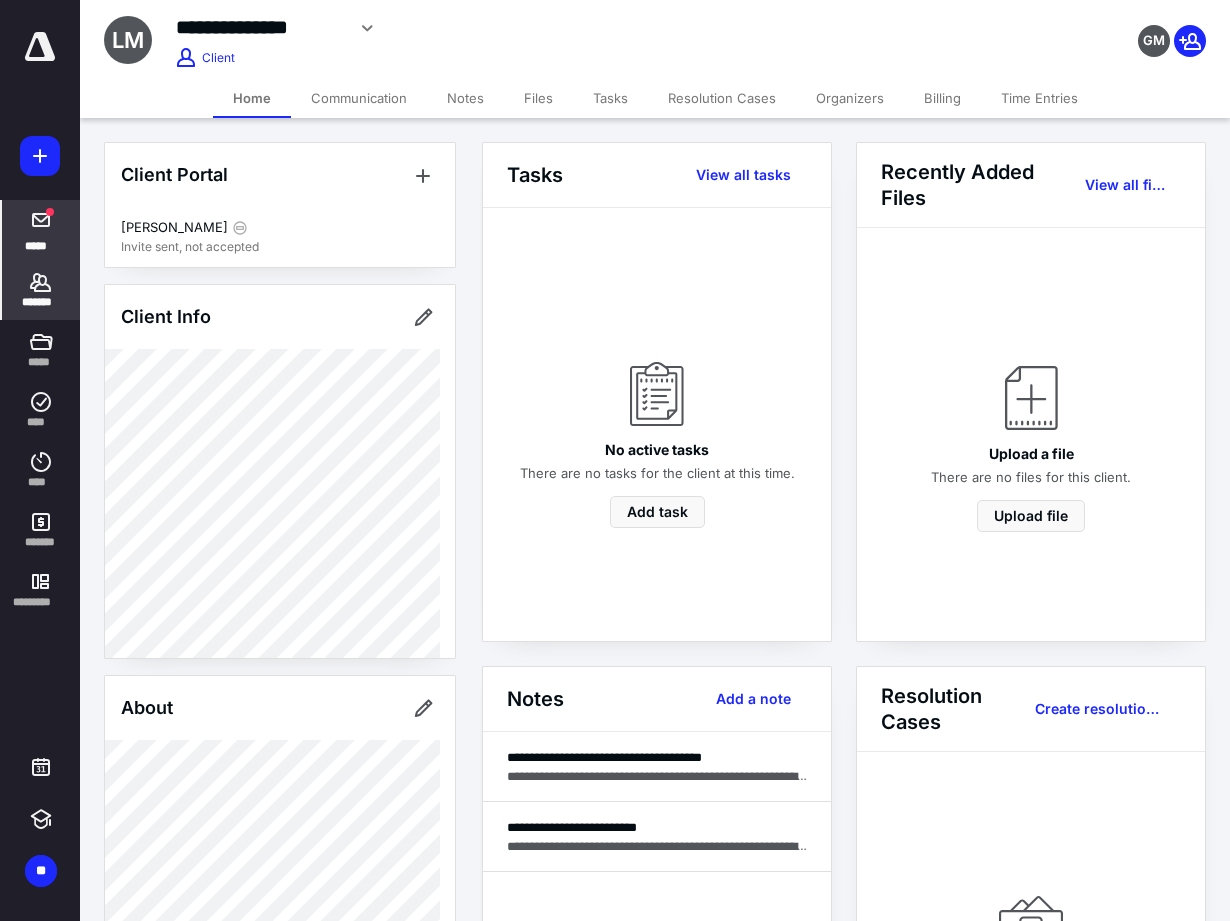 drag, startPoint x: 48, startPoint y: 224, endPoint x: 68, endPoint y: 208, distance: 25.612497 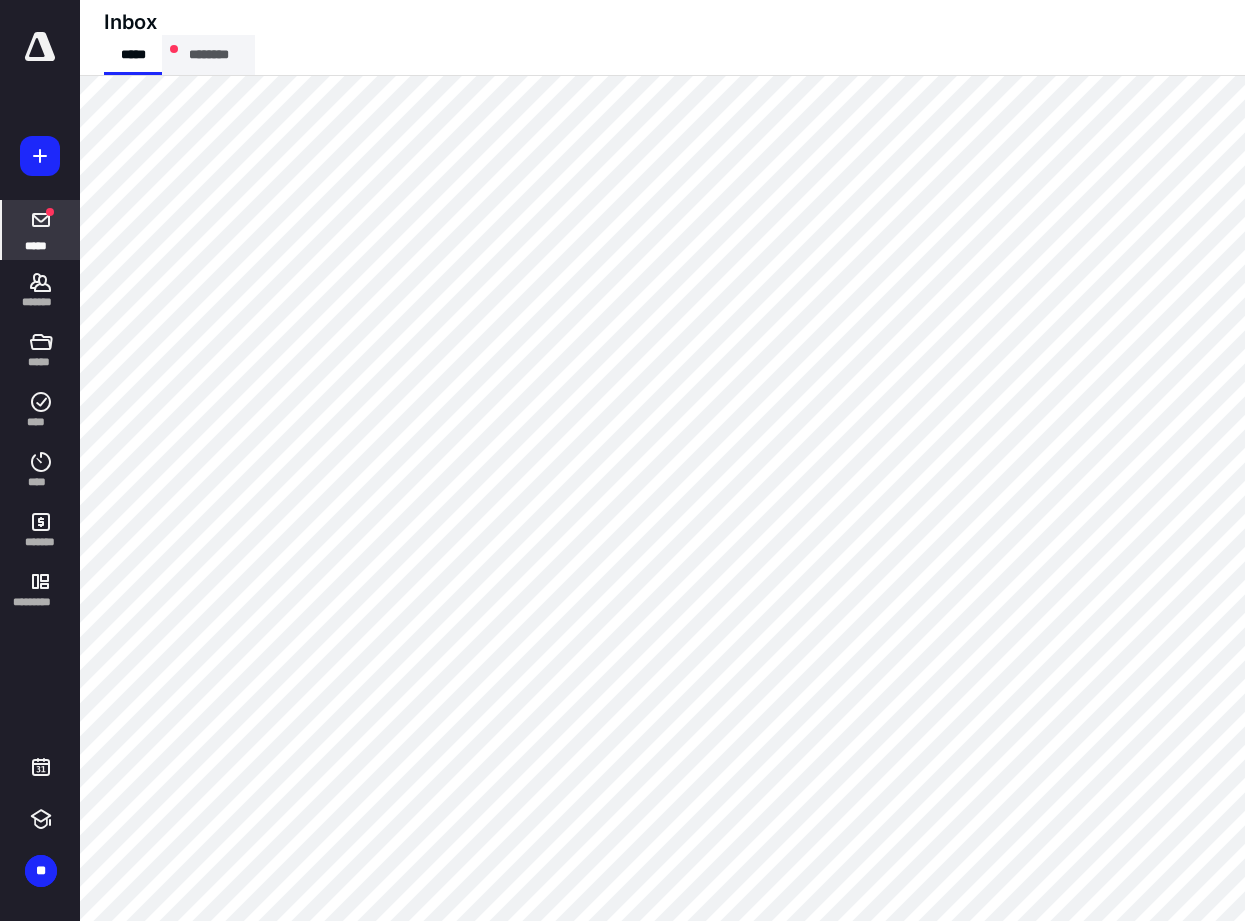 click on "********" at bounding box center (208, 55) 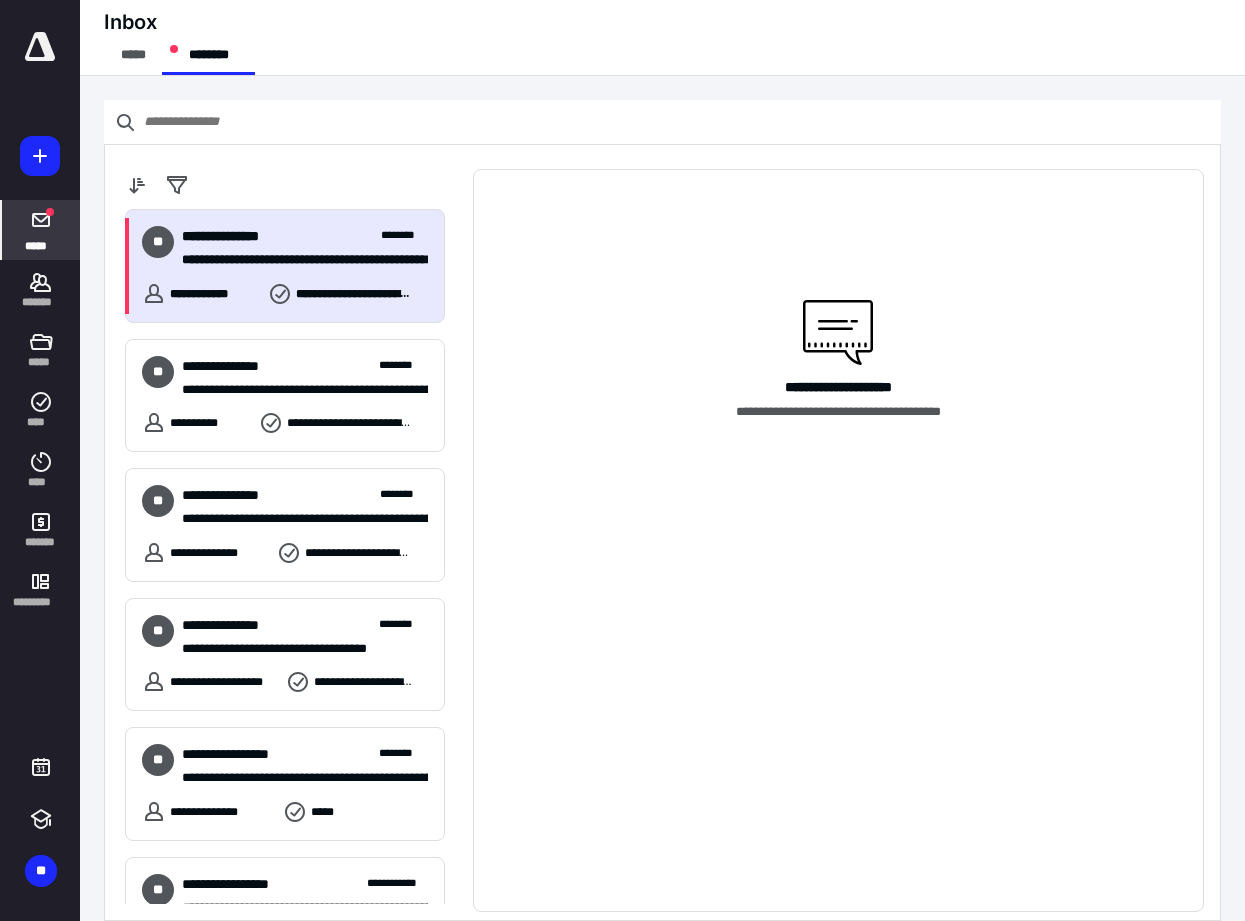 click on "**********" at bounding box center (238, 236) 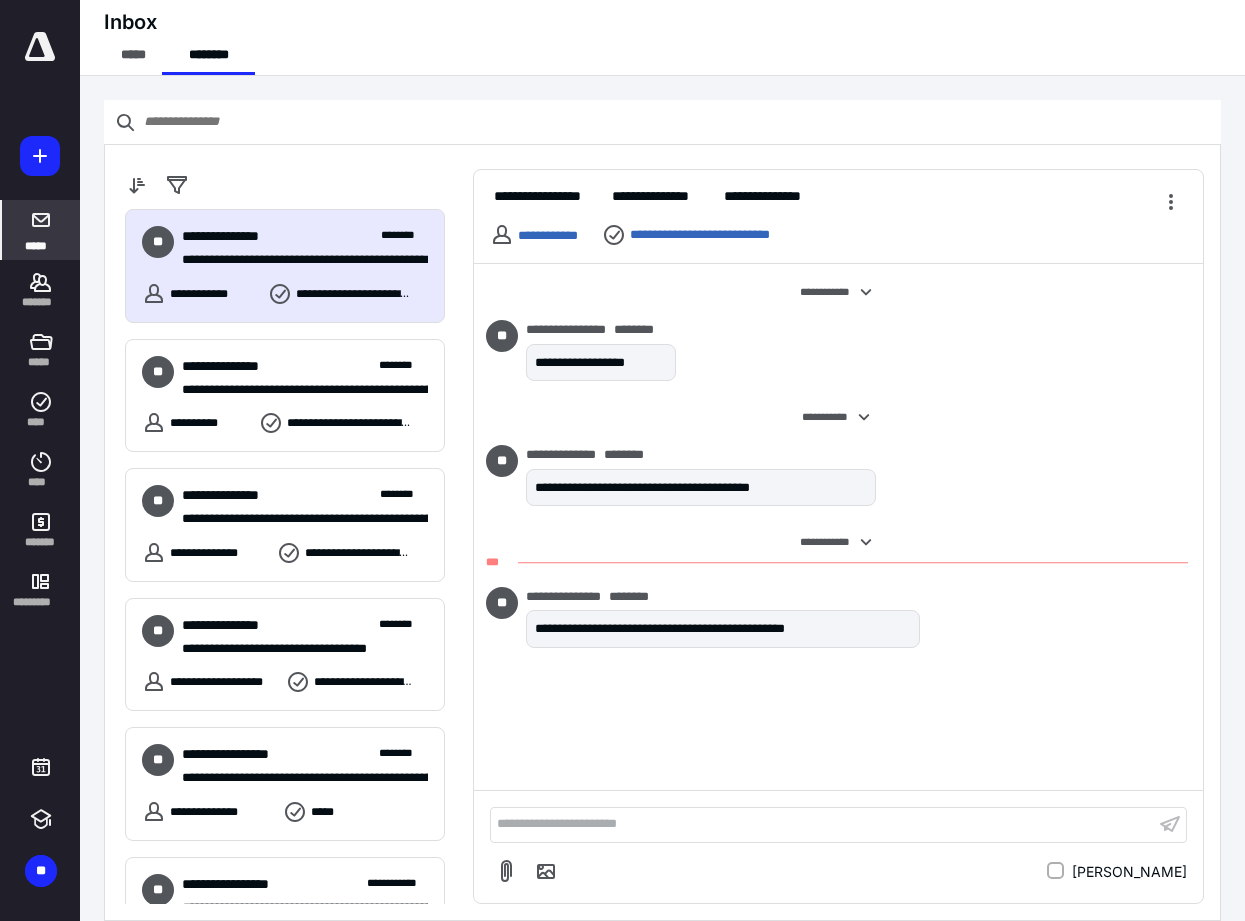 click at bounding box center (40, 47) 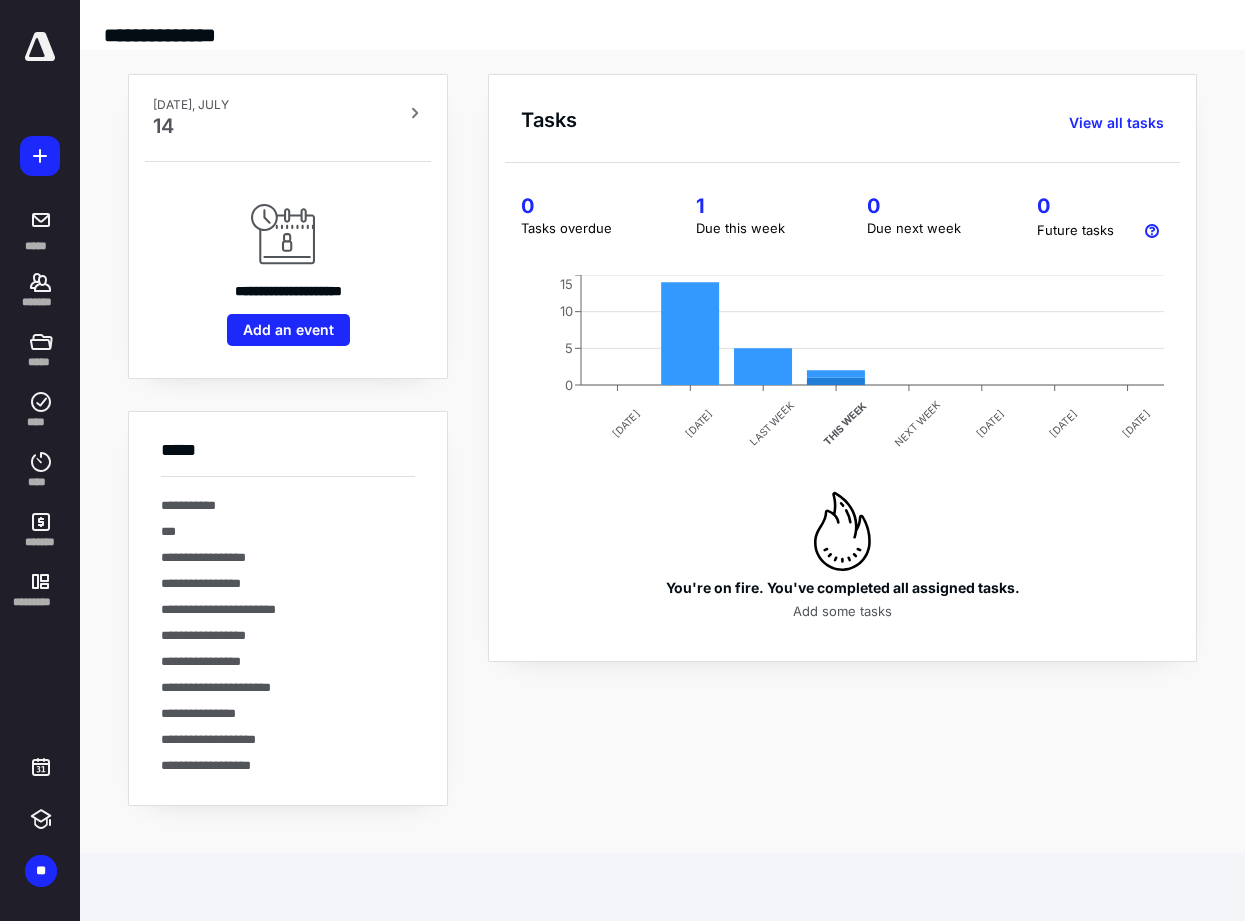drag, startPoint x: 52, startPoint y: 296, endPoint x: 464, endPoint y: 396, distance: 423.96225 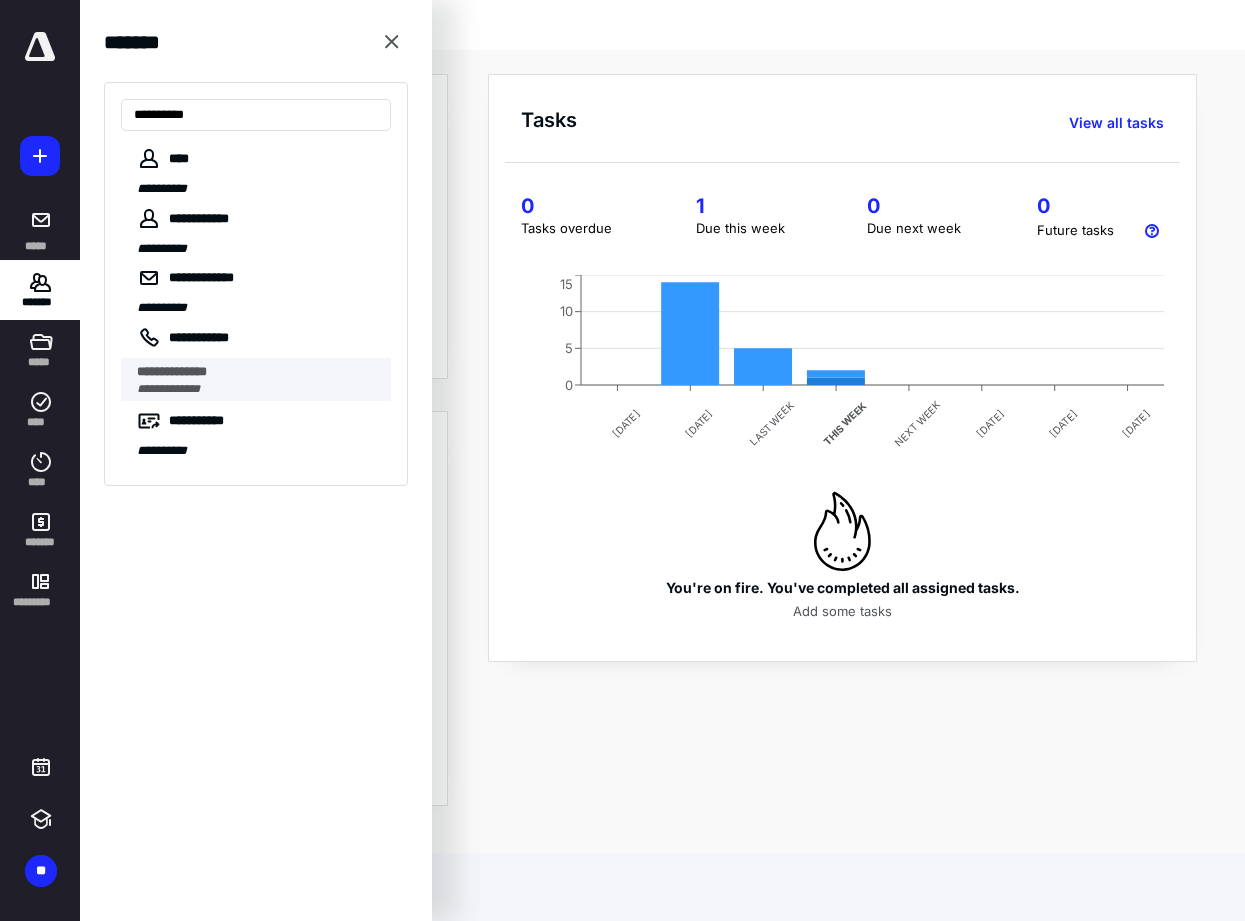 type on "**********" 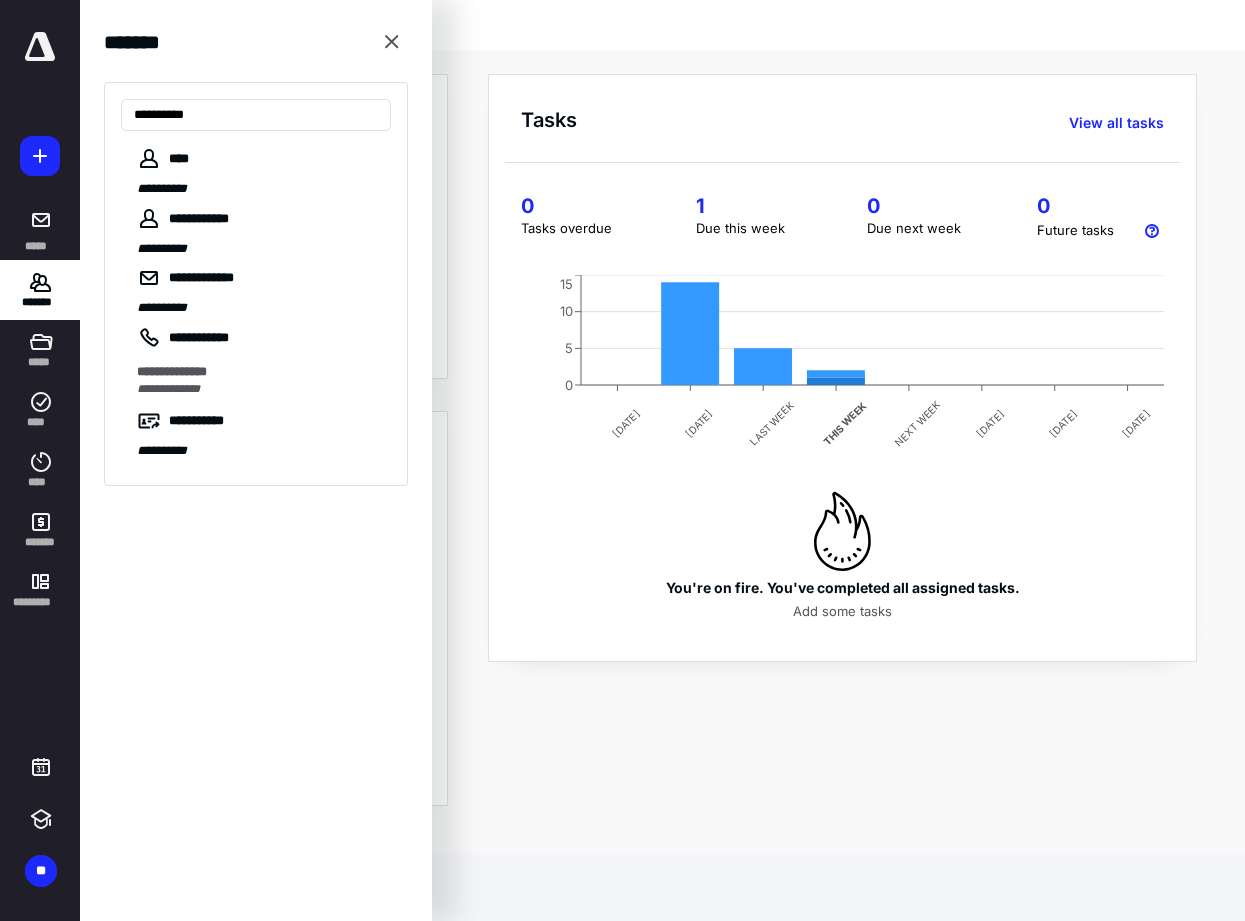 drag, startPoint x: 229, startPoint y: 382, endPoint x: 342, endPoint y: 441, distance: 127.47549 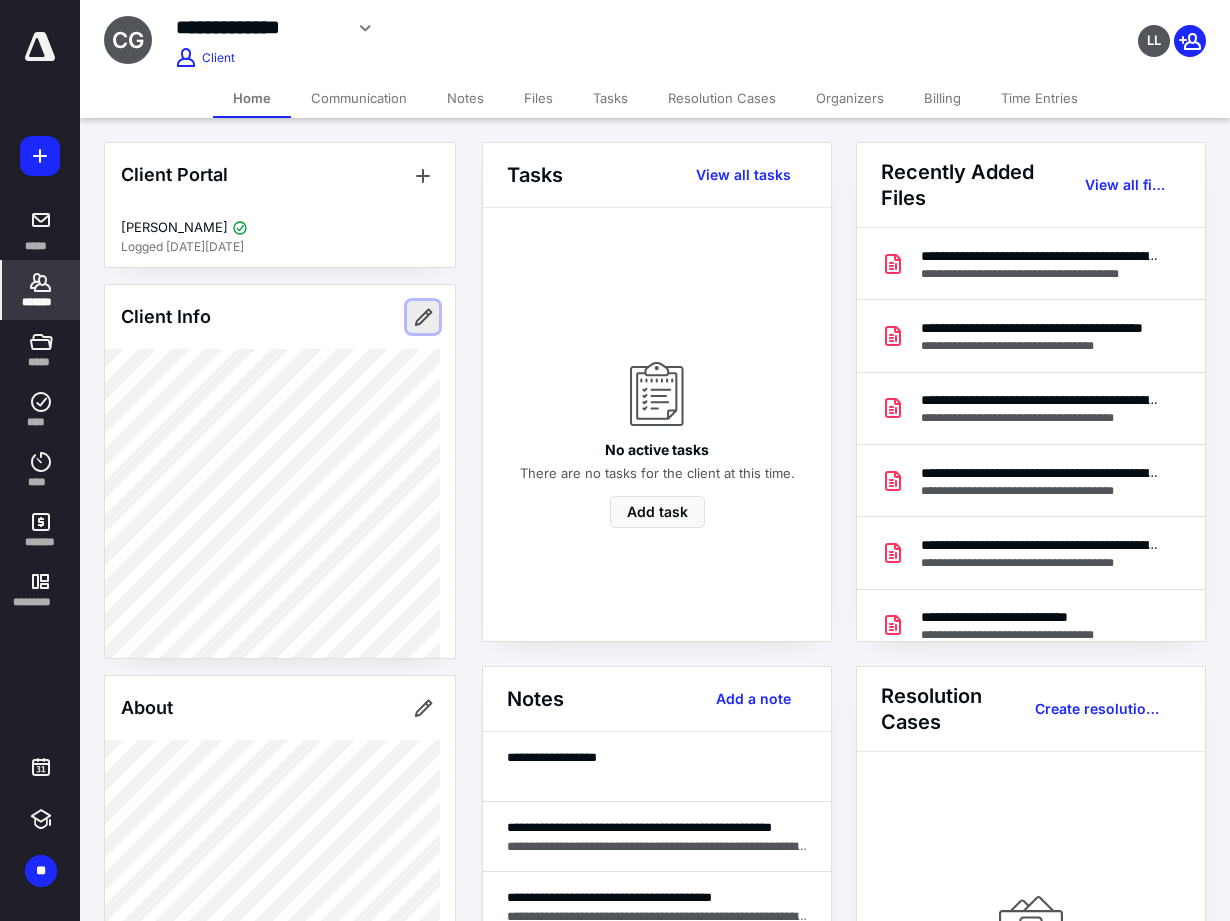 click at bounding box center [423, 317] 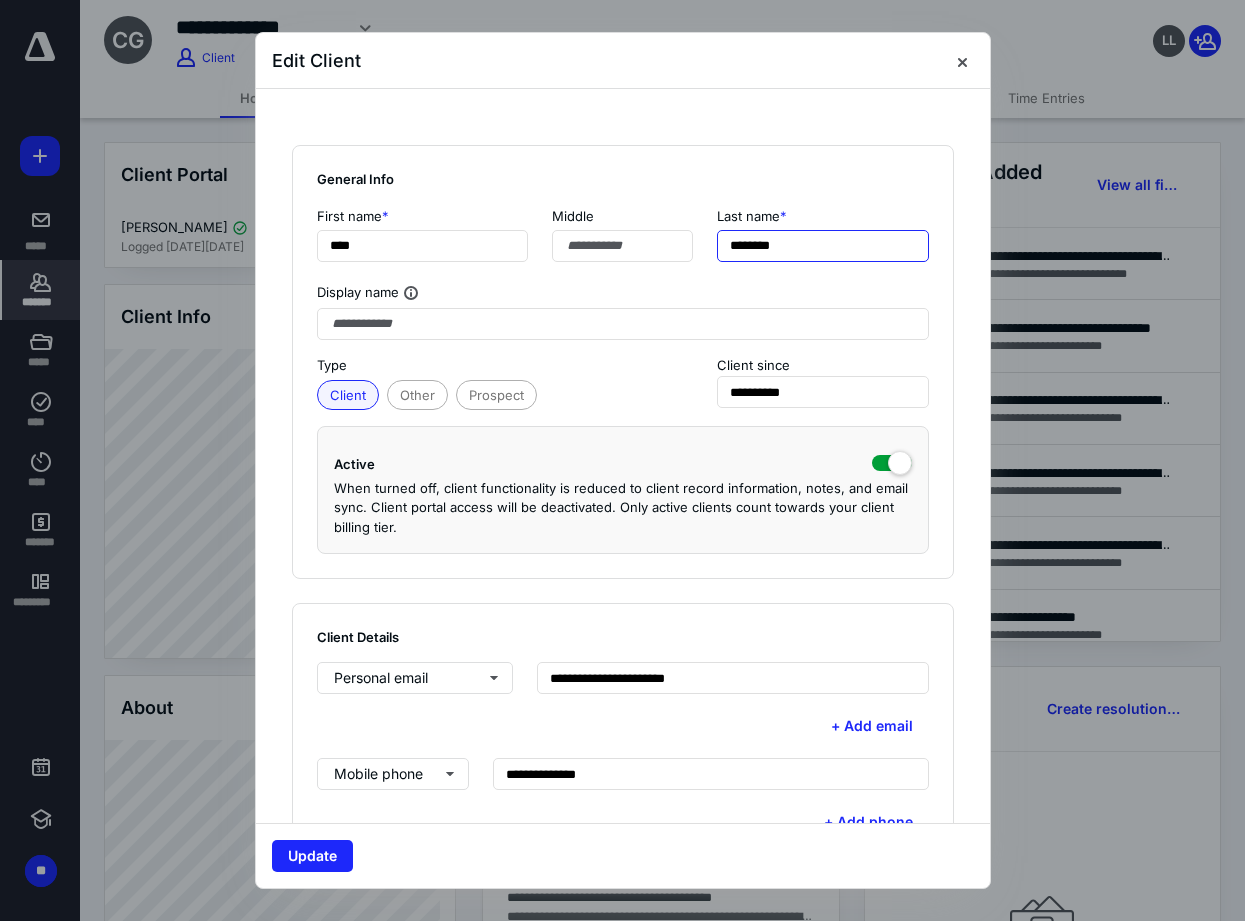 click on "********" at bounding box center (823, 246) 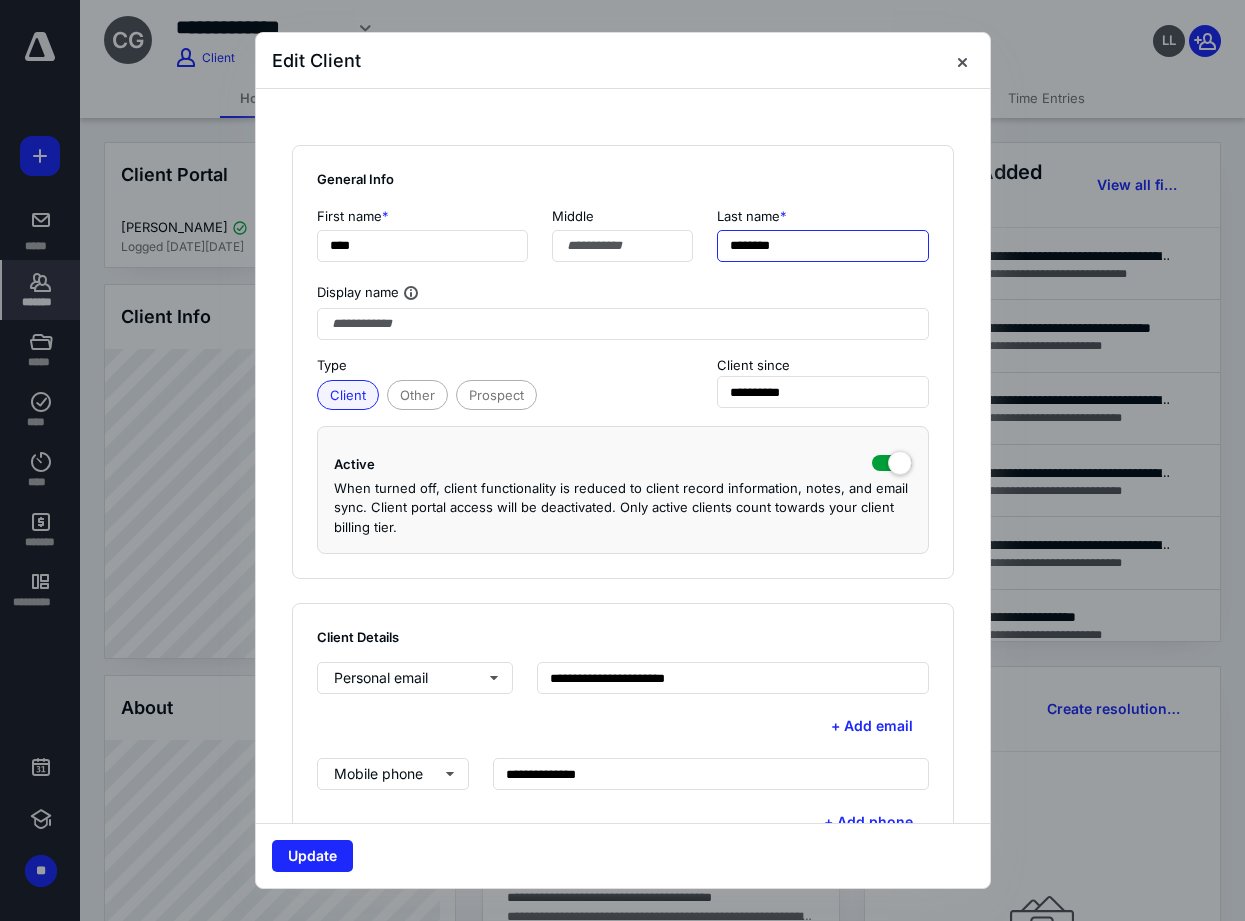 click on "********" at bounding box center [823, 246] 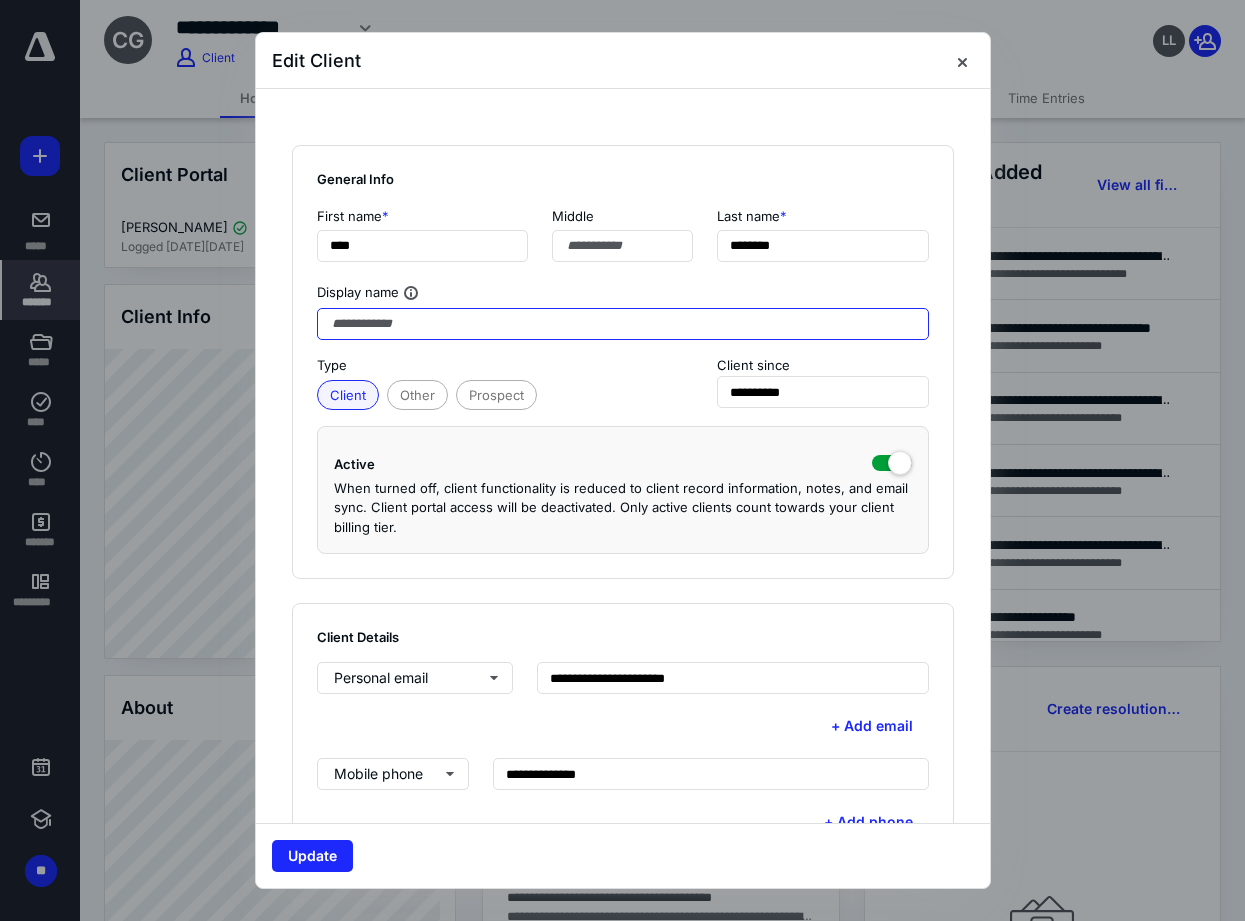 click at bounding box center (623, 324) 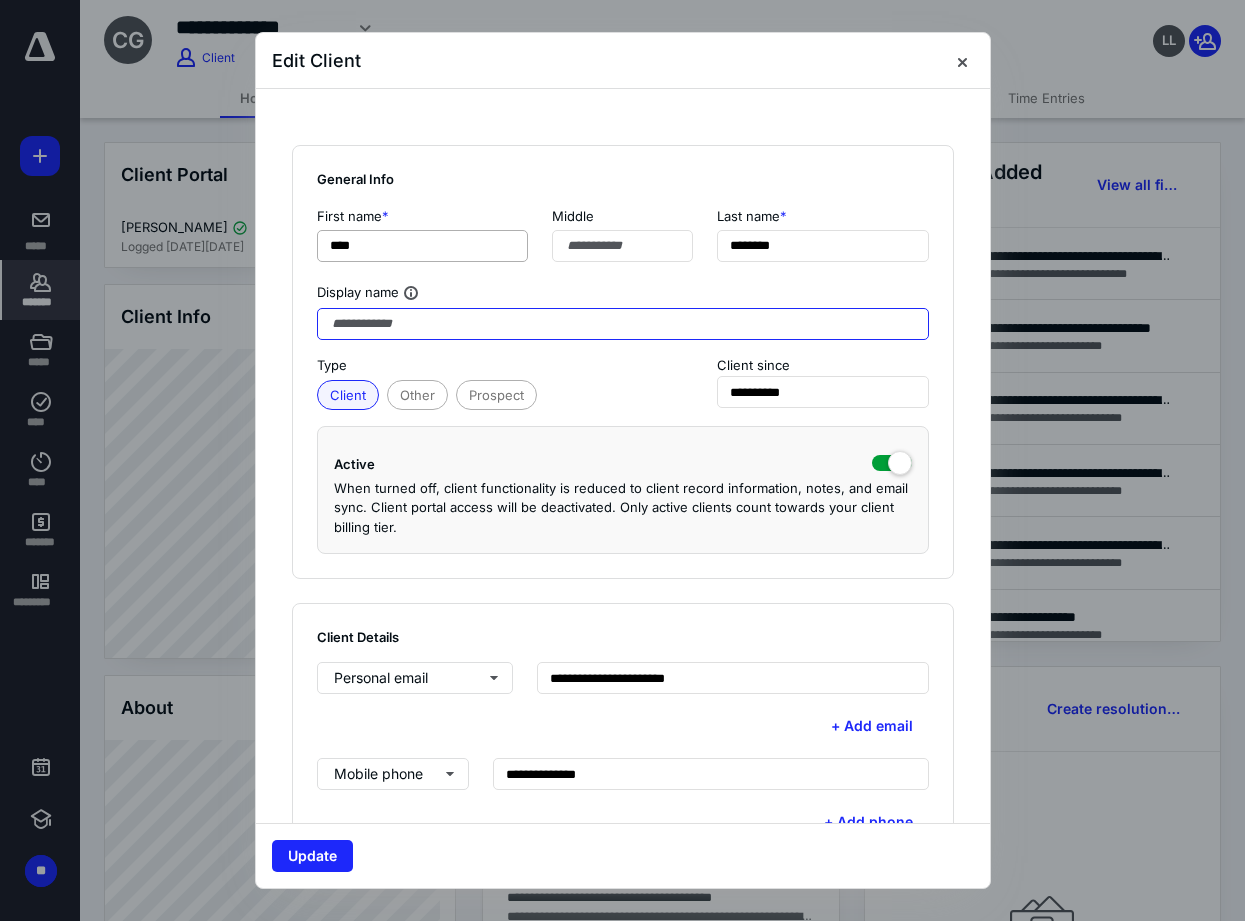 paste on "********" 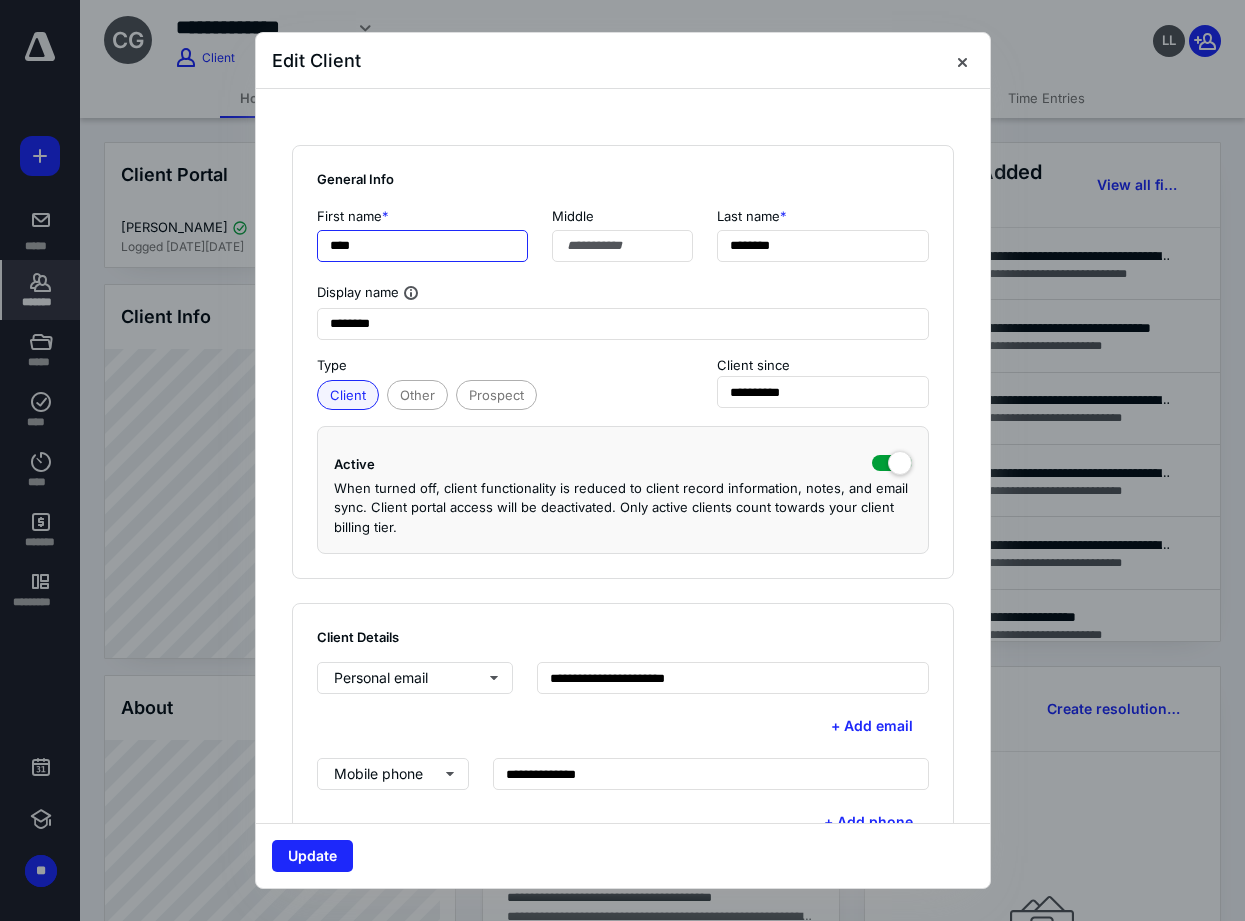 click on "****" at bounding box center [423, 246] 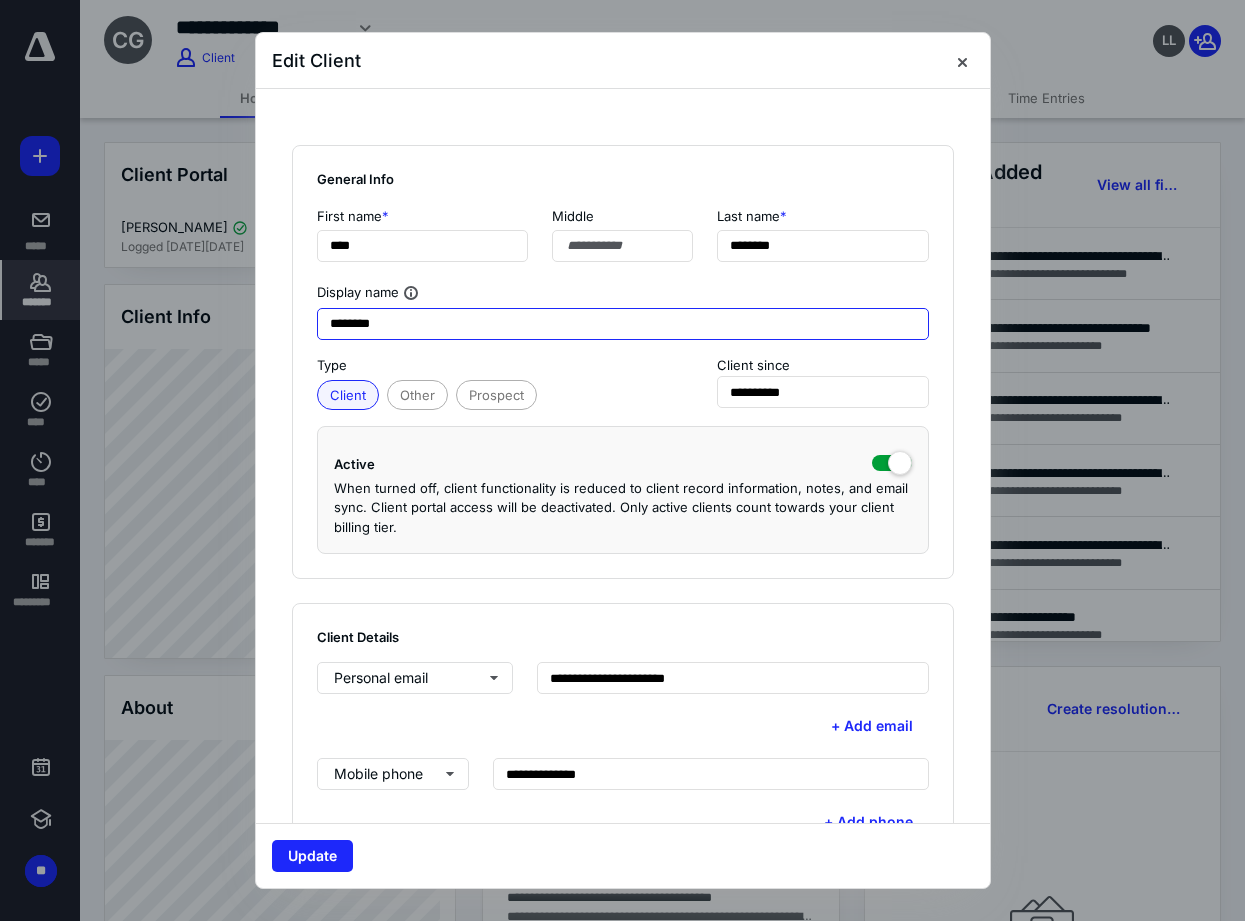 click on "********" at bounding box center (623, 324) 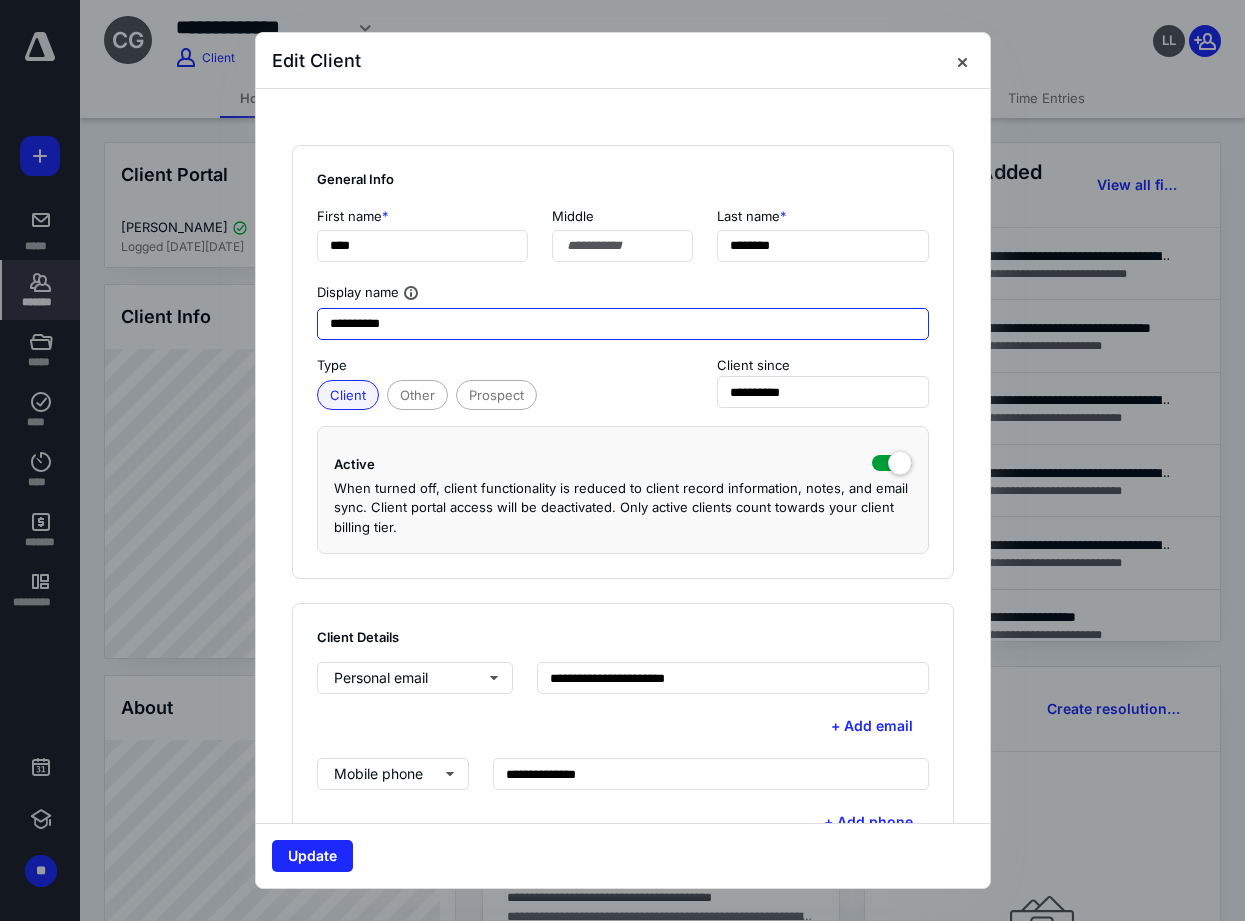 paste on "*****" 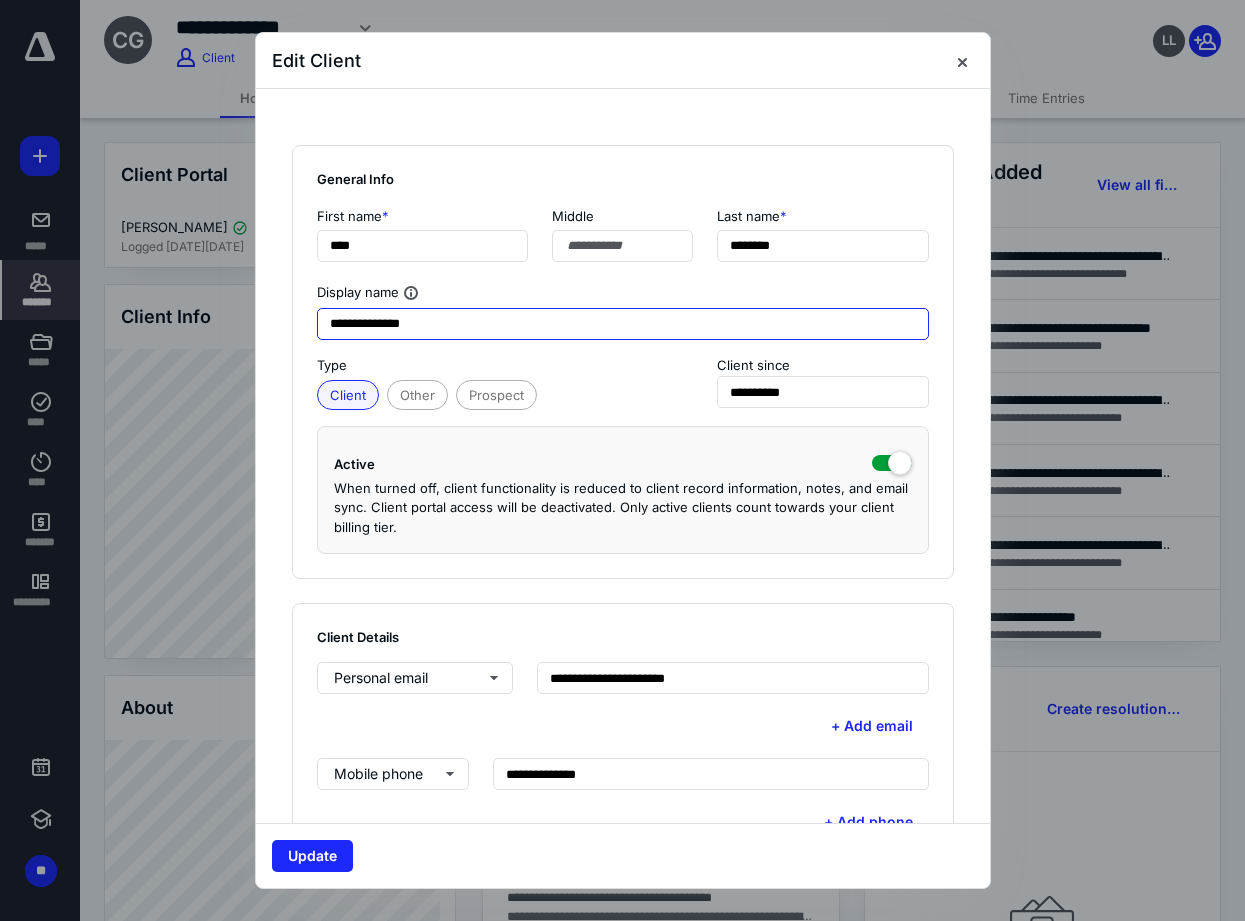 drag, startPoint x: 439, startPoint y: 320, endPoint x: 127, endPoint y: 291, distance: 313.34485 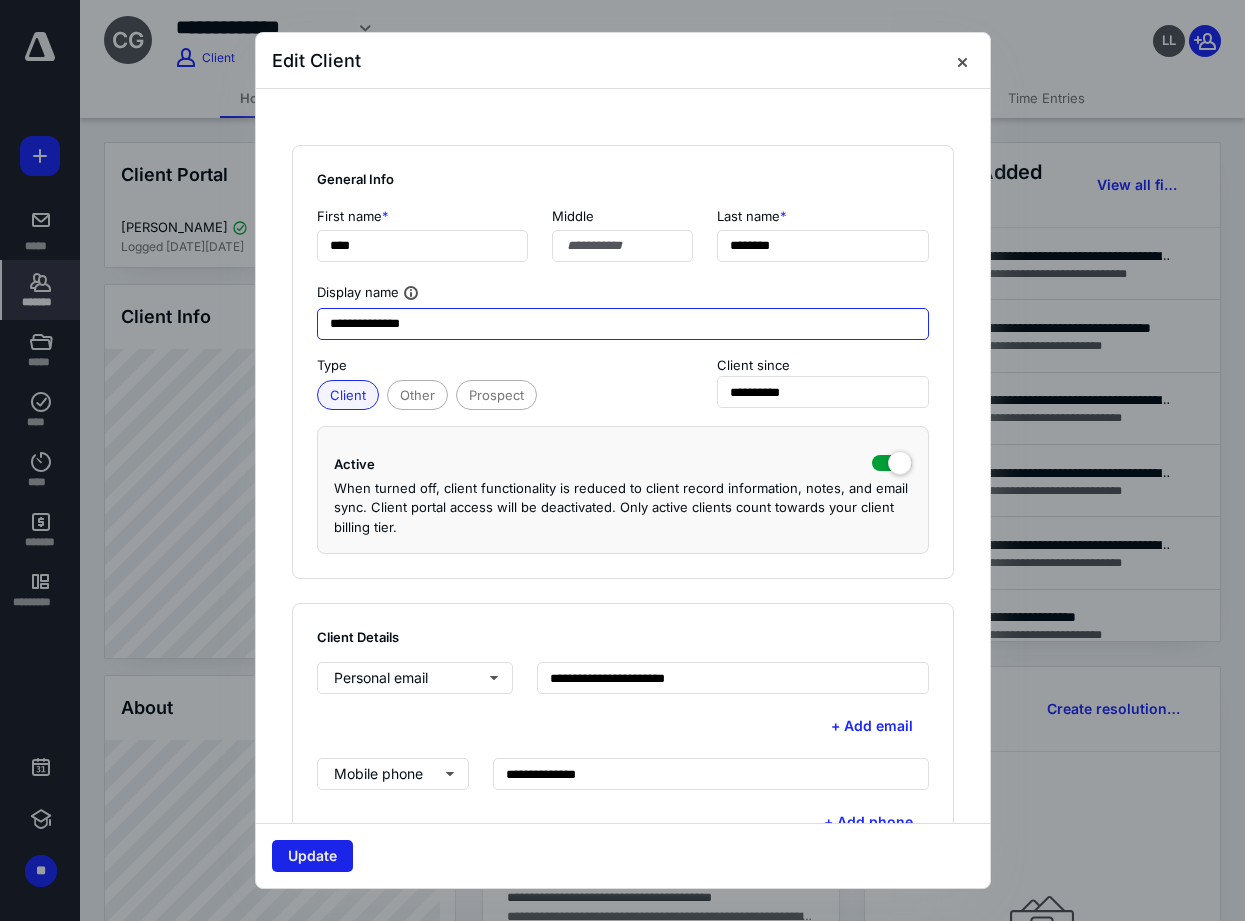 type on "**********" 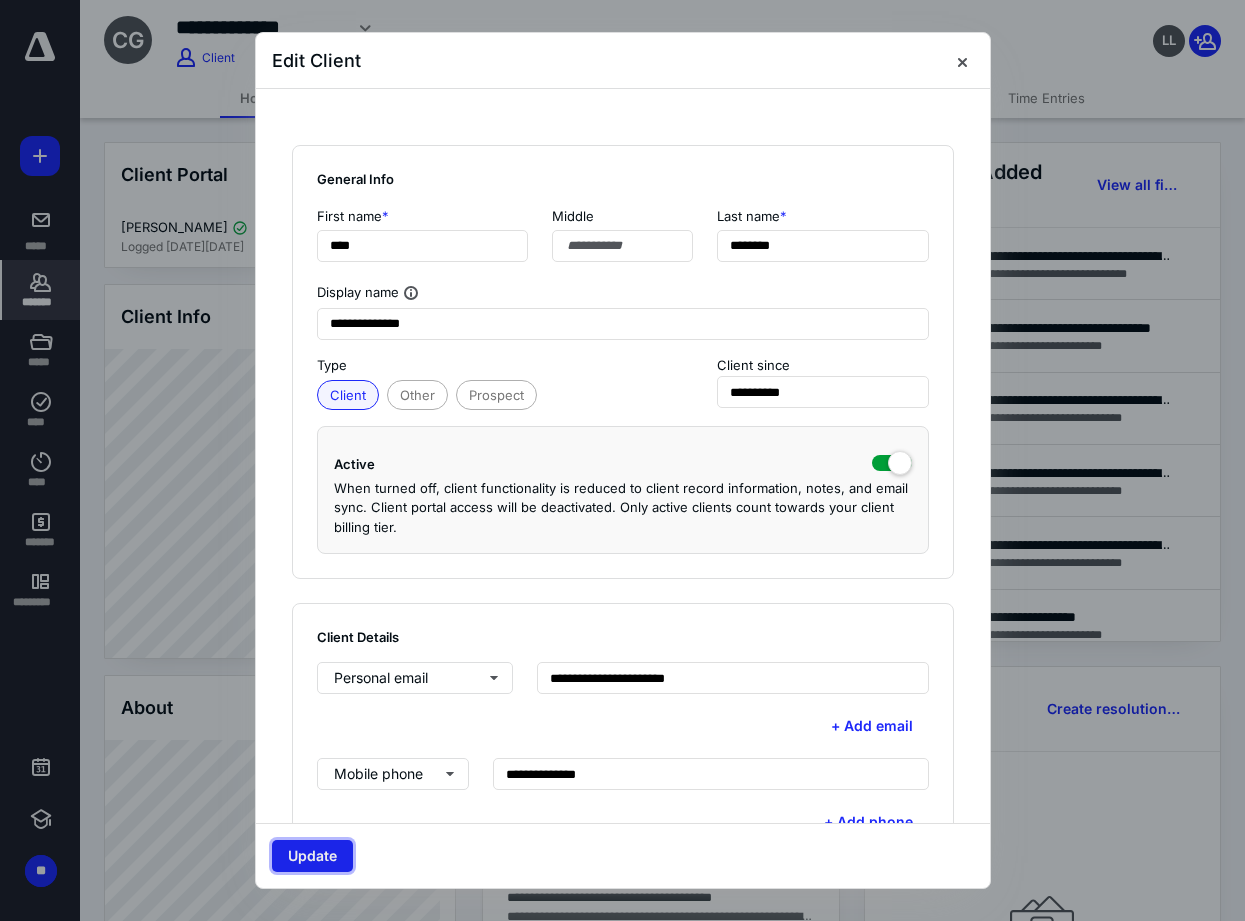 click on "Update" at bounding box center (312, 856) 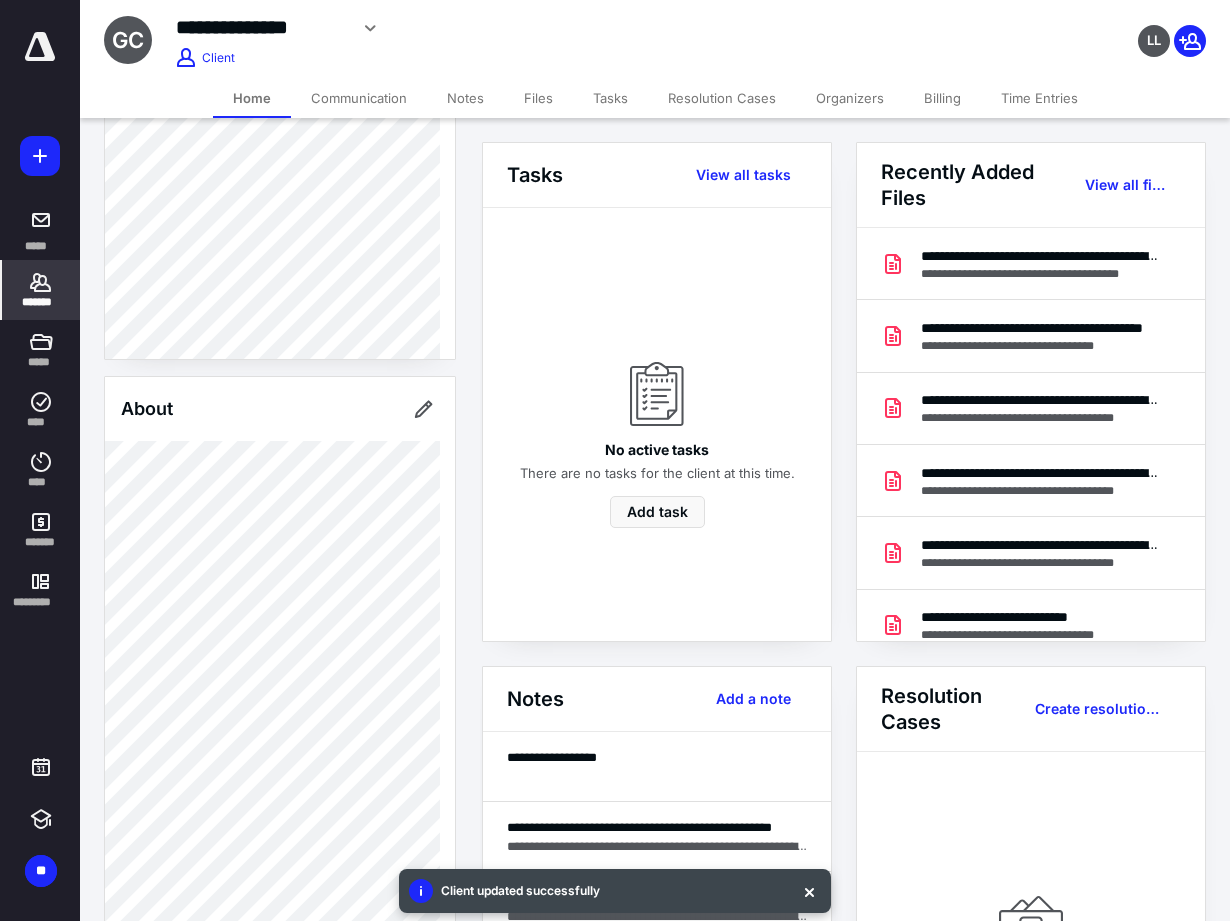 scroll, scrollTop: 300, scrollLeft: 0, axis: vertical 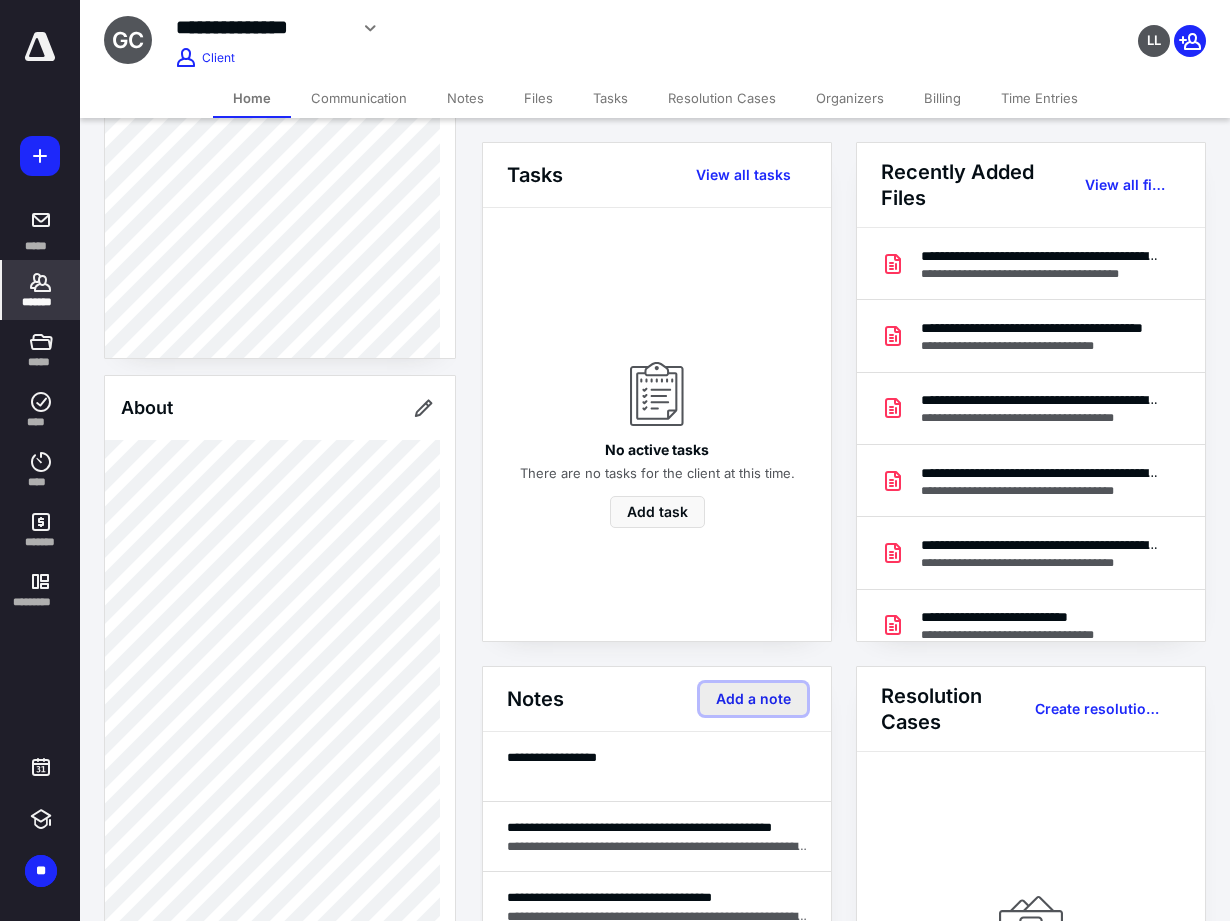 click on "Add a note" at bounding box center (753, 699) 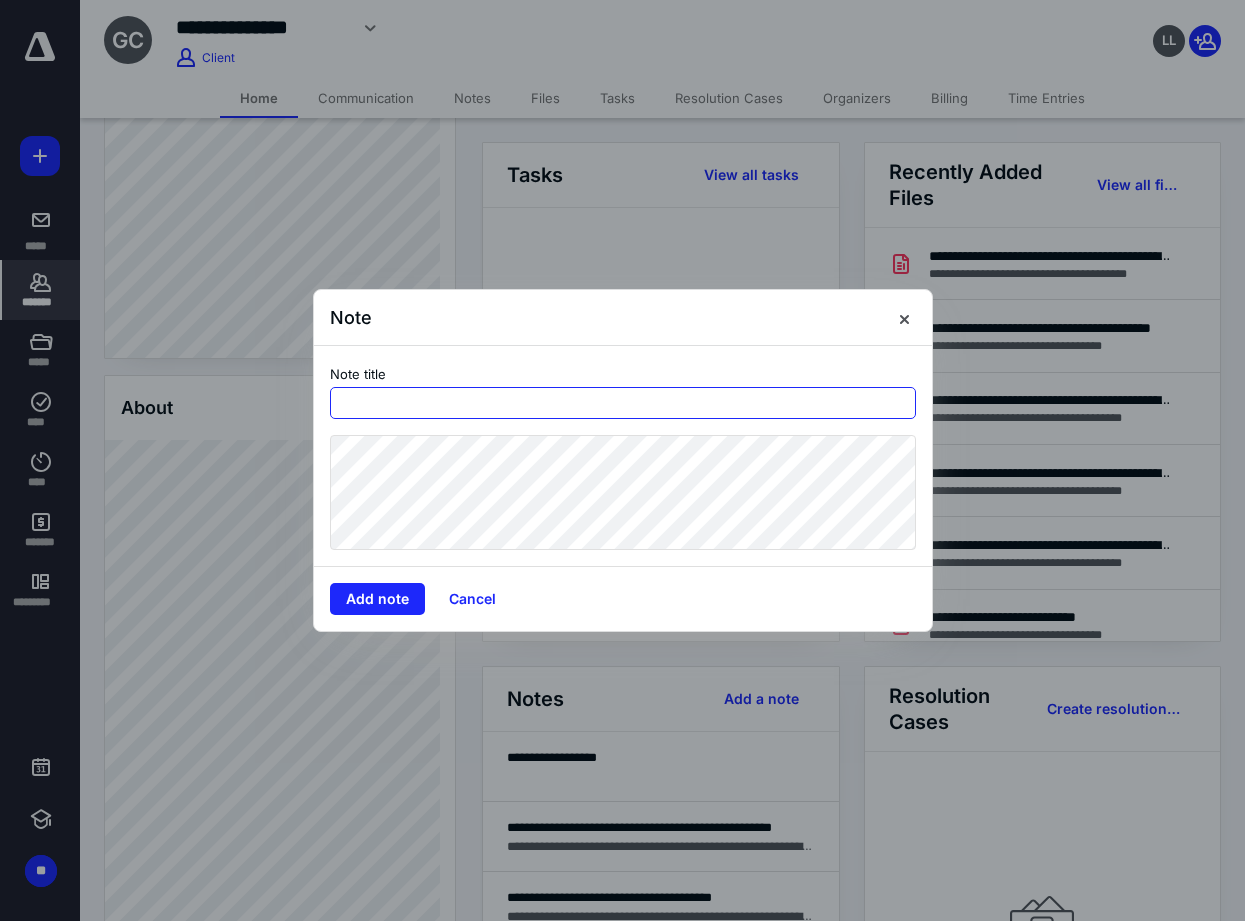click at bounding box center (623, 403) 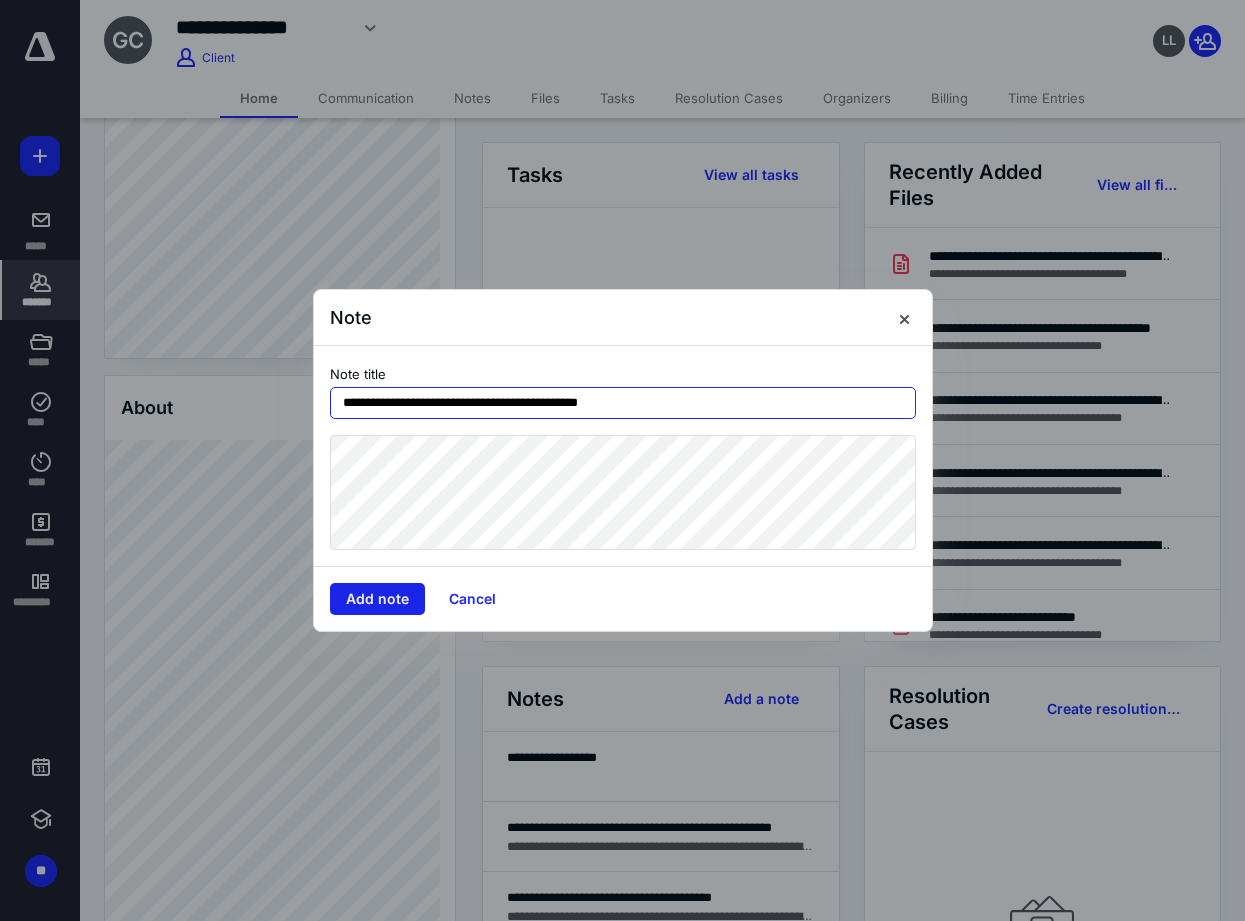 type on "**********" 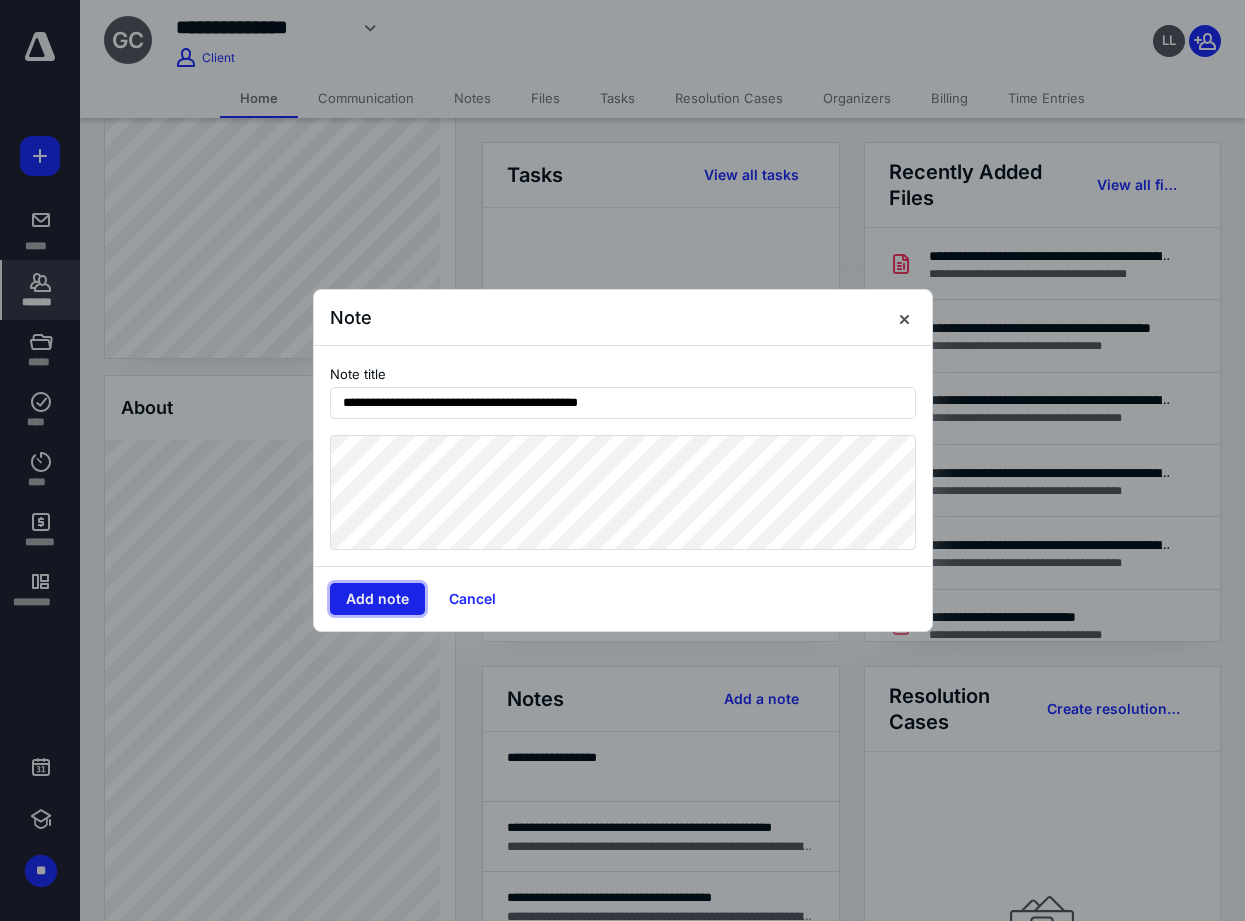 click on "Add note" at bounding box center [377, 599] 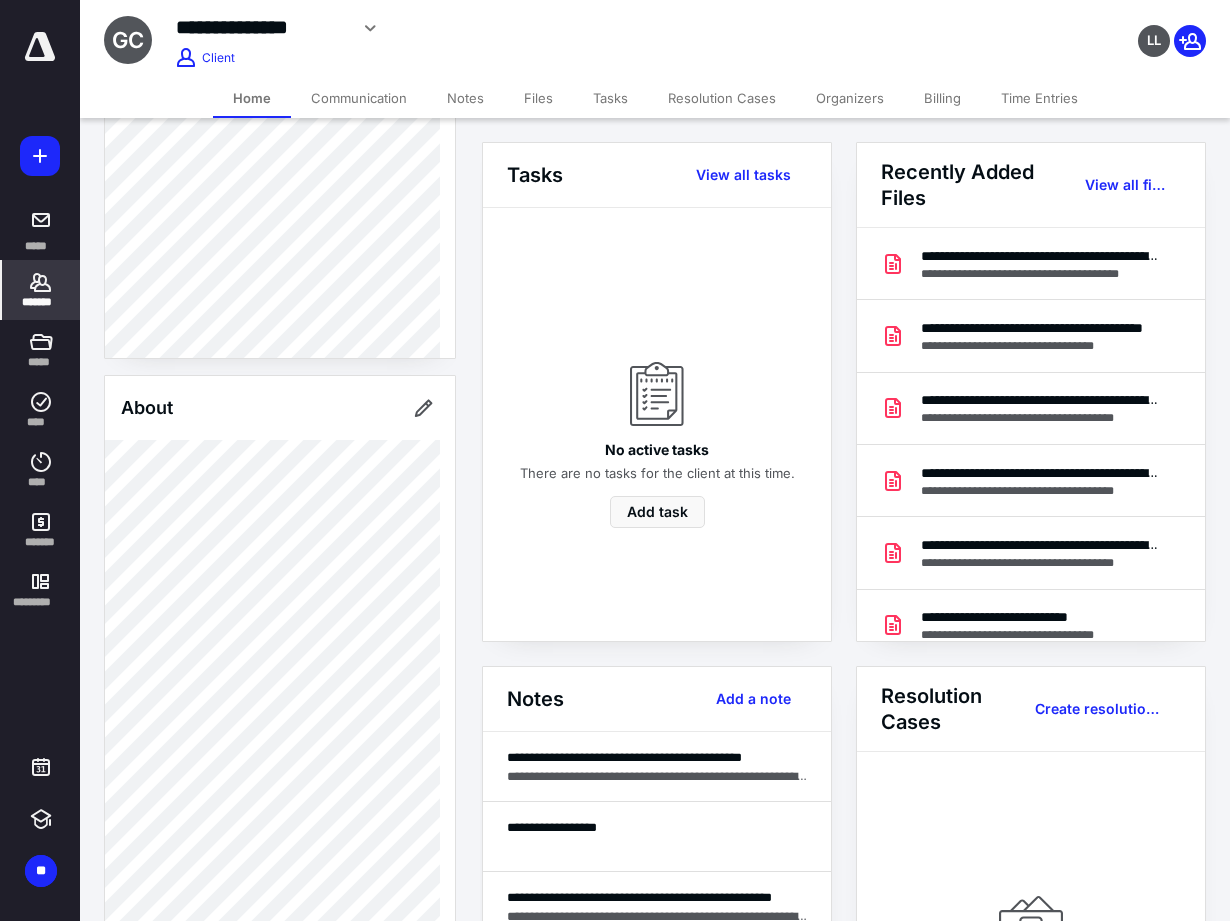 click on "*******" at bounding box center [41, 290] 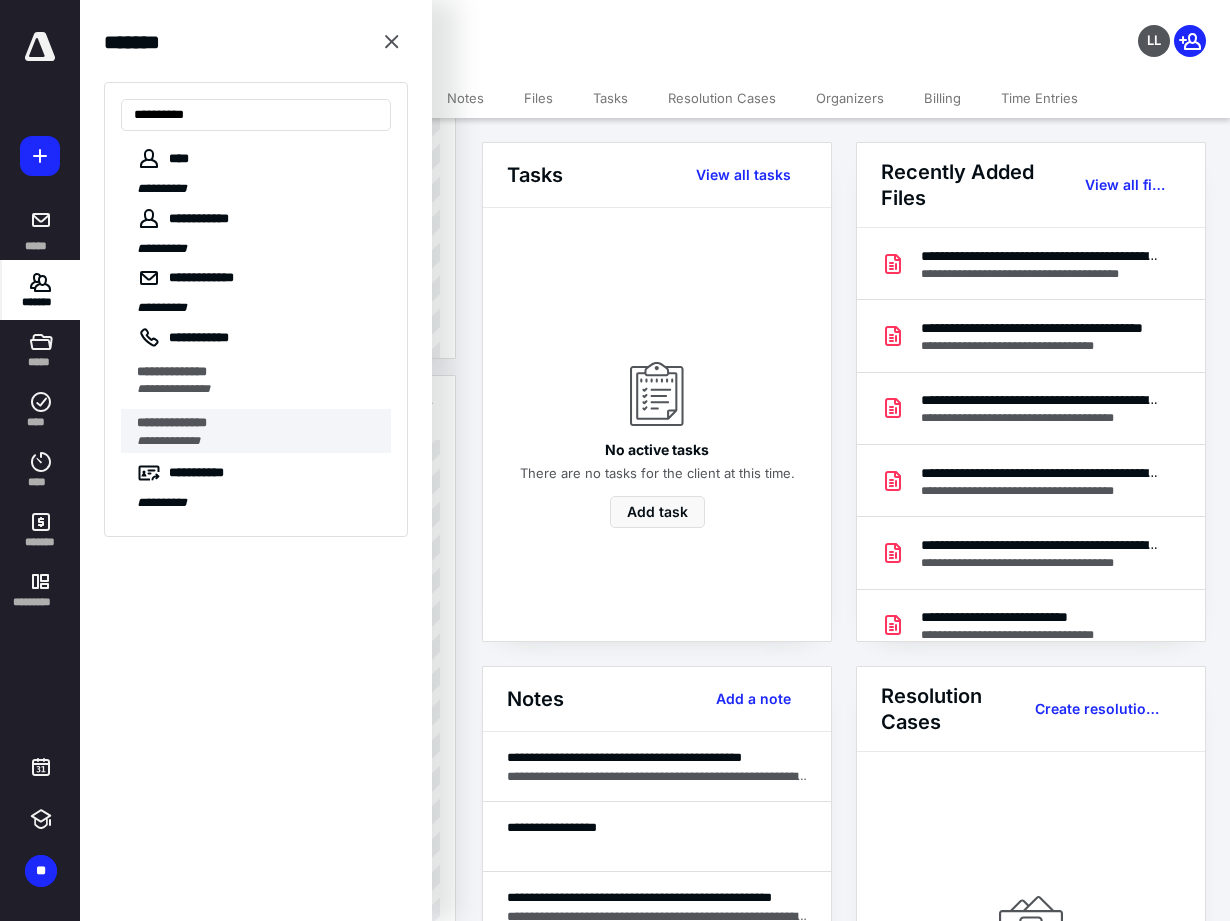 type on "**********" 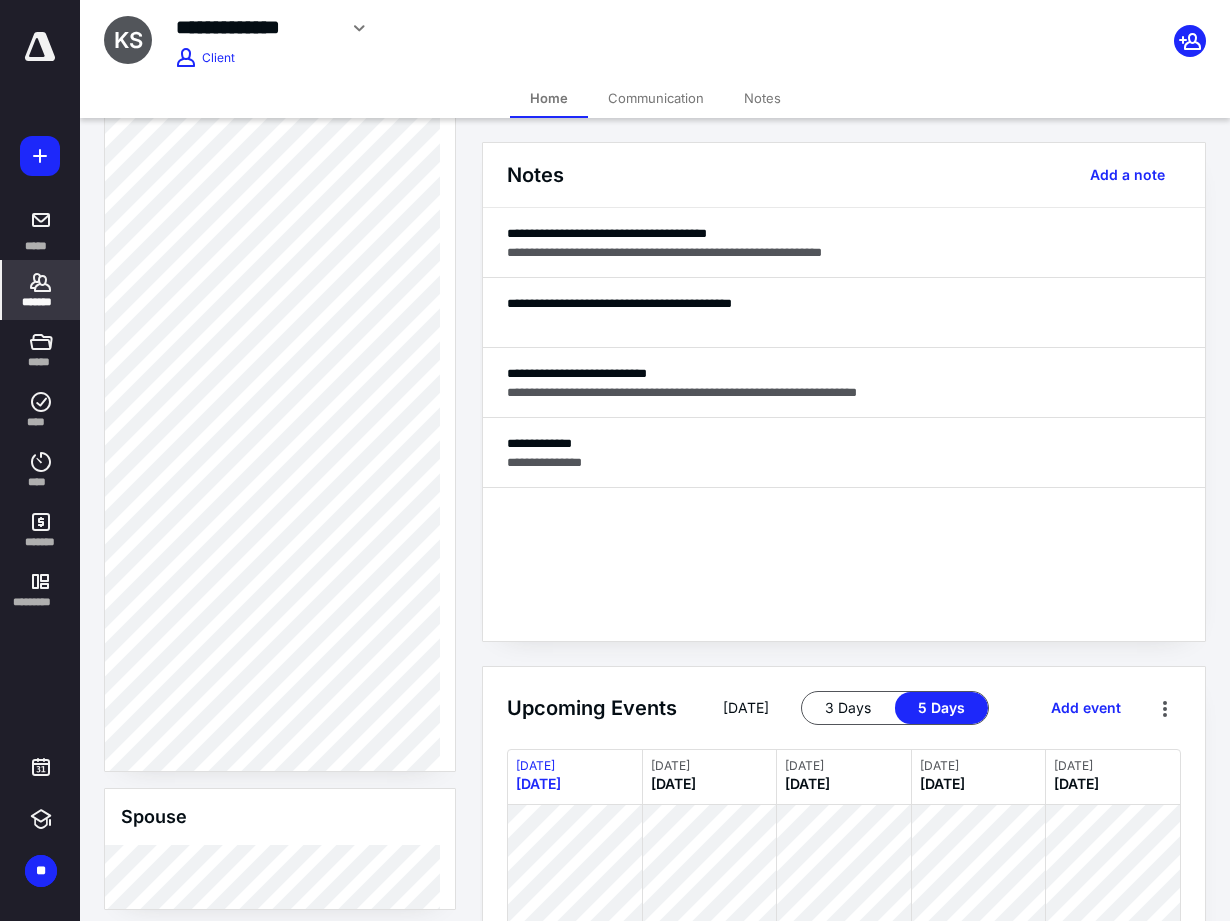 scroll, scrollTop: 600, scrollLeft: 0, axis: vertical 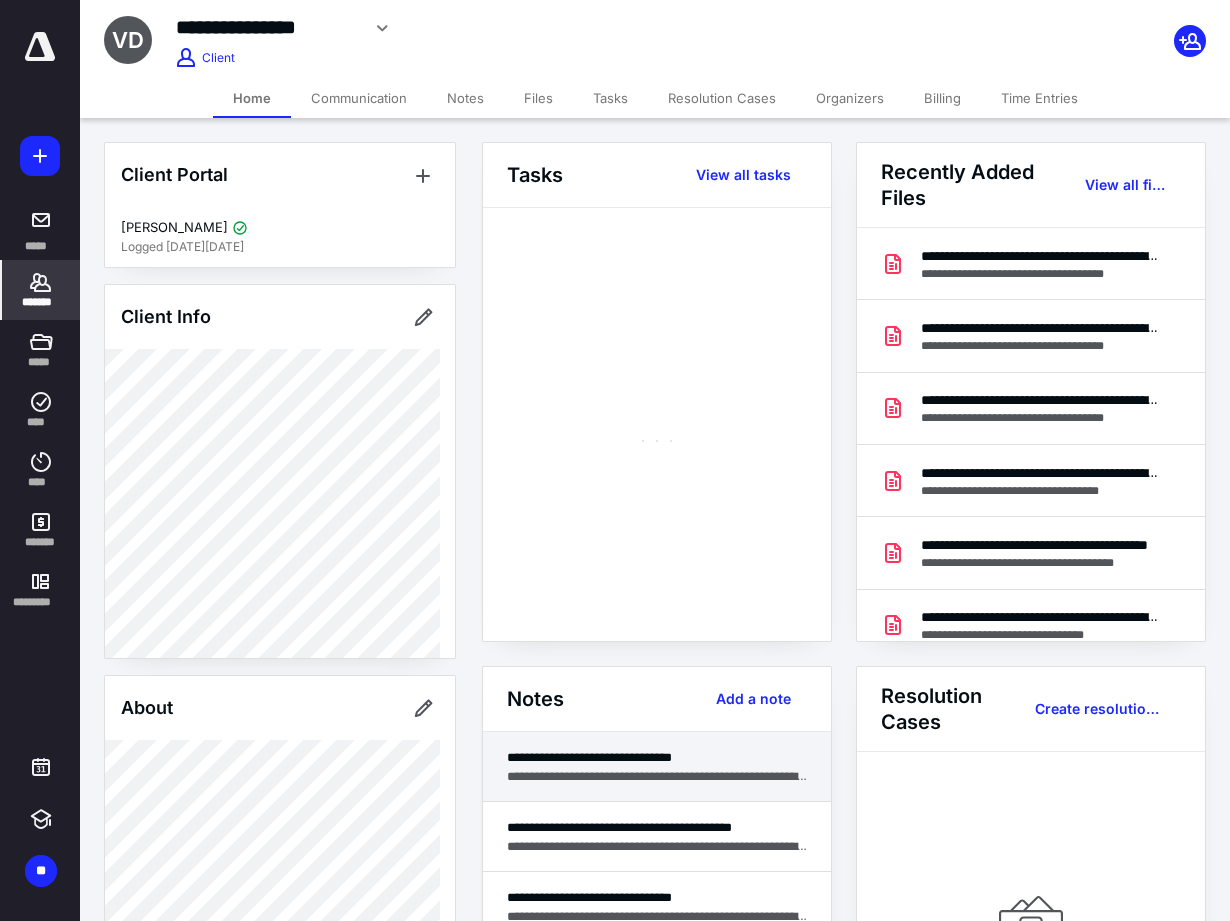 click on "**********" at bounding box center [657, 776] 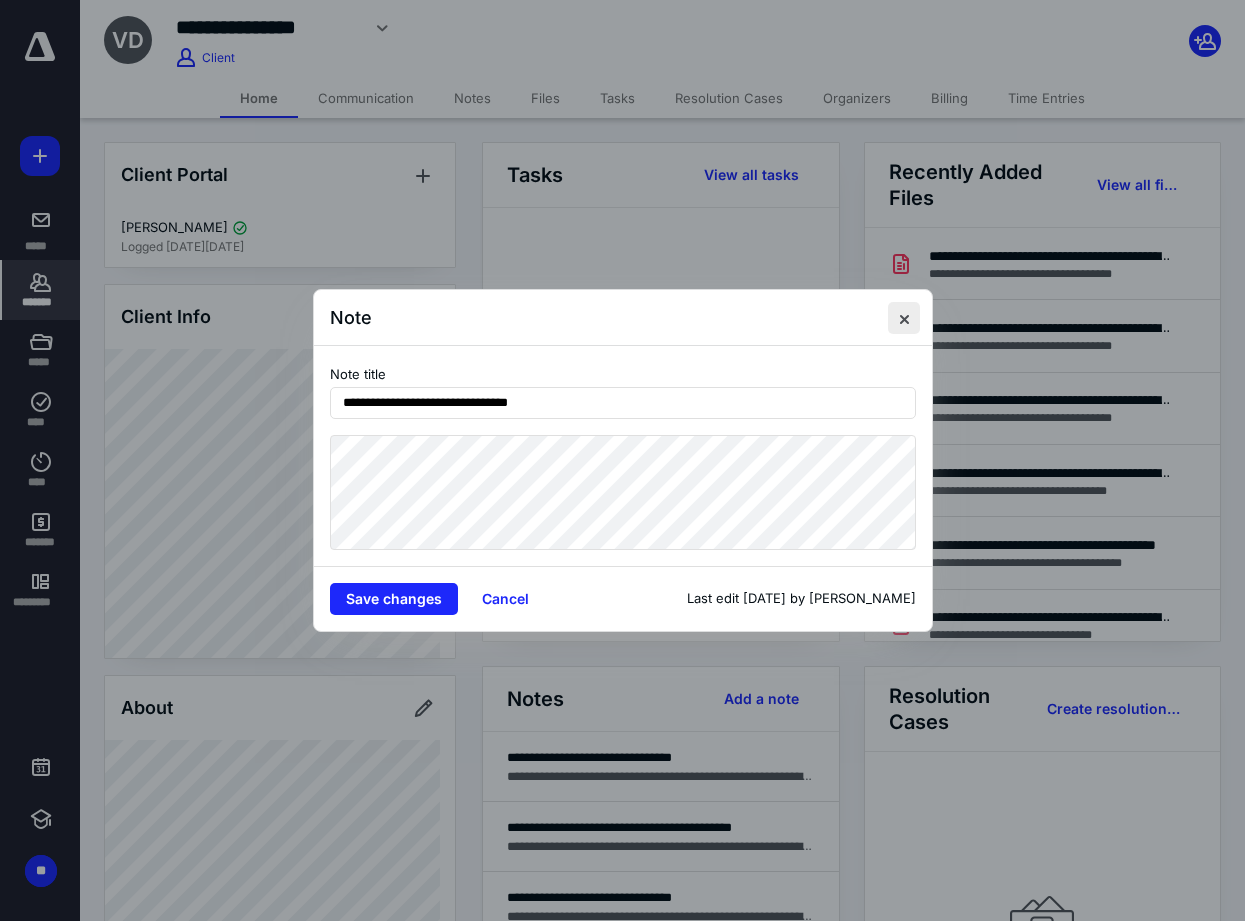 click at bounding box center (904, 318) 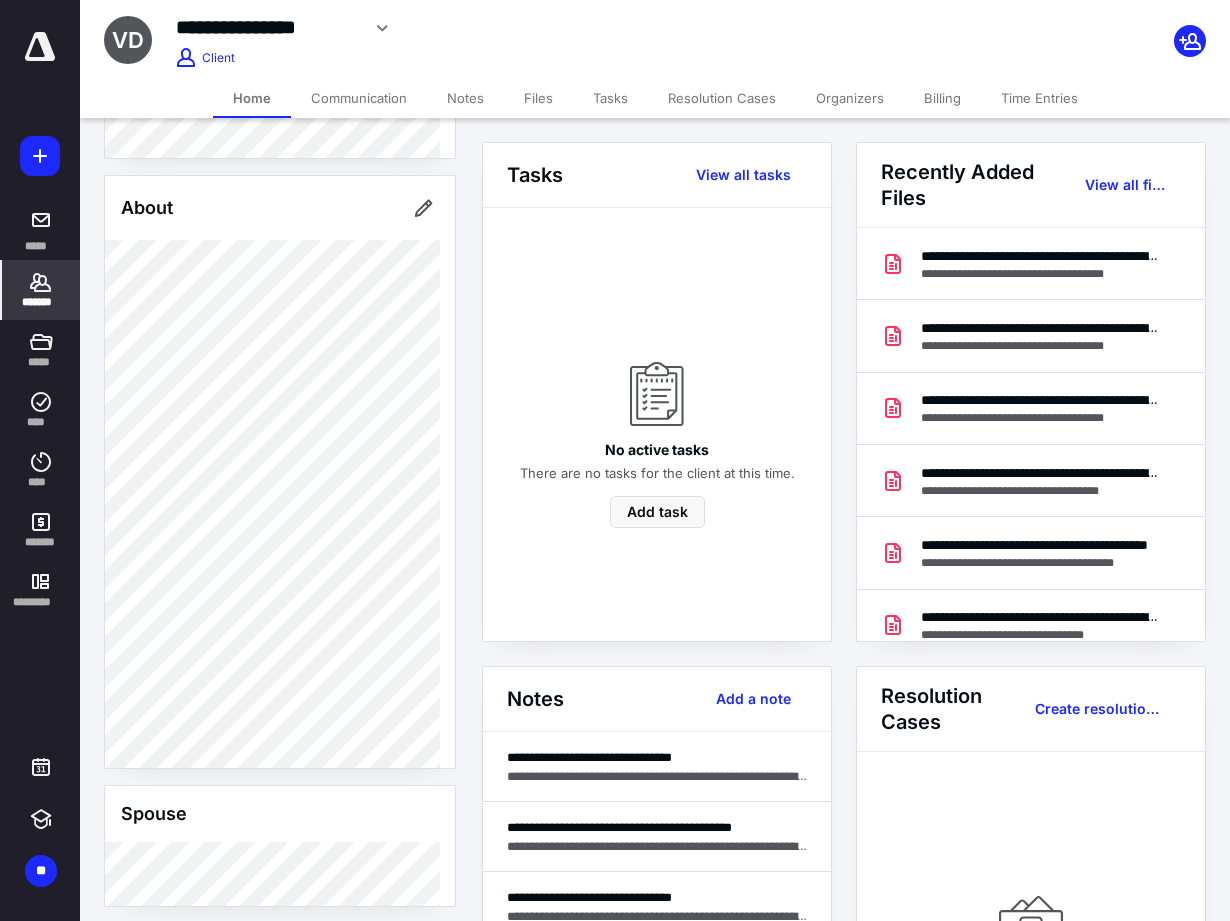 scroll, scrollTop: 600, scrollLeft: 0, axis: vertical 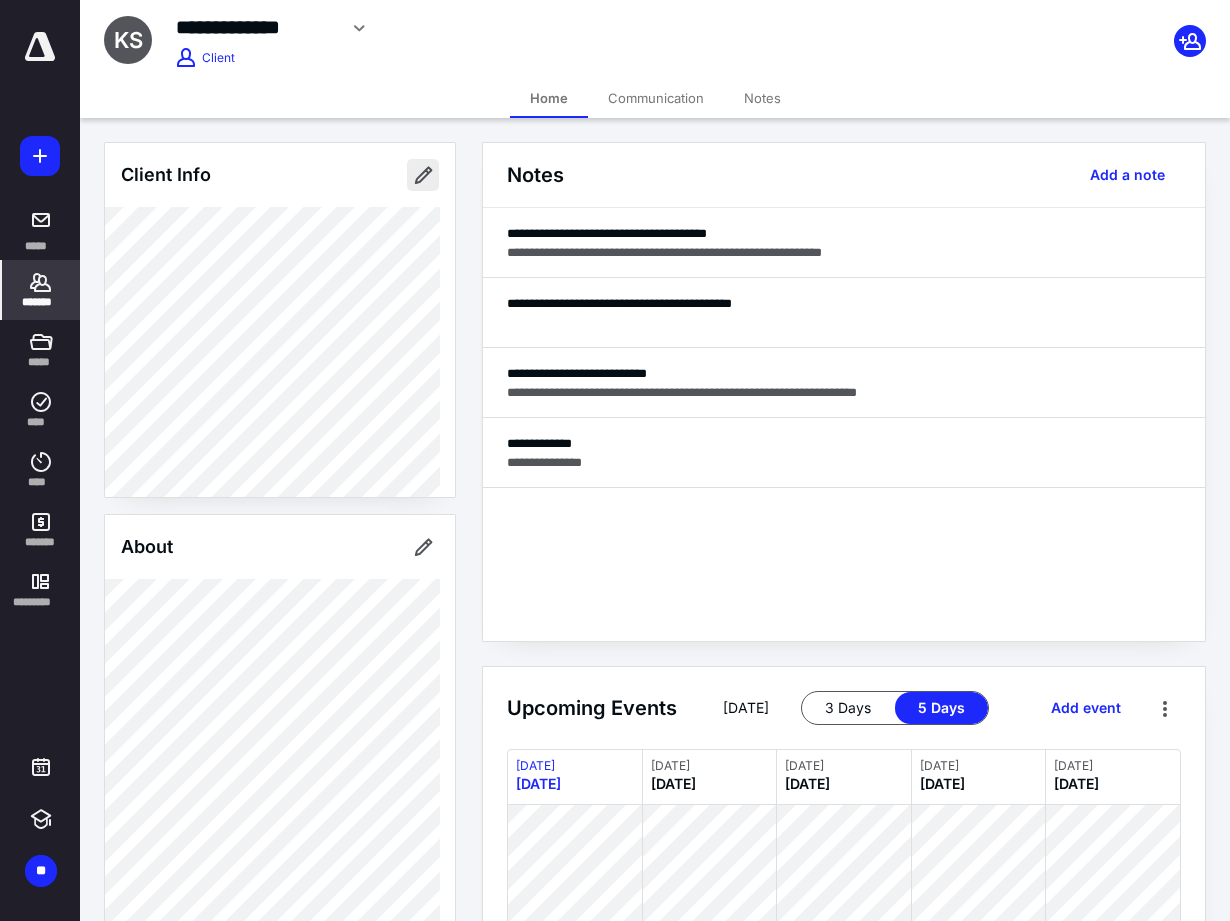 click at bounding box center (423, 175) 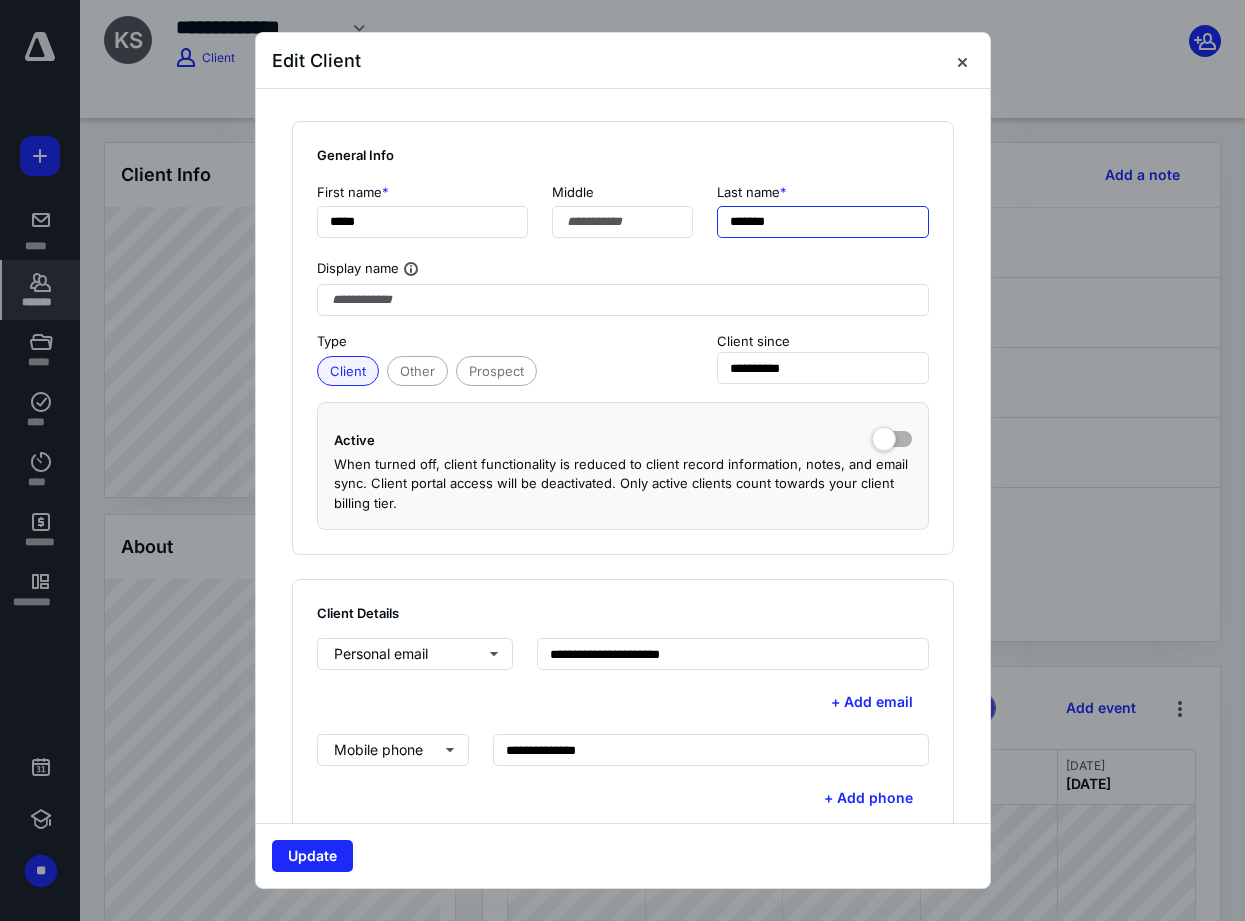 click on "*******" at bounding box center [823, 222] 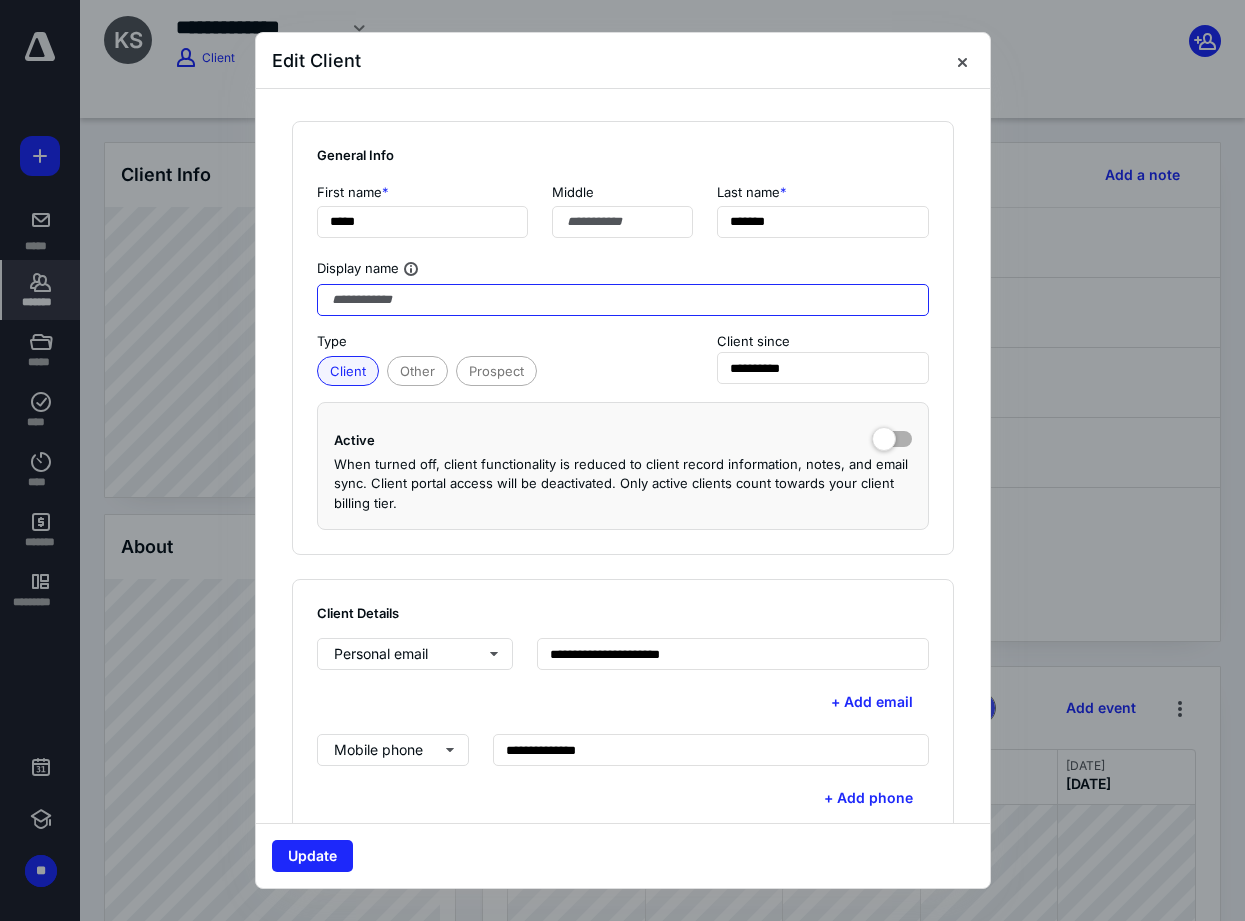 click at bounding box center [623, 300] 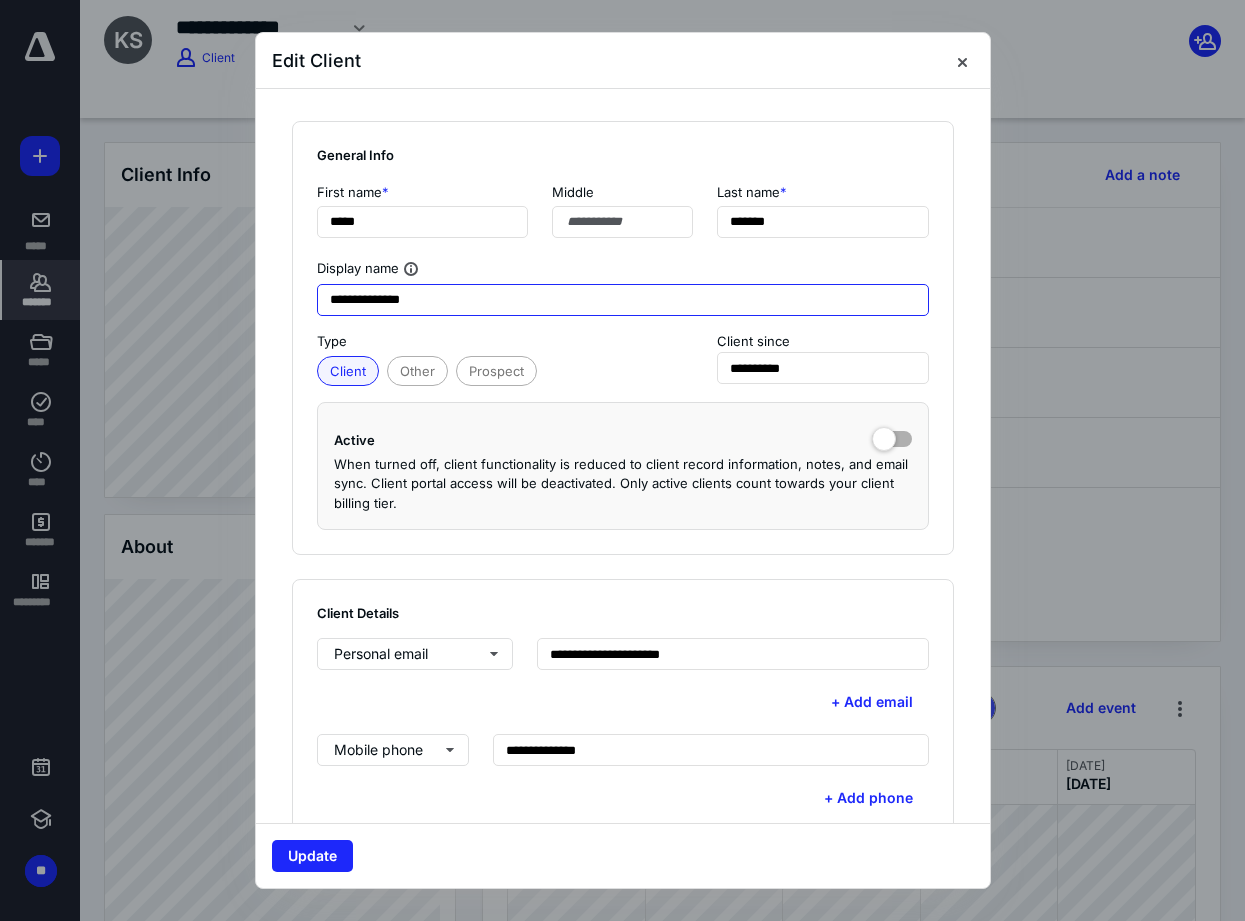 drag, startPoint x: 448, startPoint y: 307, endPoint x: 220, endPoint y: 313, distance: 228.07893 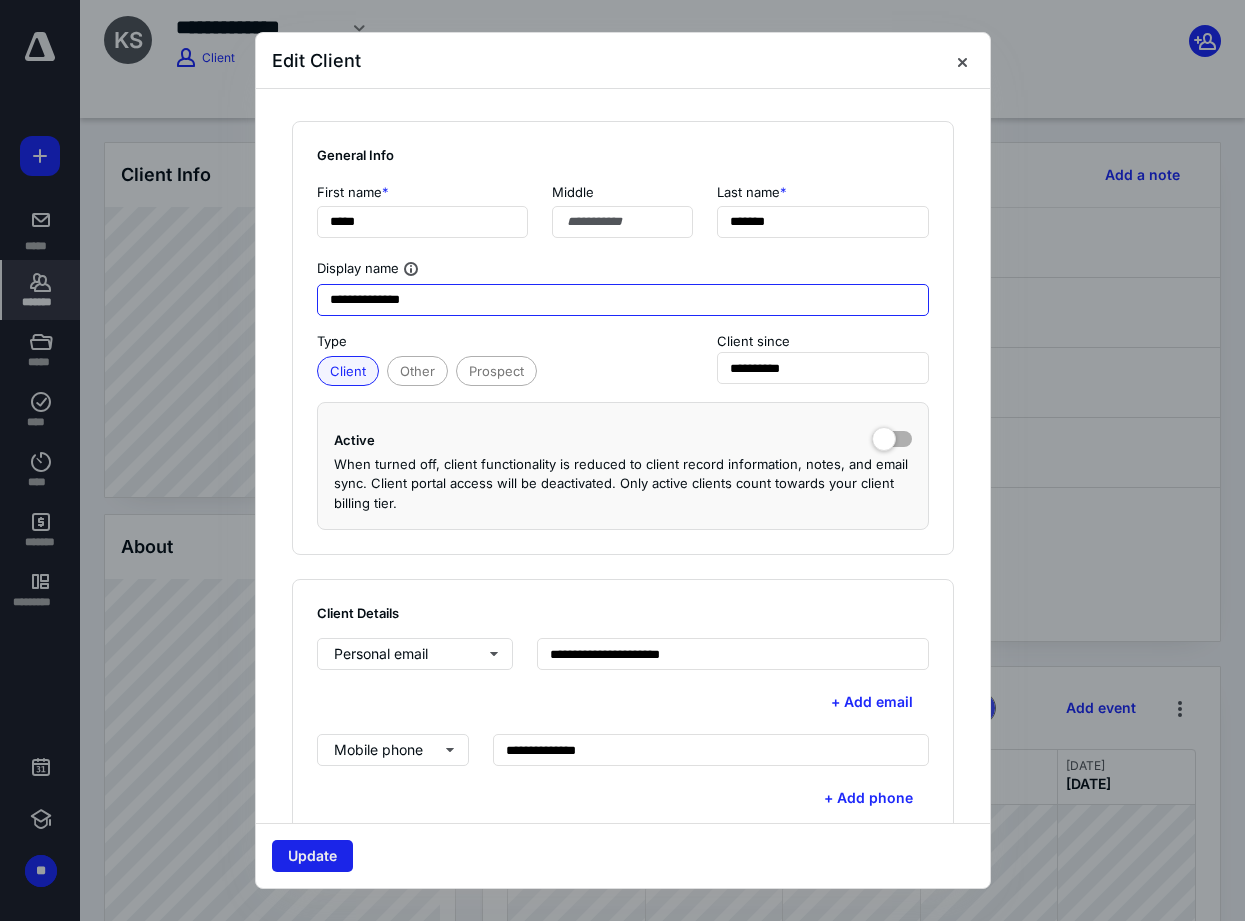 type on "**********" 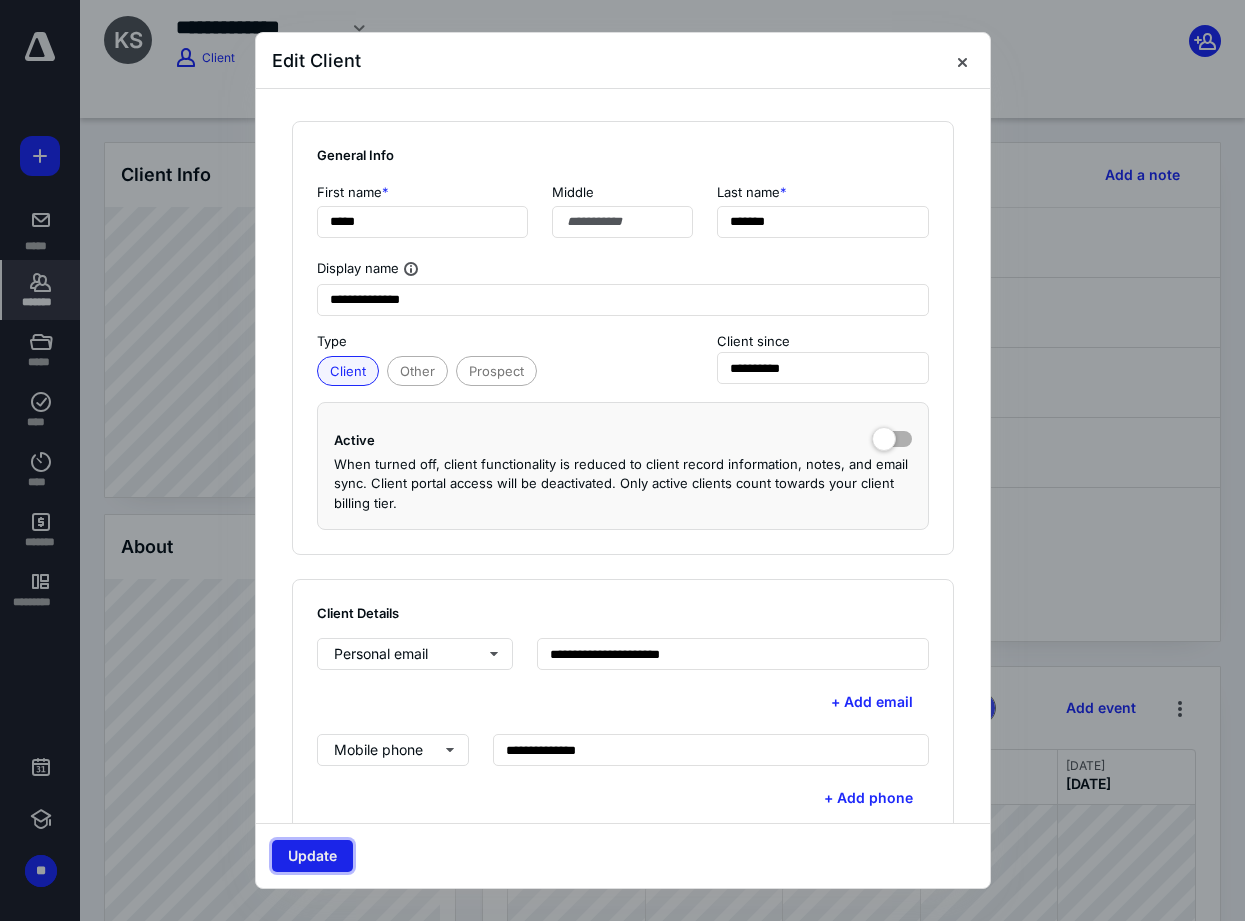 click on "Update" at bounding box center [312, 856] 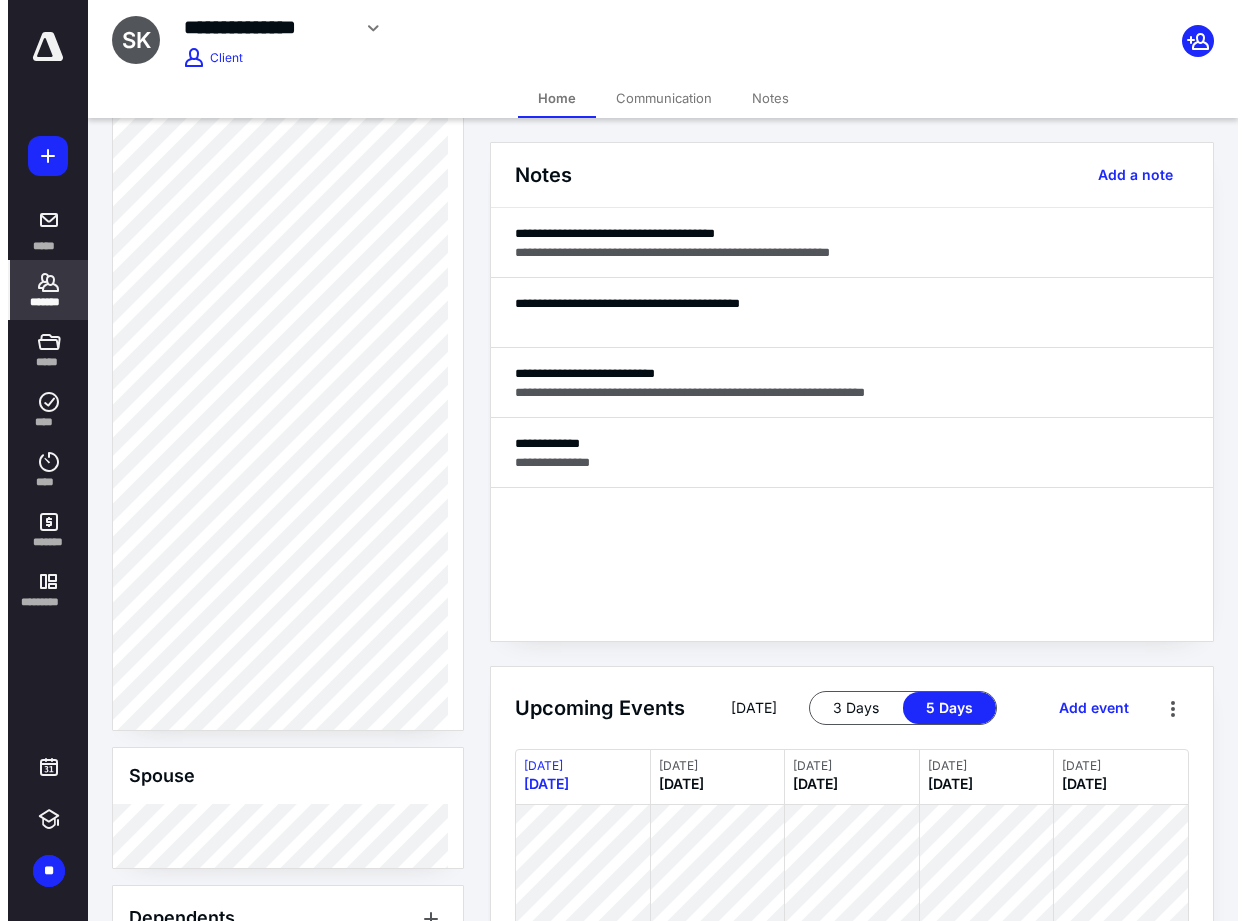 scroll, scrollTop: 700, scrollLeft: 0, axis: vertical 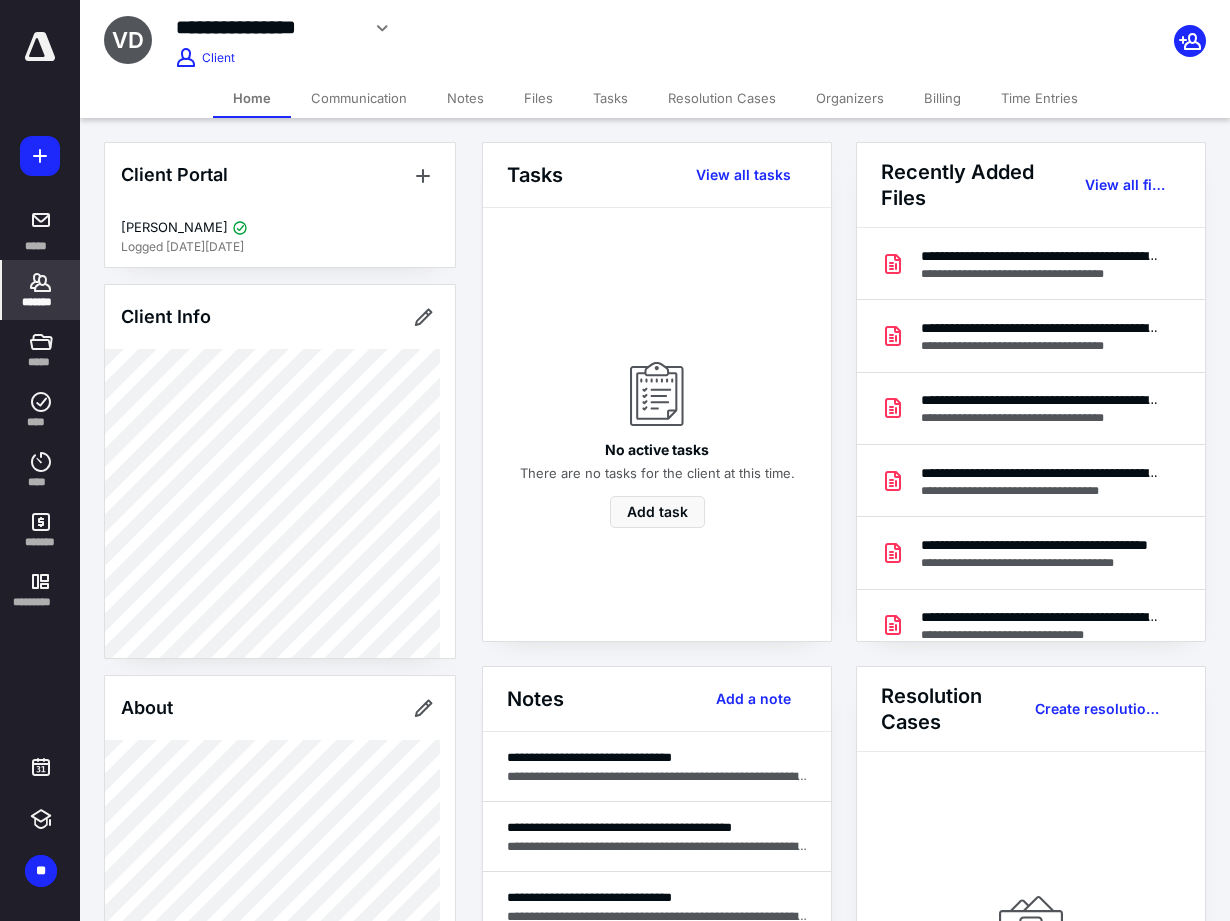 click on "Files" at bounding box center [538, 98] 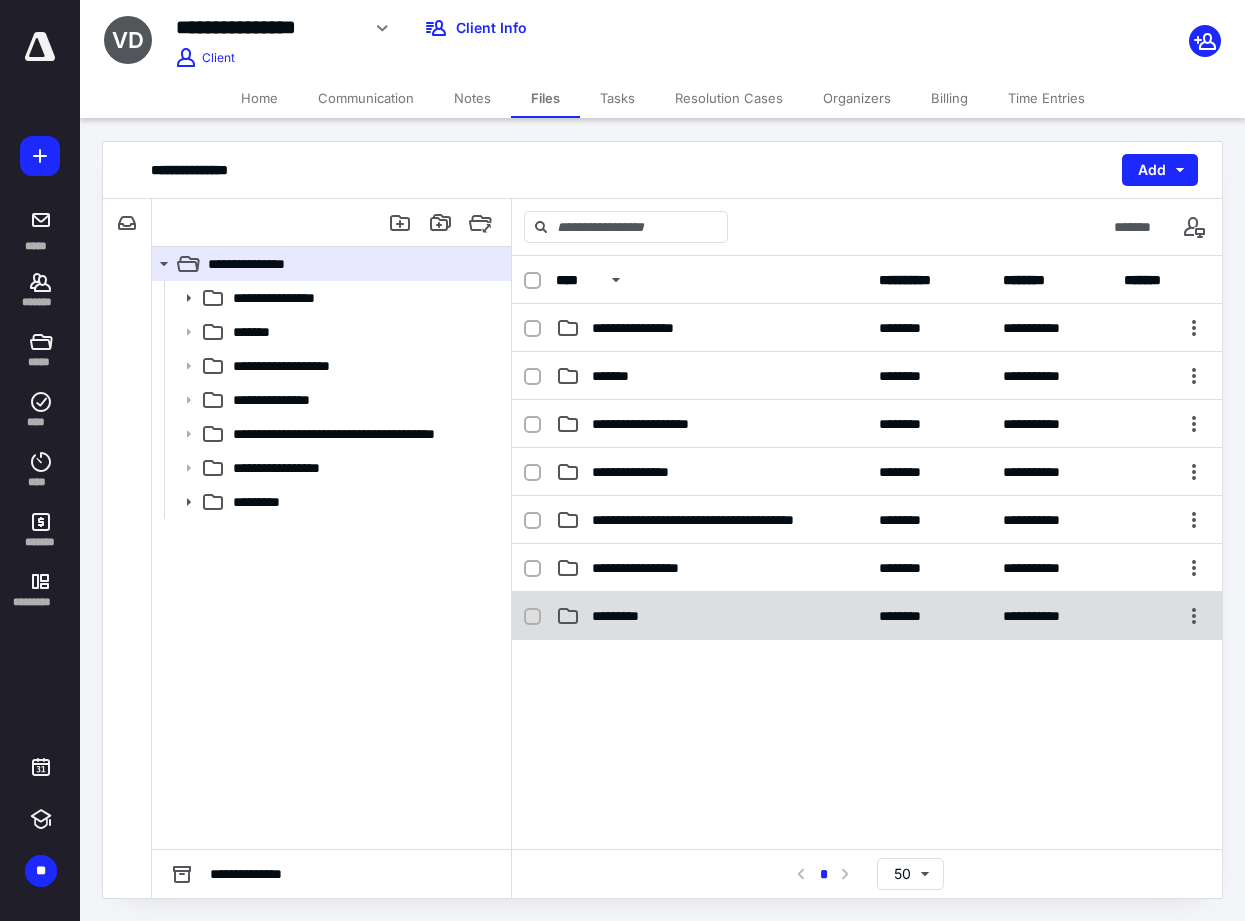 click on "*********" at bounding box center [626, 616] 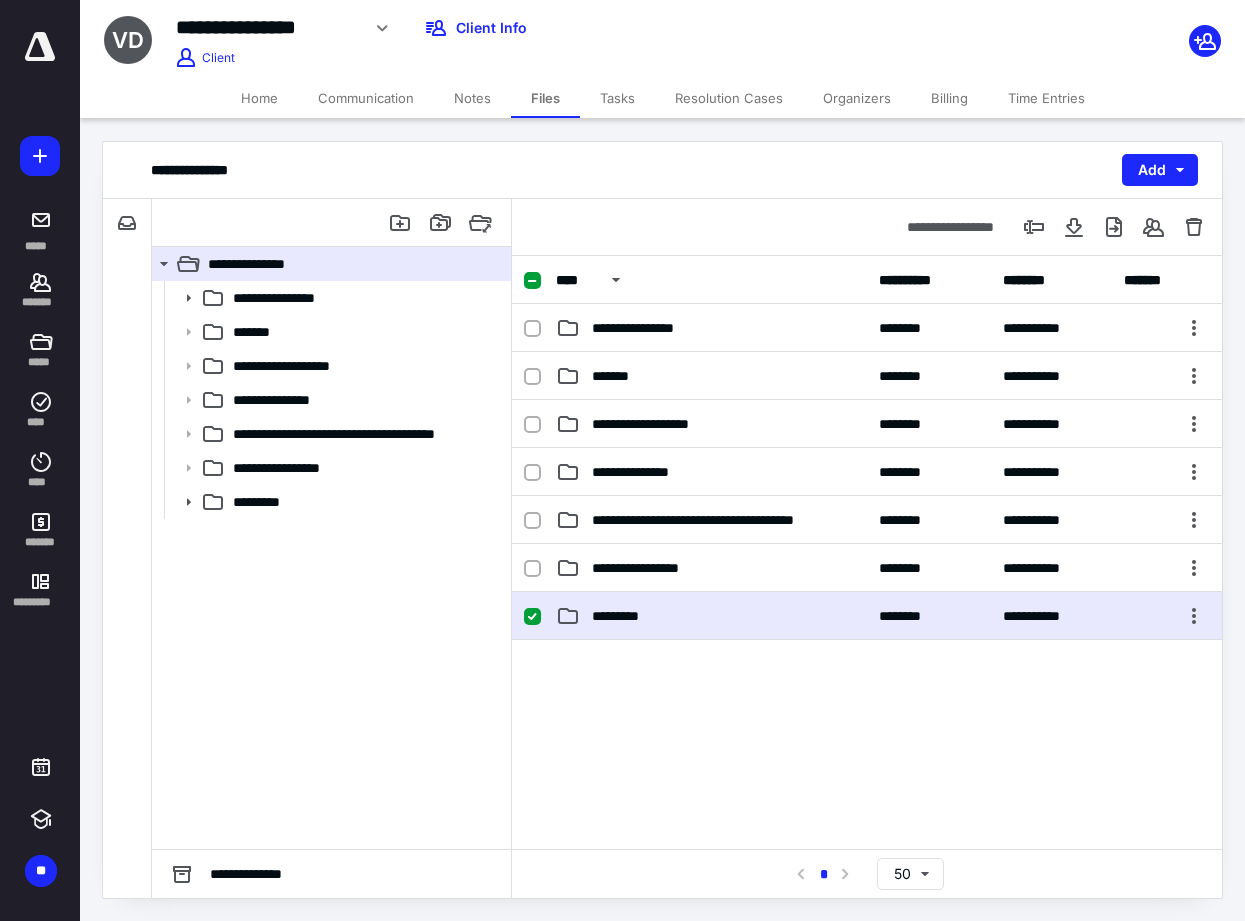 click on "*********" at bounding box center (626, 616) 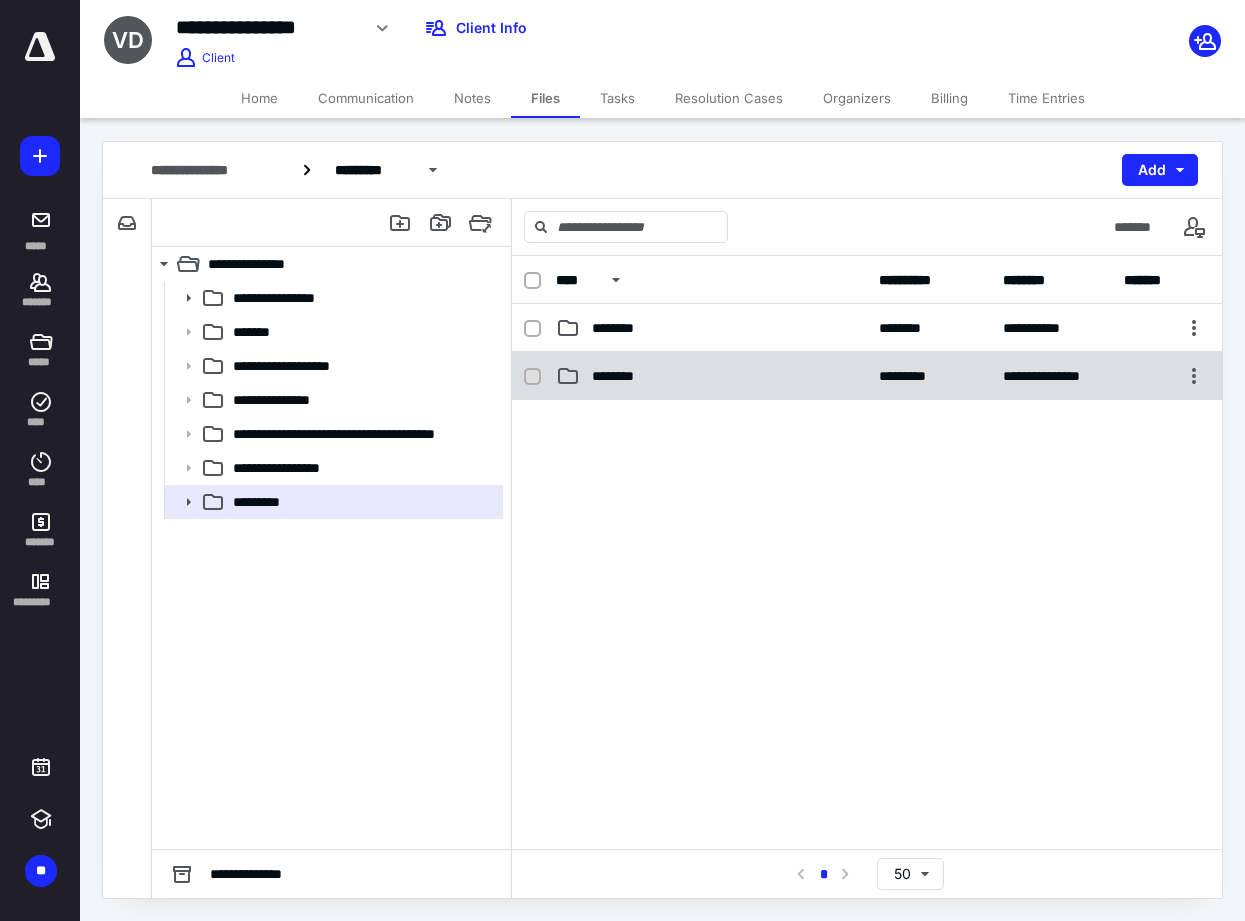 click on "********" at bounding box center (625, 376) 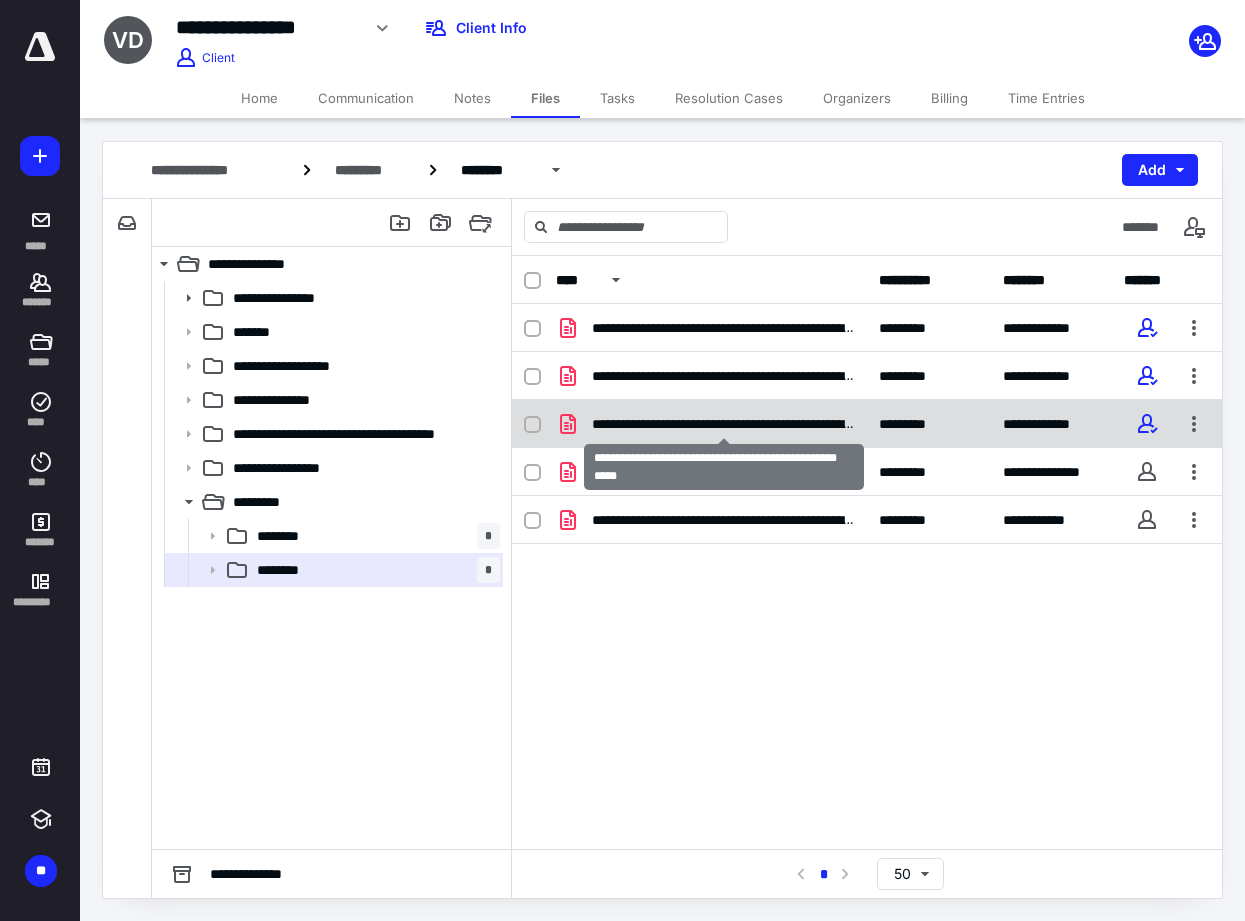 click on "**********" at bounding box center [723, 424] 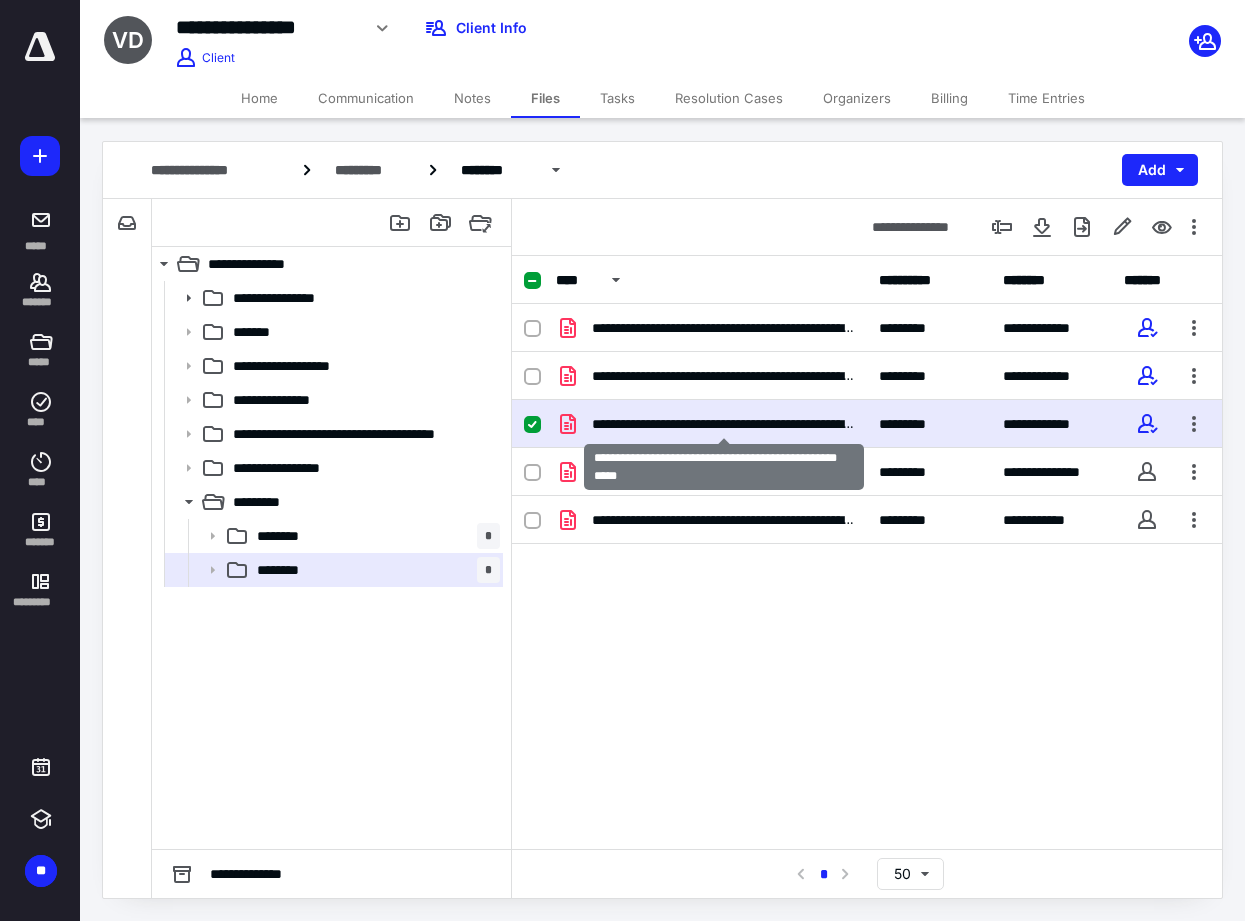 click on "**********" at bounding box center (723, 424) 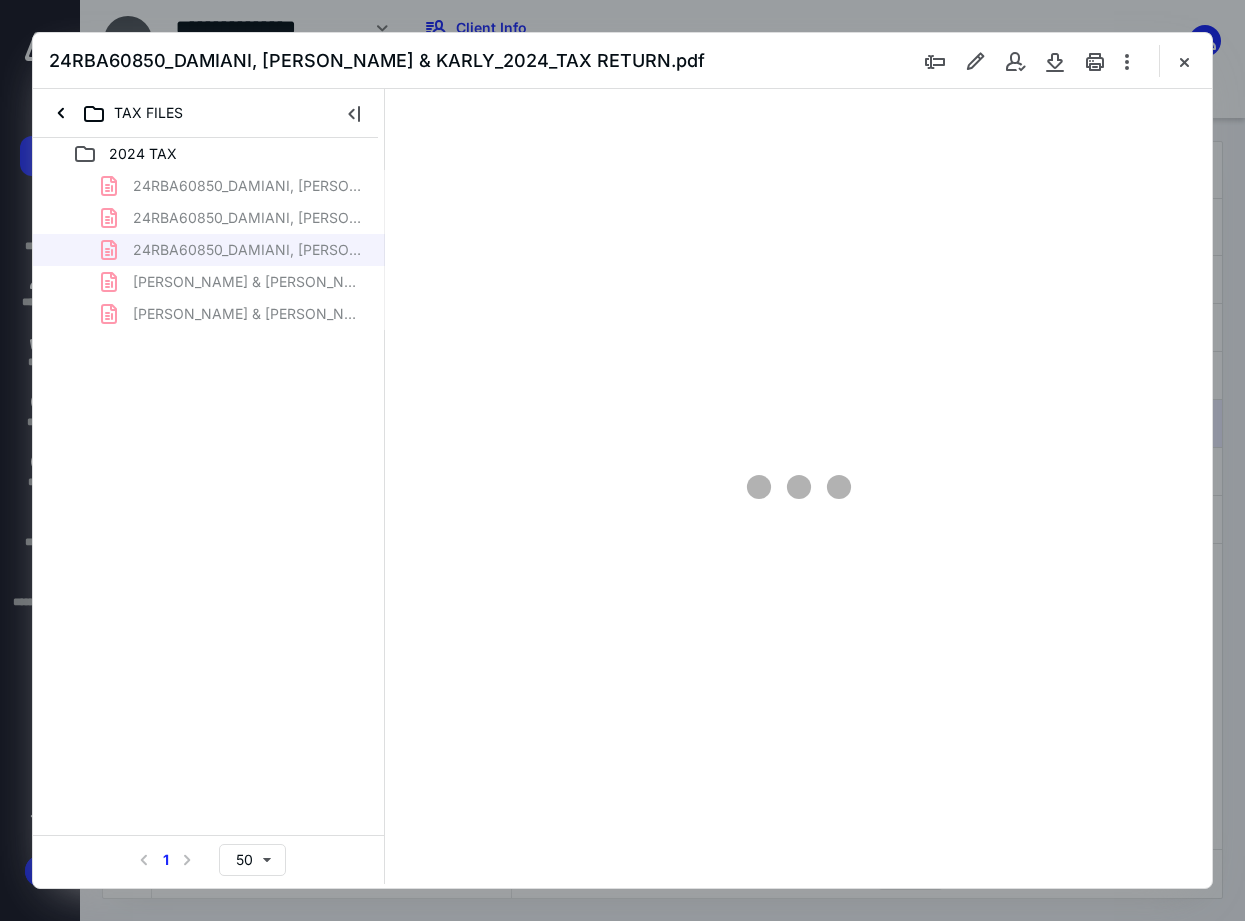 scroll, scrollTop: 0, scrollLeft: 0, axis: both 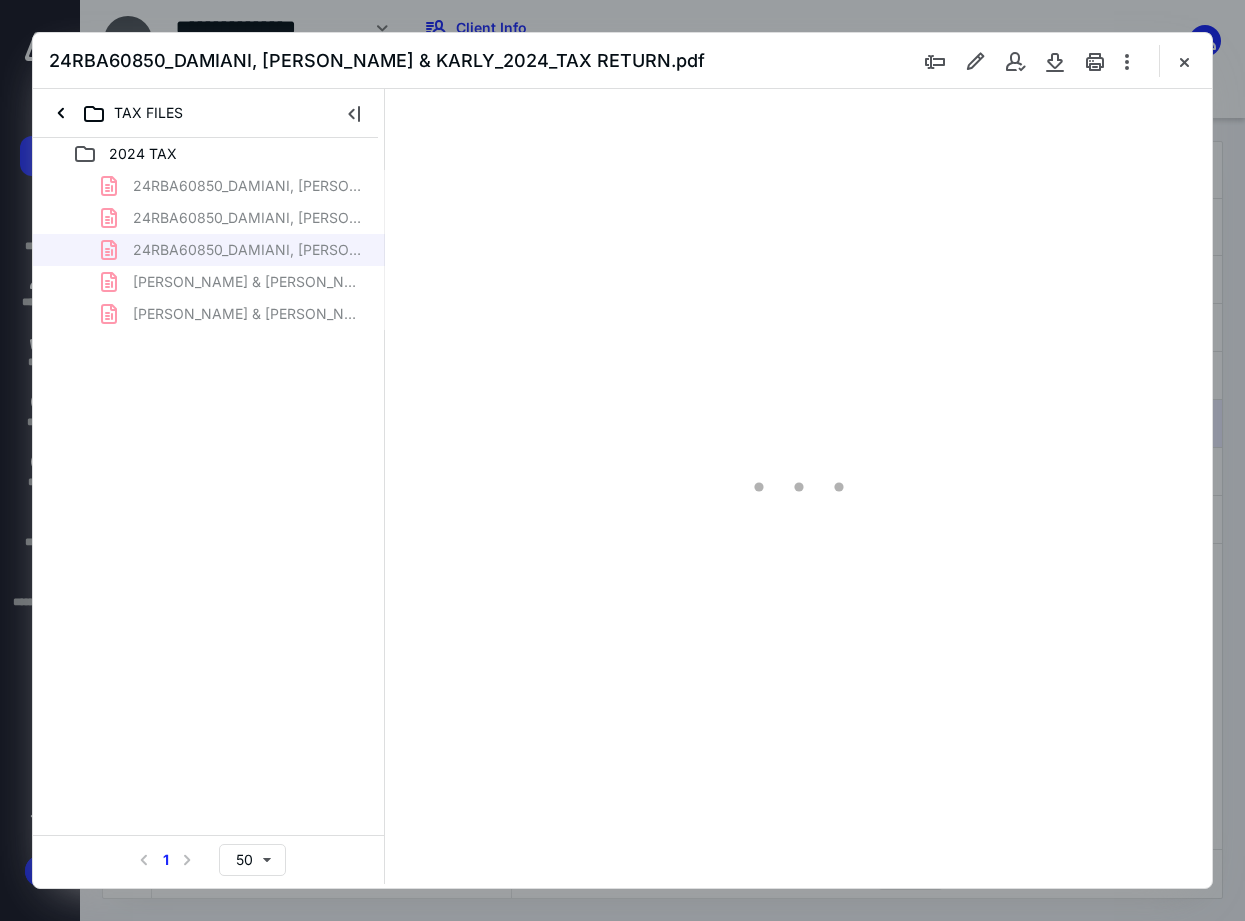 type on "102" 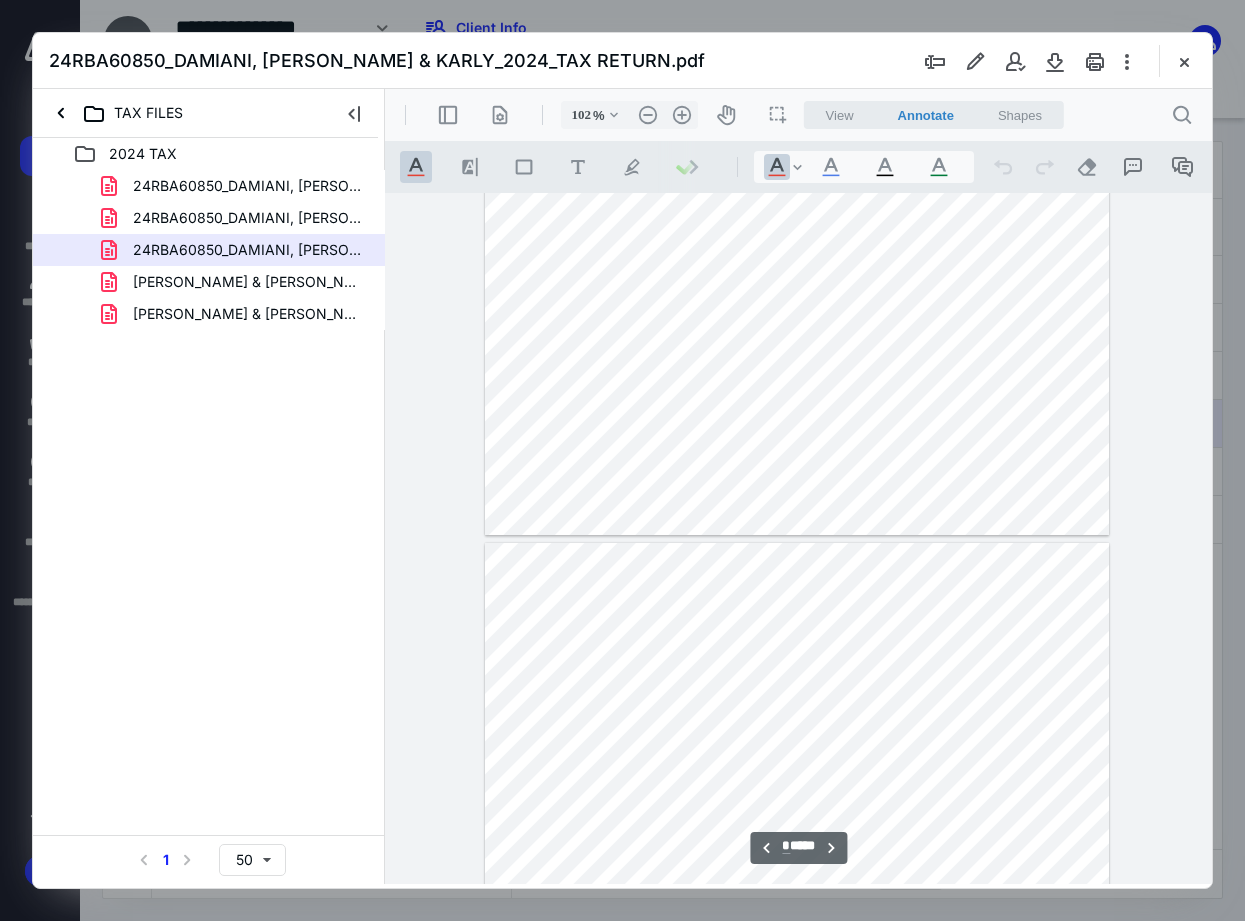 type on "*" 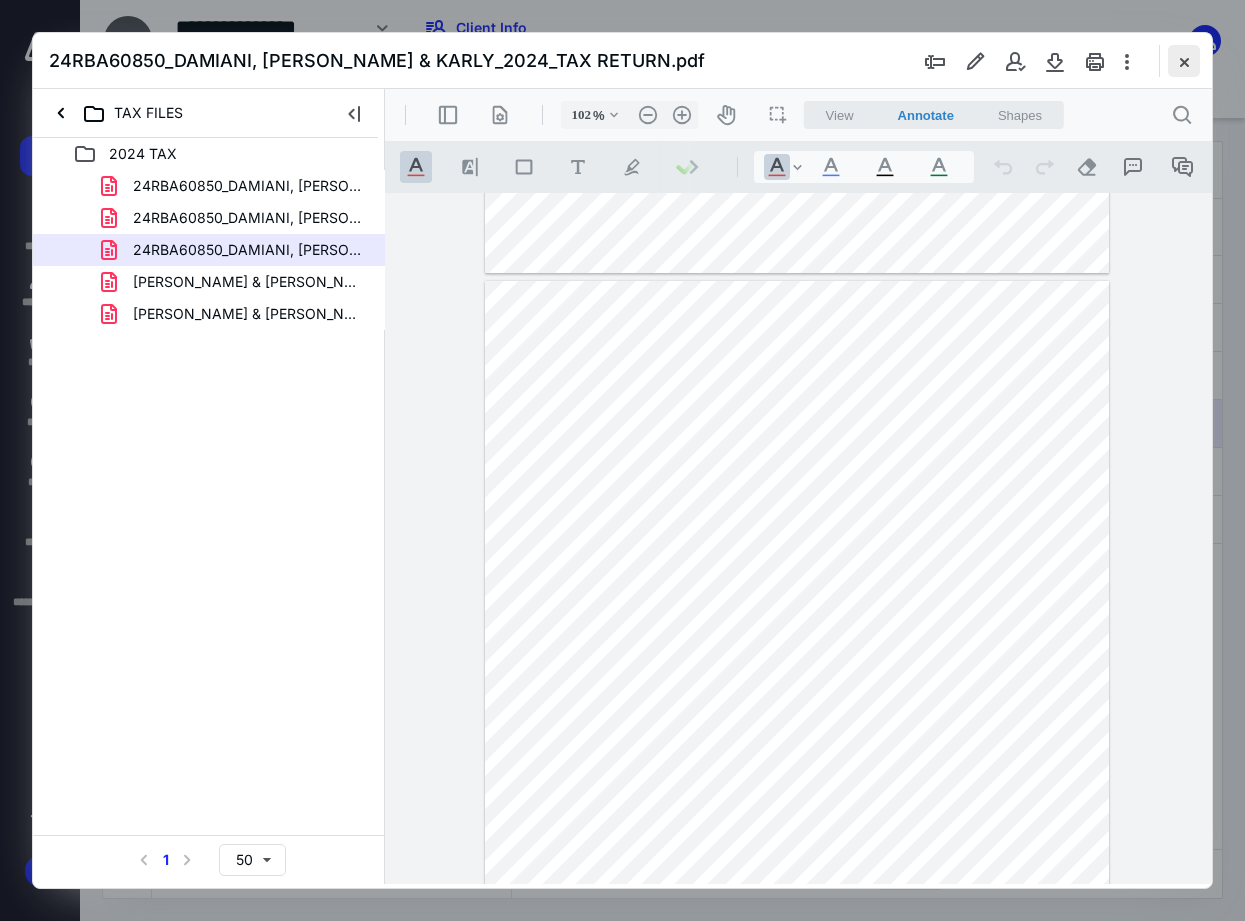 click at bounding box center (1184, 61) 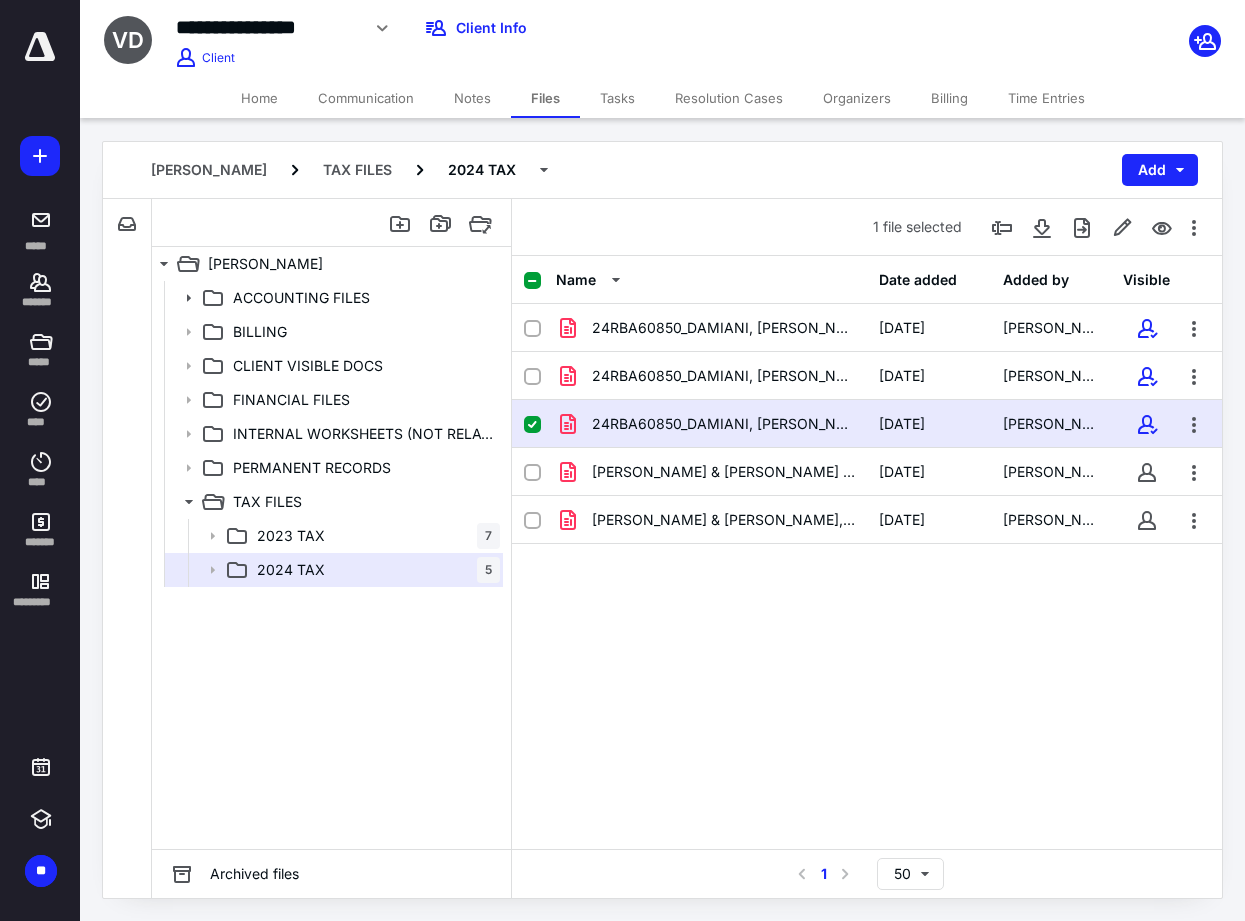 click on "Home" at bounding box center [259, 98] 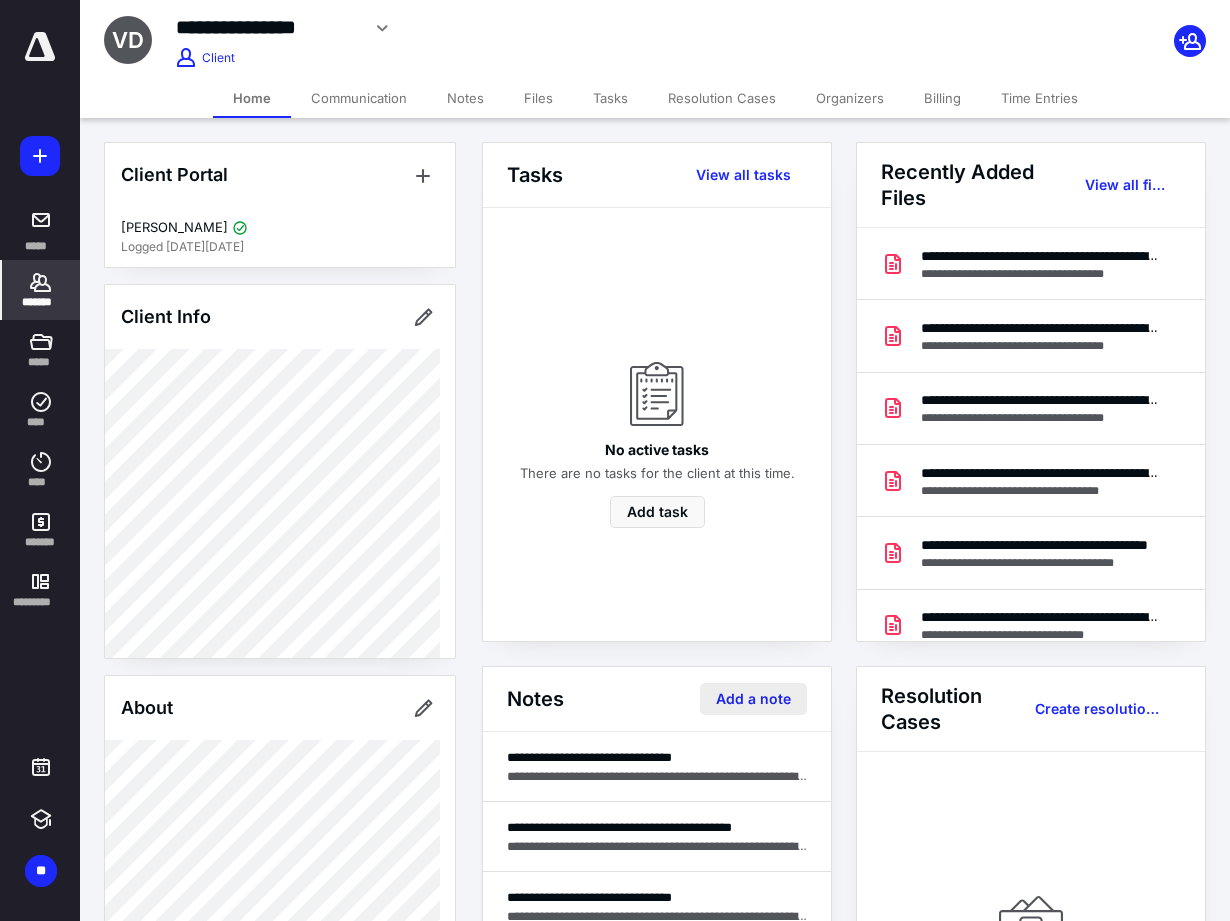 click on "Add a note" at bounding box center [753, 699] 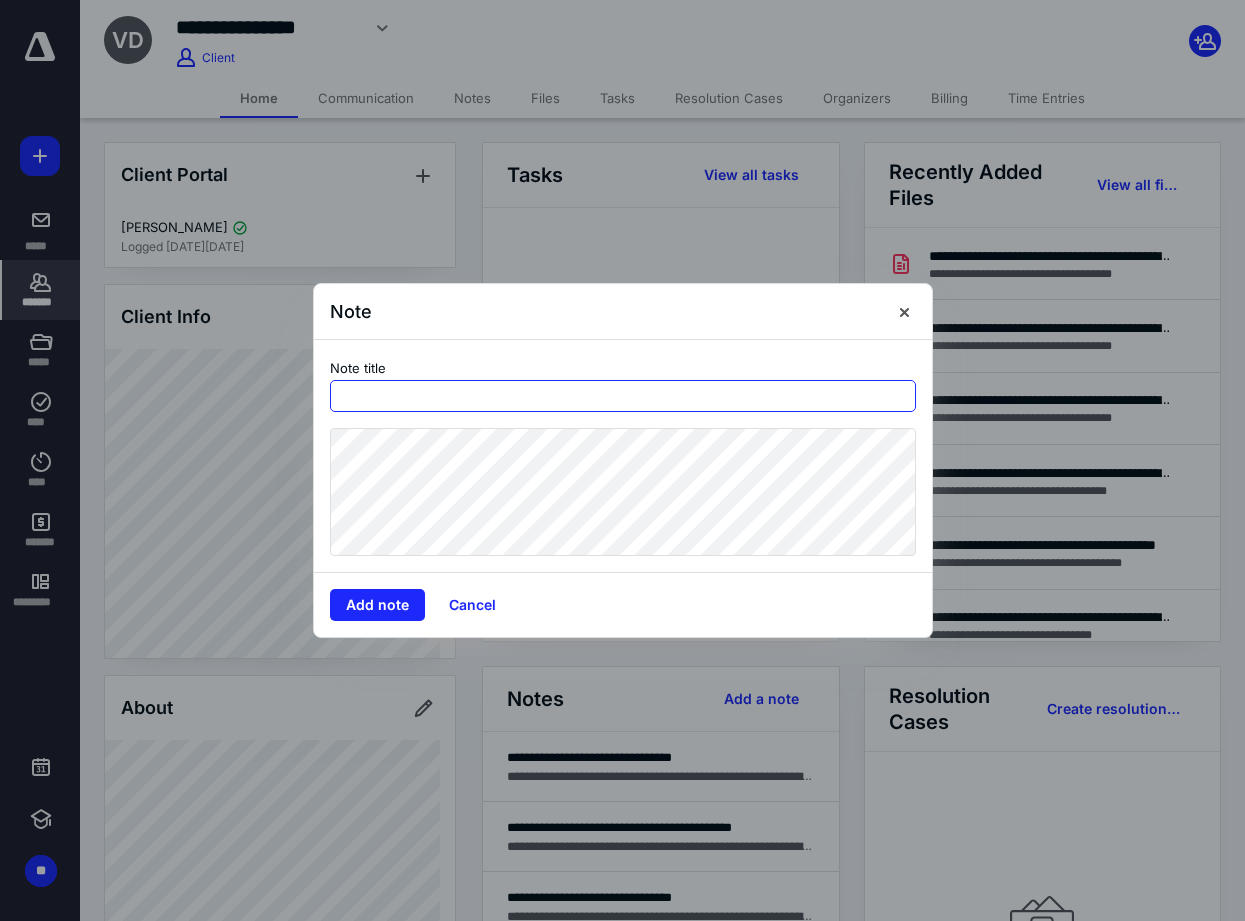 click at bounding box center [623, 396] 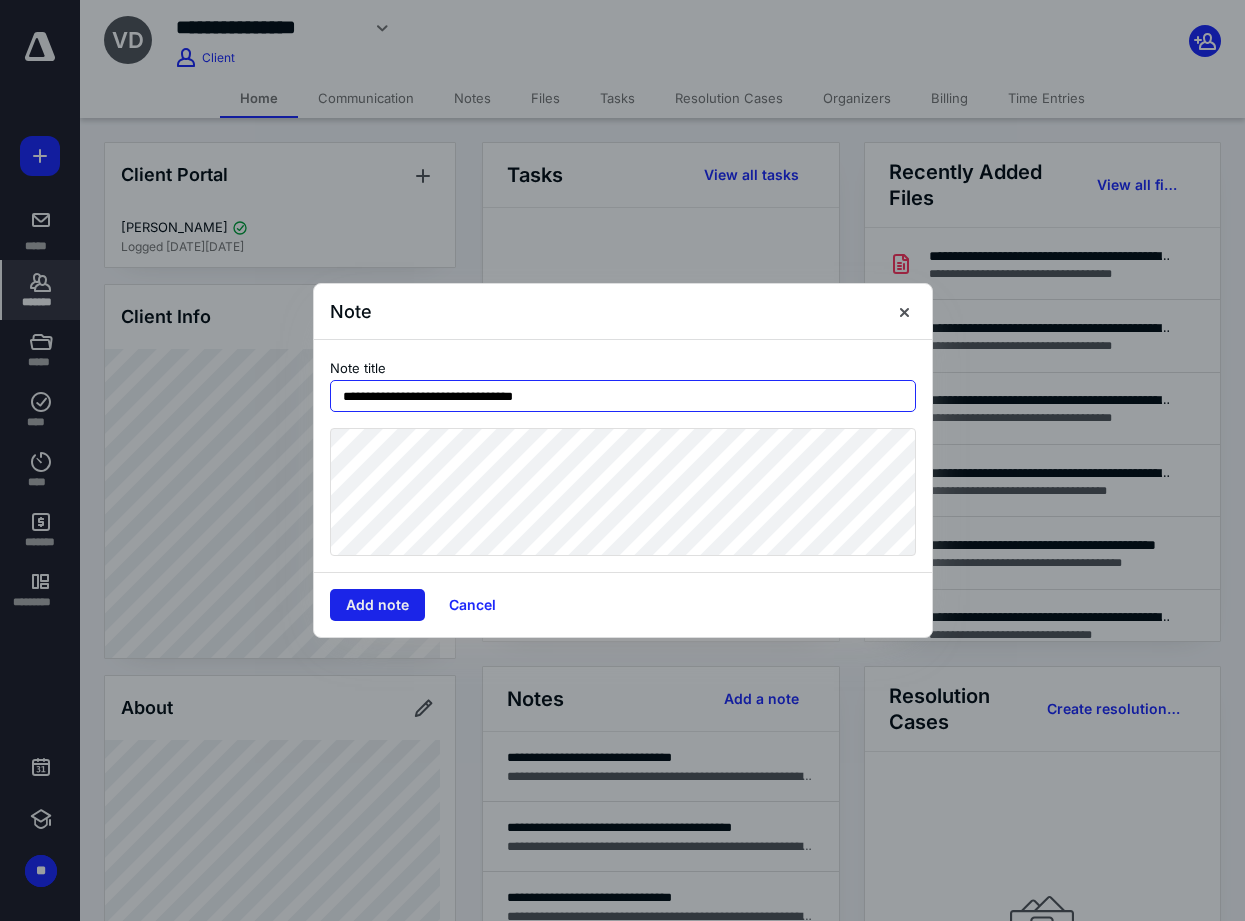 type on "**********" 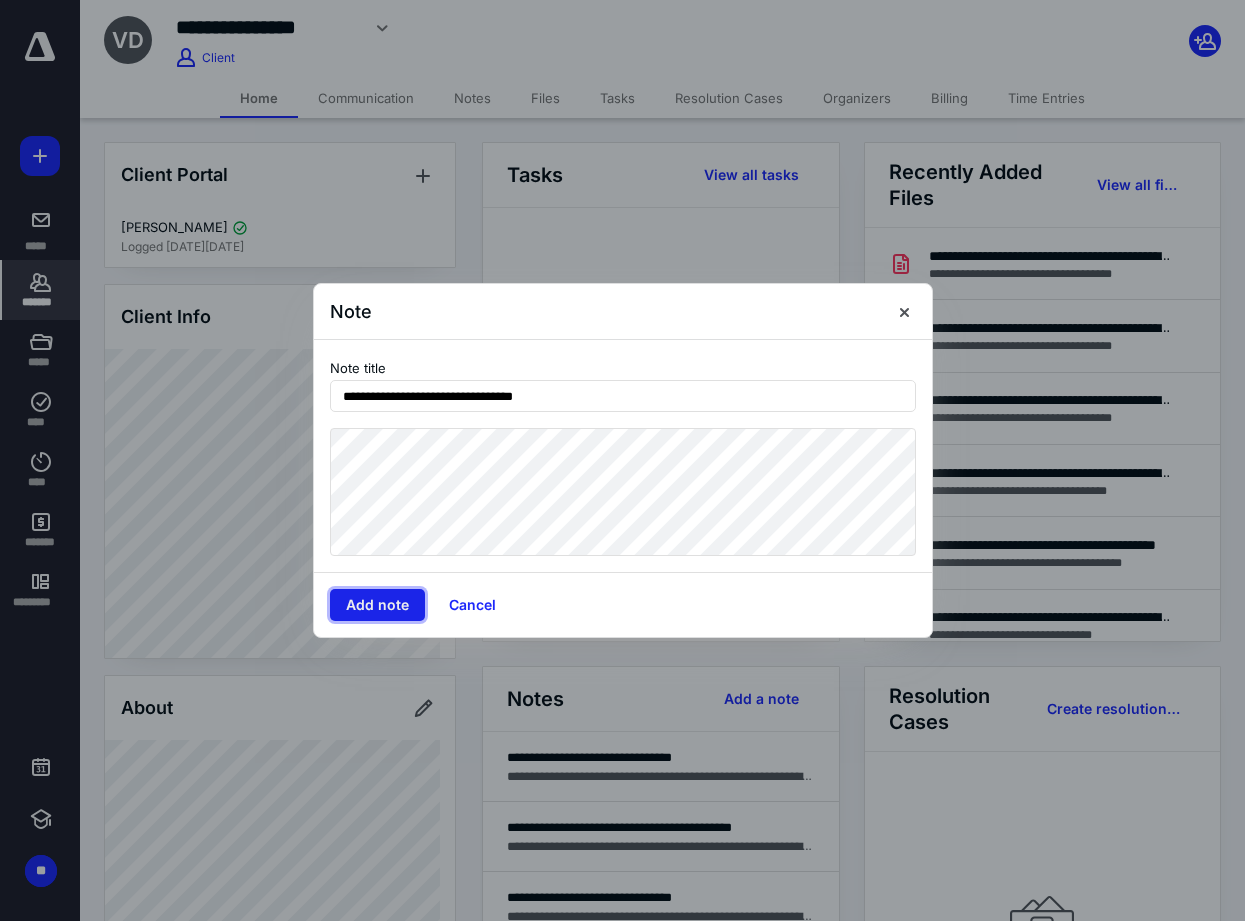 click on "Add note" at bounding box center (377, 605) 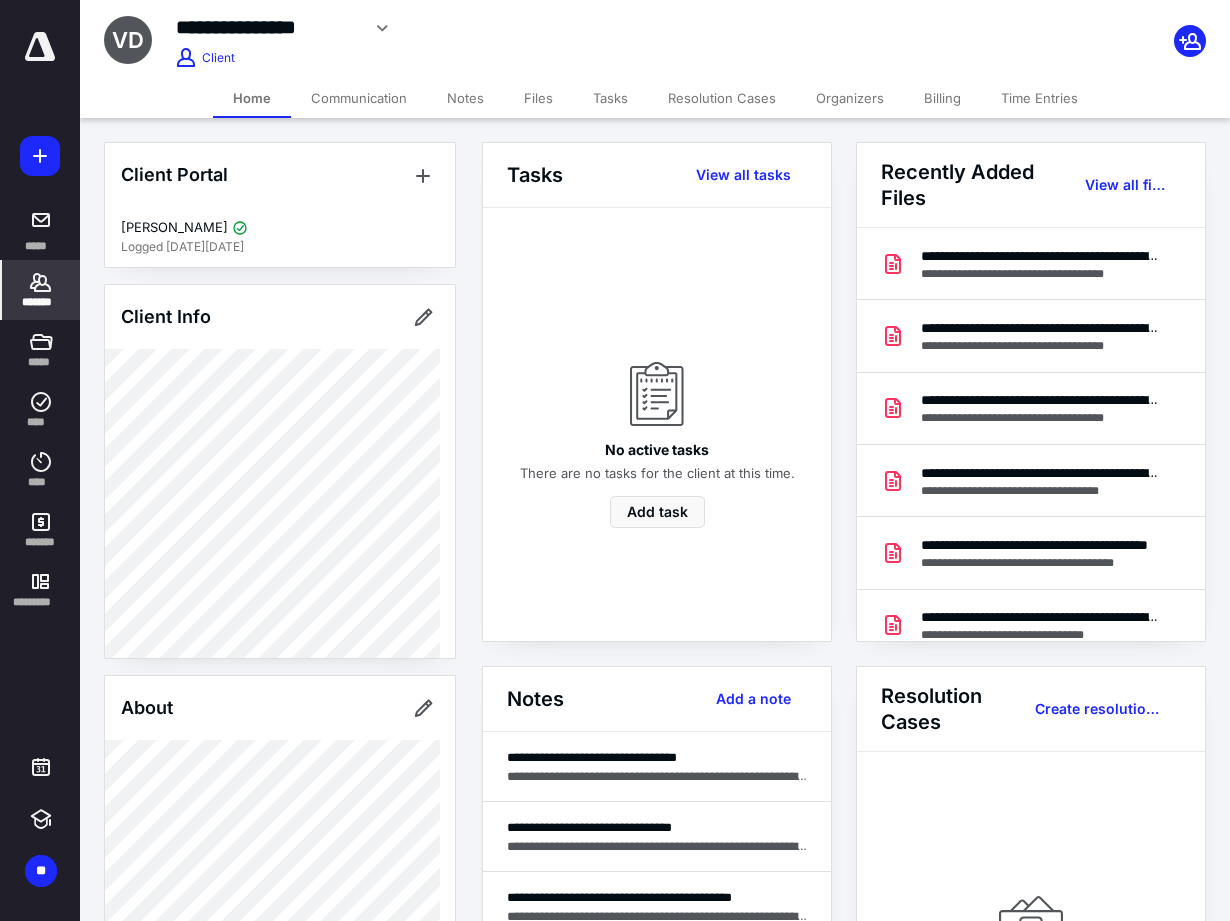 click on "***** ******* ***** **** **** ******* *********" at bounding box center (40, 326) 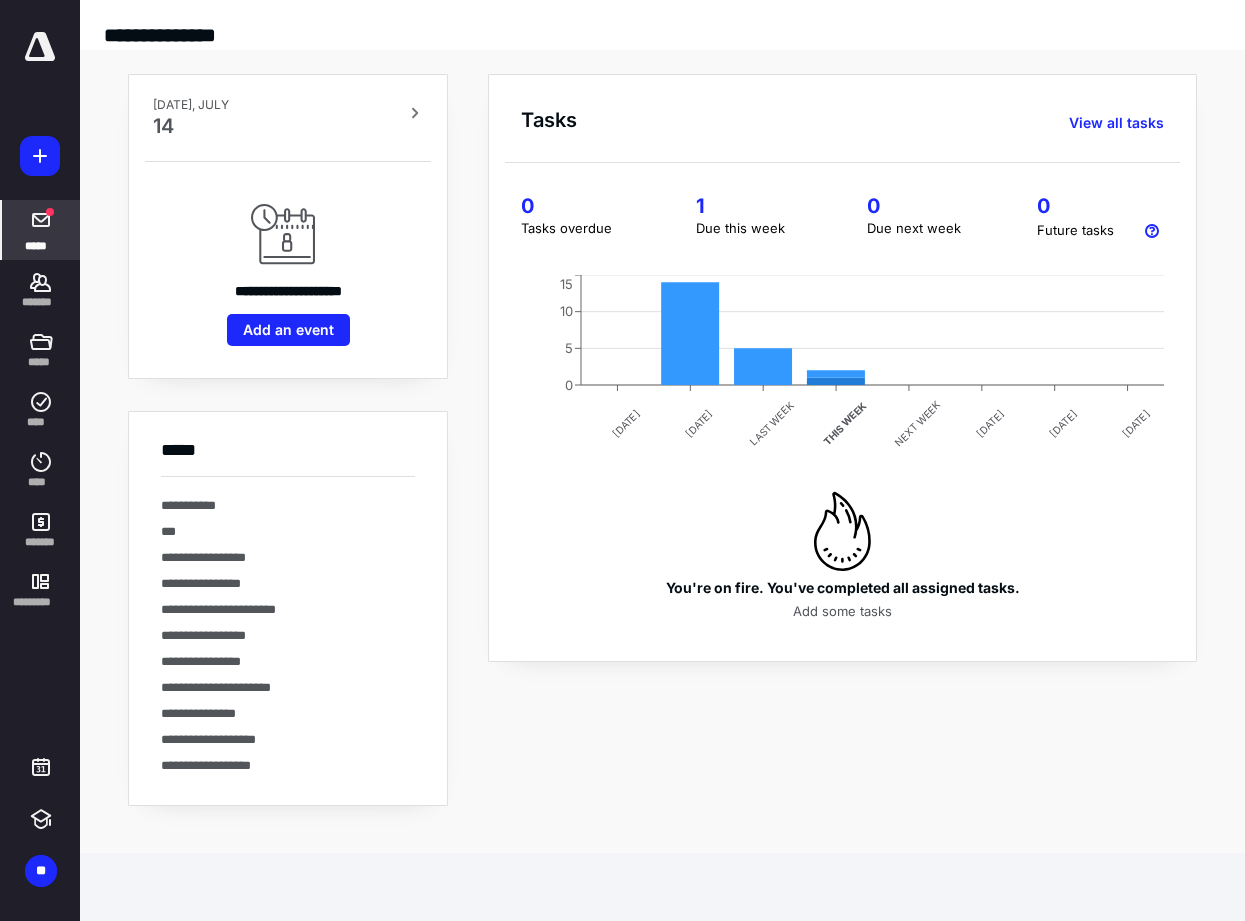 click on "*****" at bounding box center (41, 230) 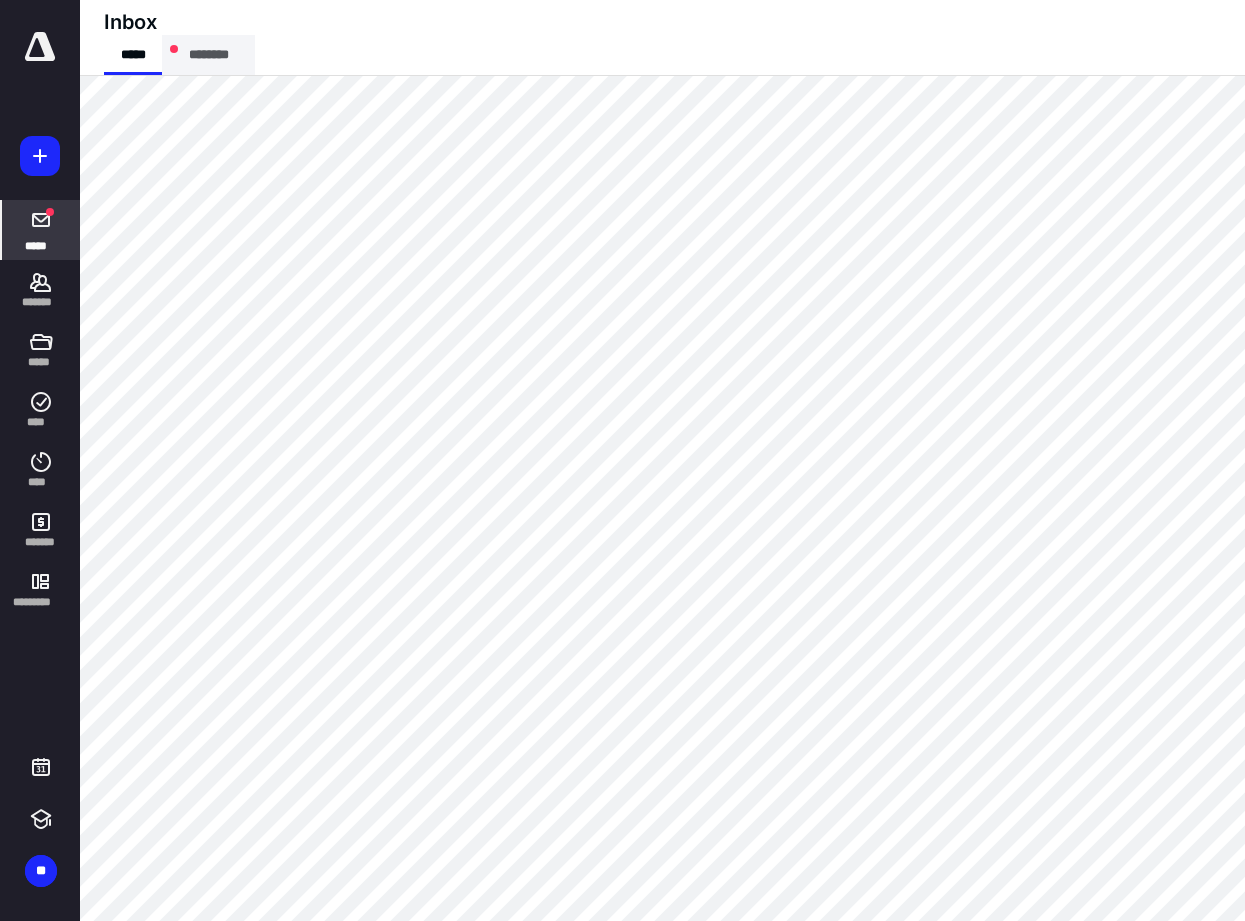 click on "********" at bounding box center (208, 55) 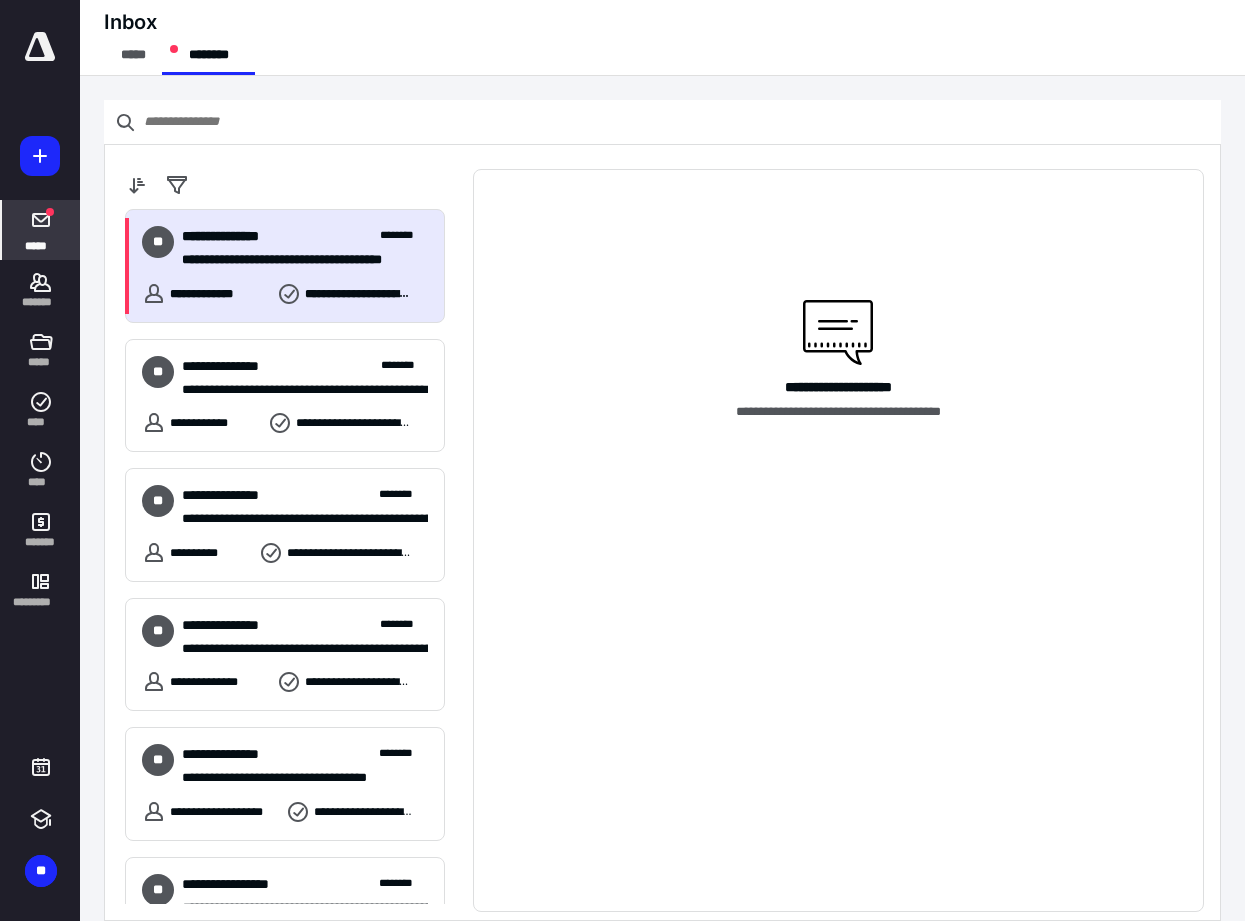 click on "**********" at bounding box center [285, 266] 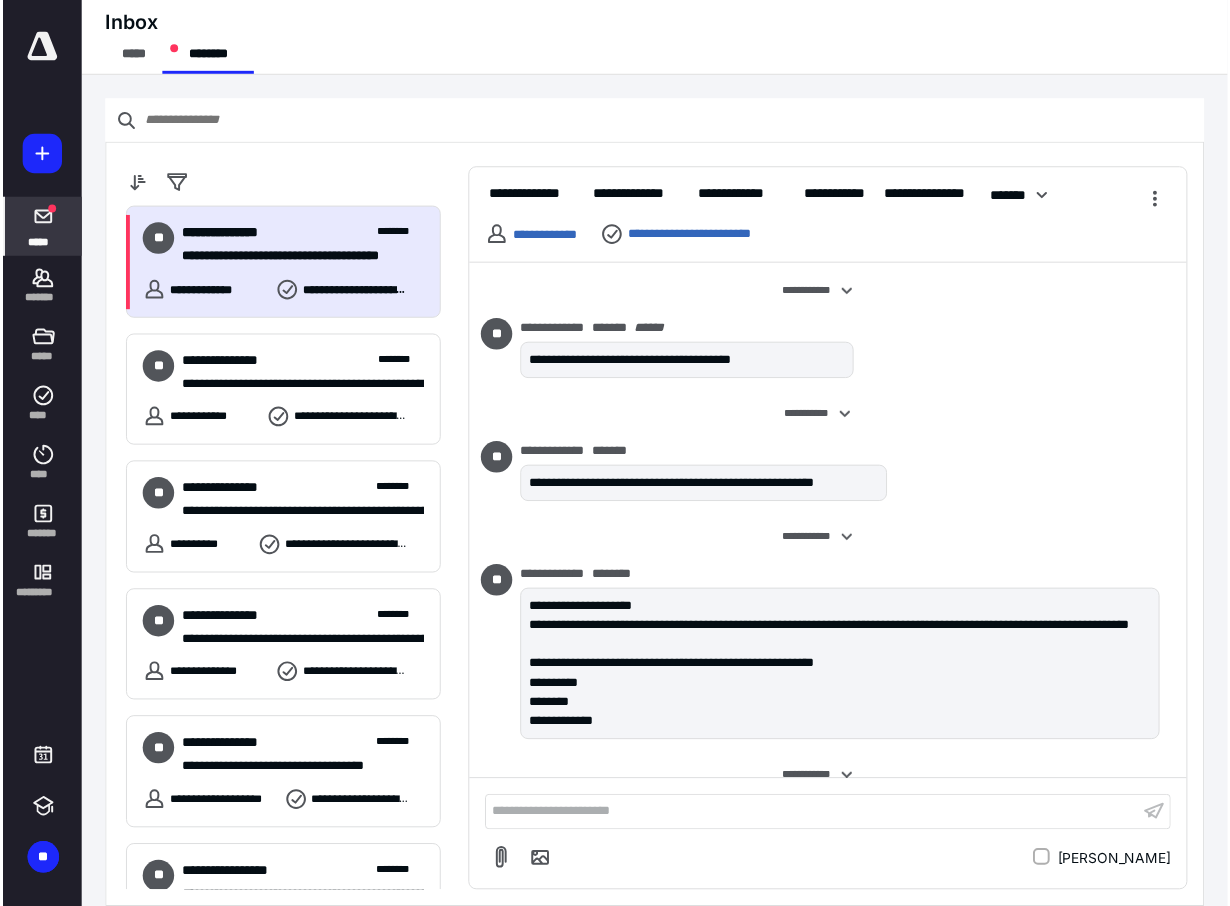 scroll, scrollTop: 1388, scrollLeft: 0, axis: vertical 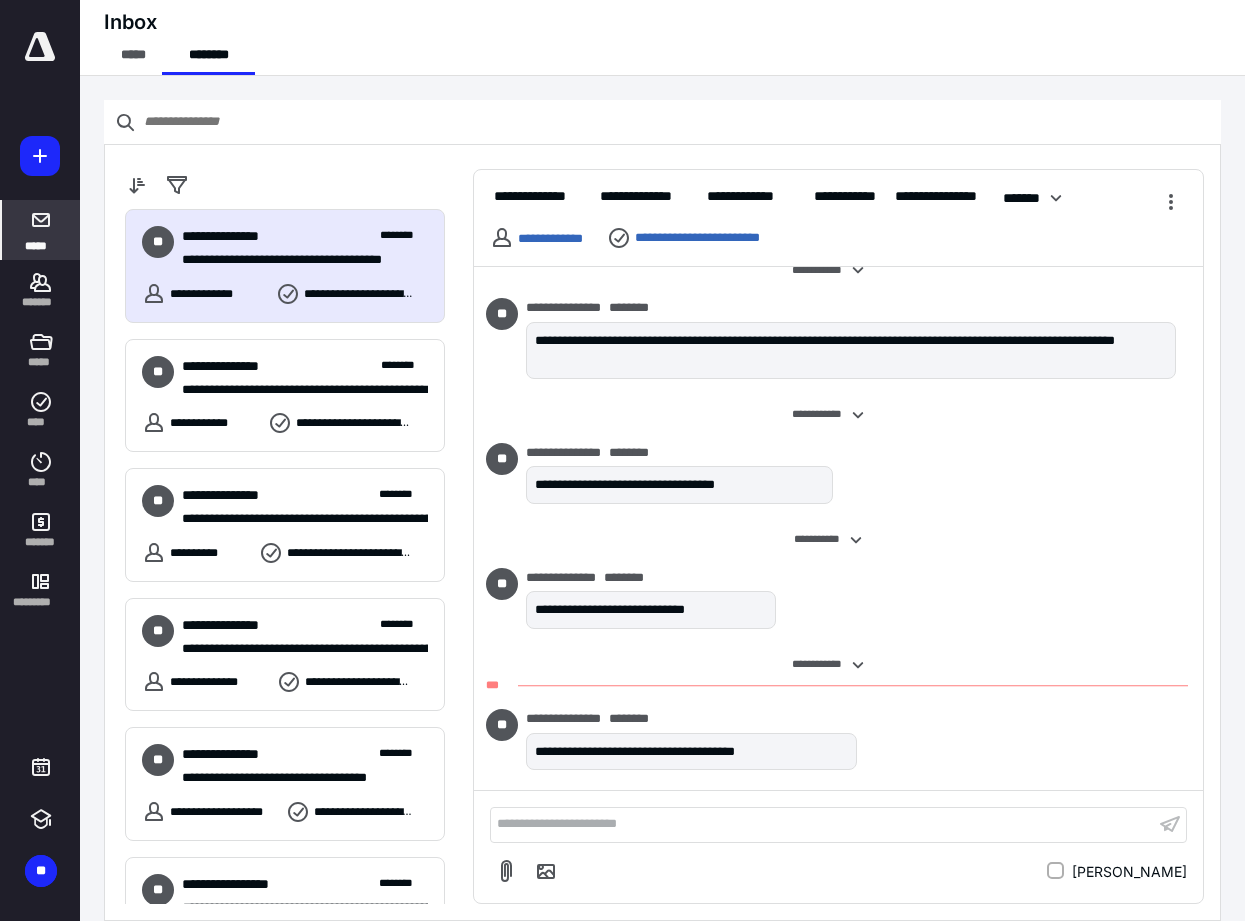 click at bounding box center [40, 47] 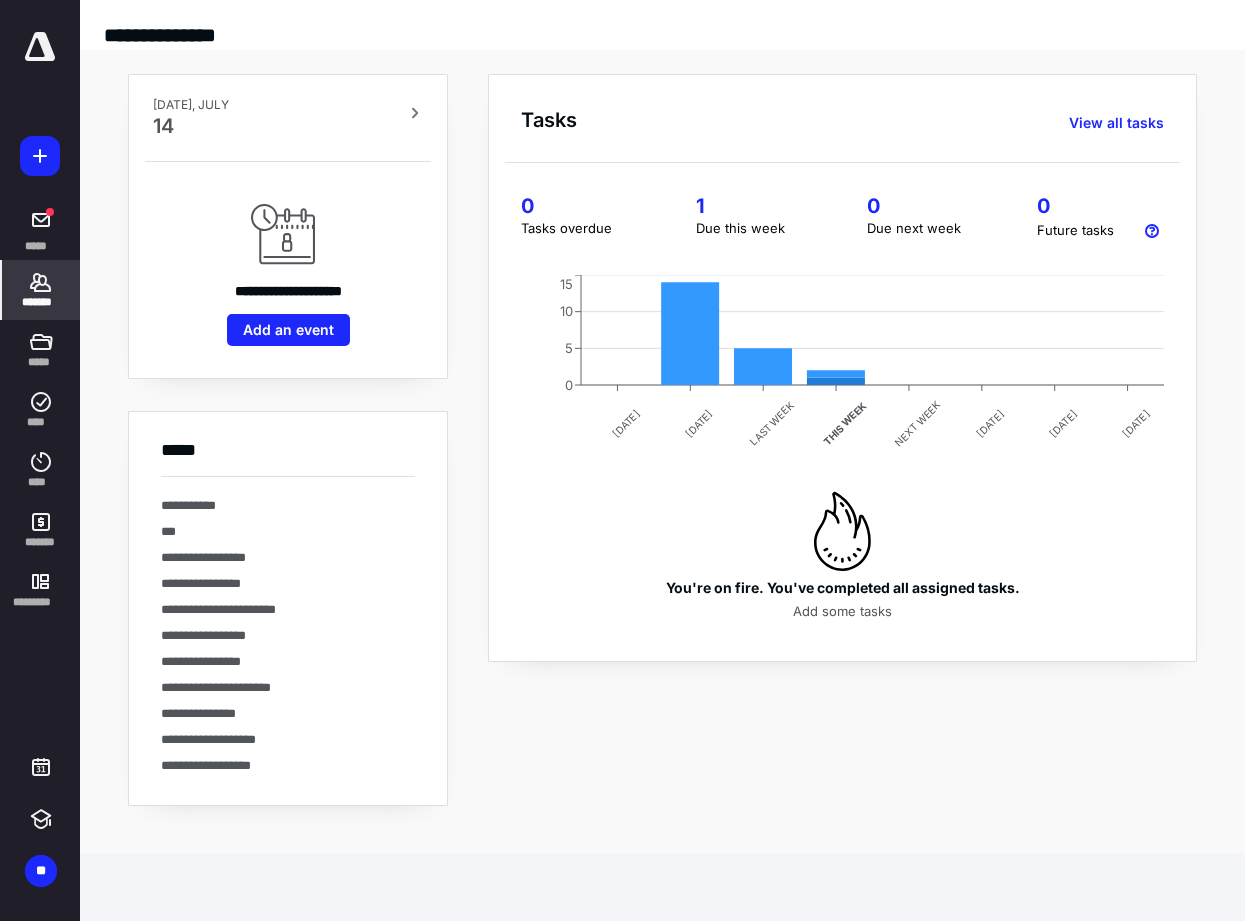 click on "*******" at bounding box center (41, 290) 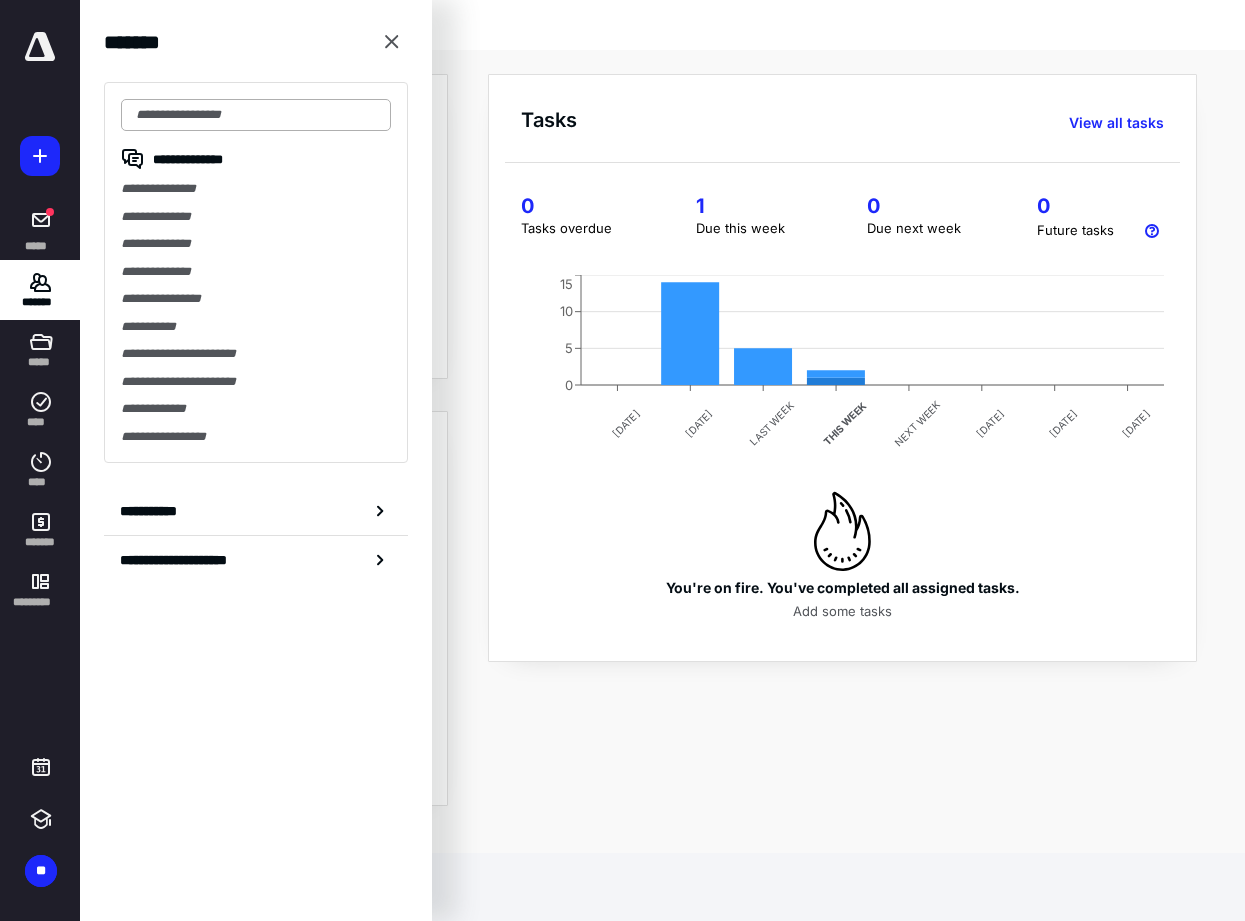click at bounding box center [256, 115] 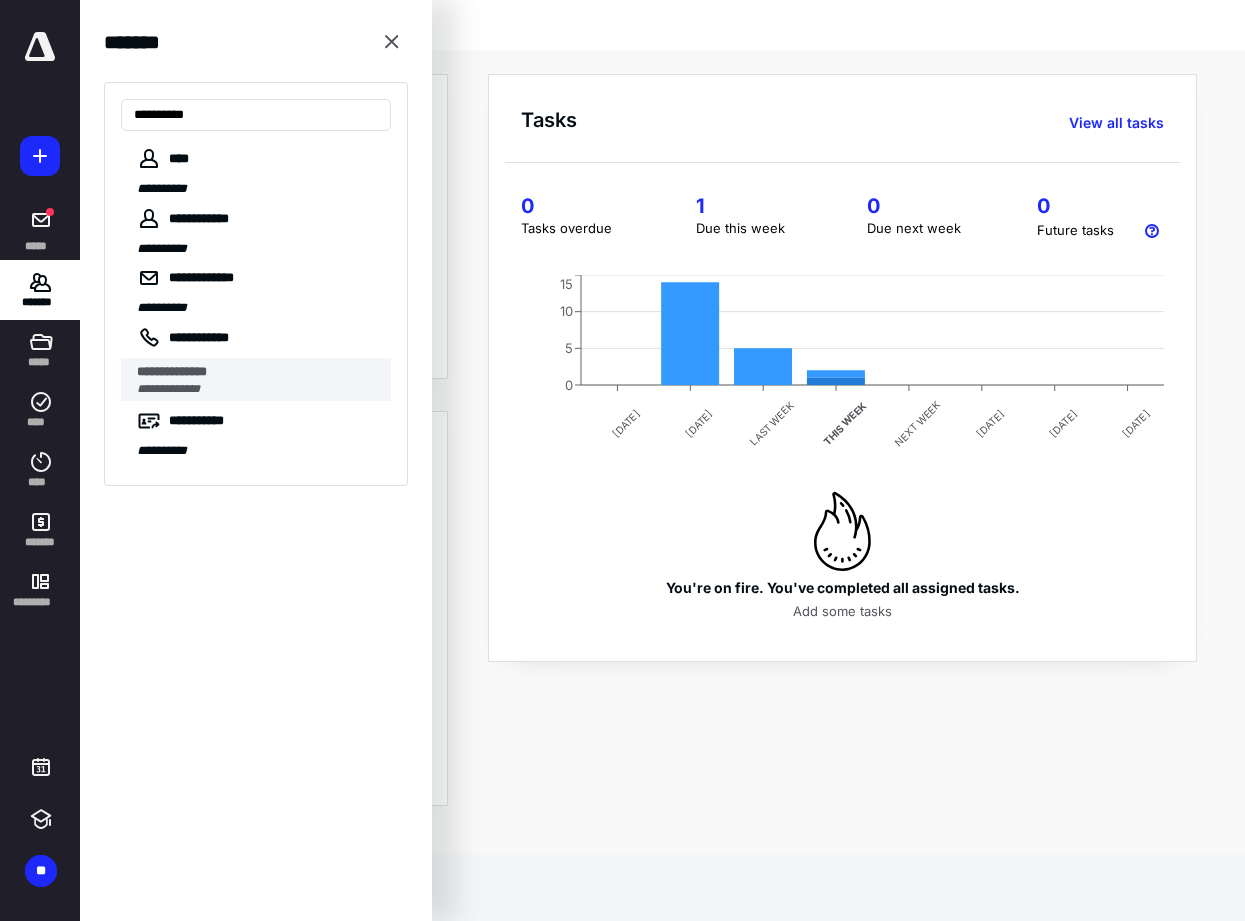 type on "**********" 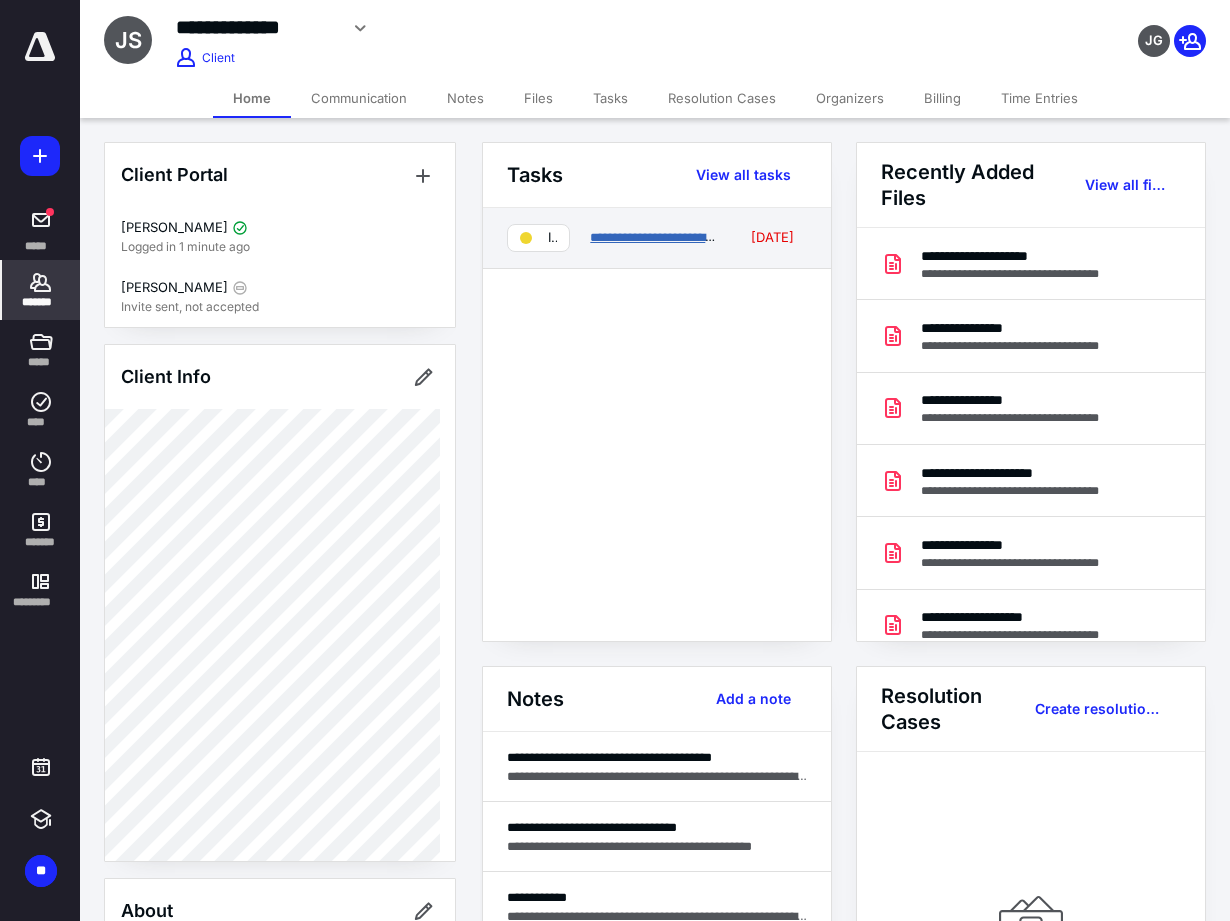 click on "**********" at bounding box center [660, 237] 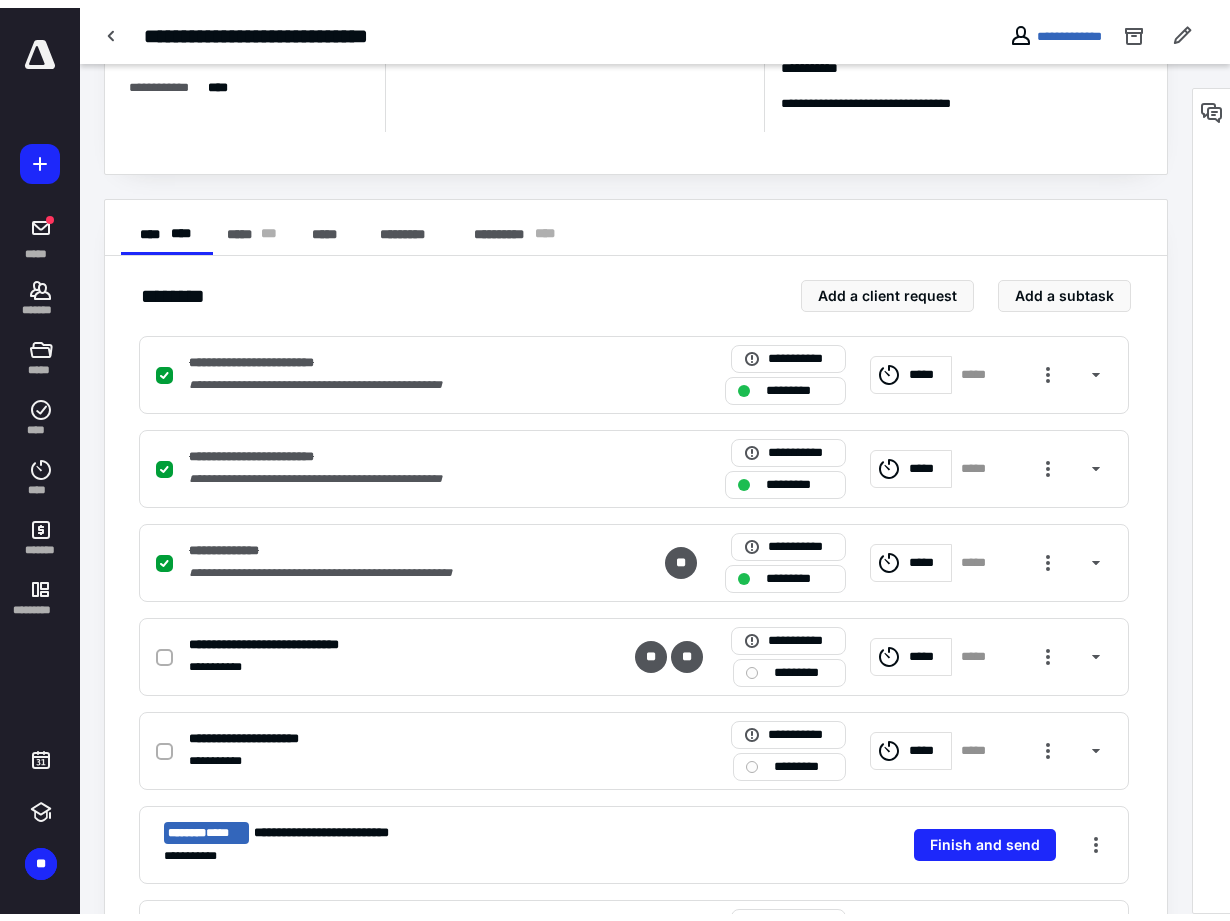 scroll, scrollTop: 300, scrollLeft: 0, axis: vertical 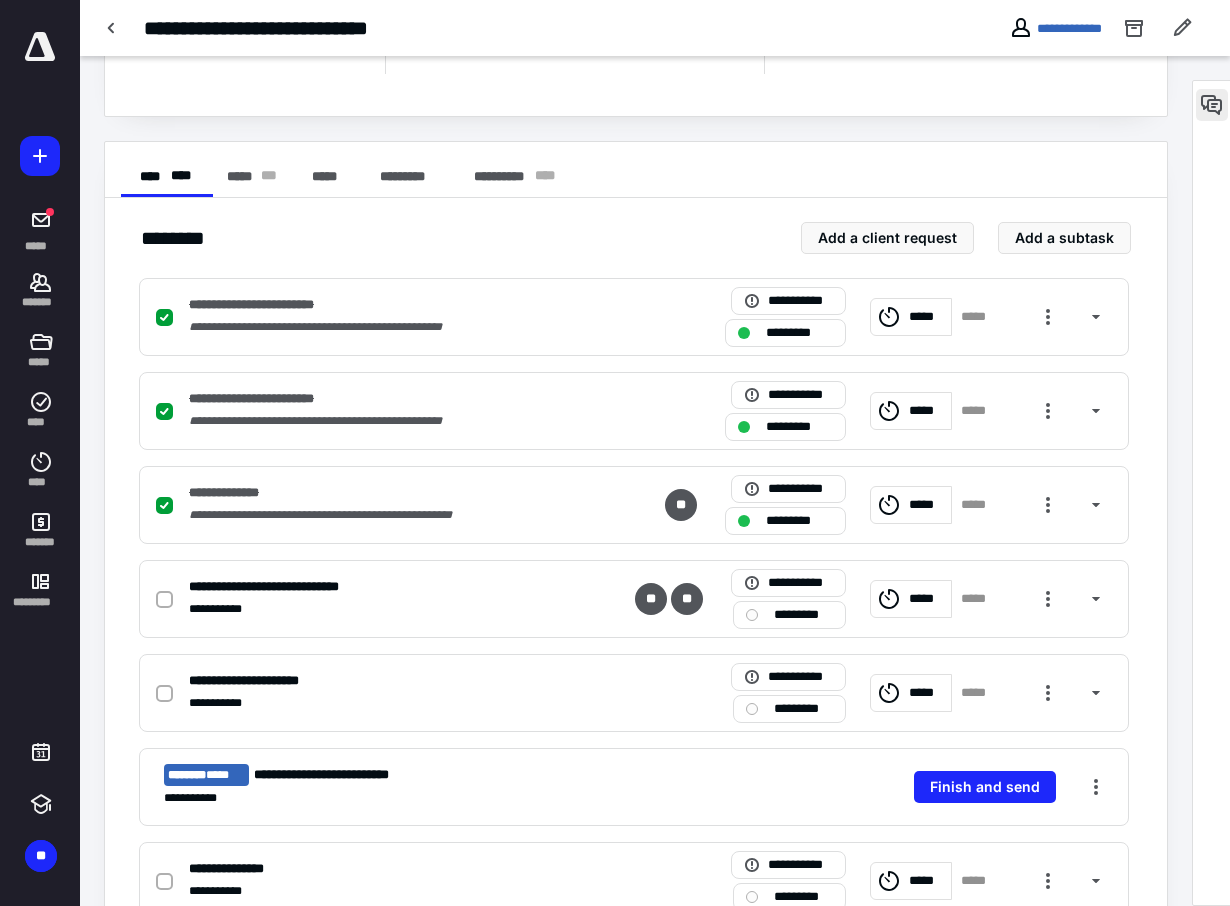 click at bounding box center (1212, 105) 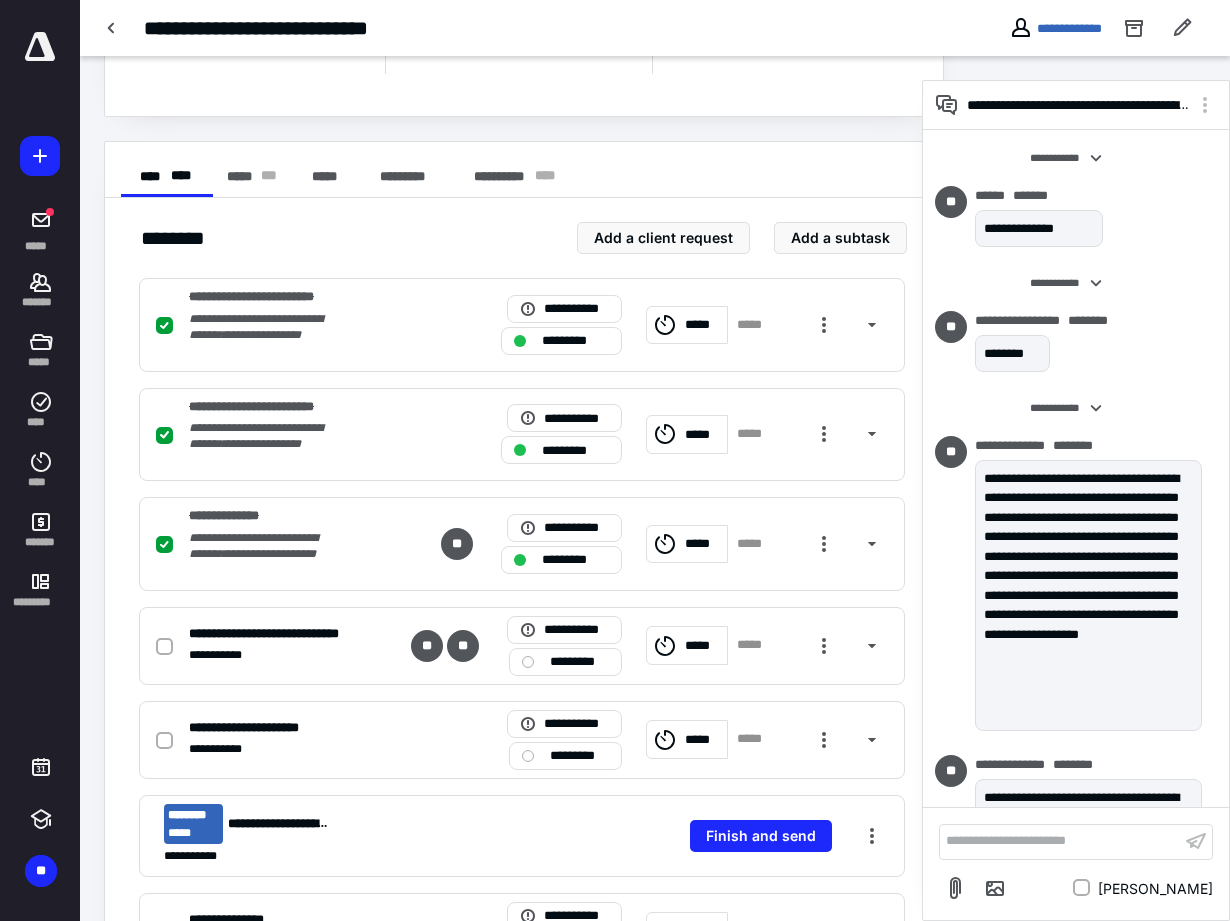 scroll, scrollTop: 525, scrollLeft: 0, axis: vertical 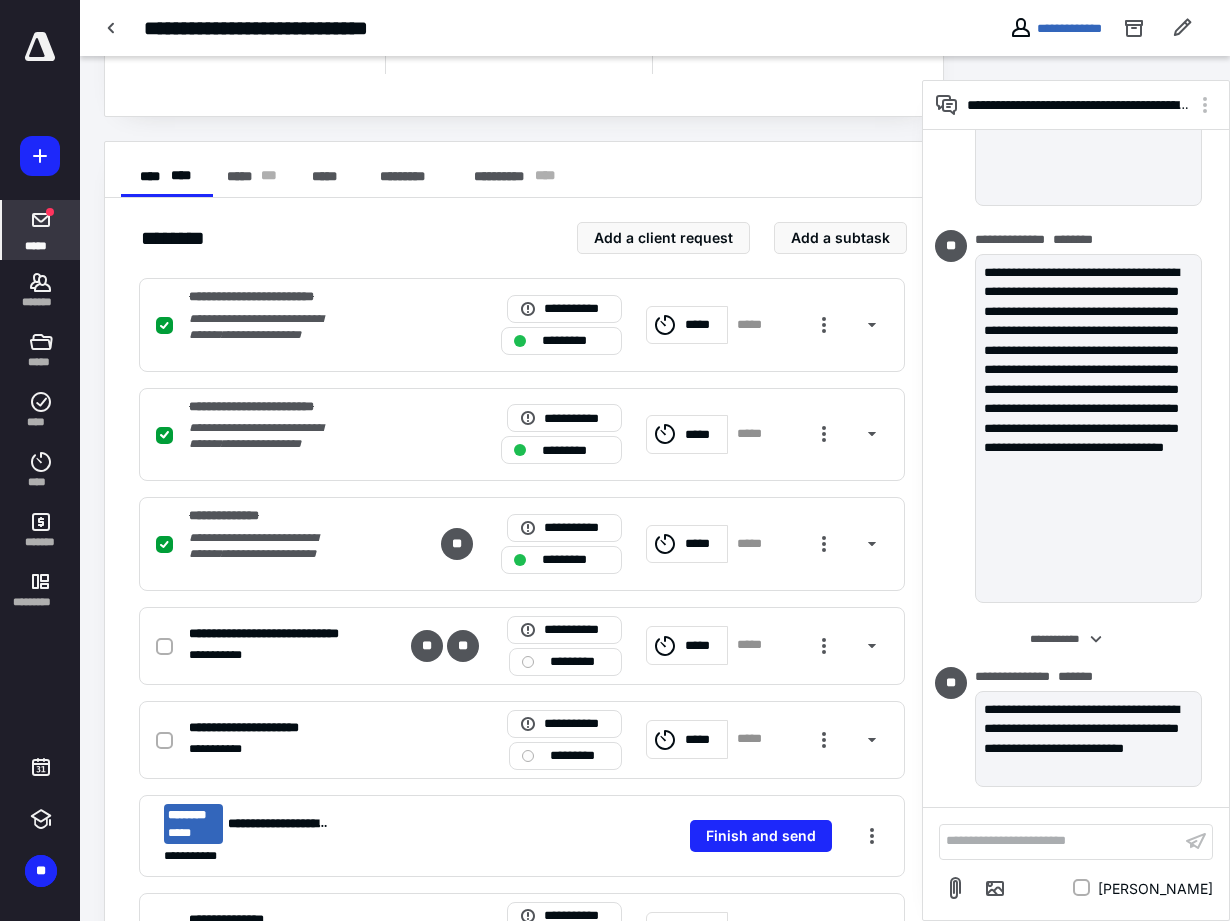 click on "*****" at bounding box center (36, 245) 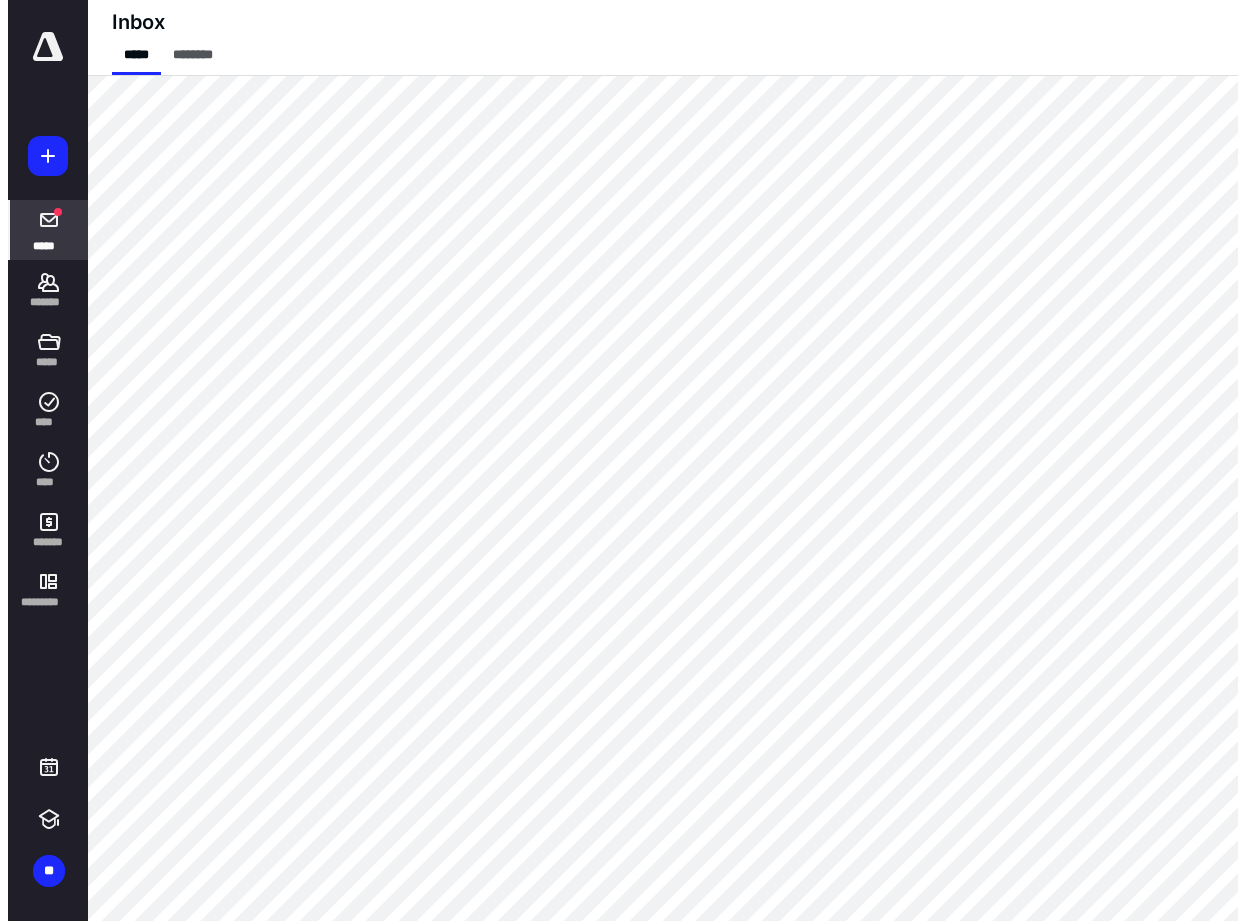 scroll, scrollTop: 0, scrollLeft: 0, axis: both 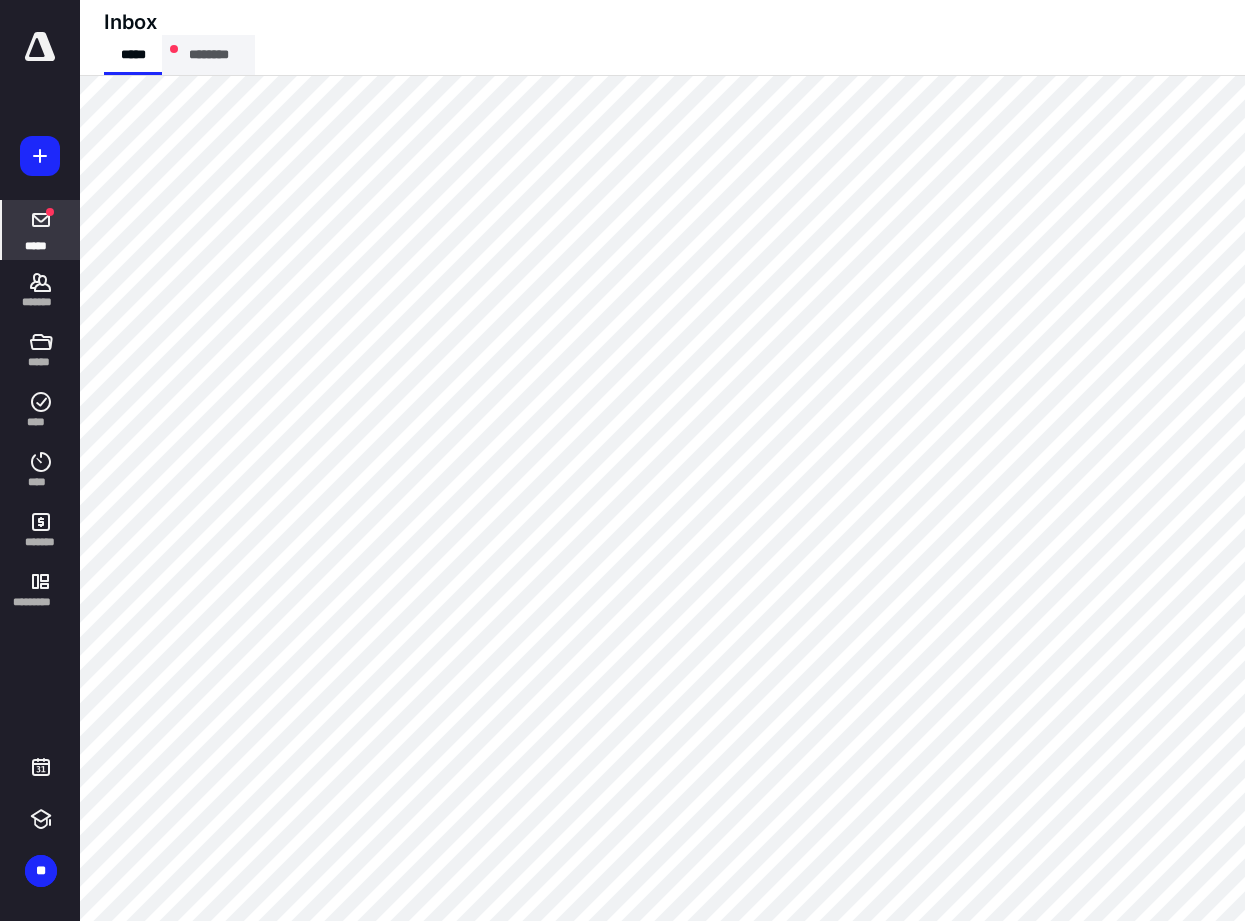 click on "********" at bounding box center [208, 55] 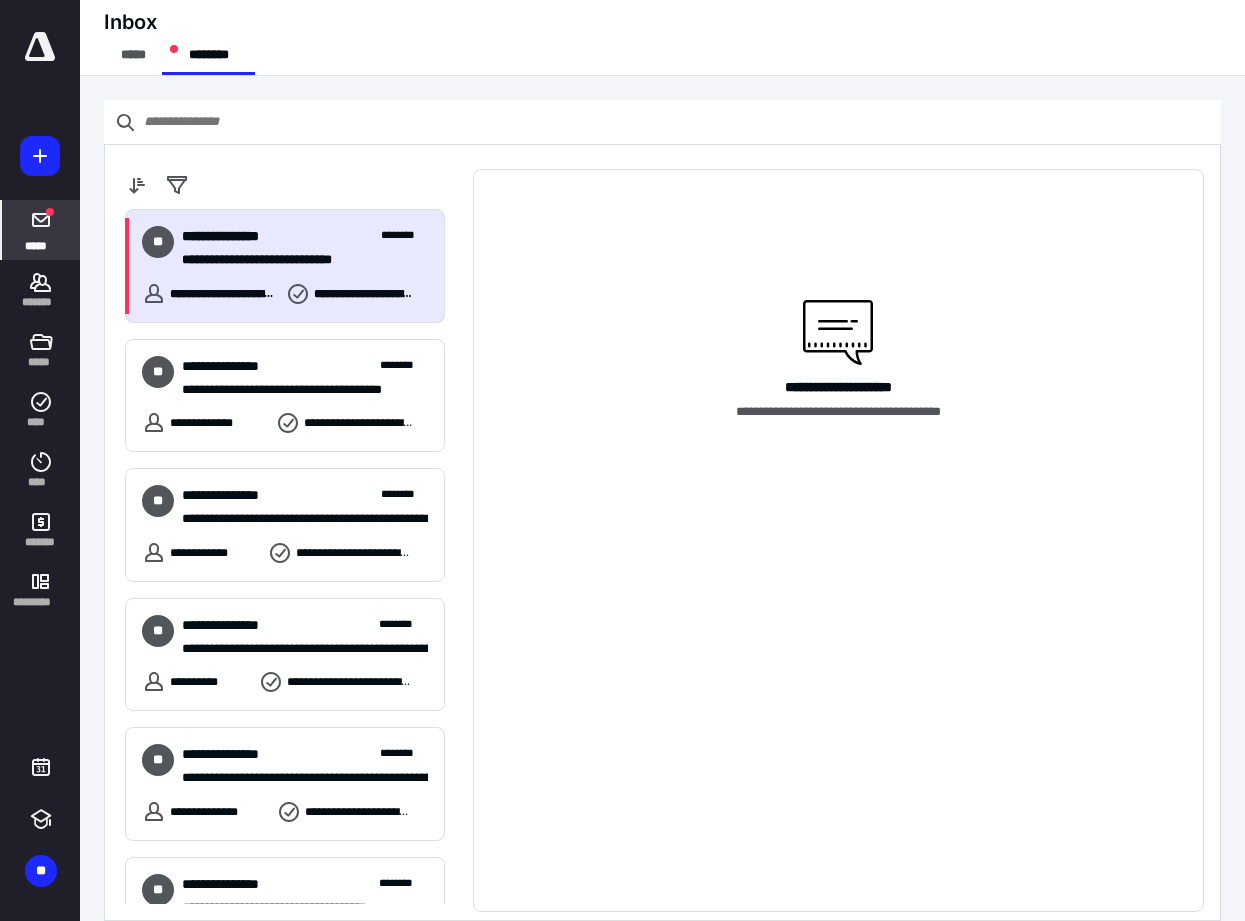 click on "**********" at bounding box center (238, 236) 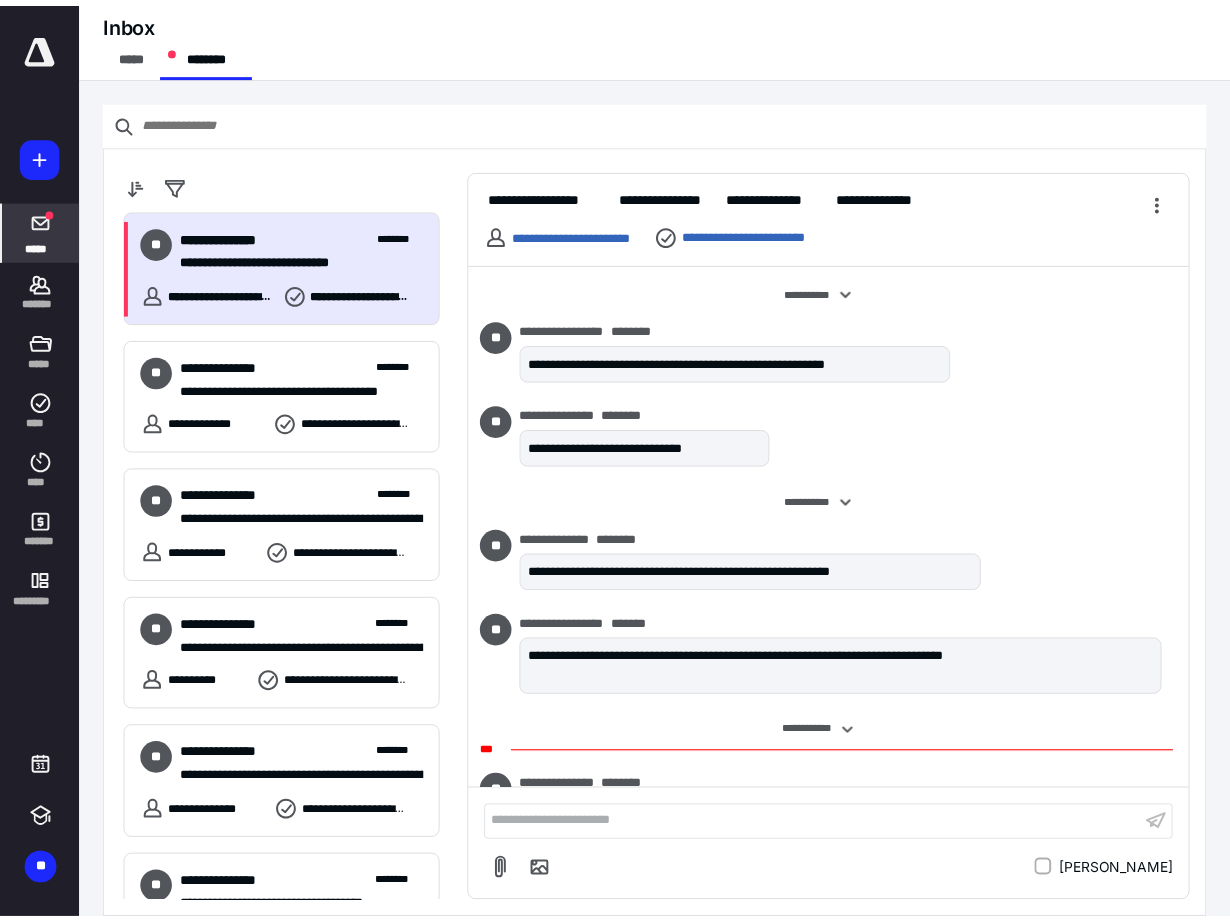 scroll, scrollTop: 67, scrollLeft: 0, axis: vertical 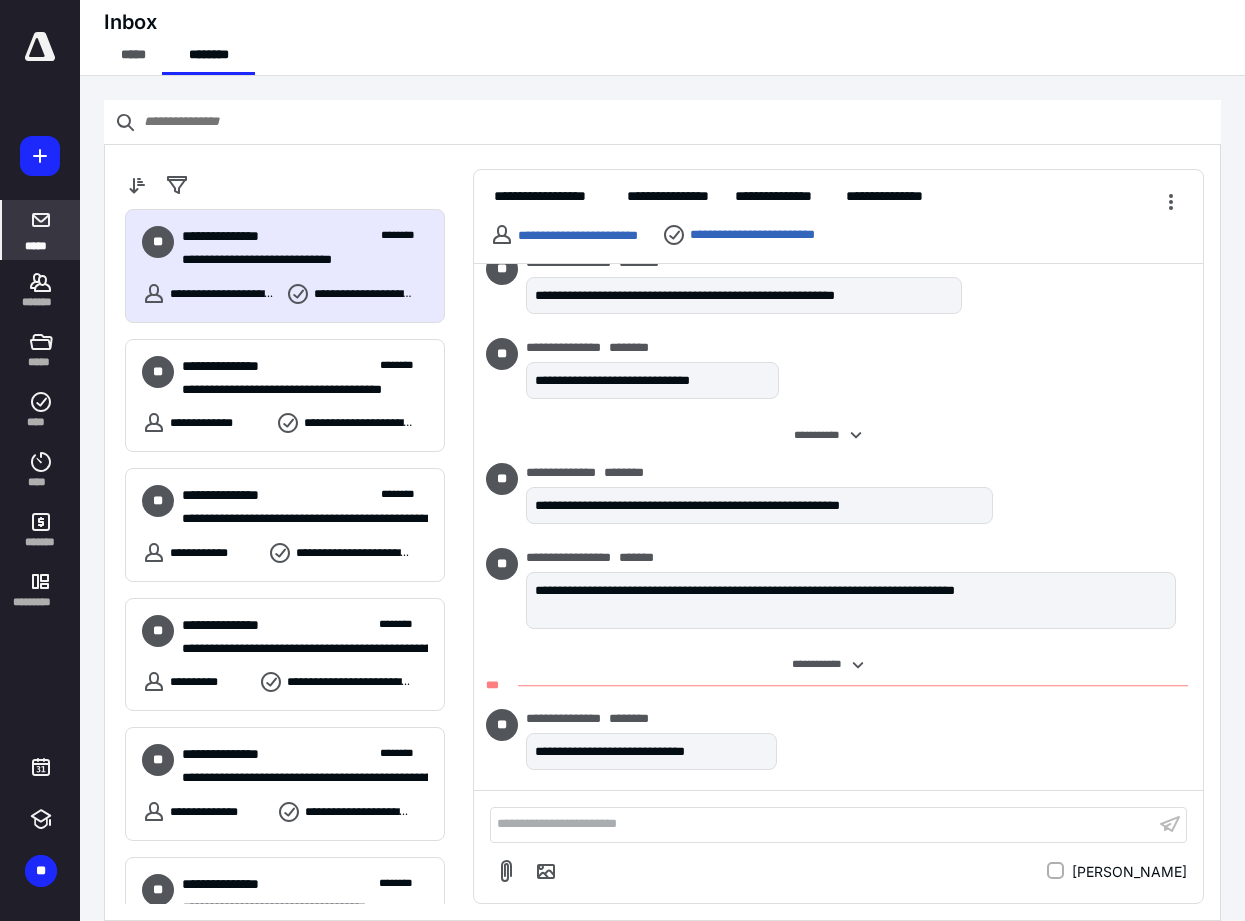 click at bounding box center [40, 47] 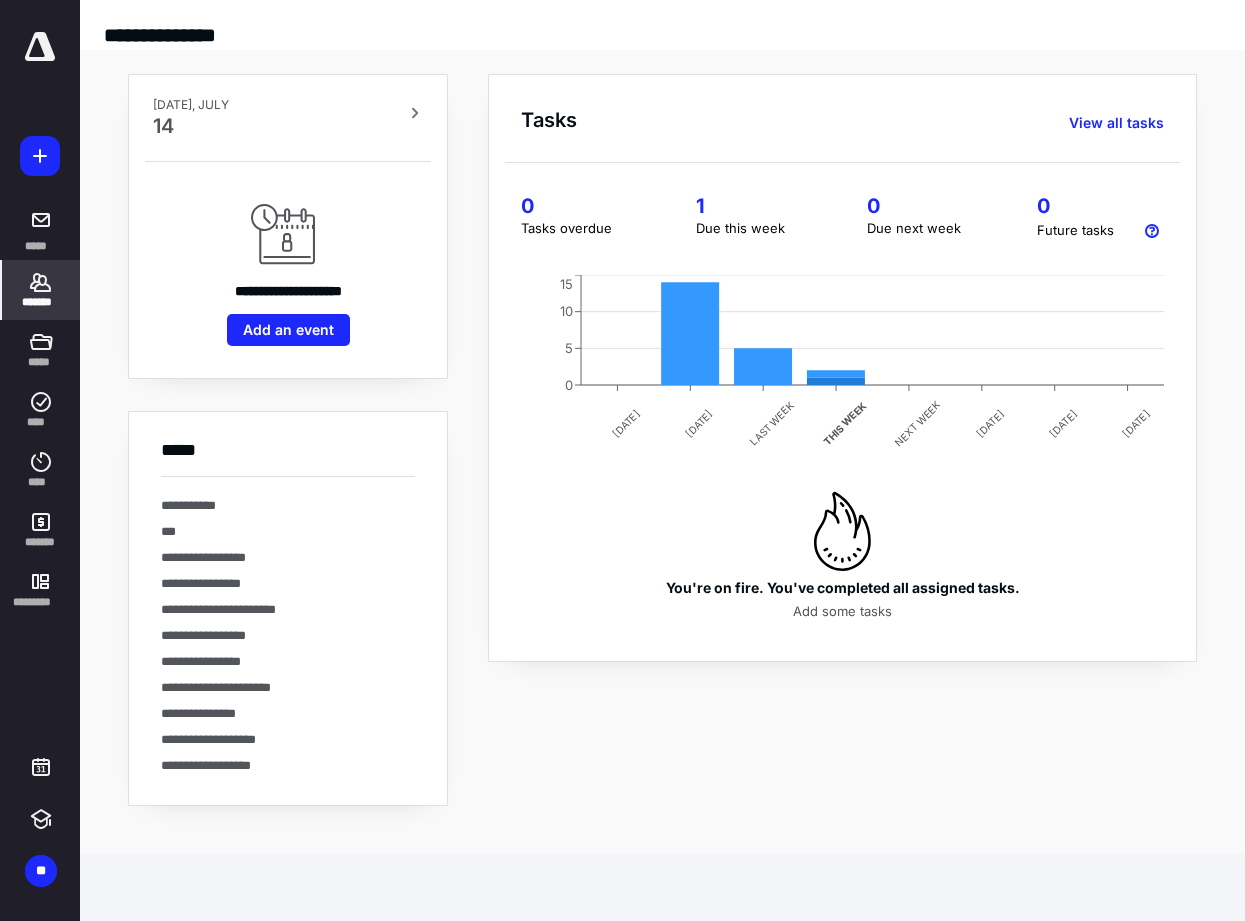 click on "*******" at bounding box center [41, 302] 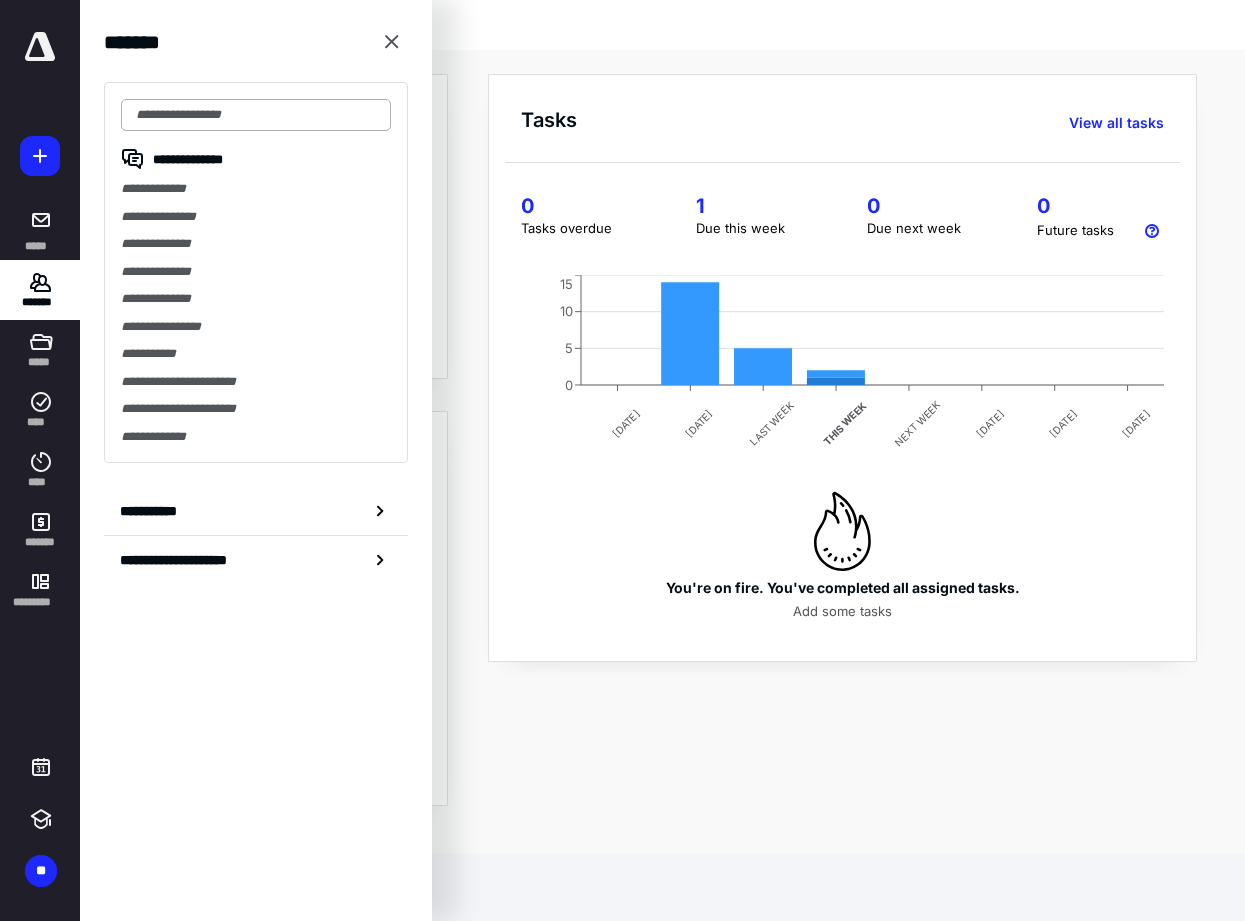click at bounding box center [256, 115] 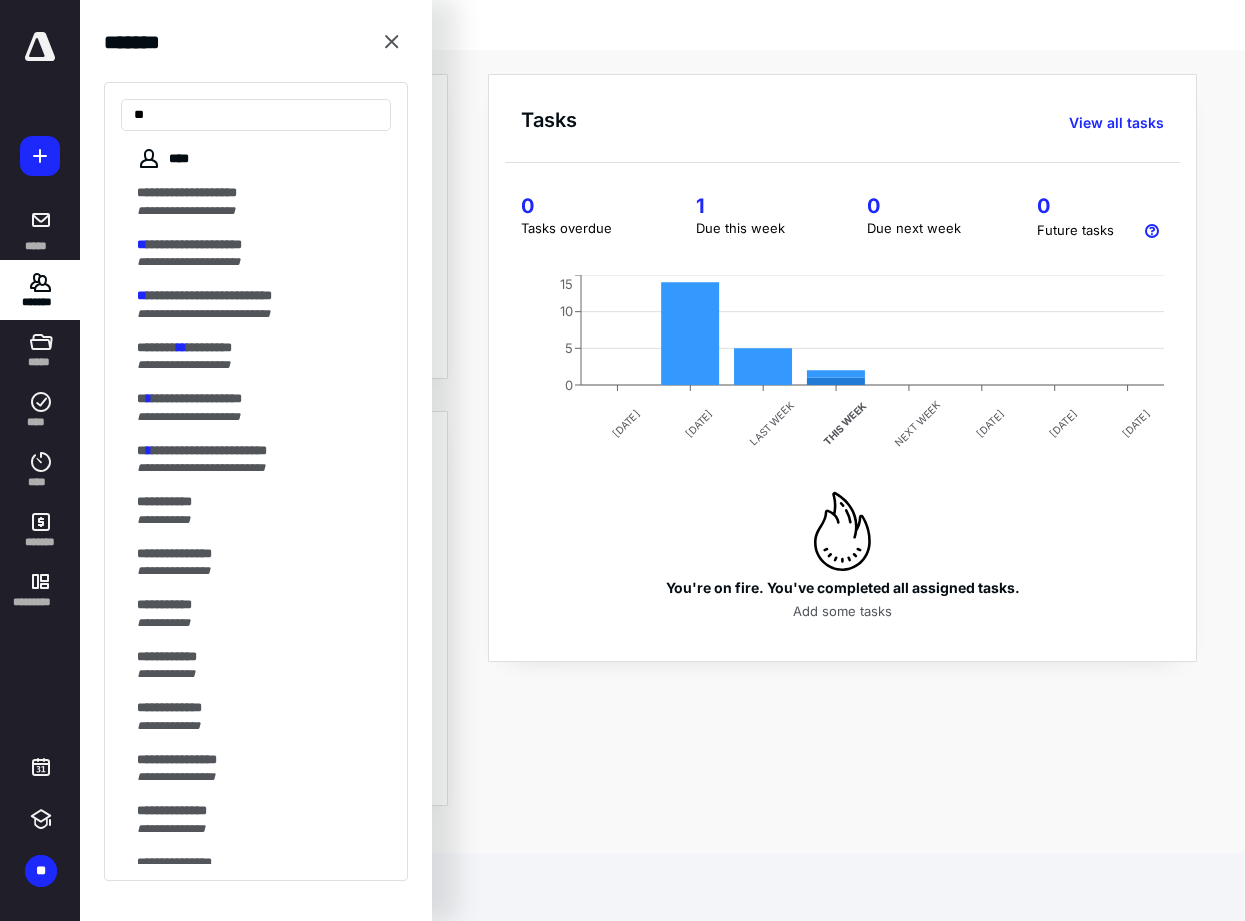type on "*" 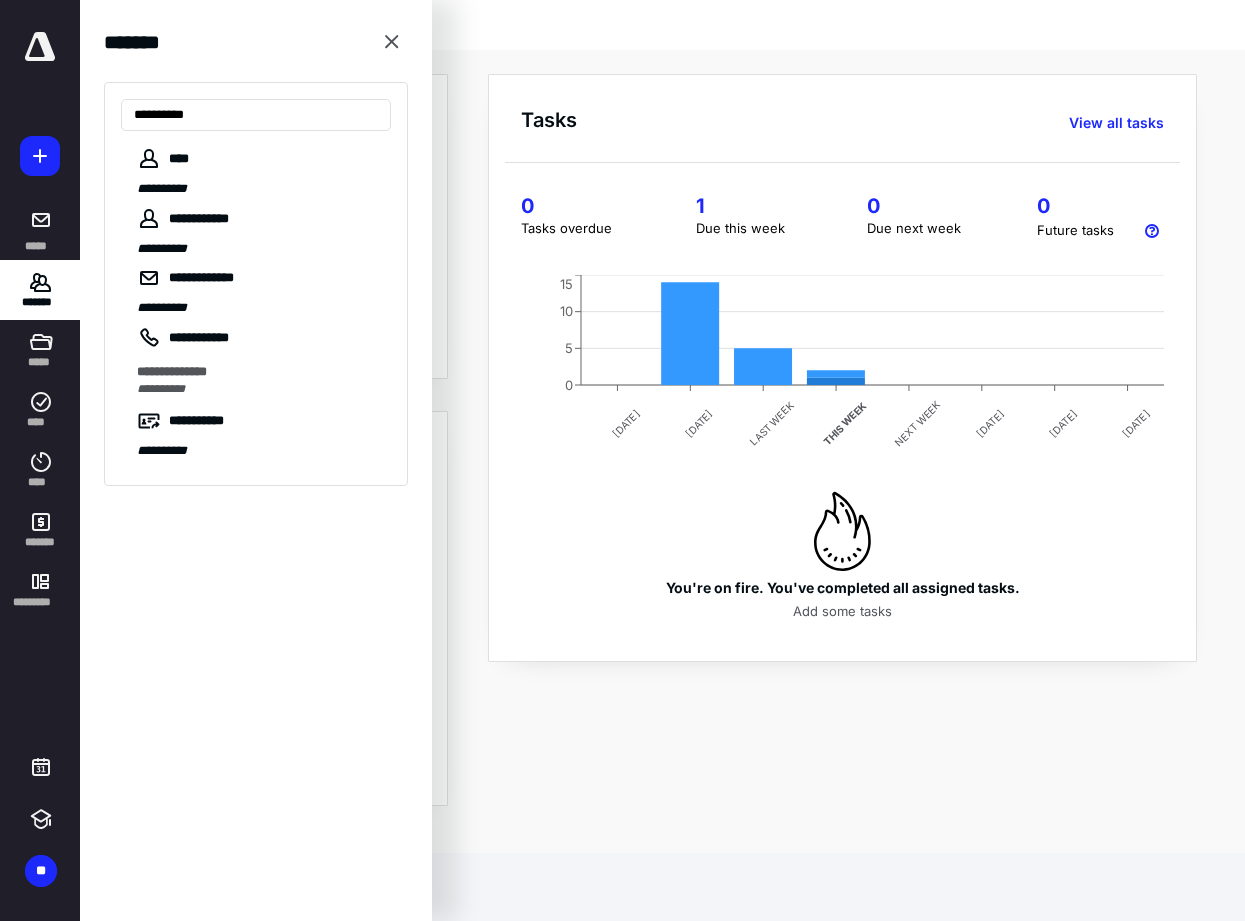 type on "**********" 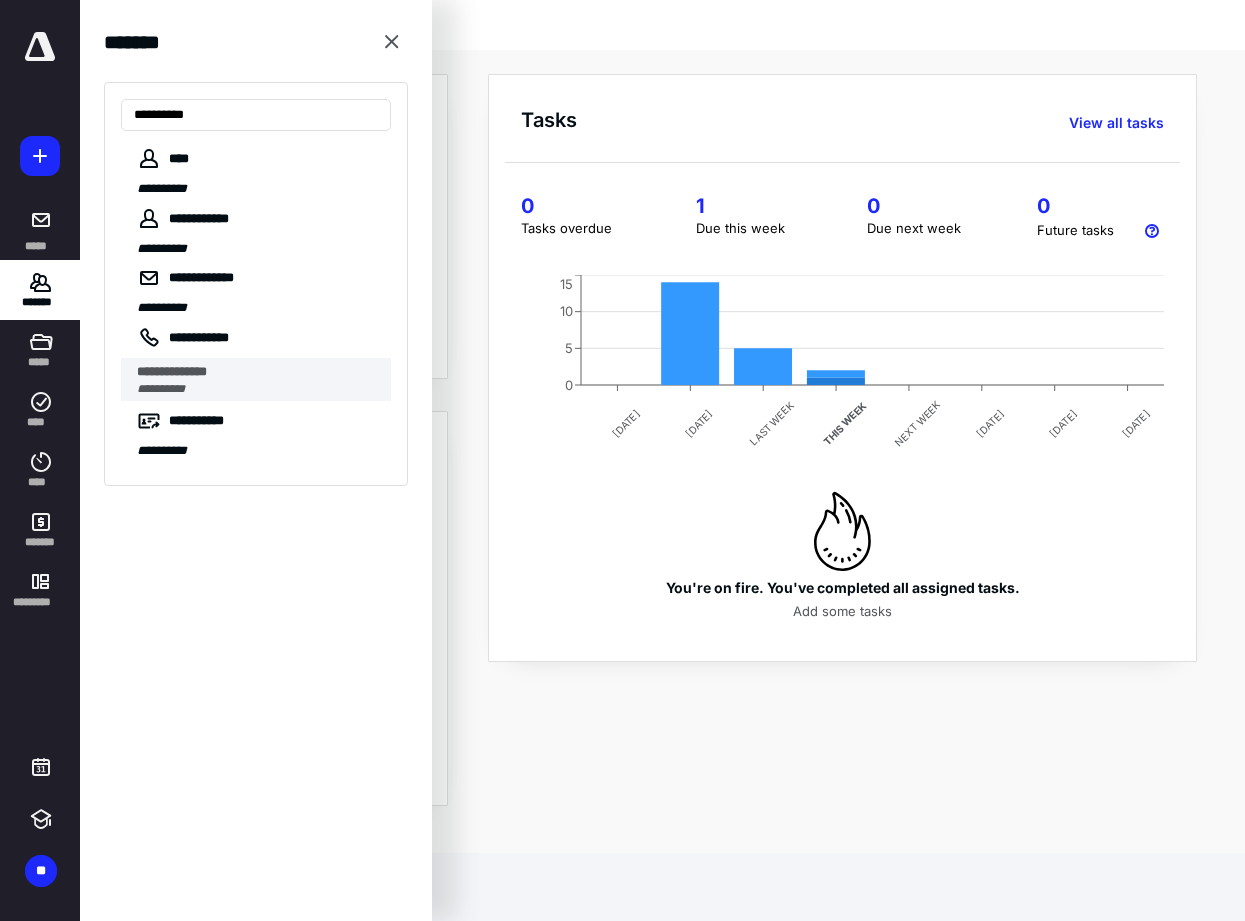 click on "**********" at bounding box center (258, 372) 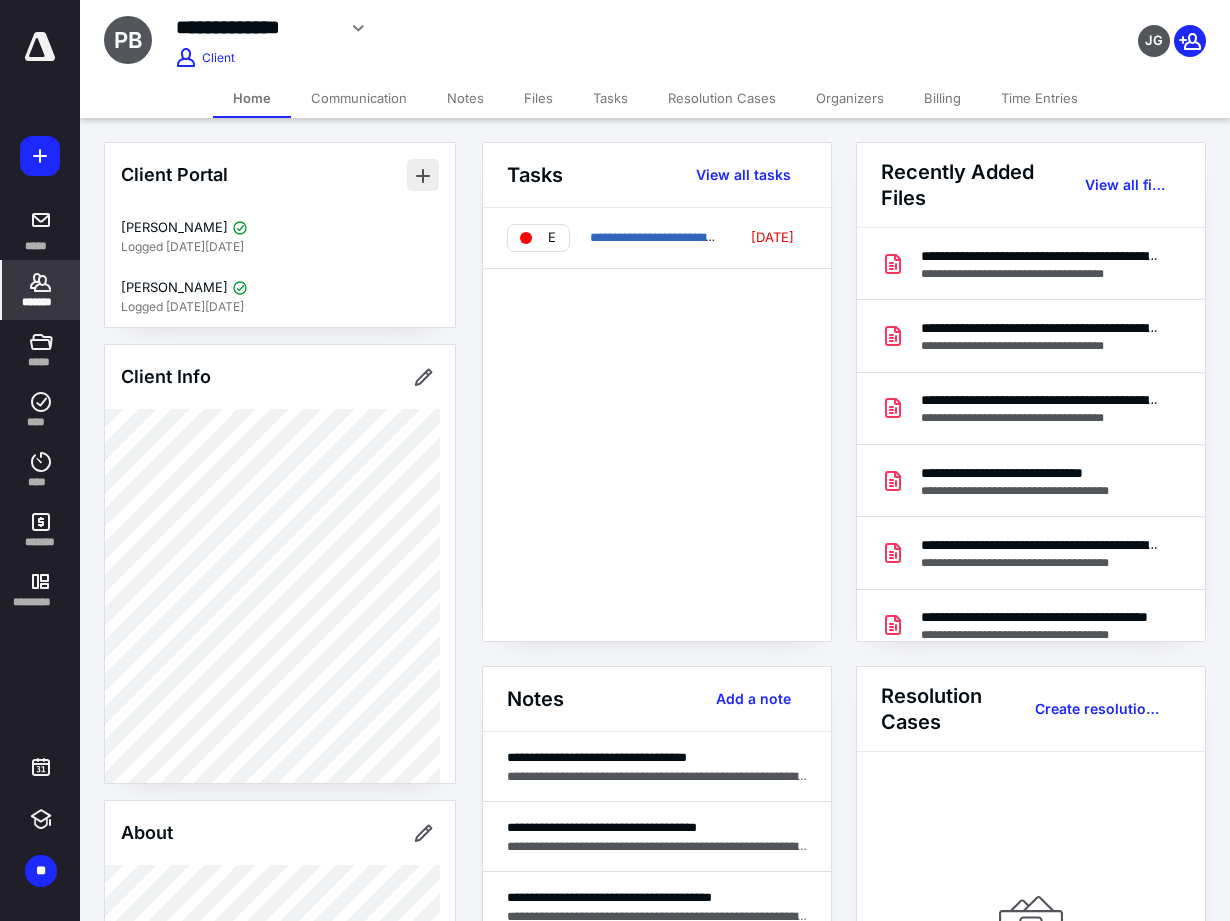 click at bounding box center (423, 175) 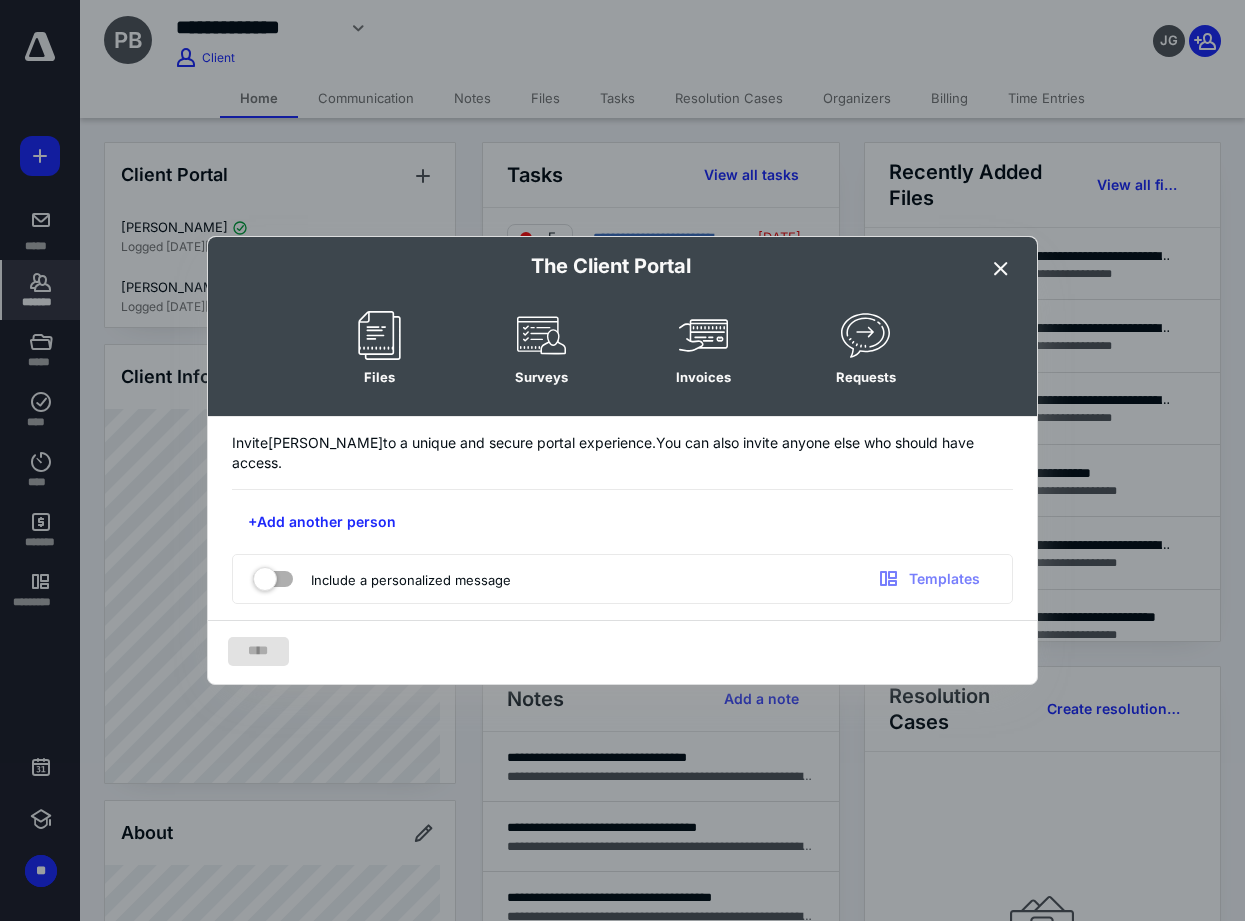 click on "The Client Portal" at bounding box center [622, 266] 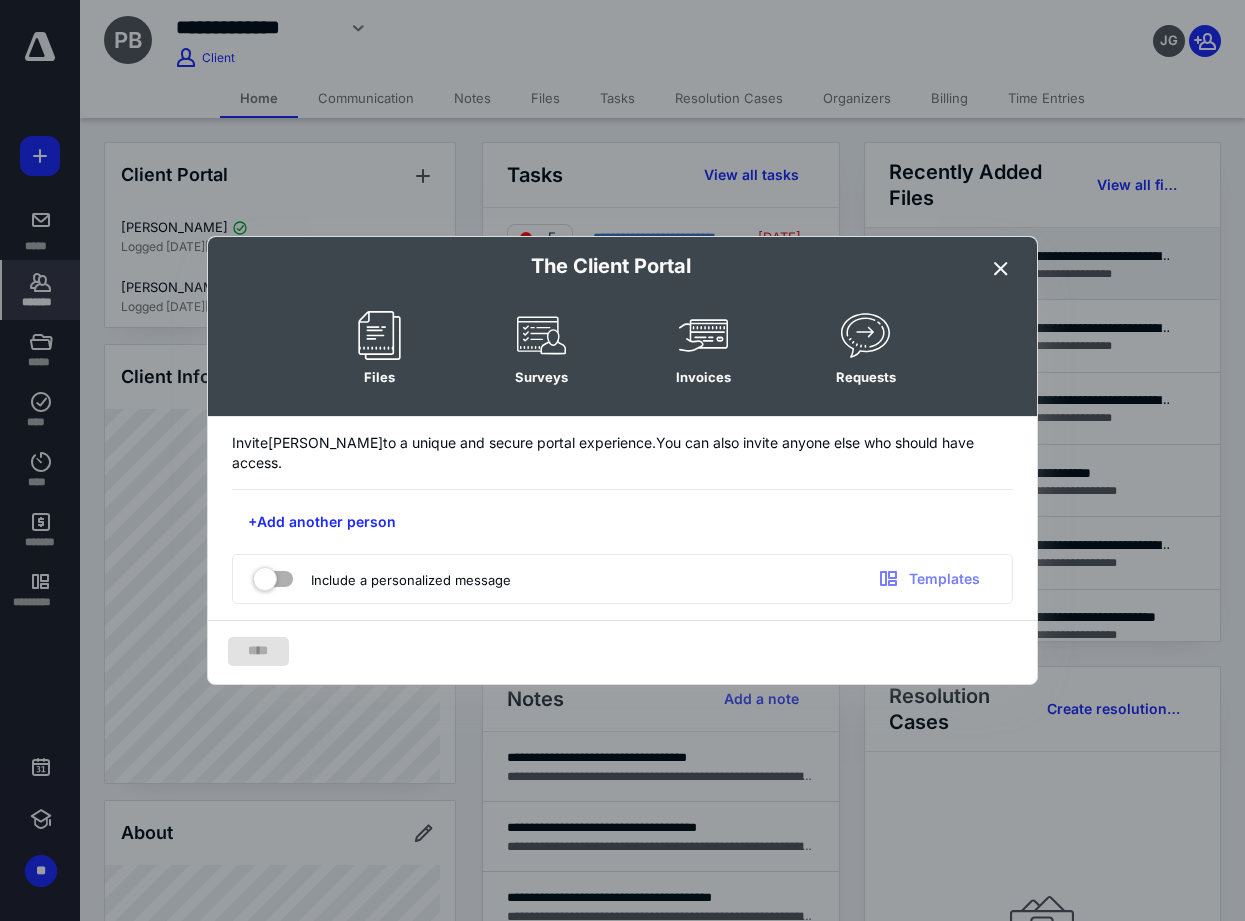 drag, startPoint x: 1004, startPoint y: 279, endPoint x: 963, endPoint y: 292, distance: 43.011627 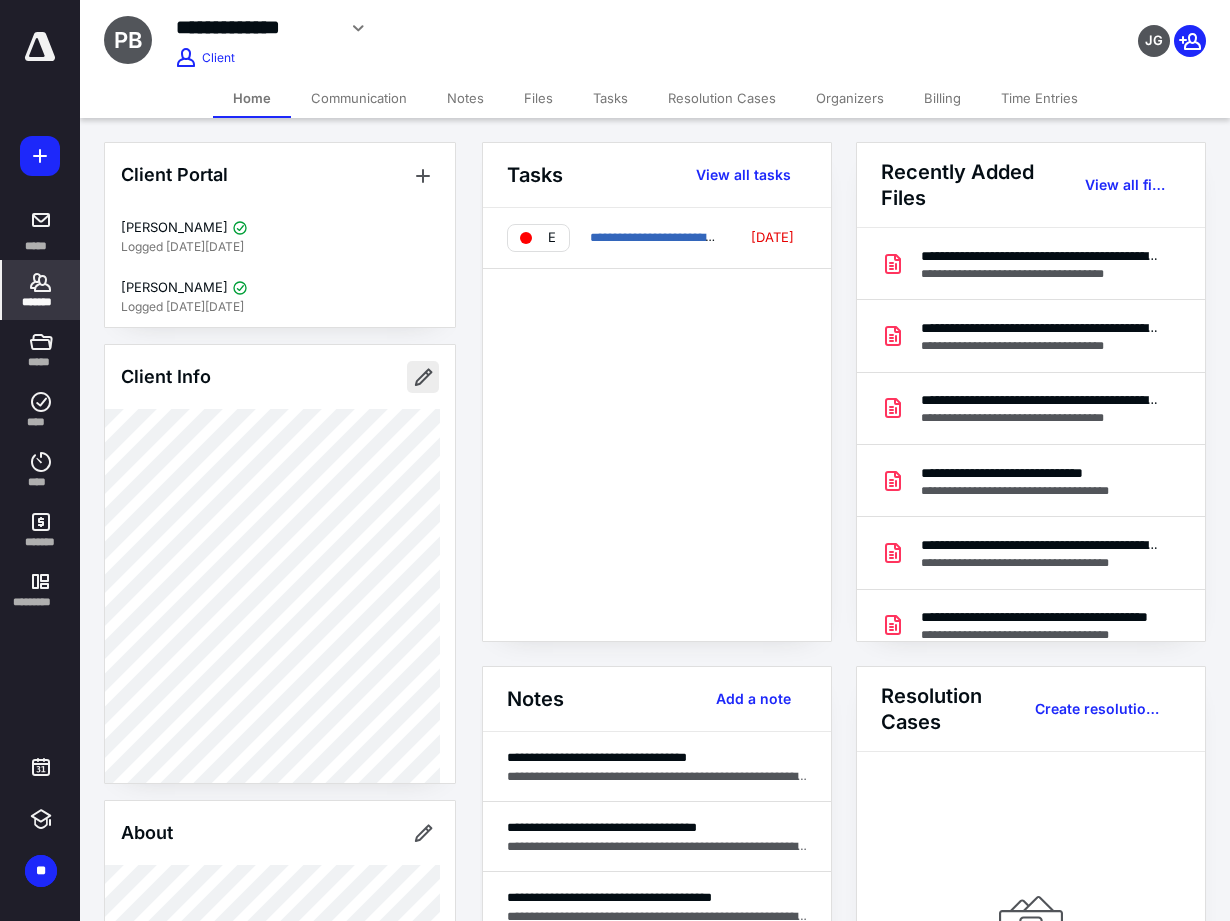 click at bounding box center [423, 377] 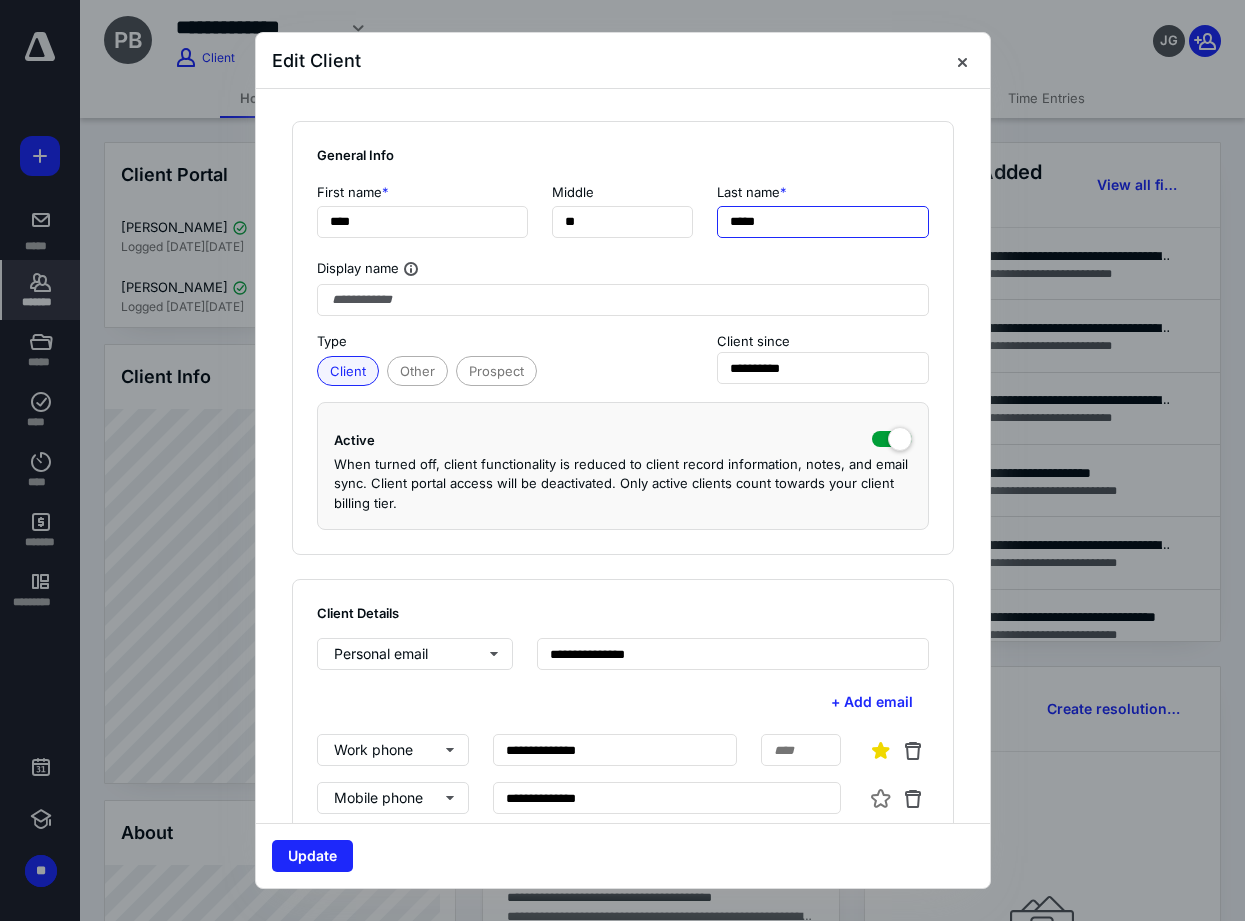 click on "*****" at bounding box center (823, 222) 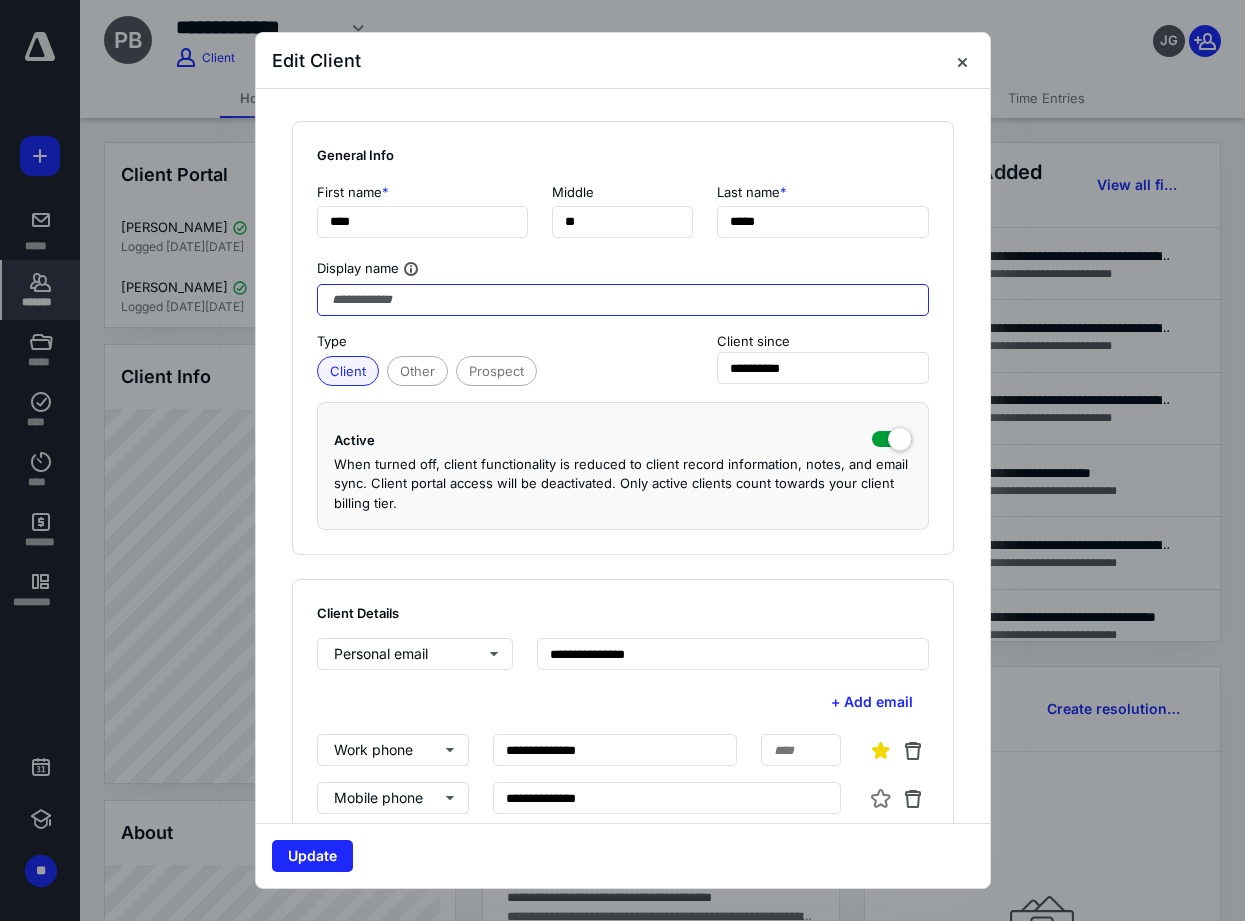 click at bounding box center (623, 300) 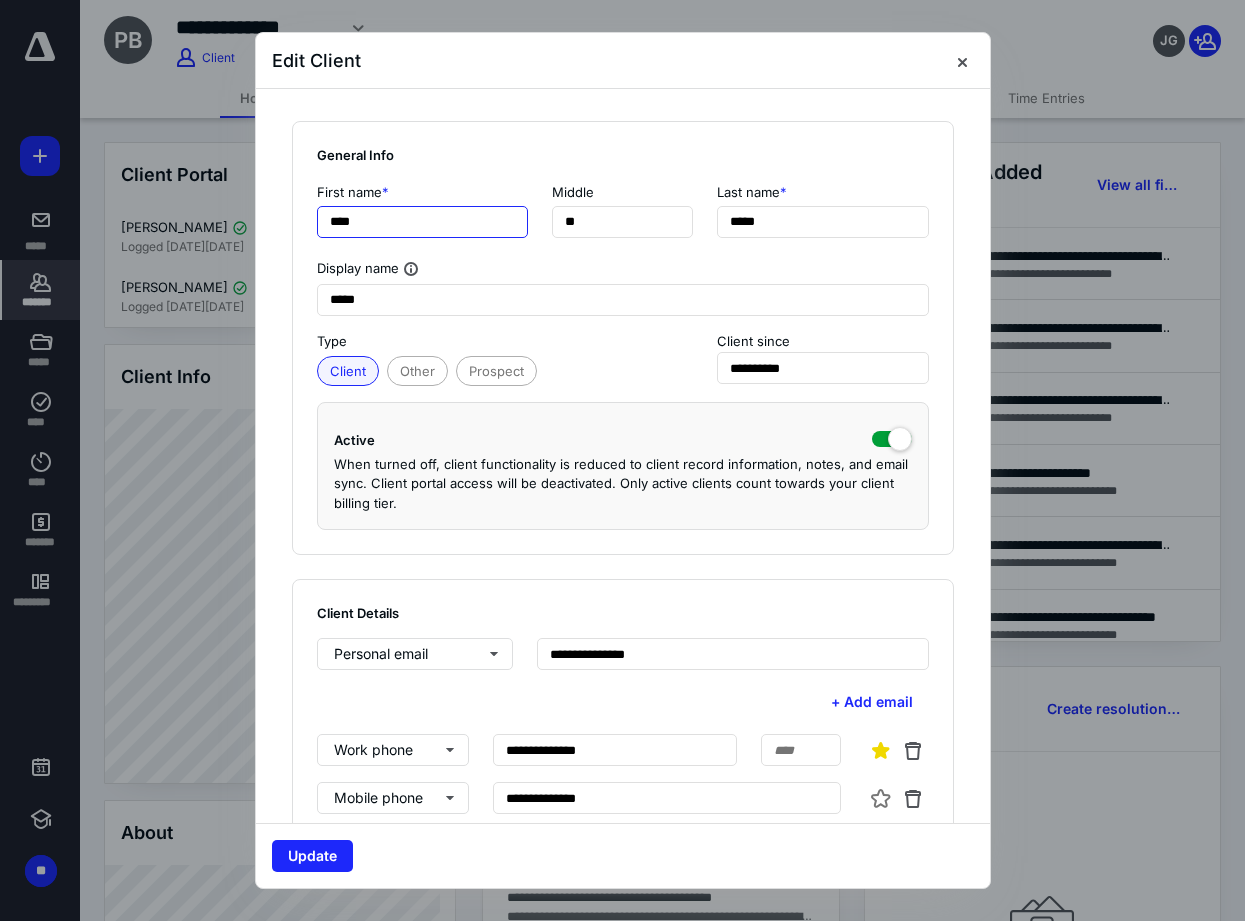 click on "****" at bounding box center [423, 222] 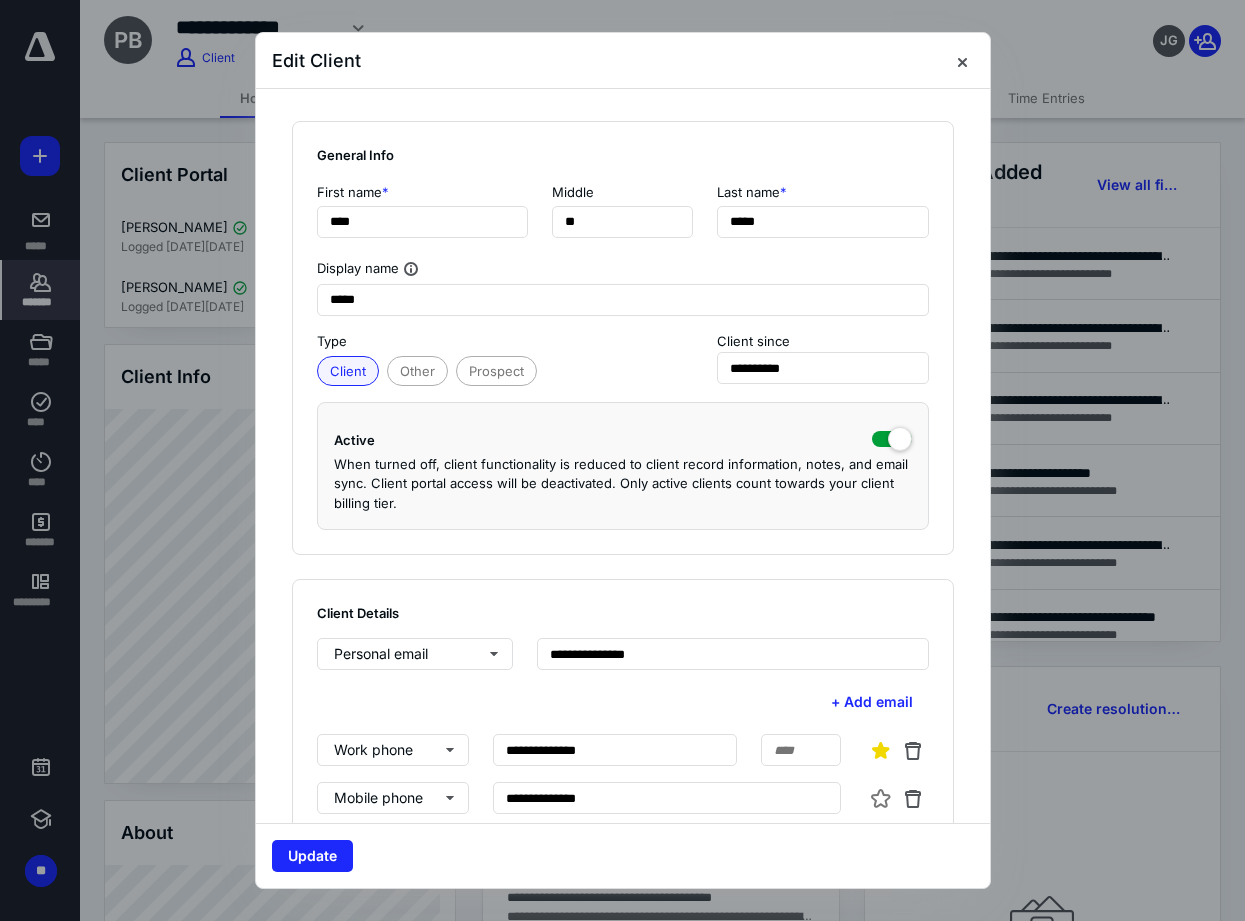 click 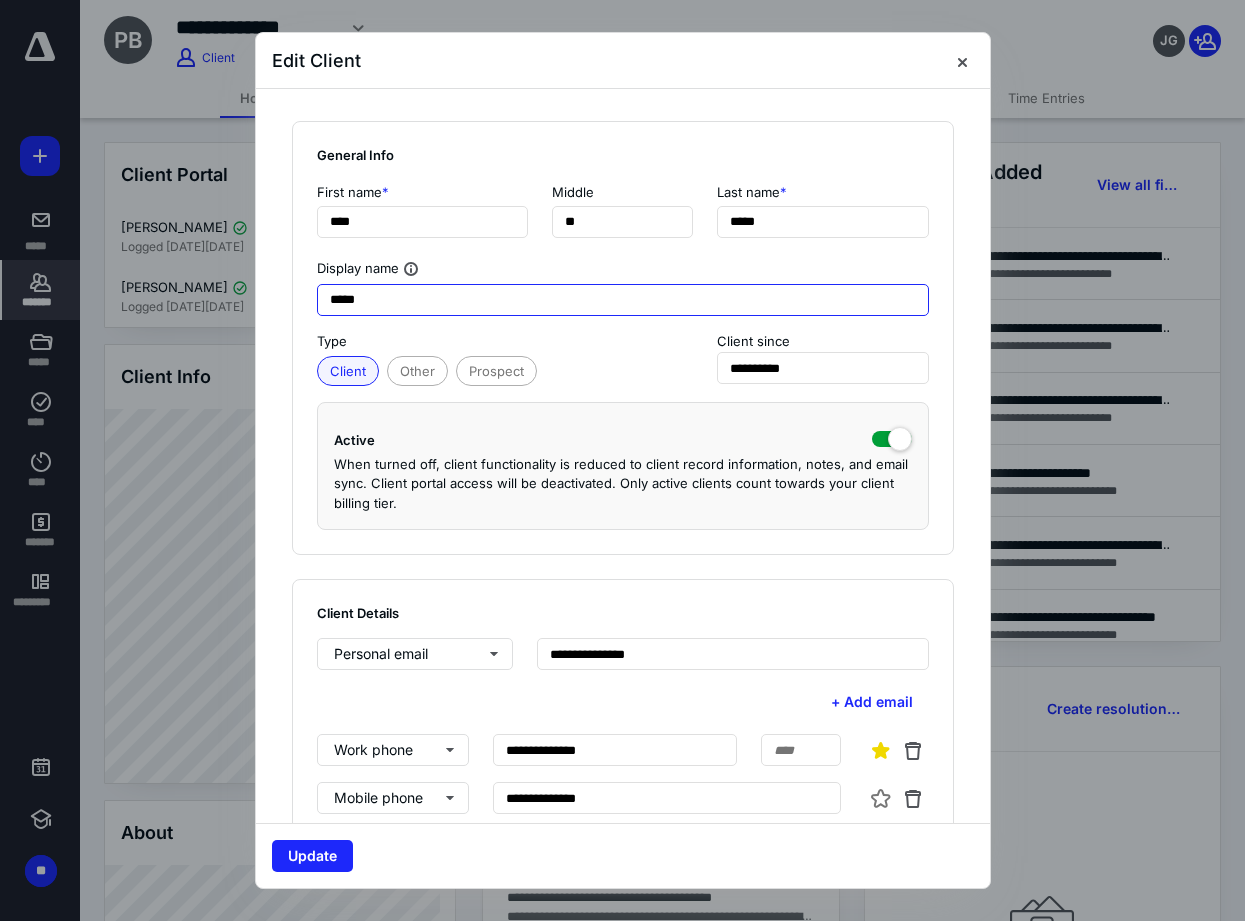 click on "*****" at bounding box center [623, 300] 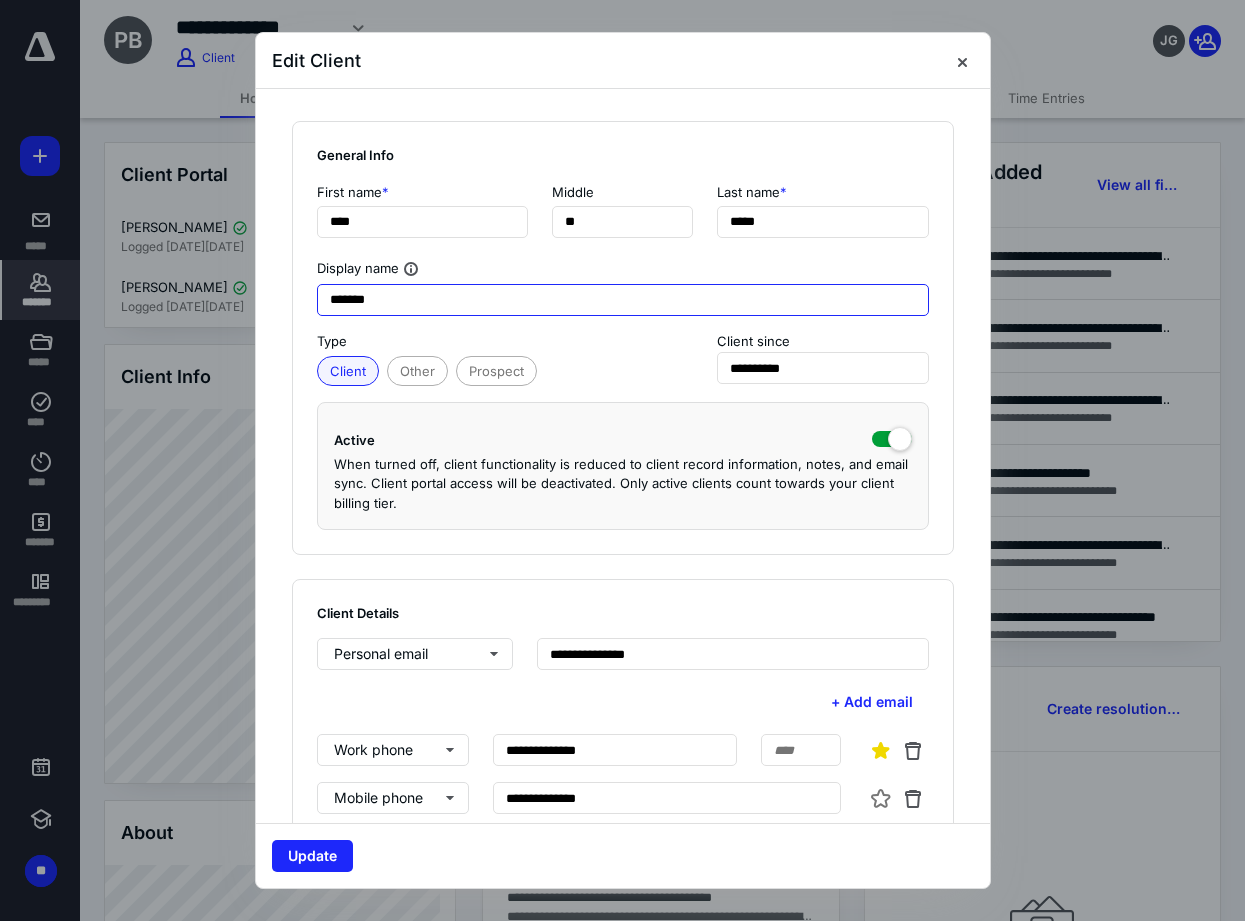 paste on "*****" 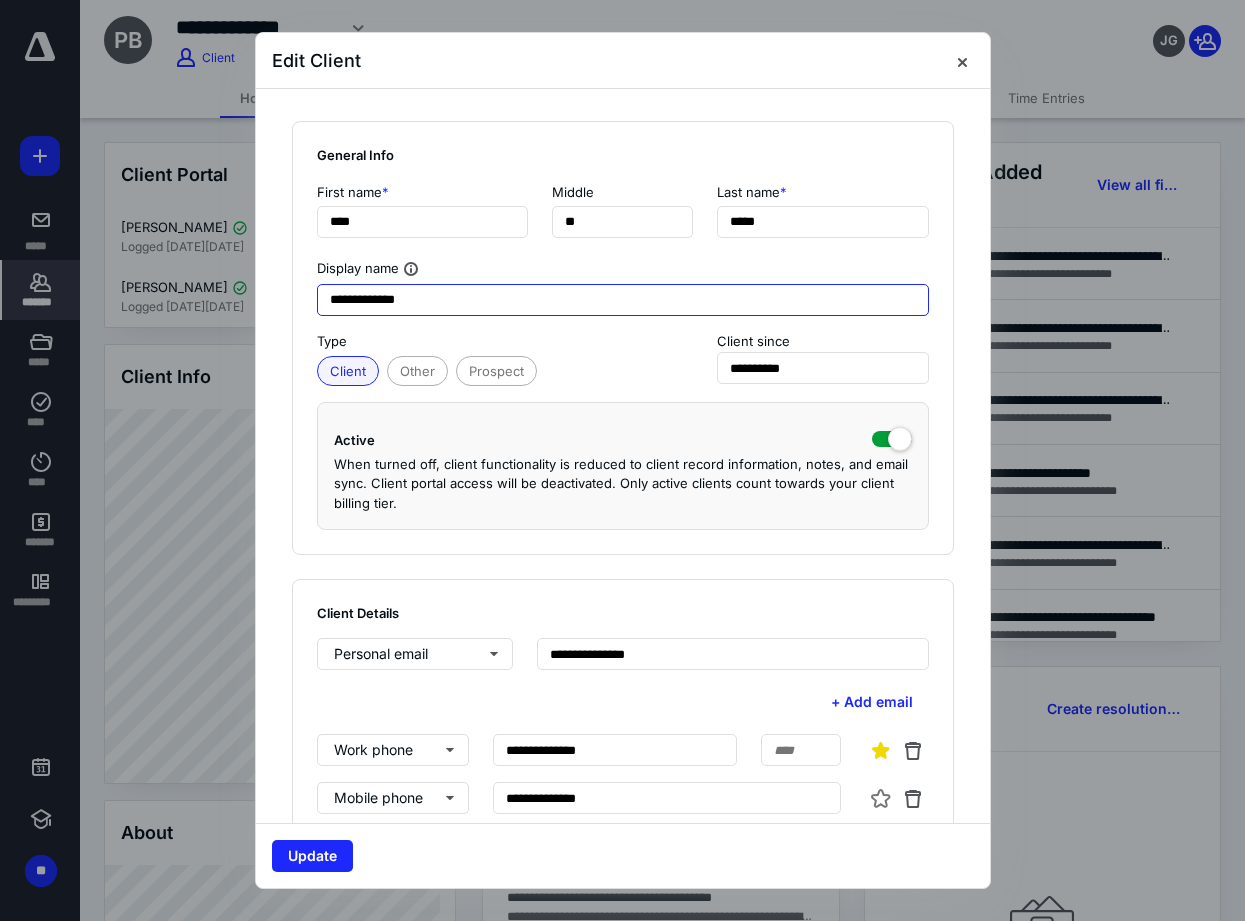 drag, startPoint x: 440, startPoint y: 294, endPoint x: 251, endPoint y: 303, distance: 189.21416 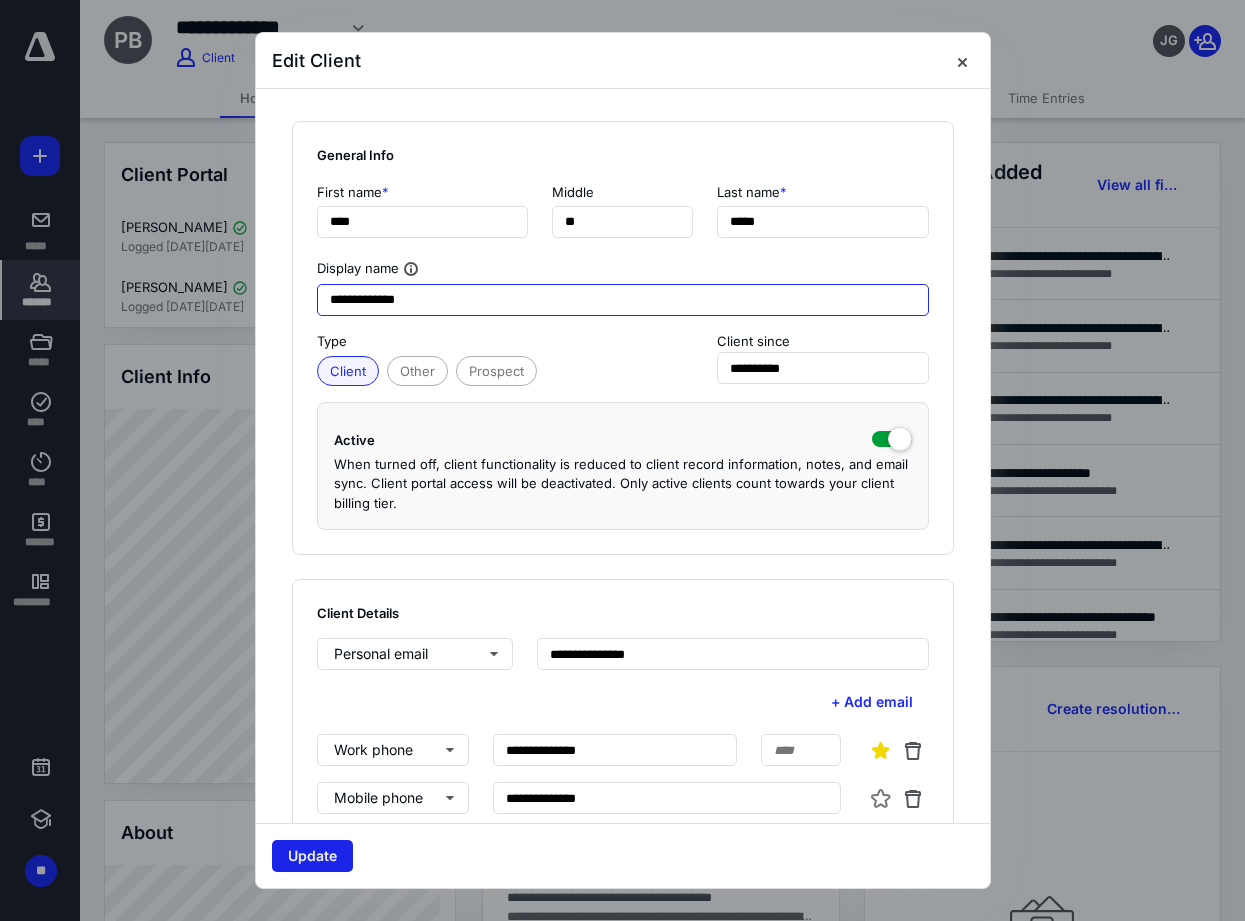 type on "**********" 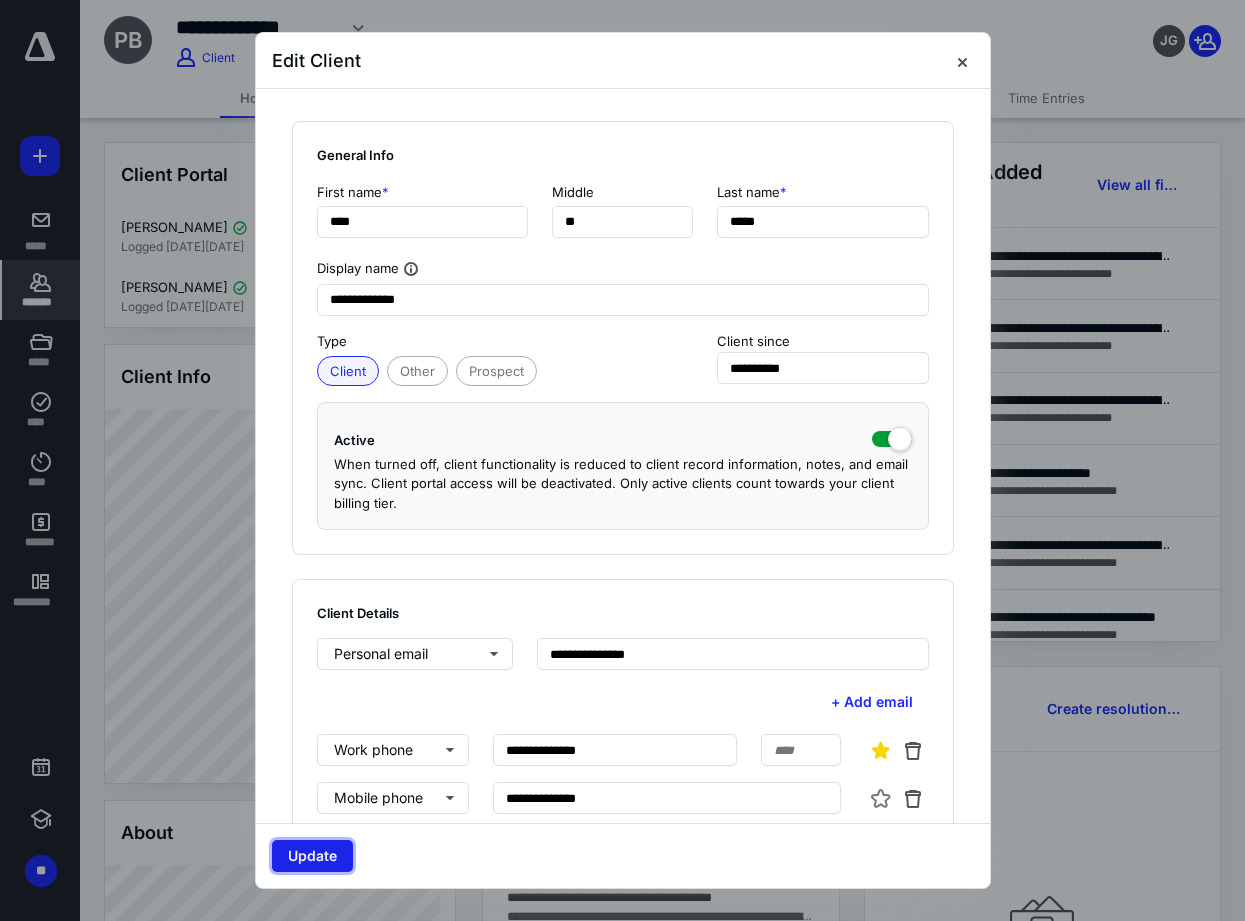 click on "Update" at bounding box center (312, 856) 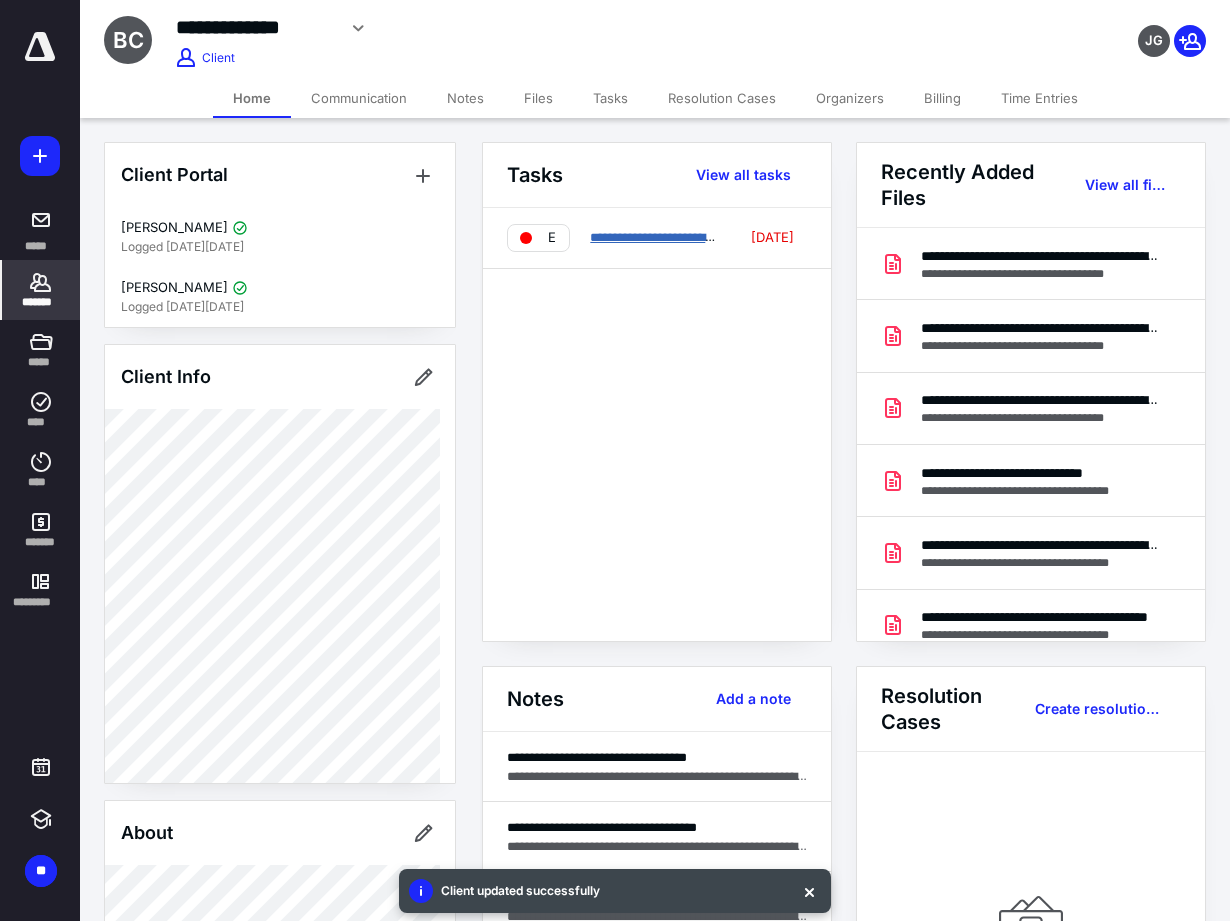 click on "**********" at bounding box center [660, 237] 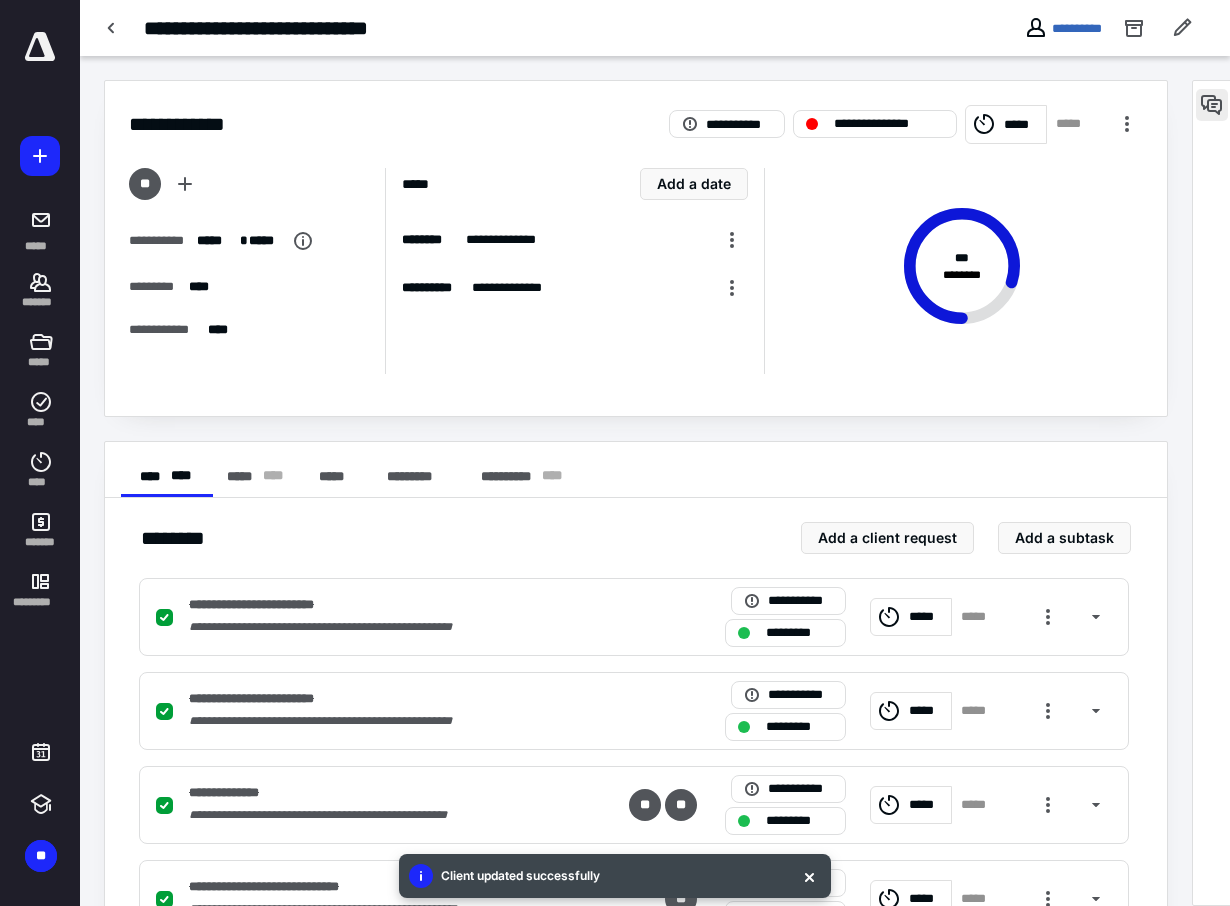 click at bounding box center [1212, 105] 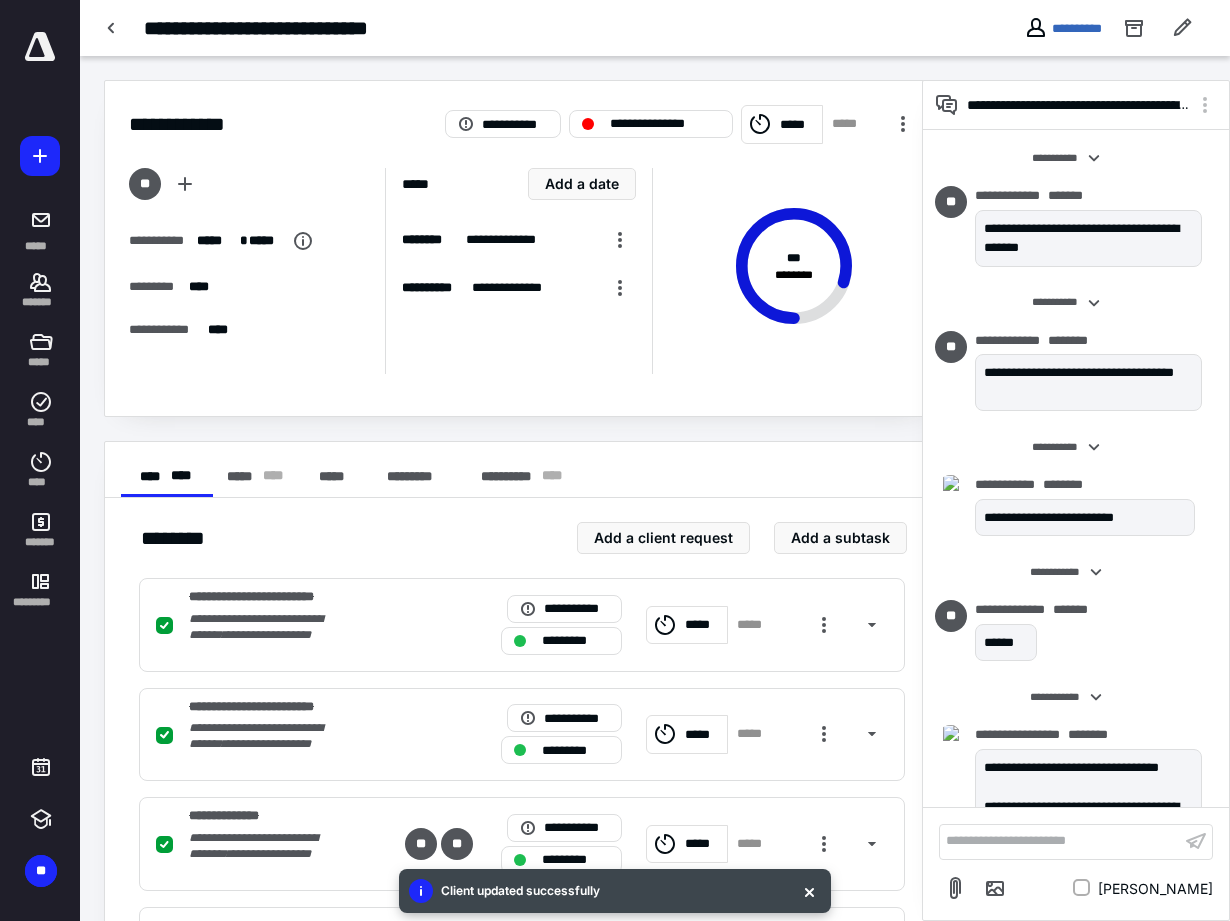 scroll, scrollTop: 2348, scrollLeft: 0, axis: vertical 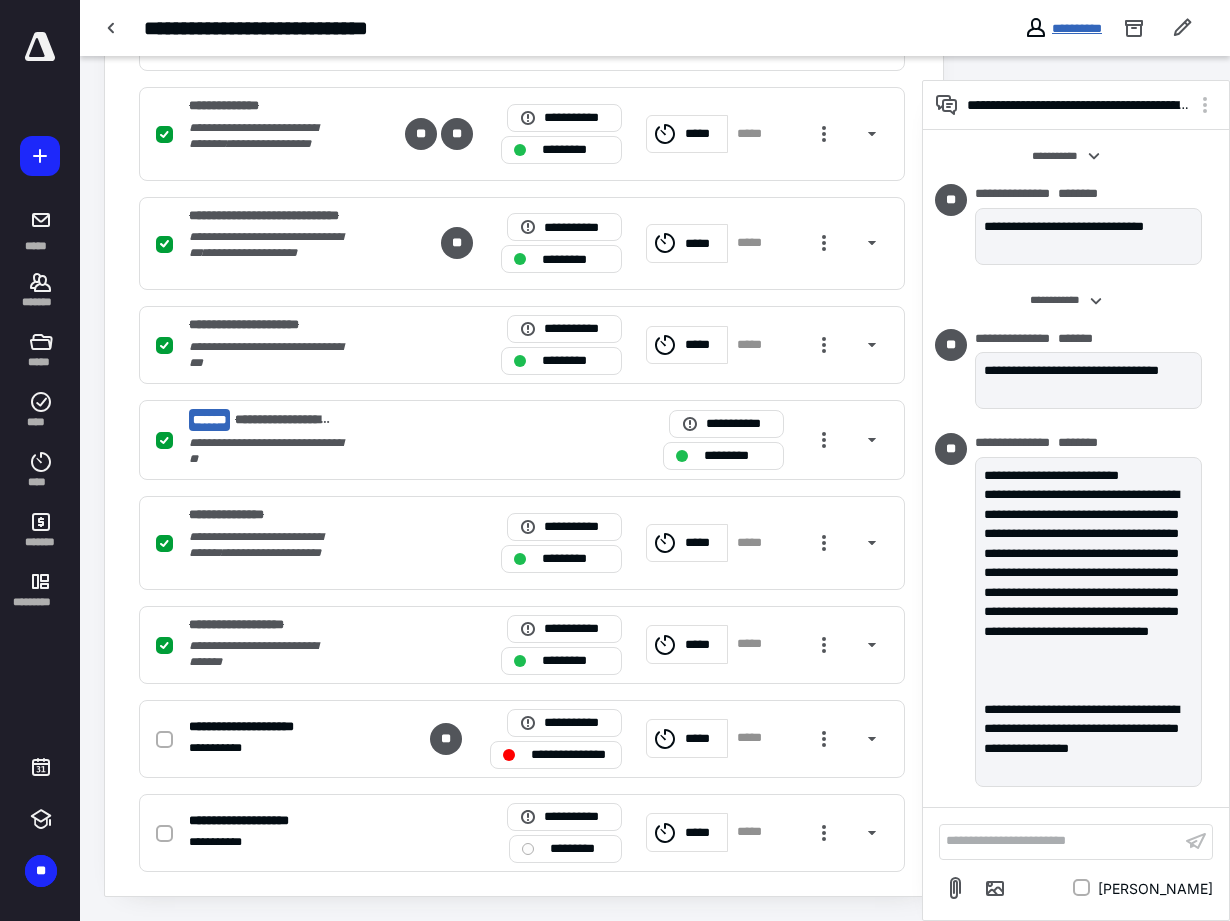 click on "**********" at bounding box center [1077, 28] 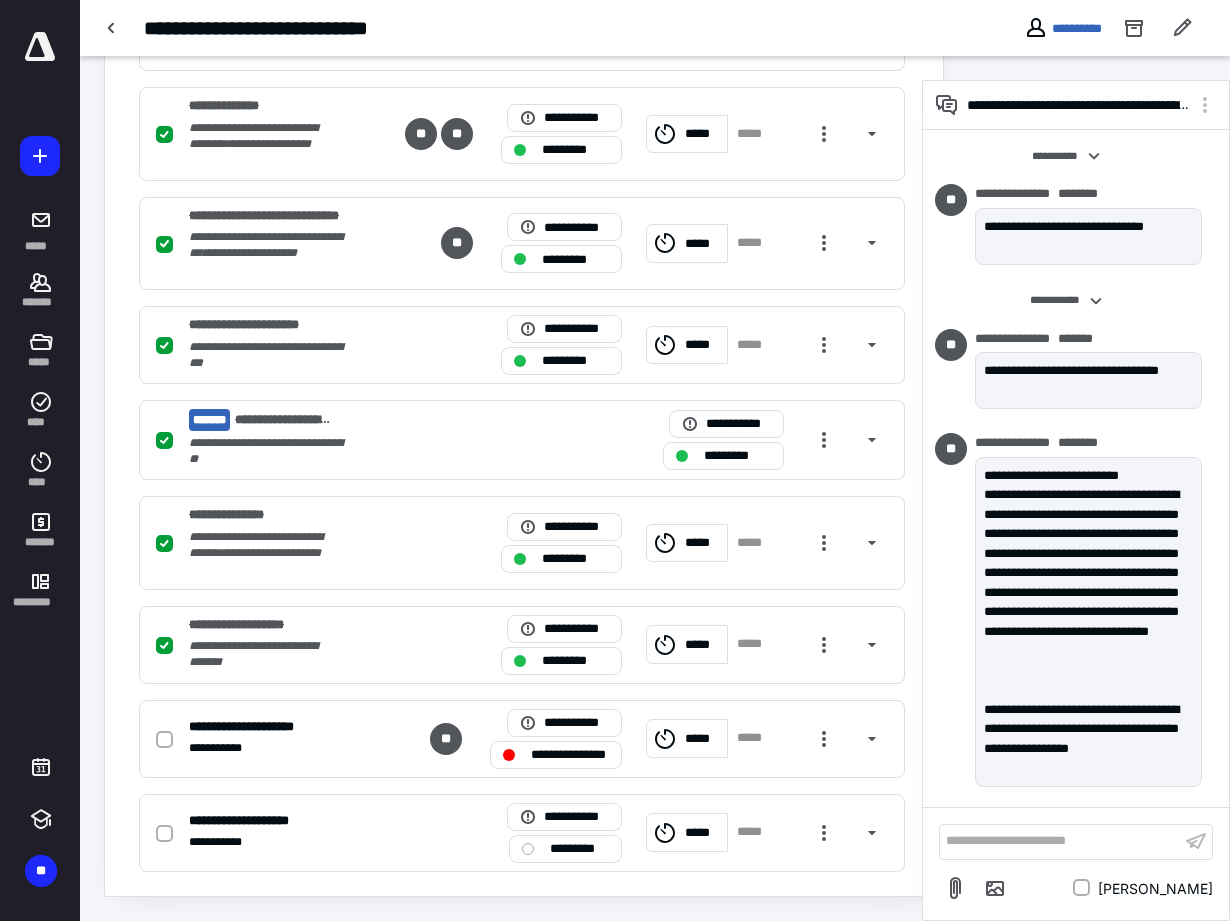scroll, scrollTop: 0, scrollLeft: 0, axis: both 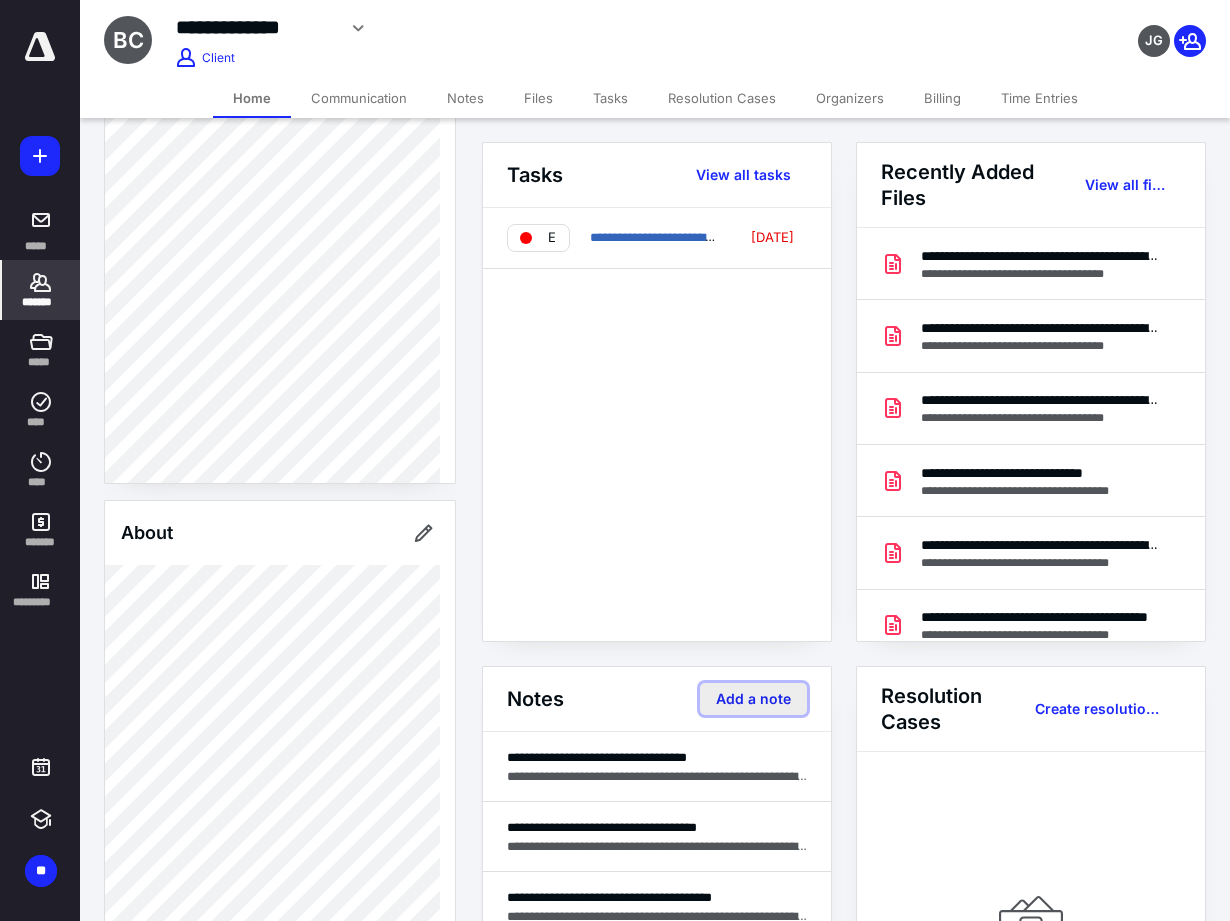 click on "Add a note" at bounding box center [753, 699] 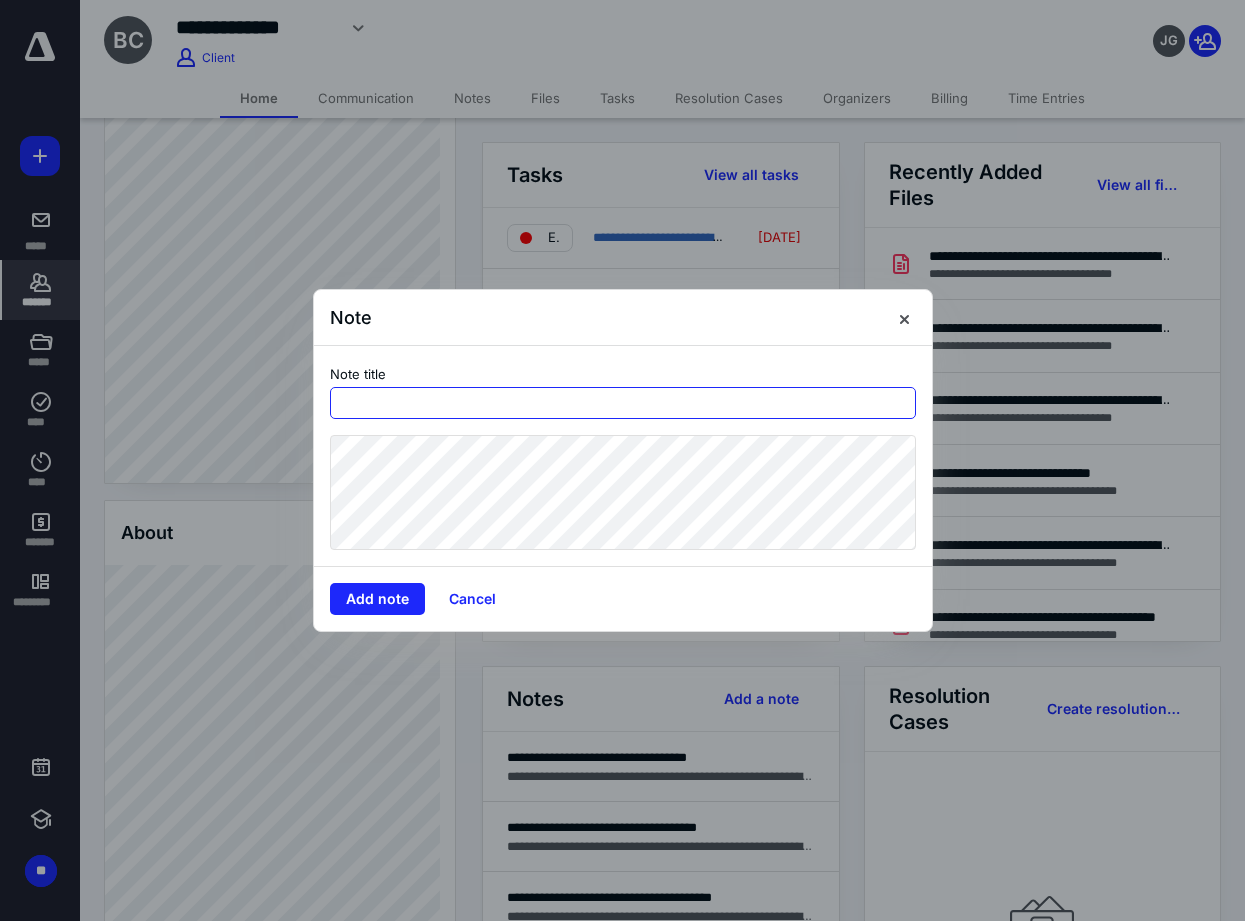 click at bounding box center (623, 403) 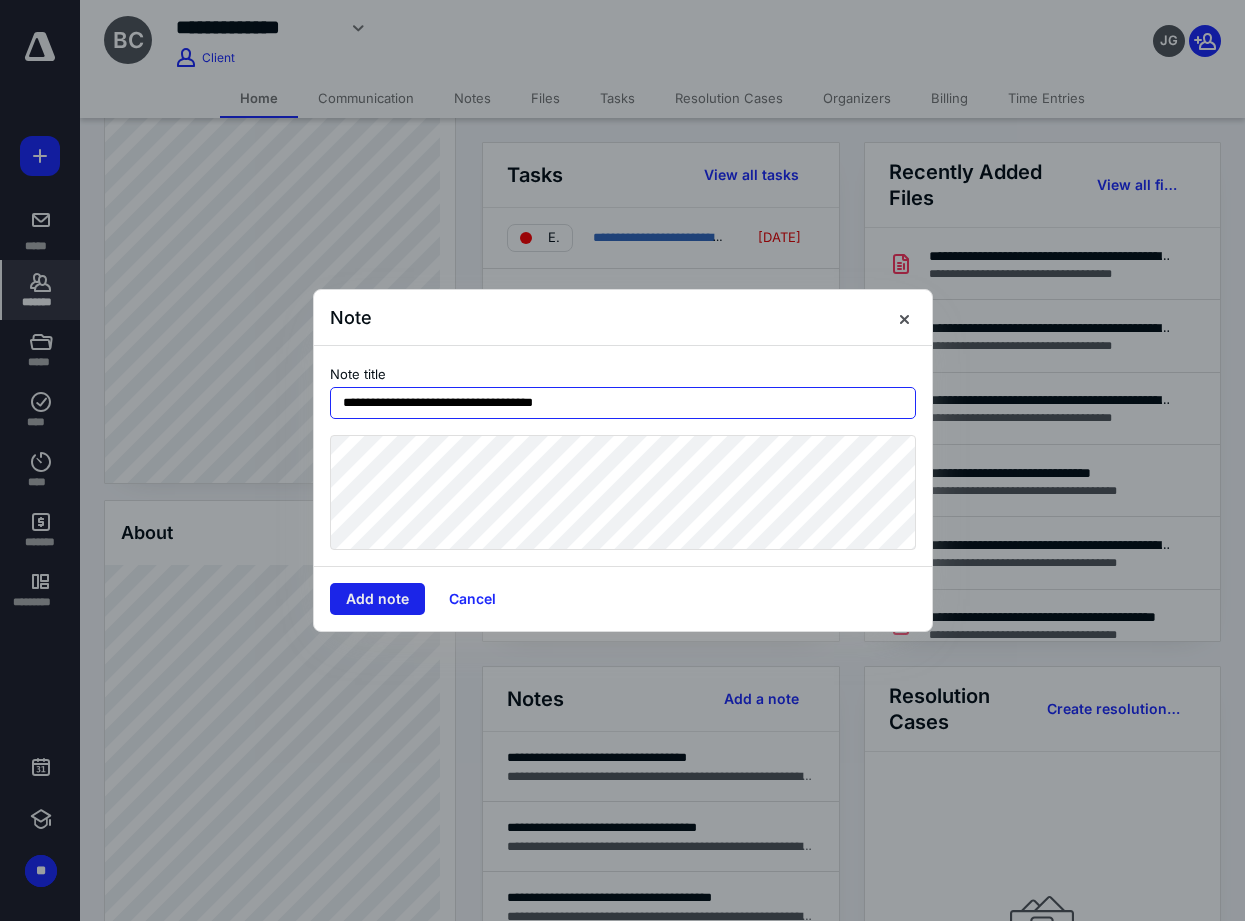 type on "**********" 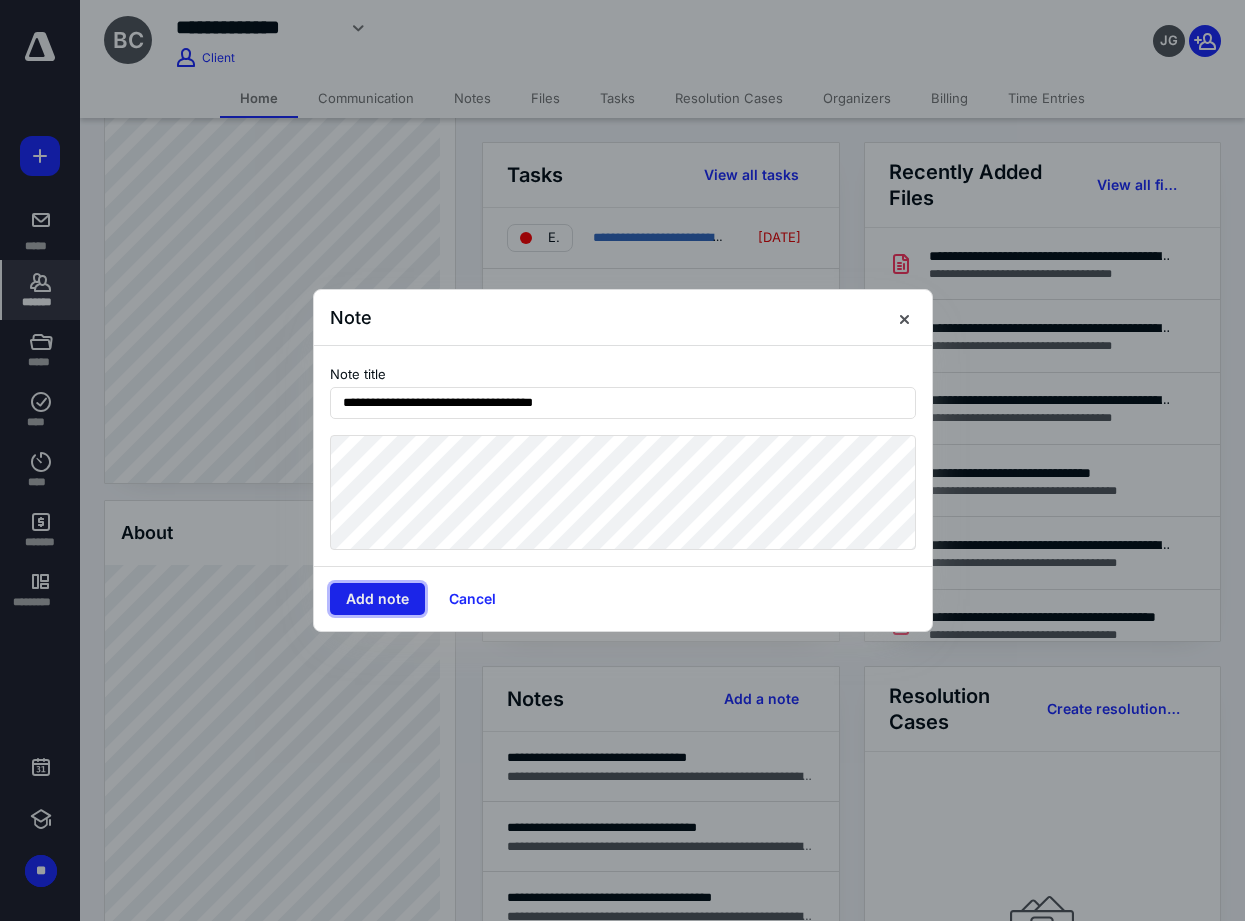 click on "Add note" at bounding box center (377, 599) 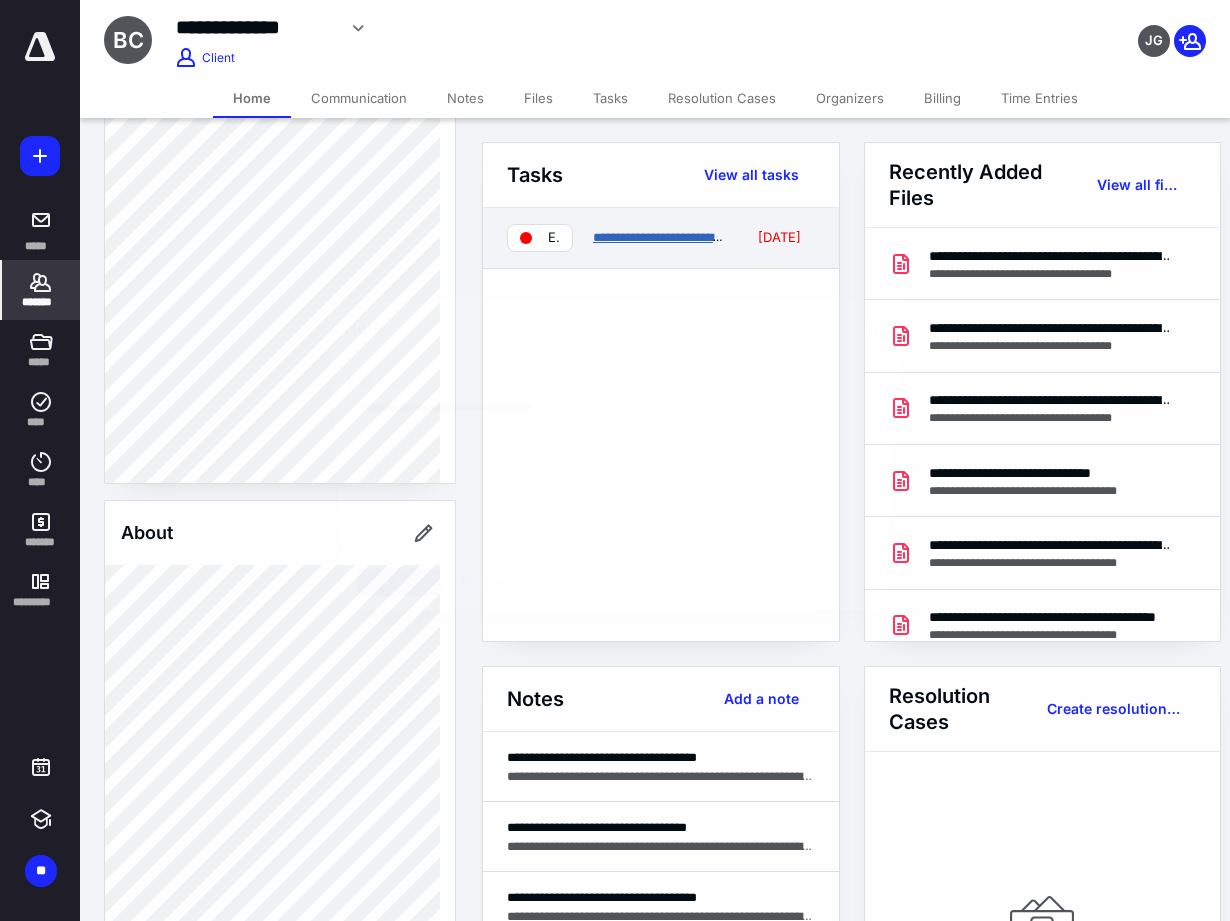 click on "**********" at bounding box center [663, 237] 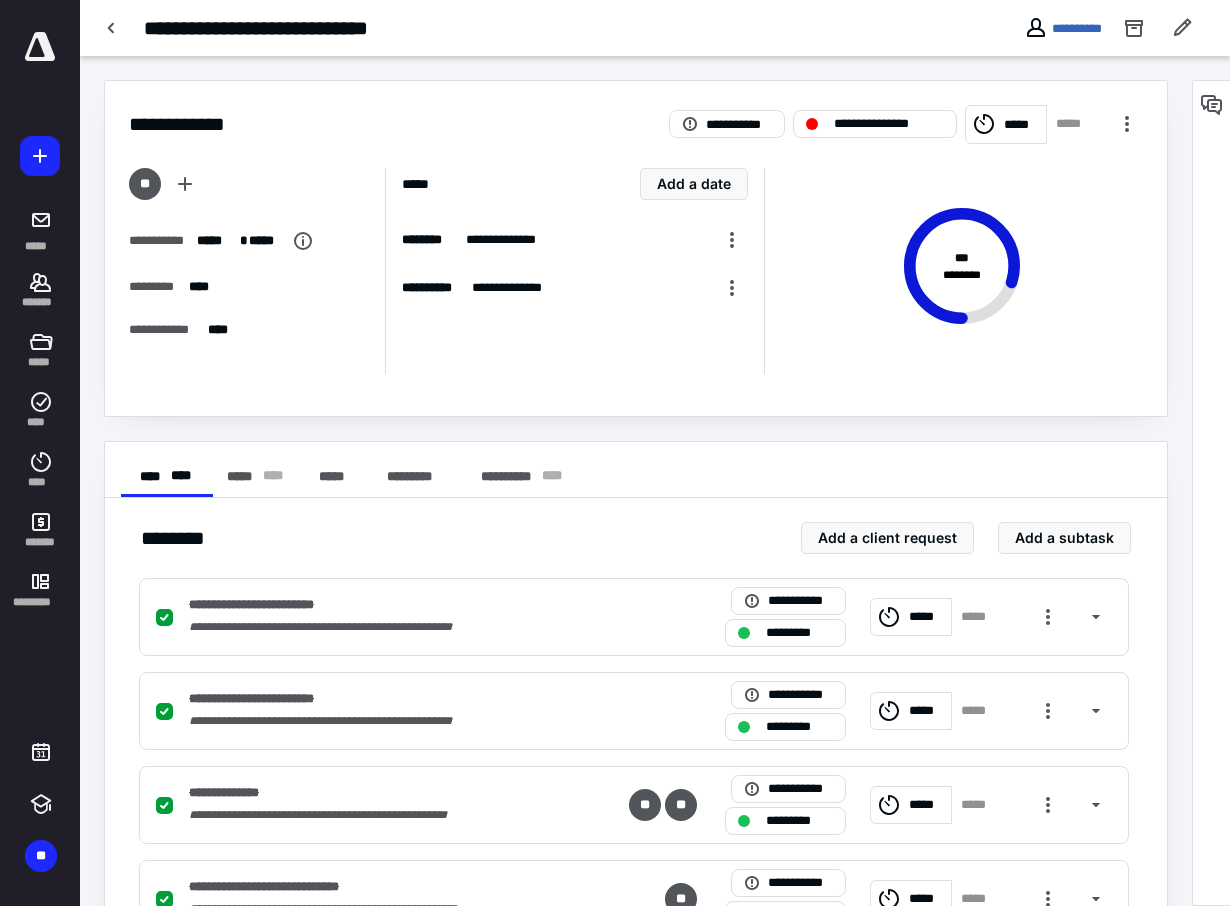 click at bounding box center (1212, 105) 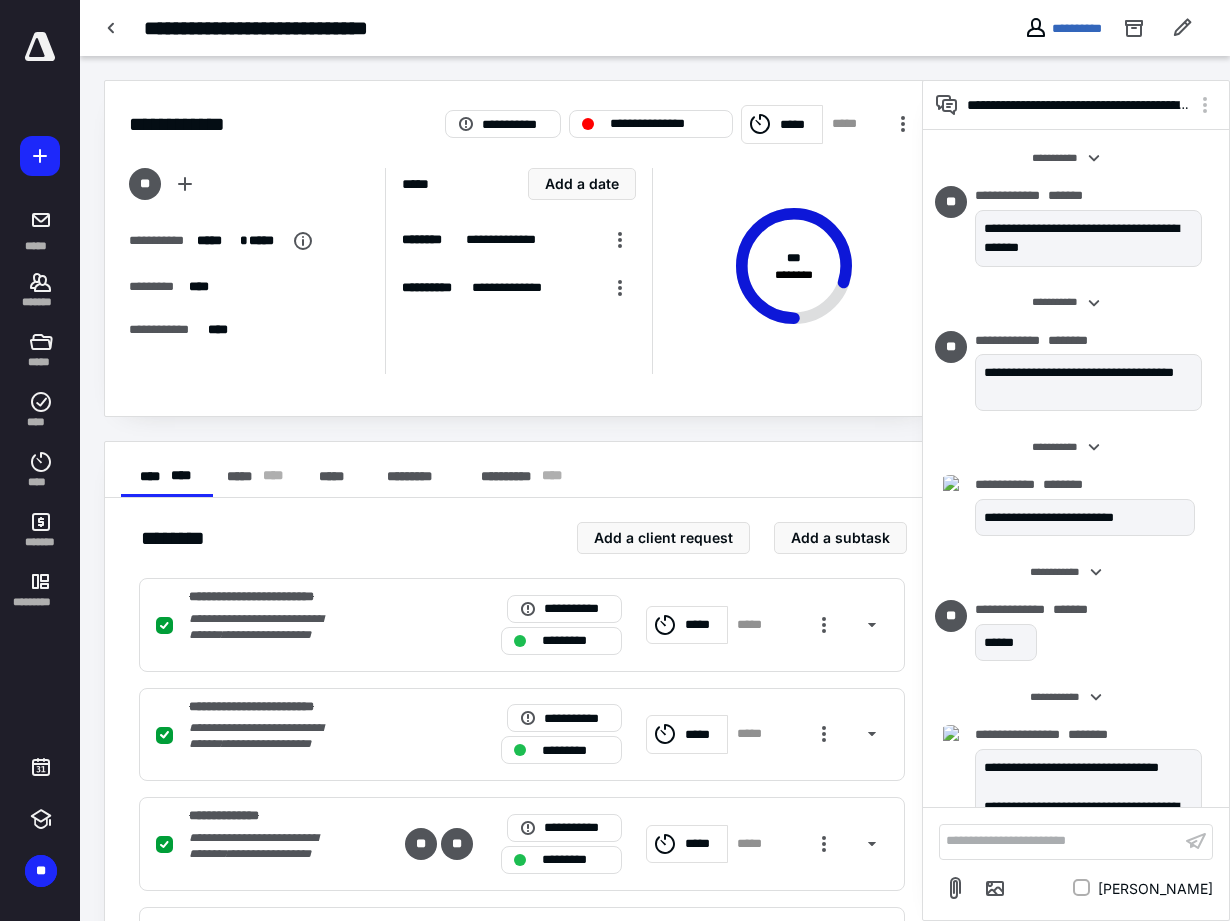 scroll, scrollTop: 2348, scrollLeft: 0, axis: vertical 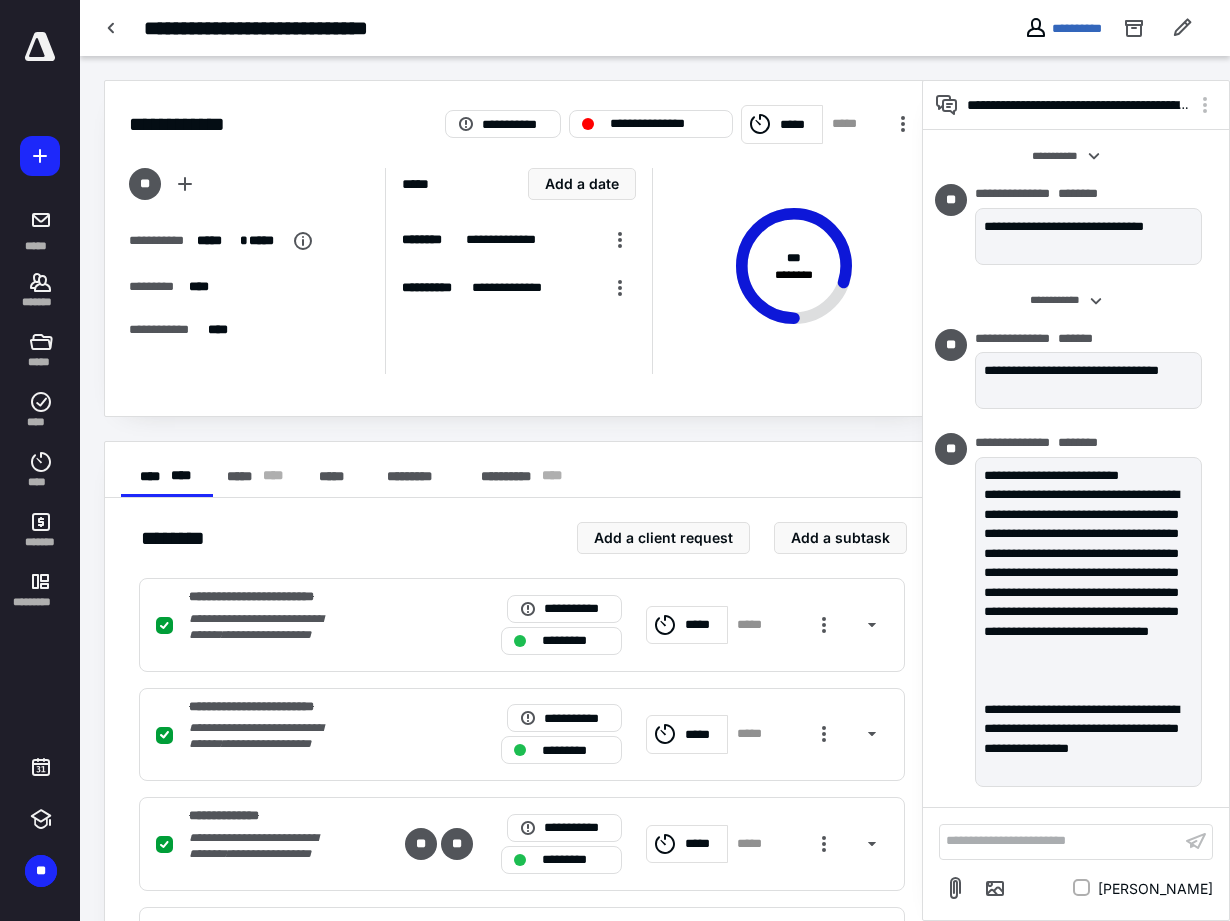 click on "**********" at bounding box center (1060, 841) 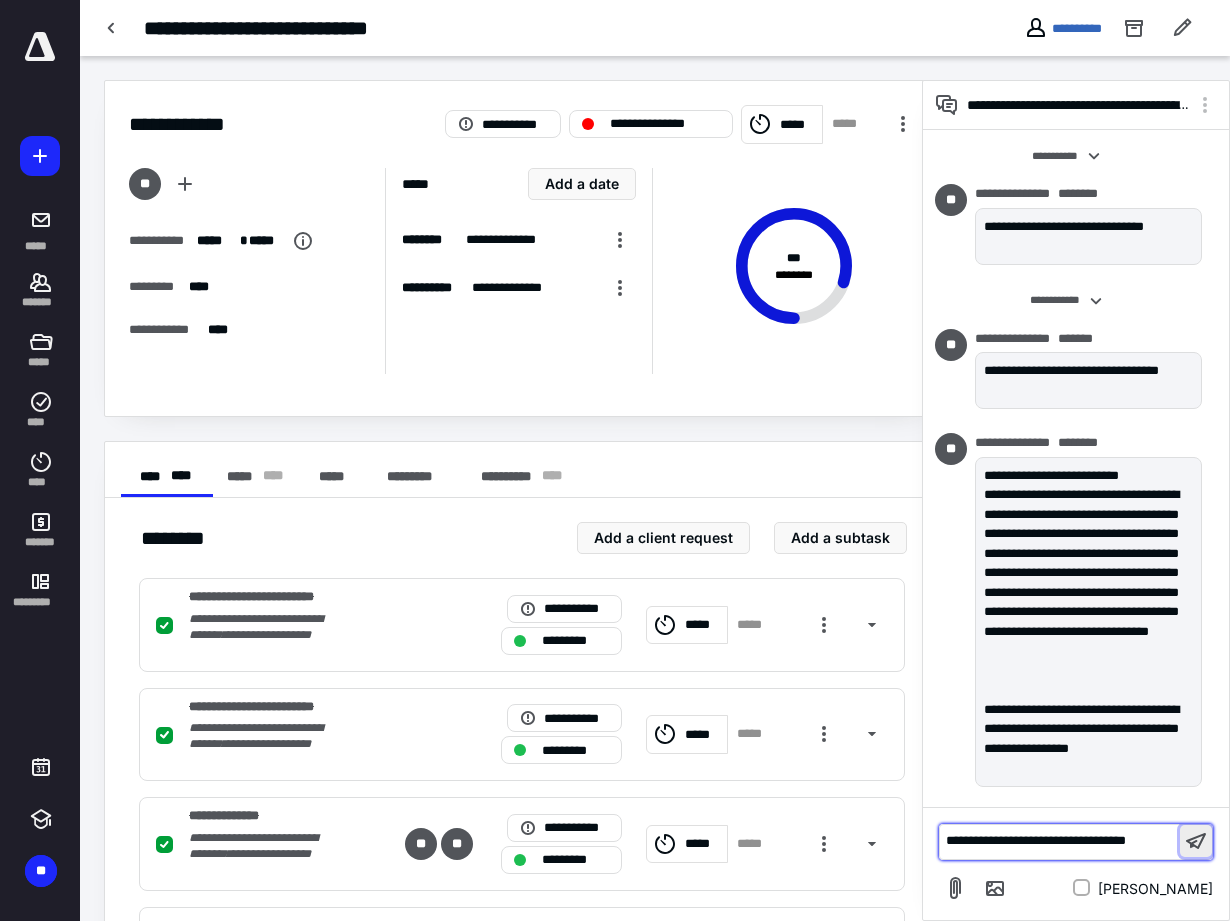 click at bounding box center (1196, 841) 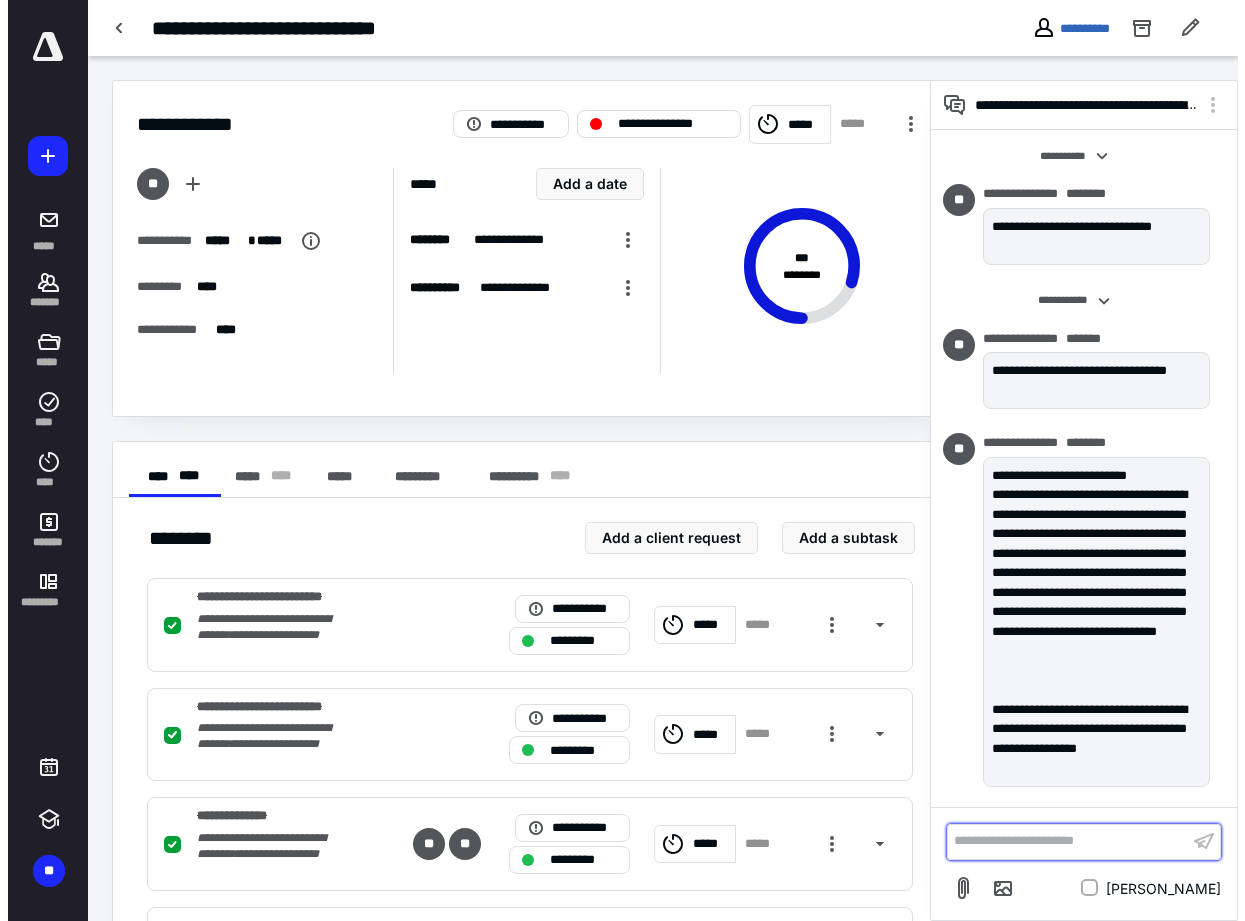 scroll, scrollTop: 2492, scrollLeft: 0, axis: vertical 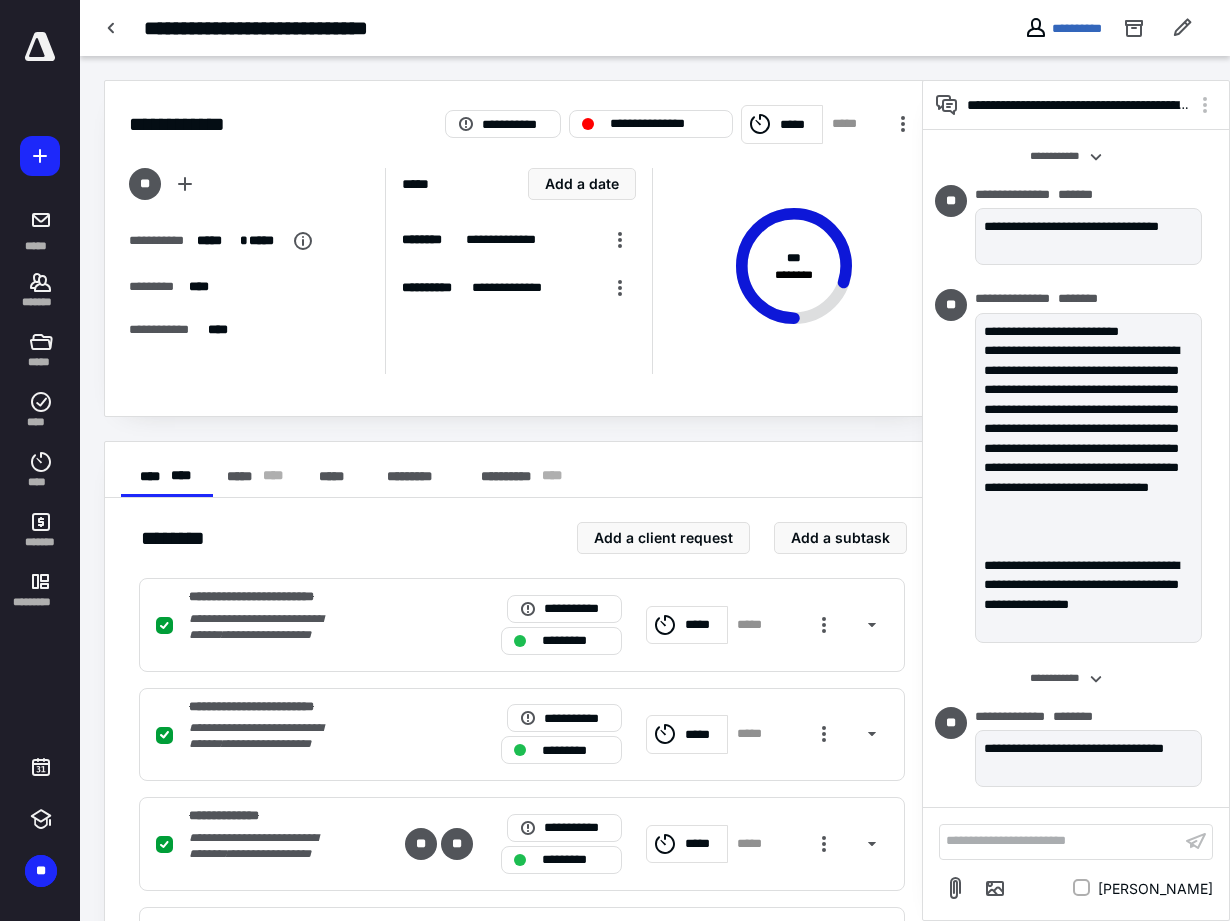 drag, startPoint x: 44, startPoint y: 52, endPoint x: 77, endPoint y: 106, distance: 63.28507 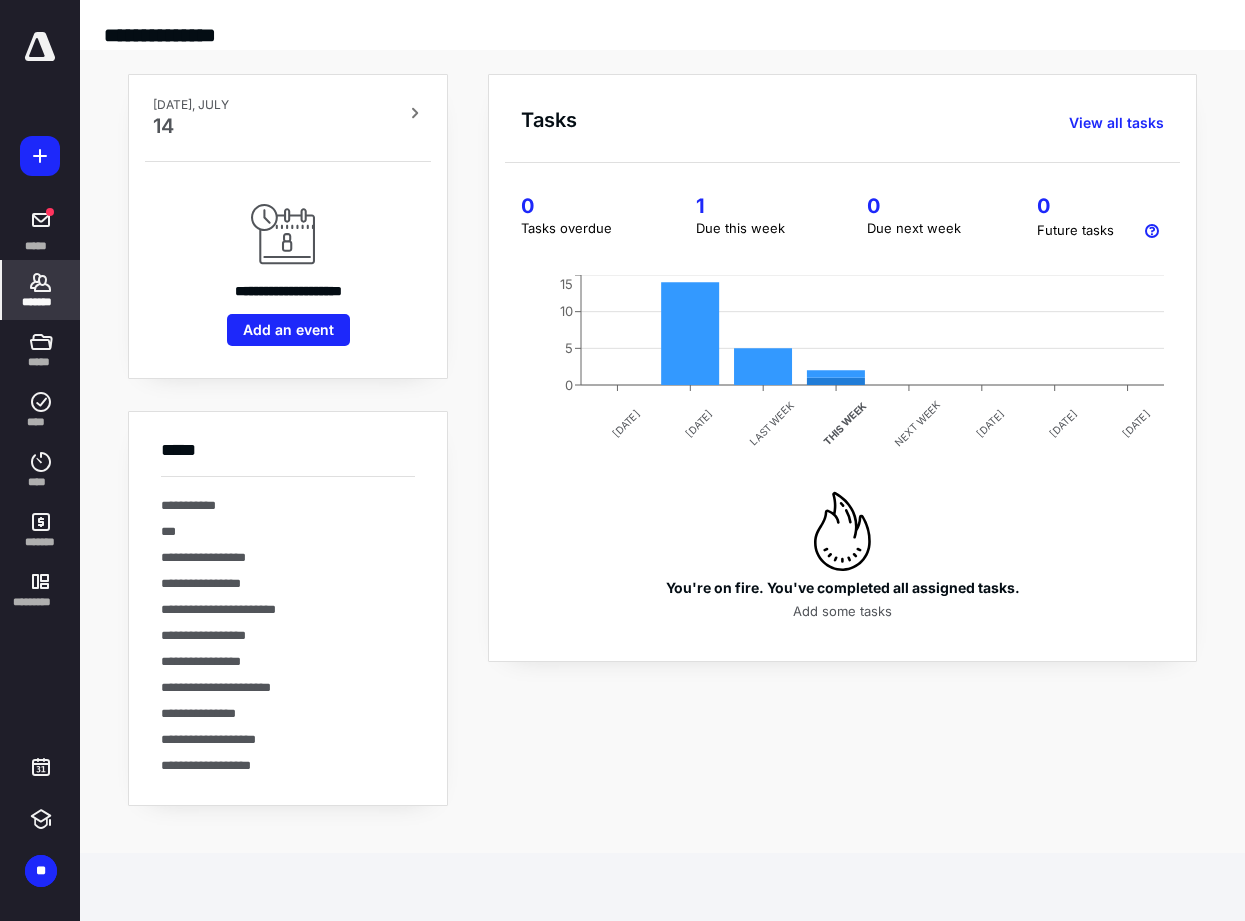 click on "*******" at bounding box center (41, 290) 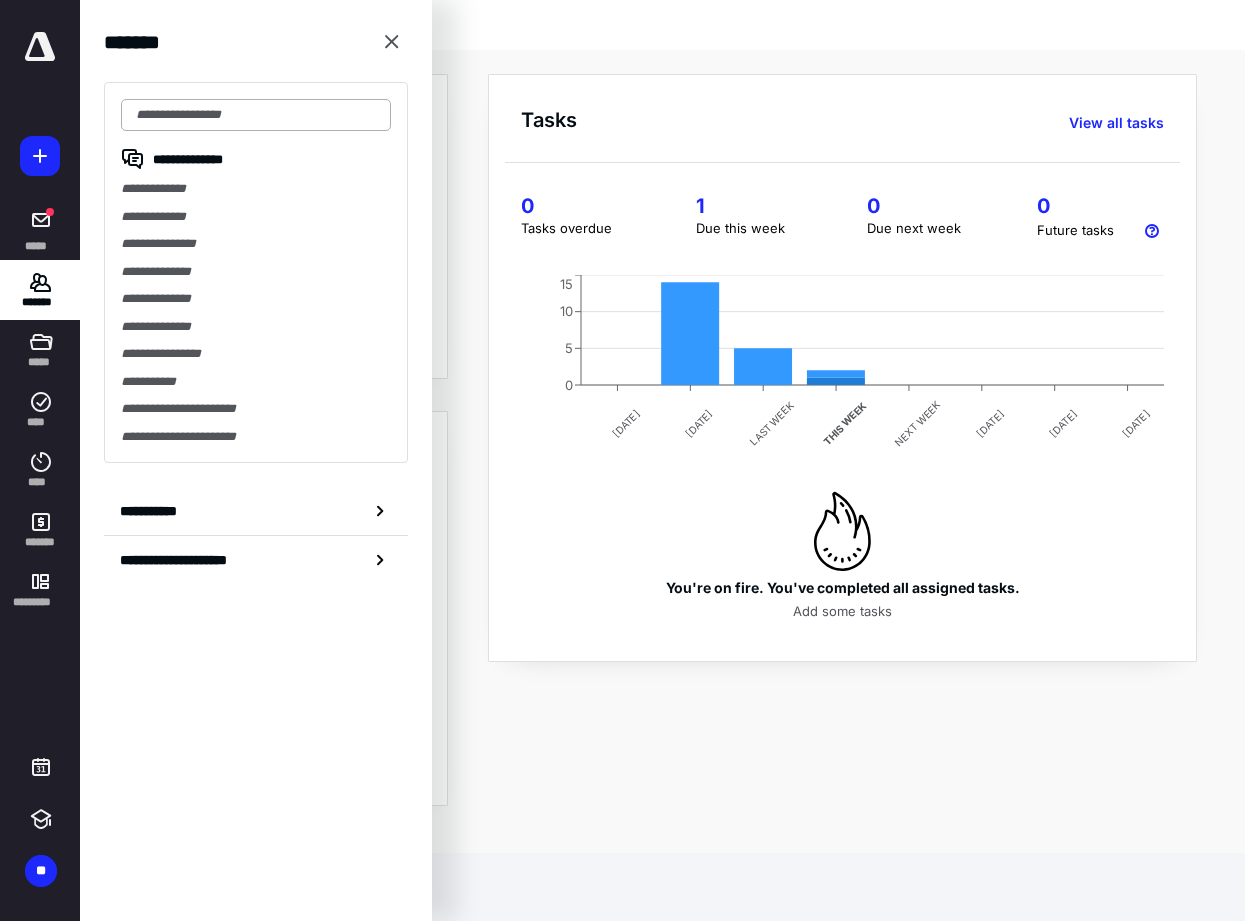 click at bounding box center [256, 115] 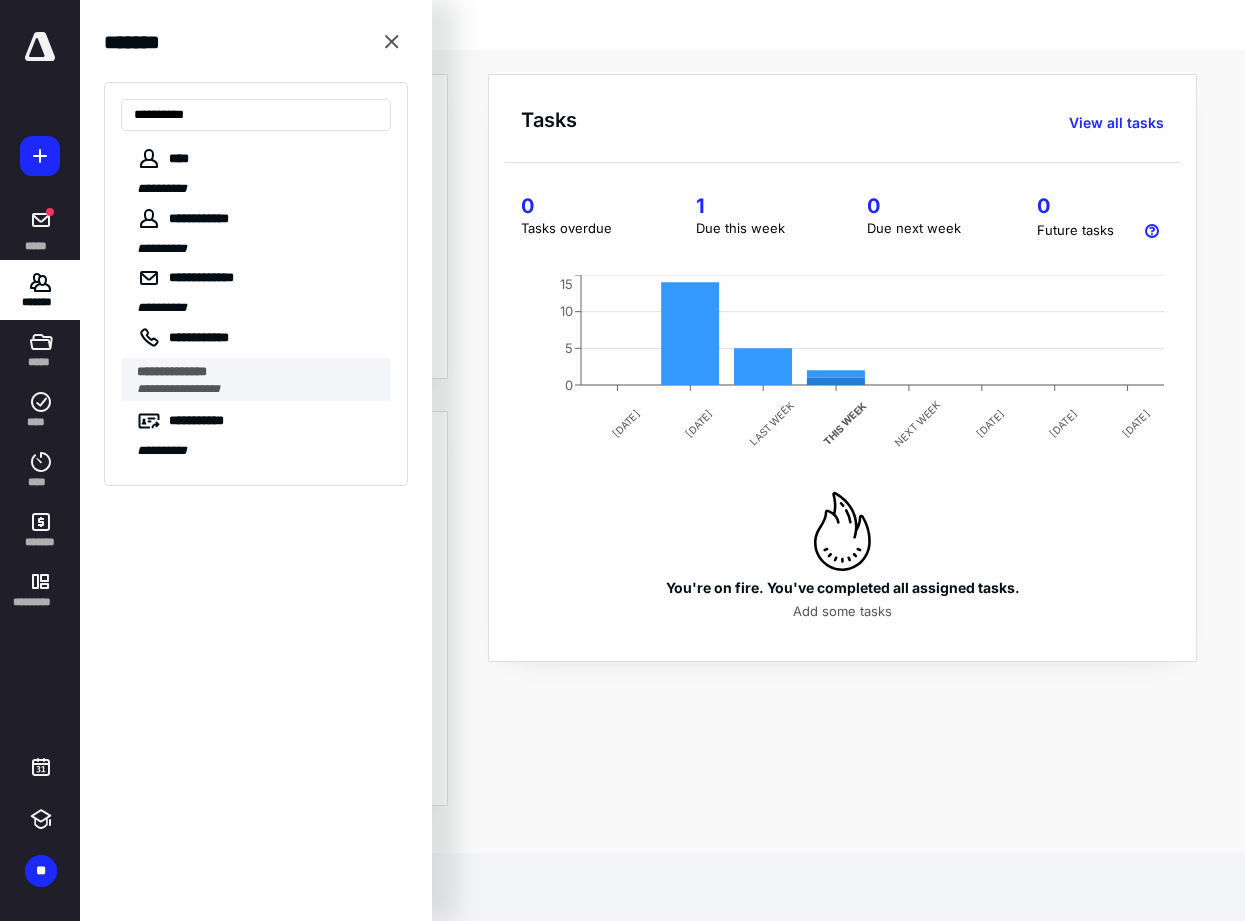 type on "**********" 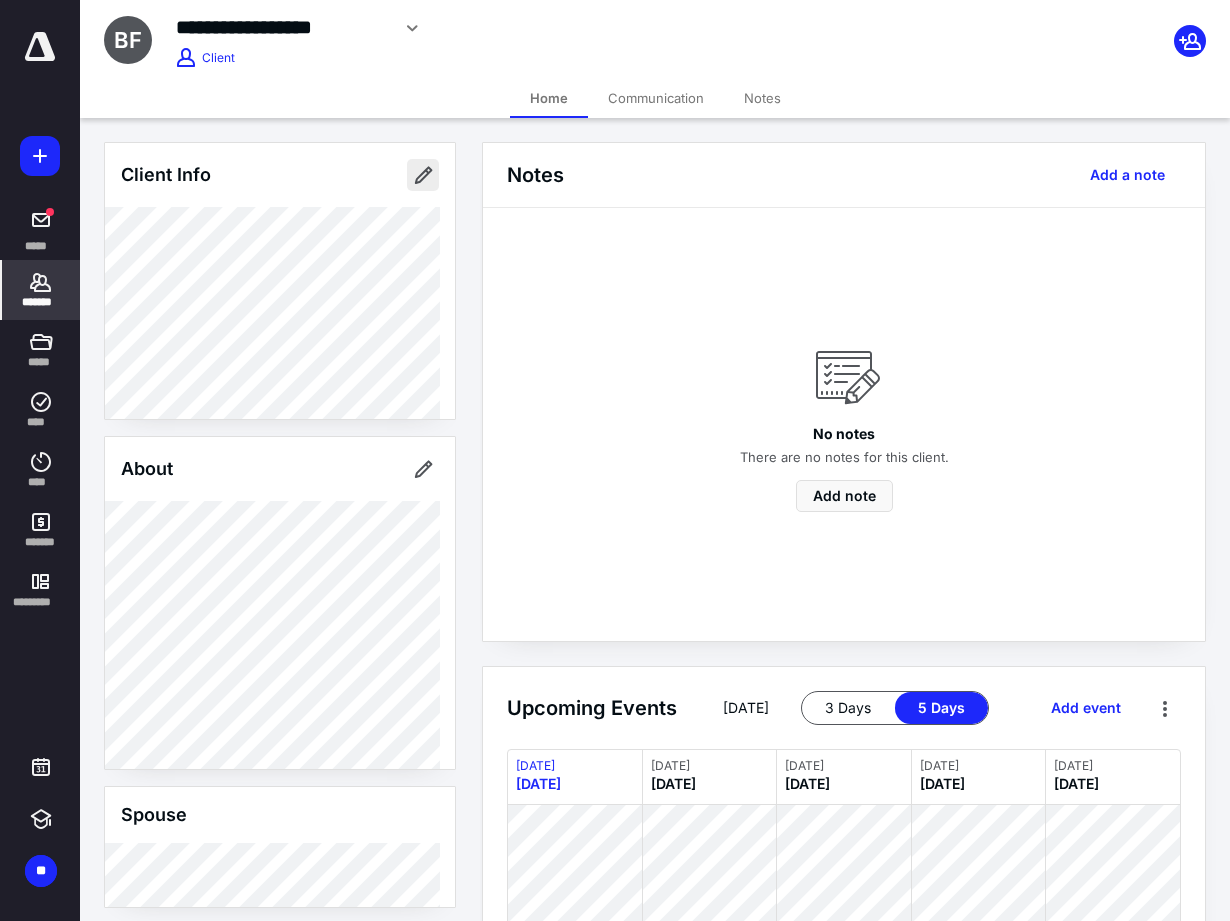 click at bounding box center [423, 175] 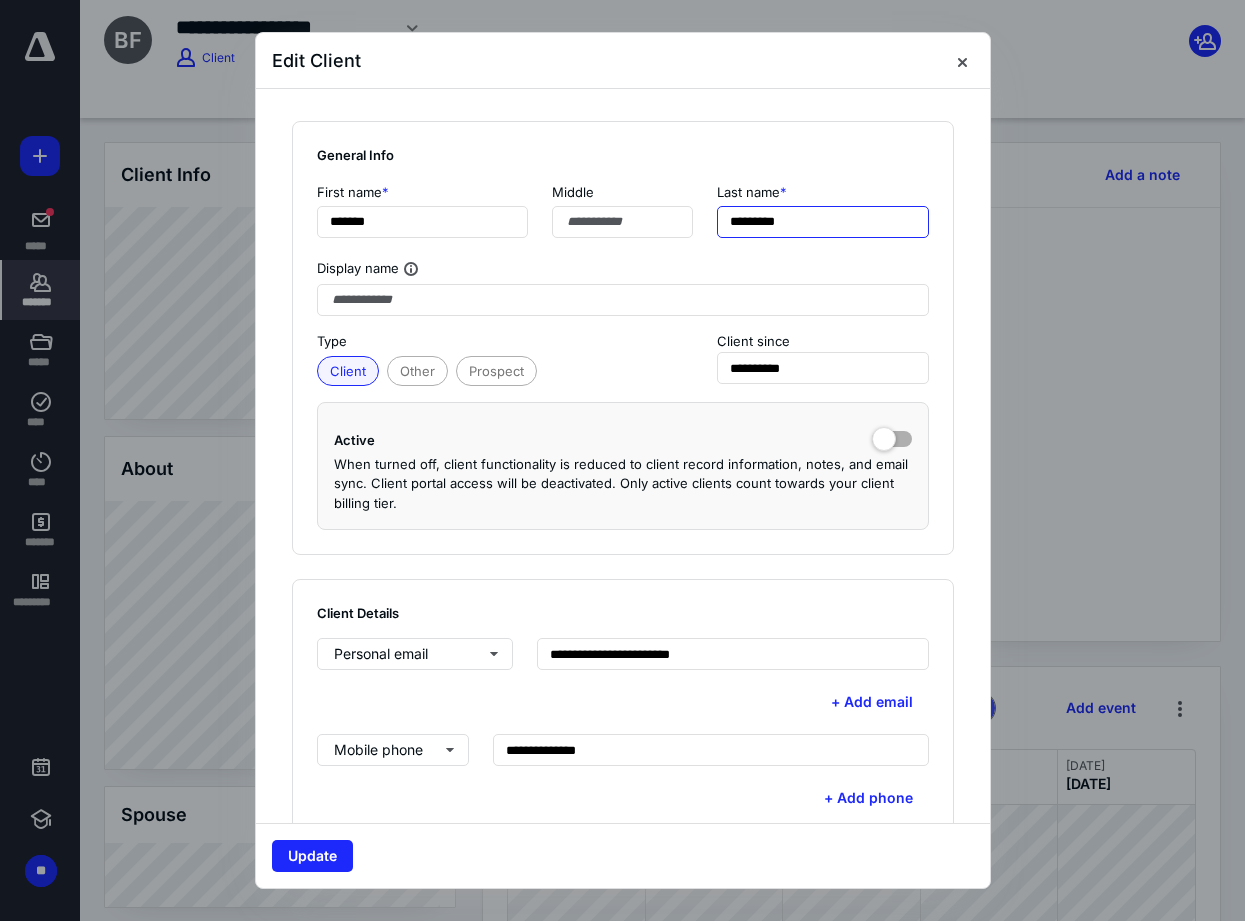click on "*********" at bounding box center (823, 222) 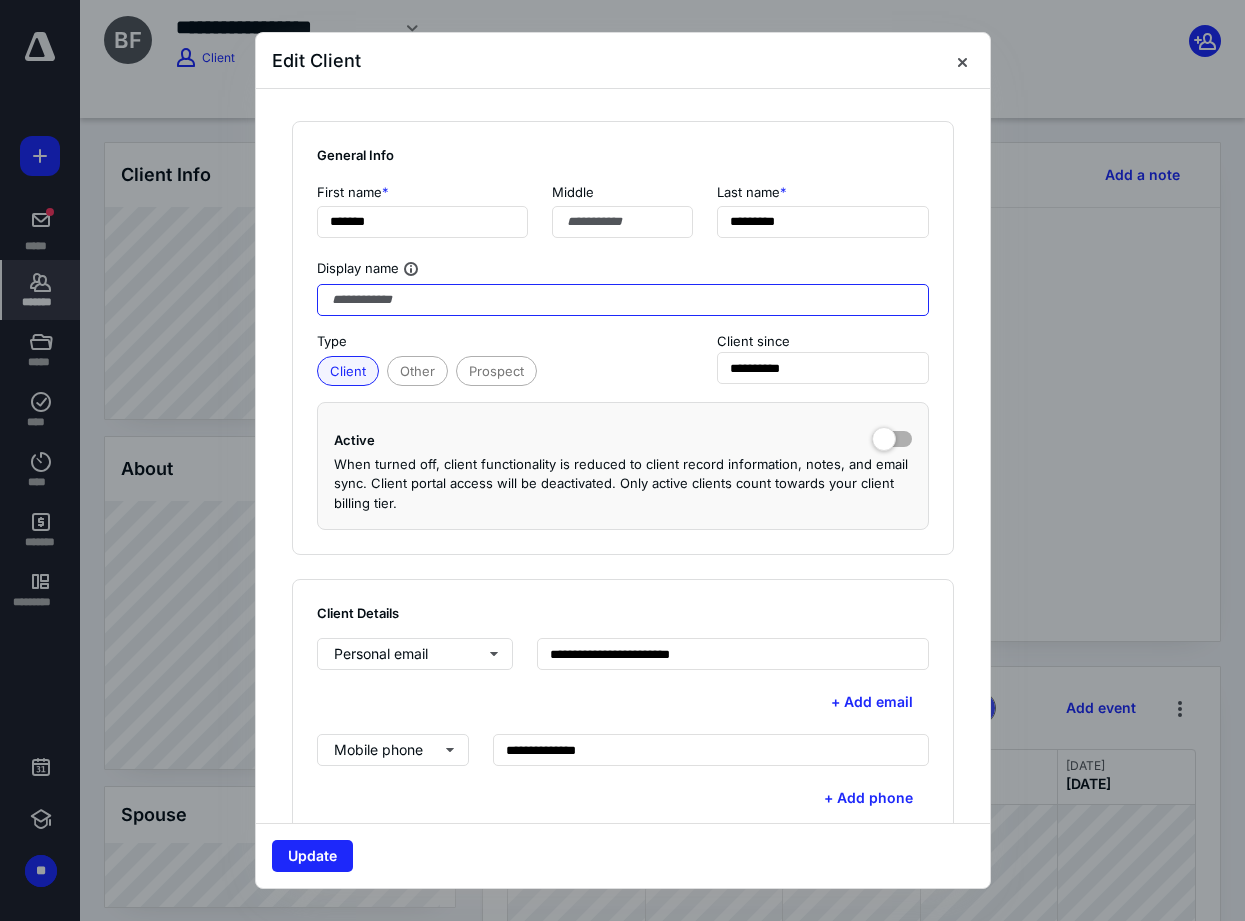click at bounding box center (623, 300) 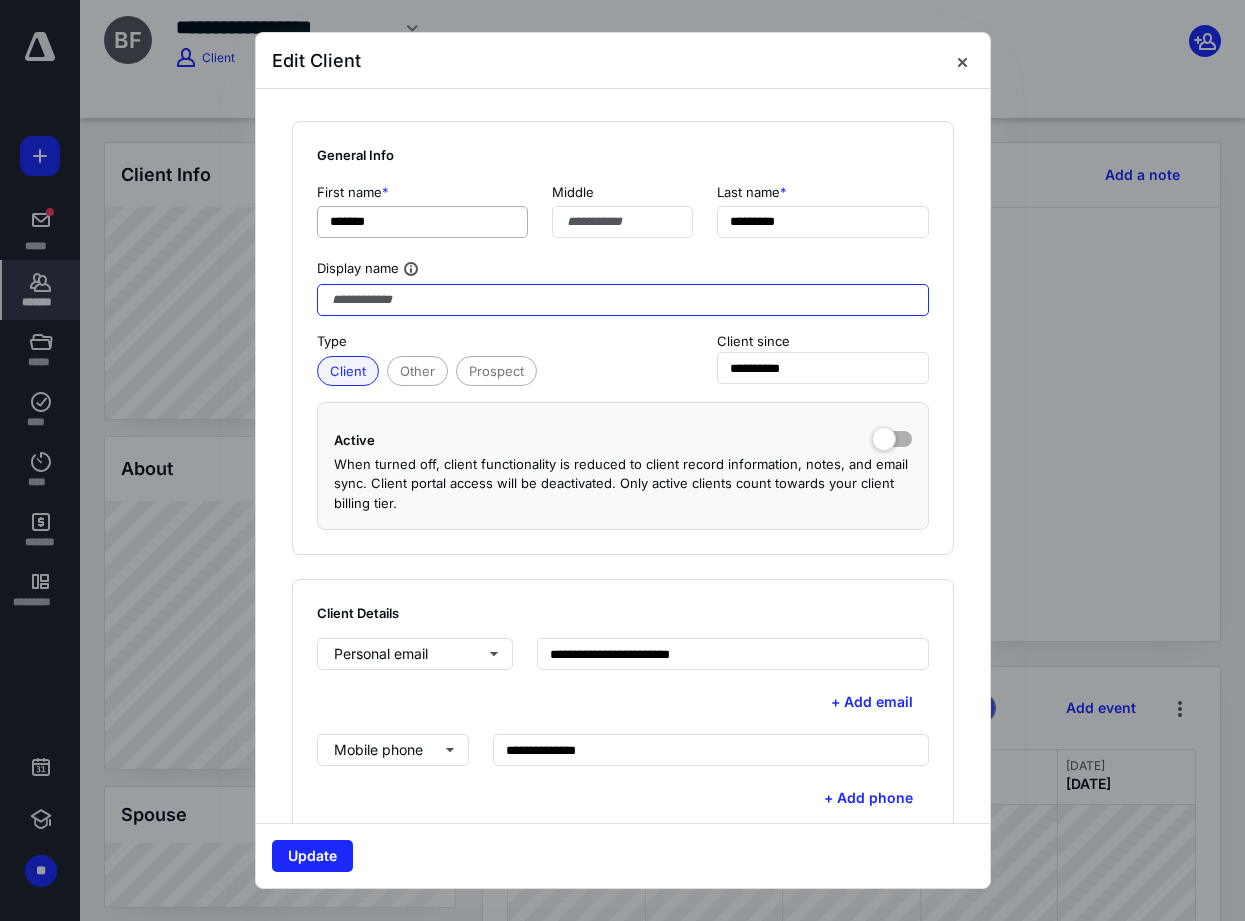 paste on "*********" 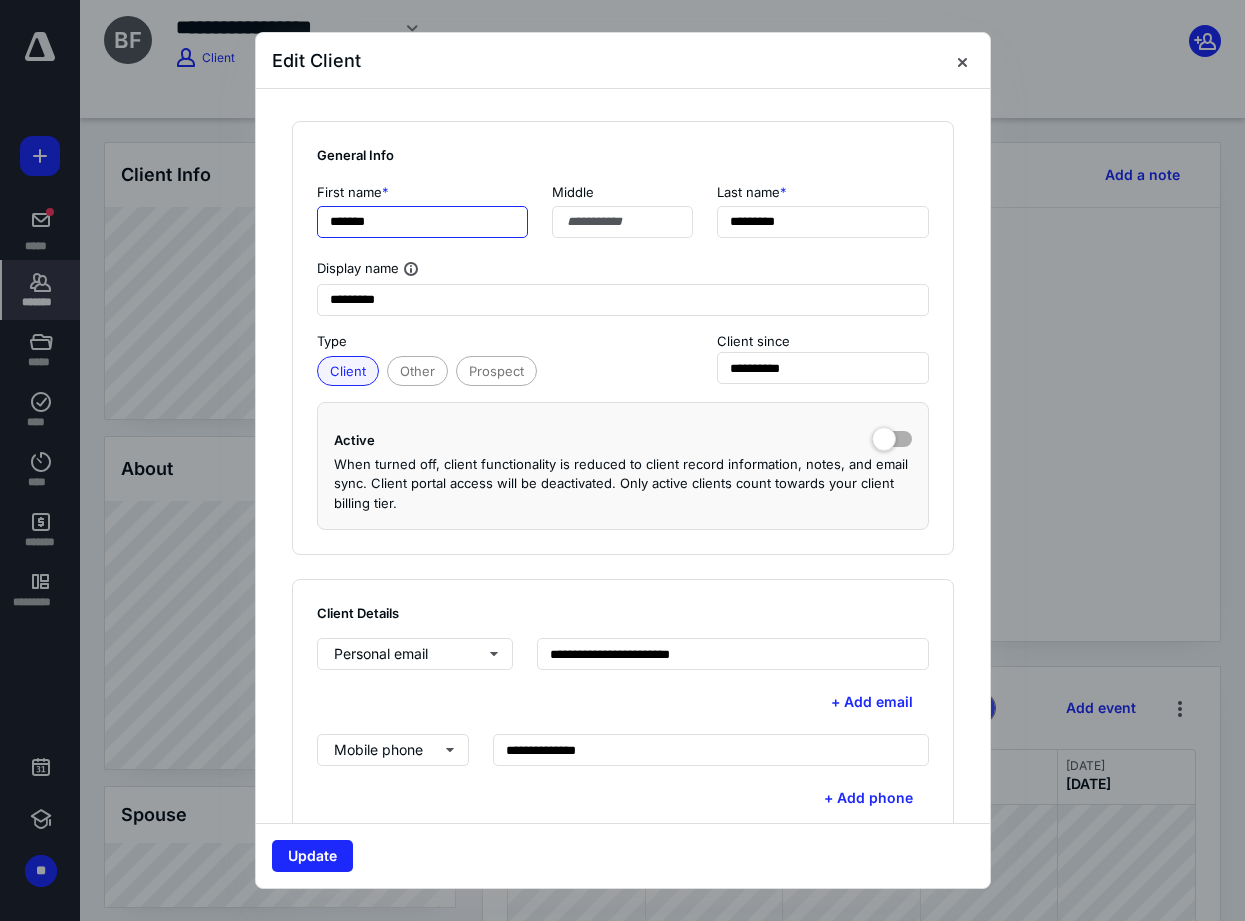 click on "*******" at bounding box center [423, 222] 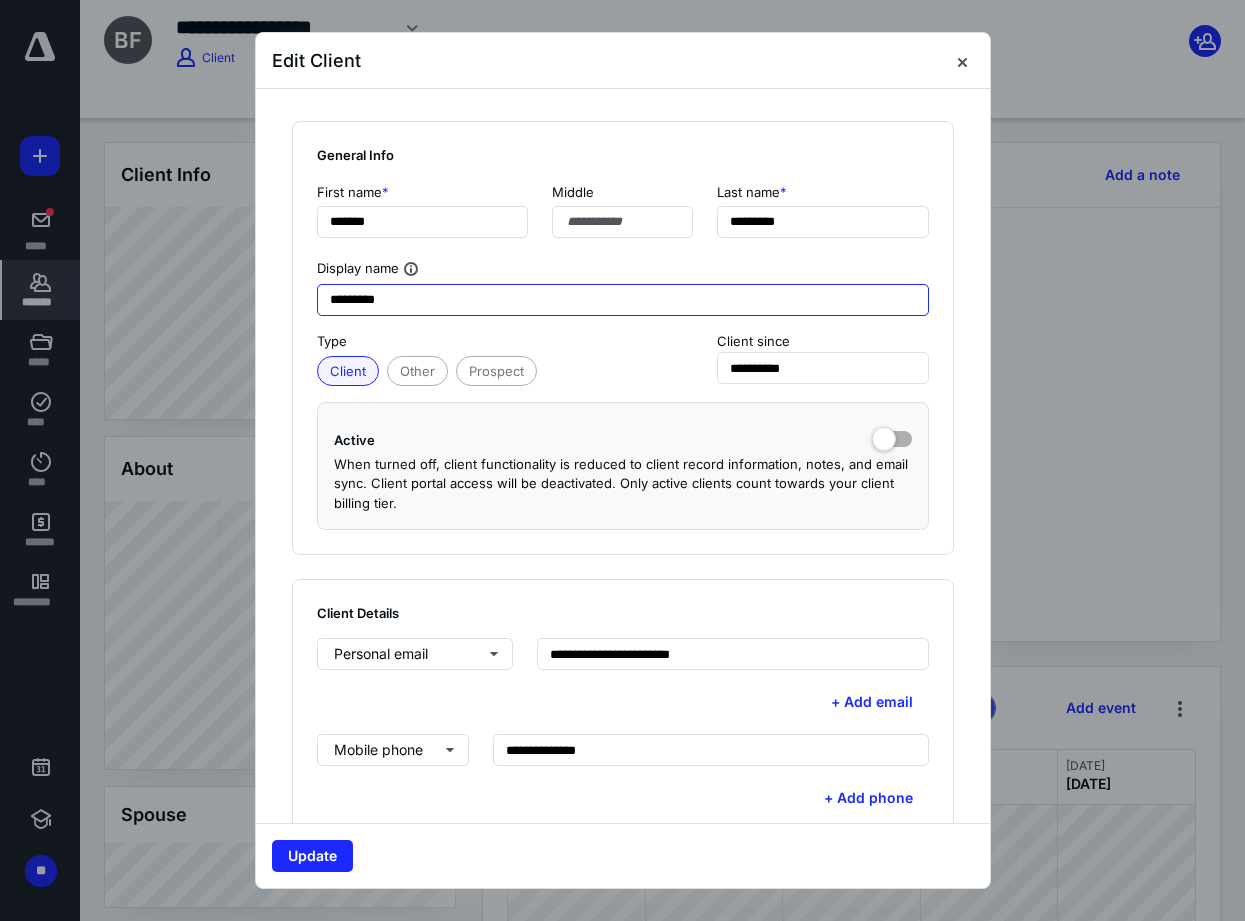click on "*********" at bounding box center [623, 300] 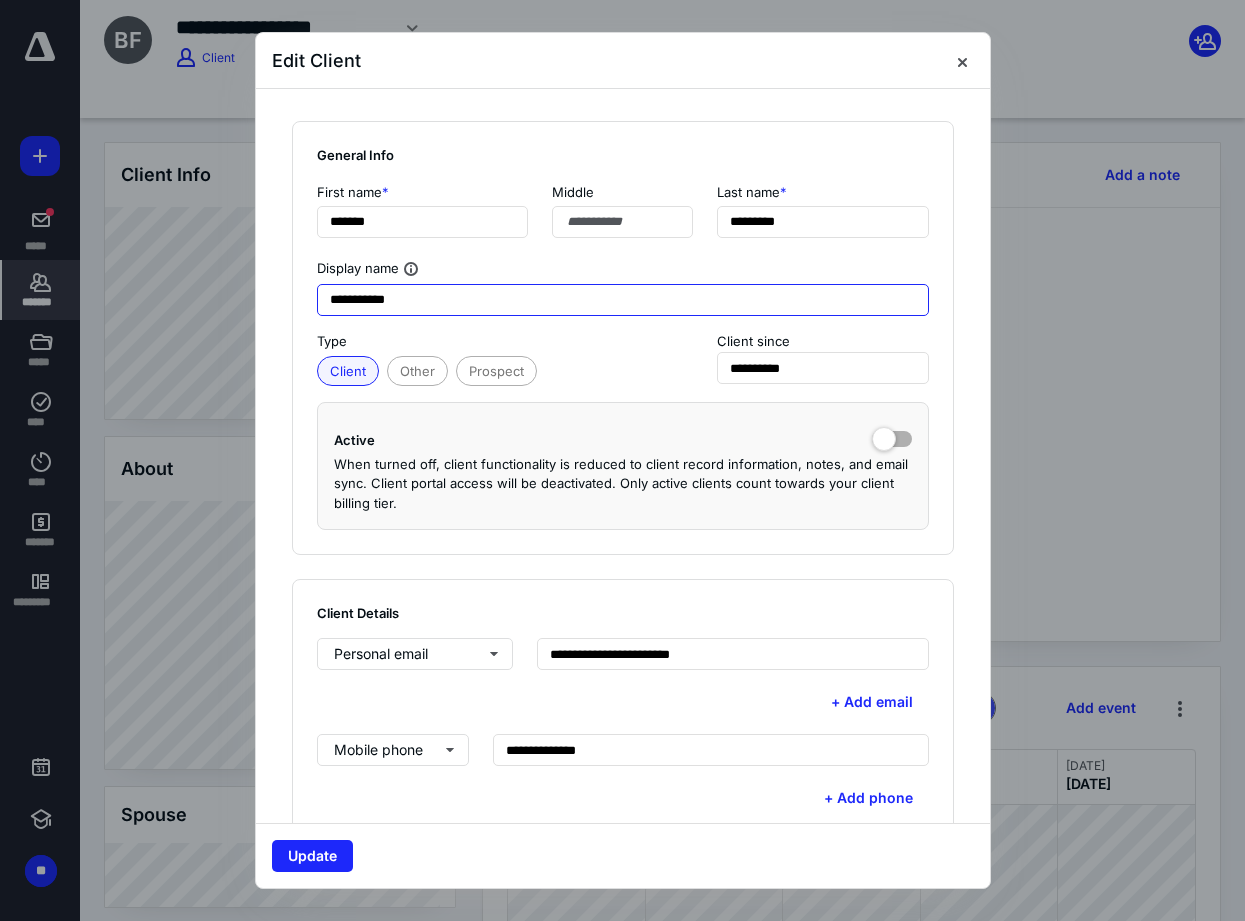 paste on "********" 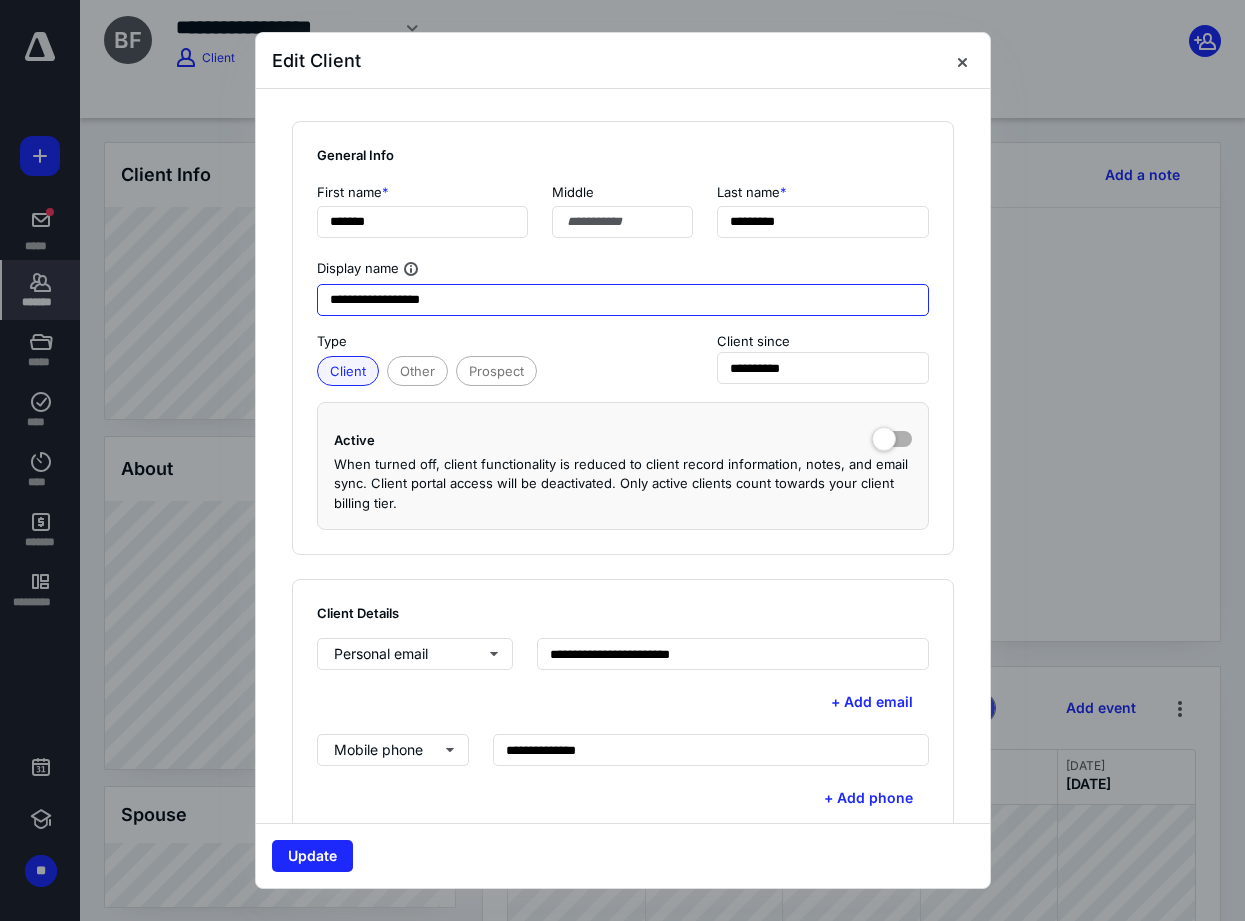 drag, startPoint x: 396, startPoint y: 296, endPoint x: 356, endPoint y: 296, distance: 40 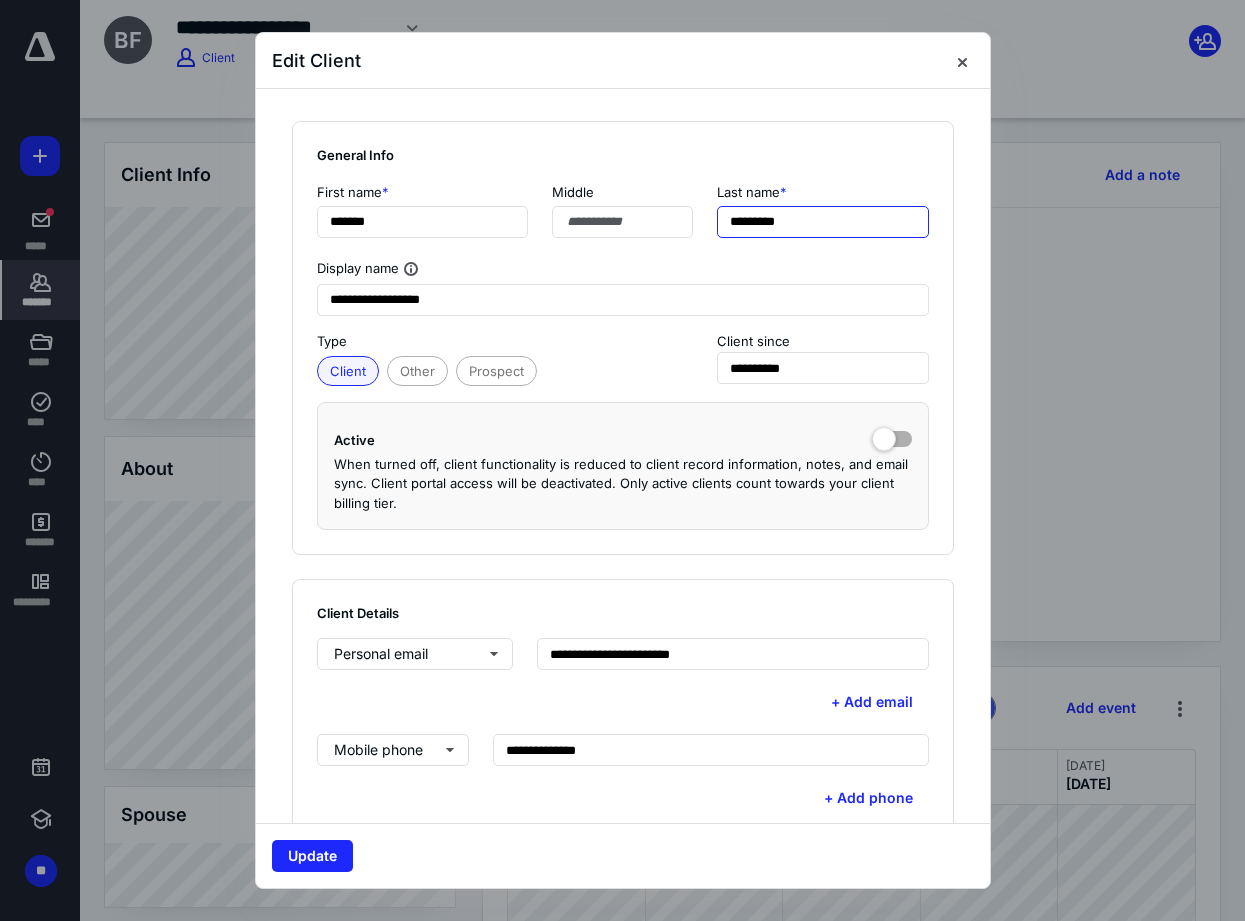 click on "*********" at bounding box center (823, 222) 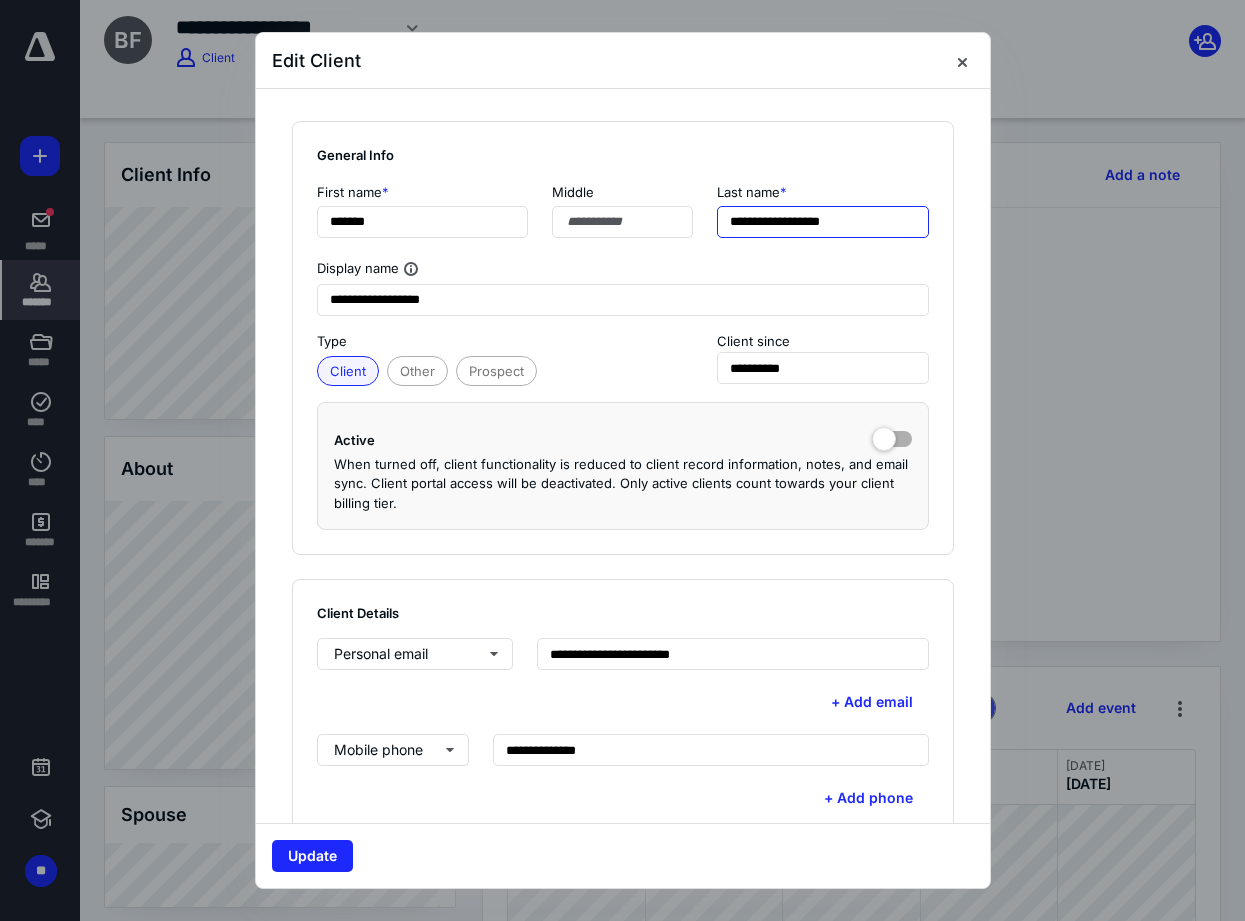drag, startPoint x: 860, startPoint y: 215, endPoint x: 869, endPoint y: 225, distance: 13.453624 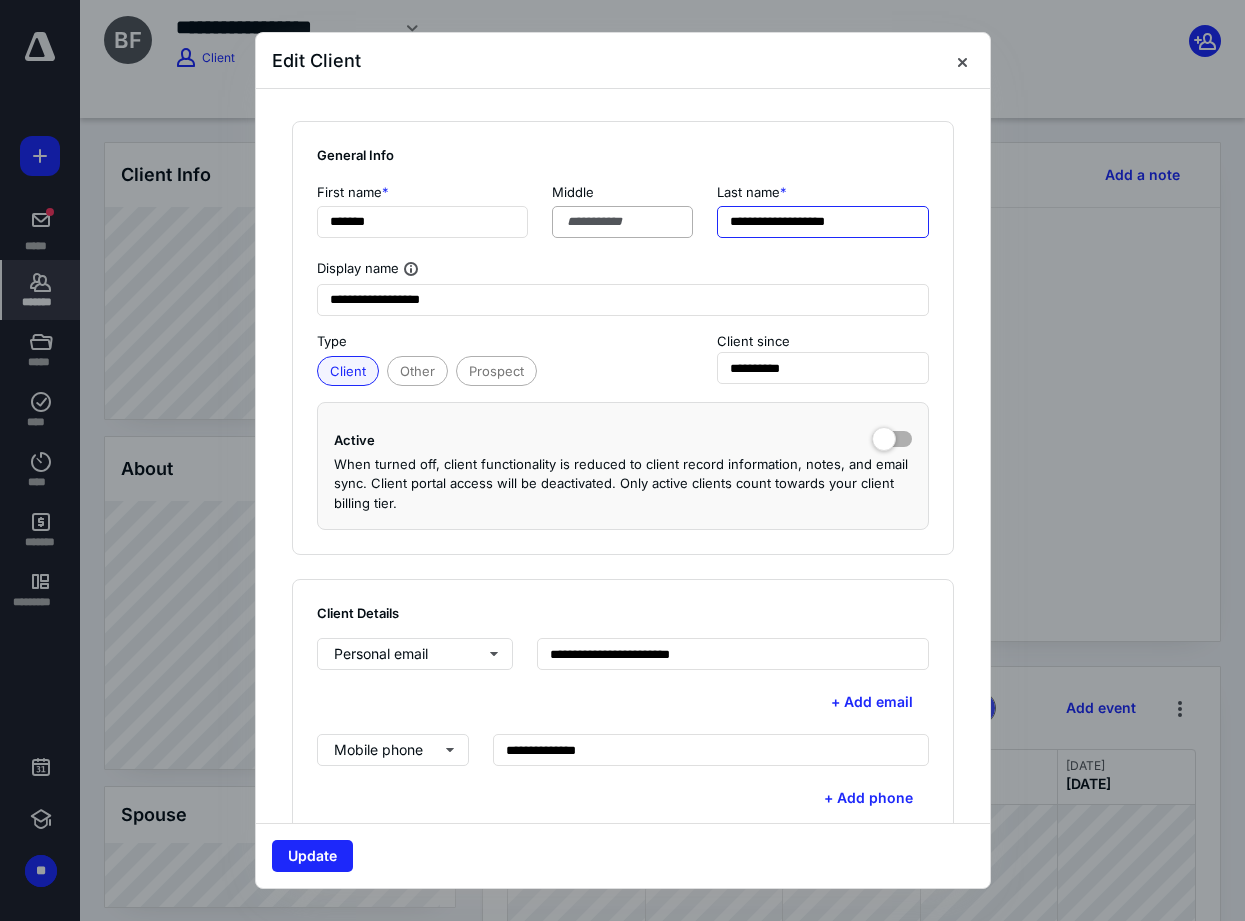 drag, startPoint x: 775, startPoint y: 223, endPoint x: 664, endPoint y: 222, distance: 111.0045 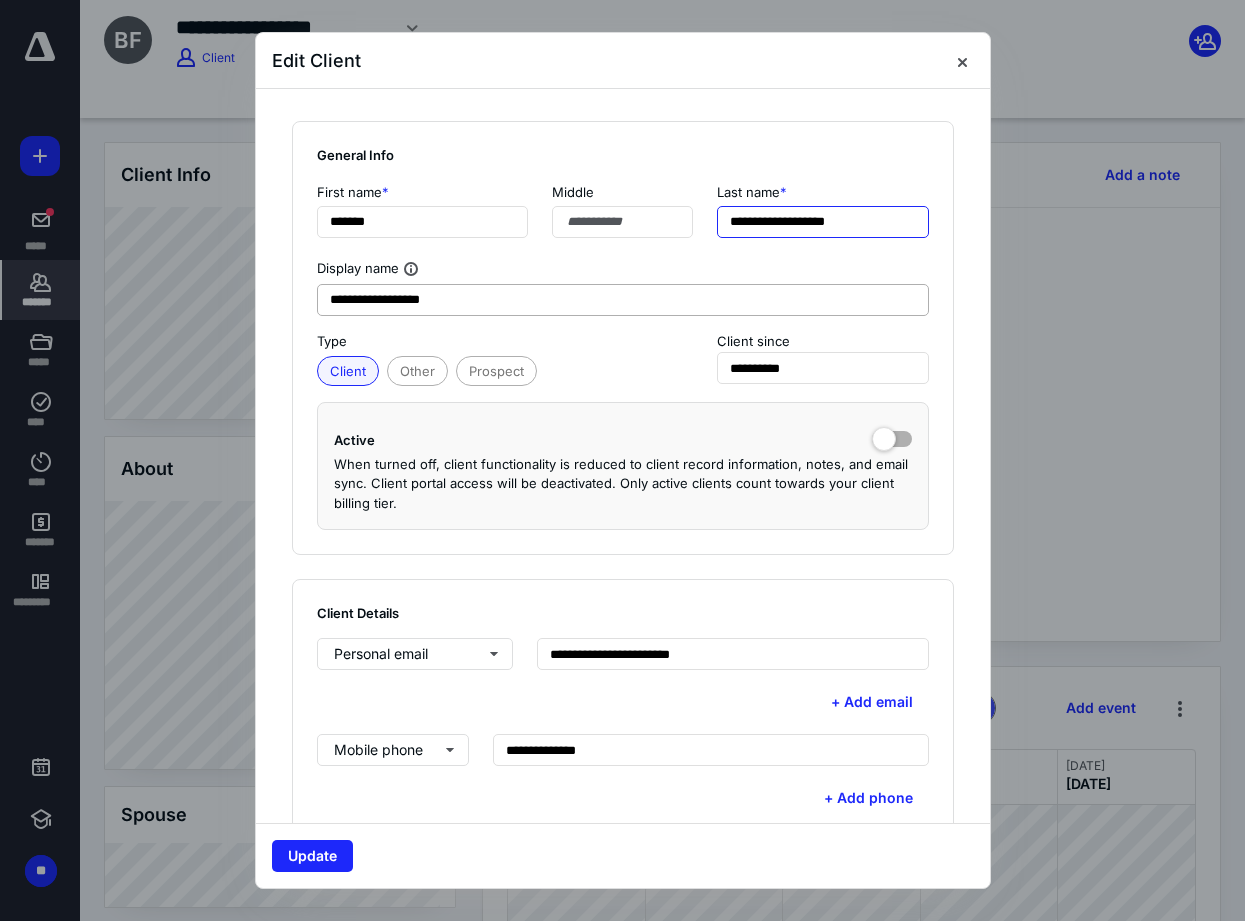 type on "**********" 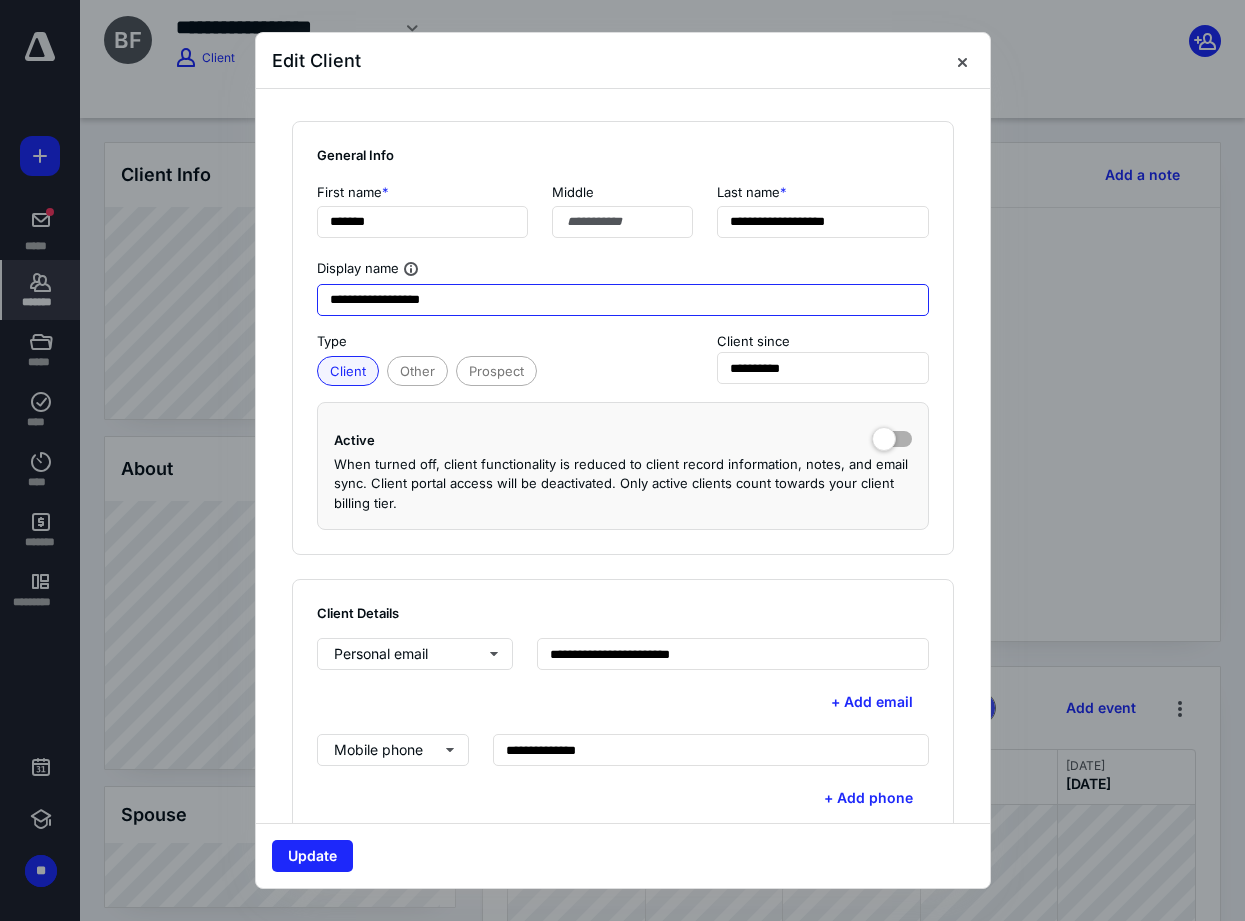 click on "**********" at bounding box center [623, 300] 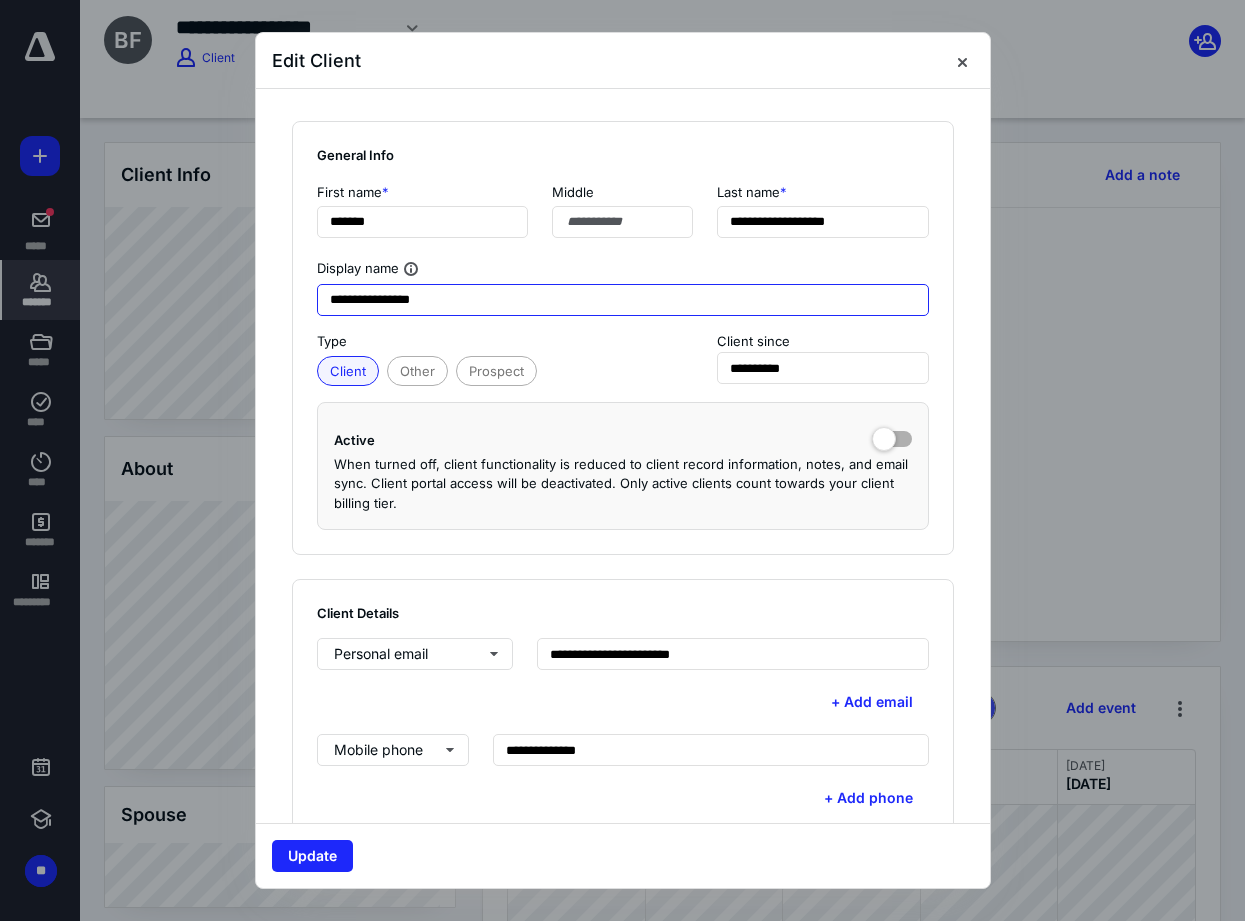 drag, startPoint x: 490, startPoint y: 303, endPoint x: 281, endPoint y: 300, distance: 209.02153 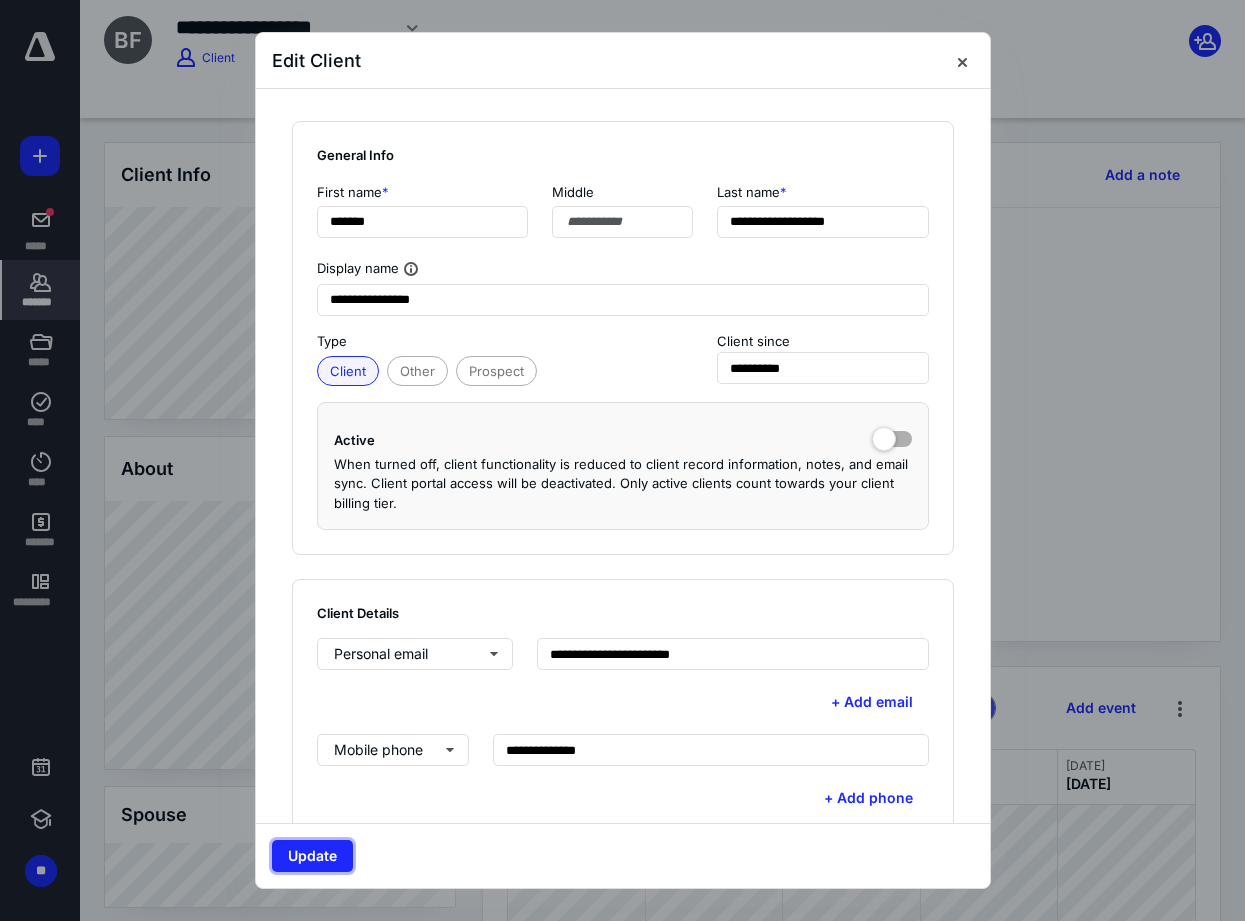 click on "Update" at bounding box center (312, 856) 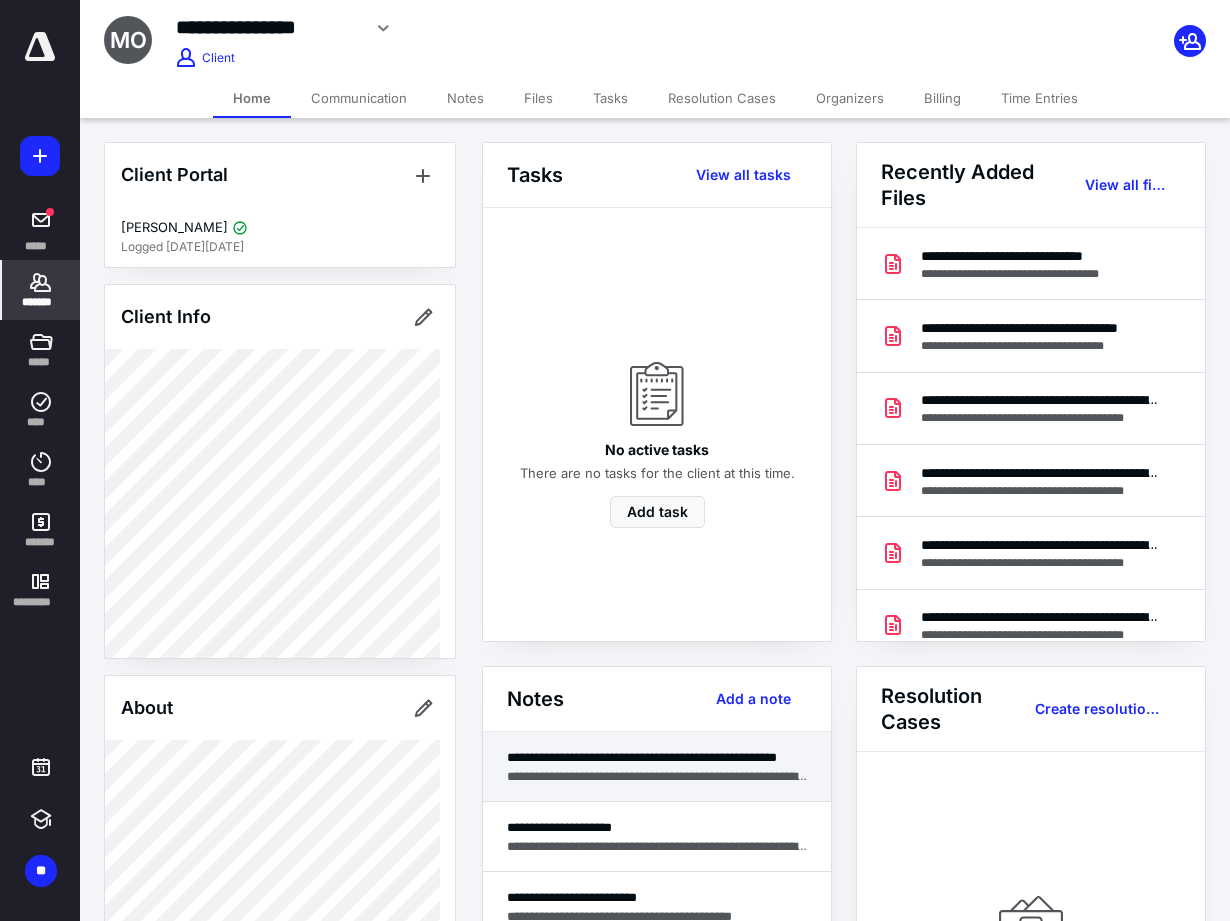 click on "**********" at bounding box center (657, 776) 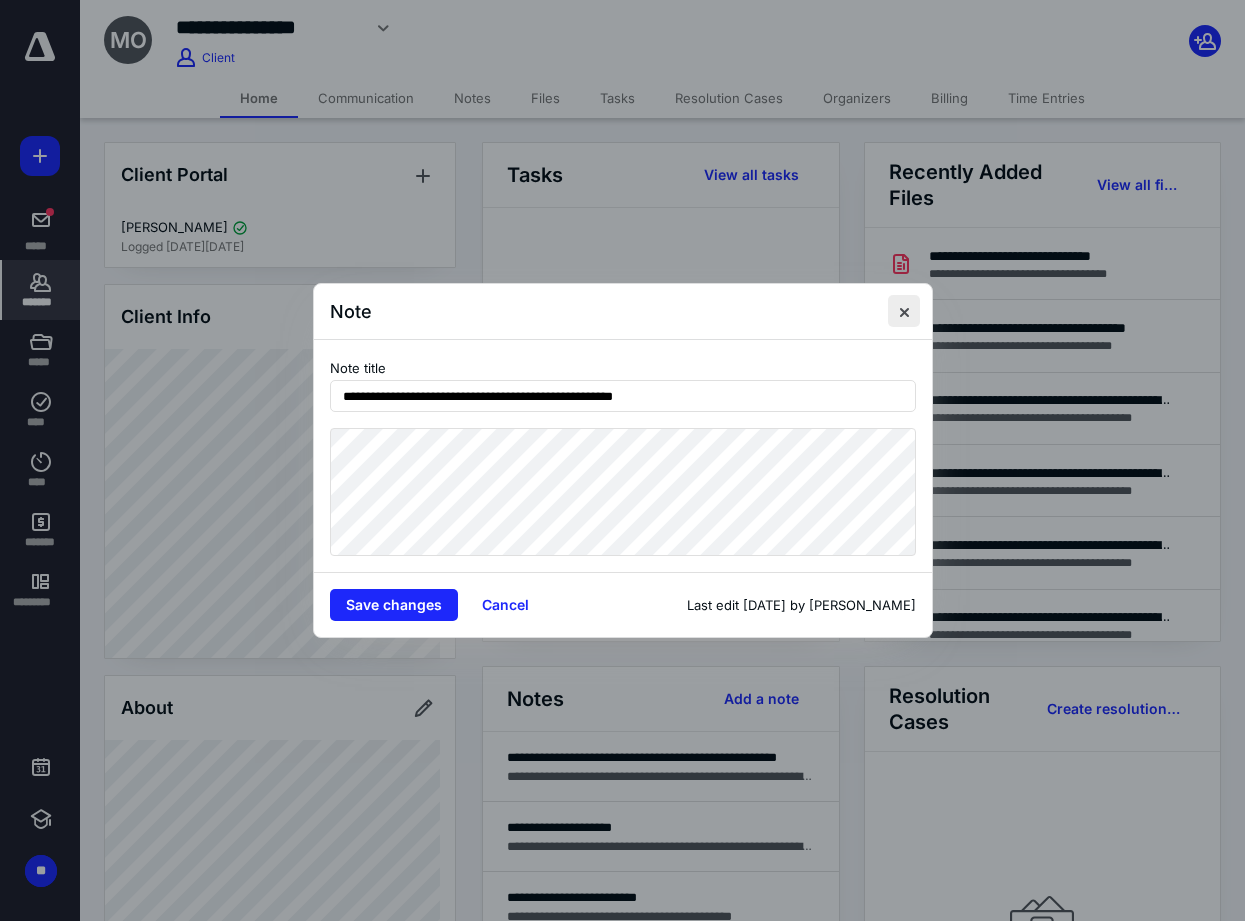 click at bounding box center [904, 311] 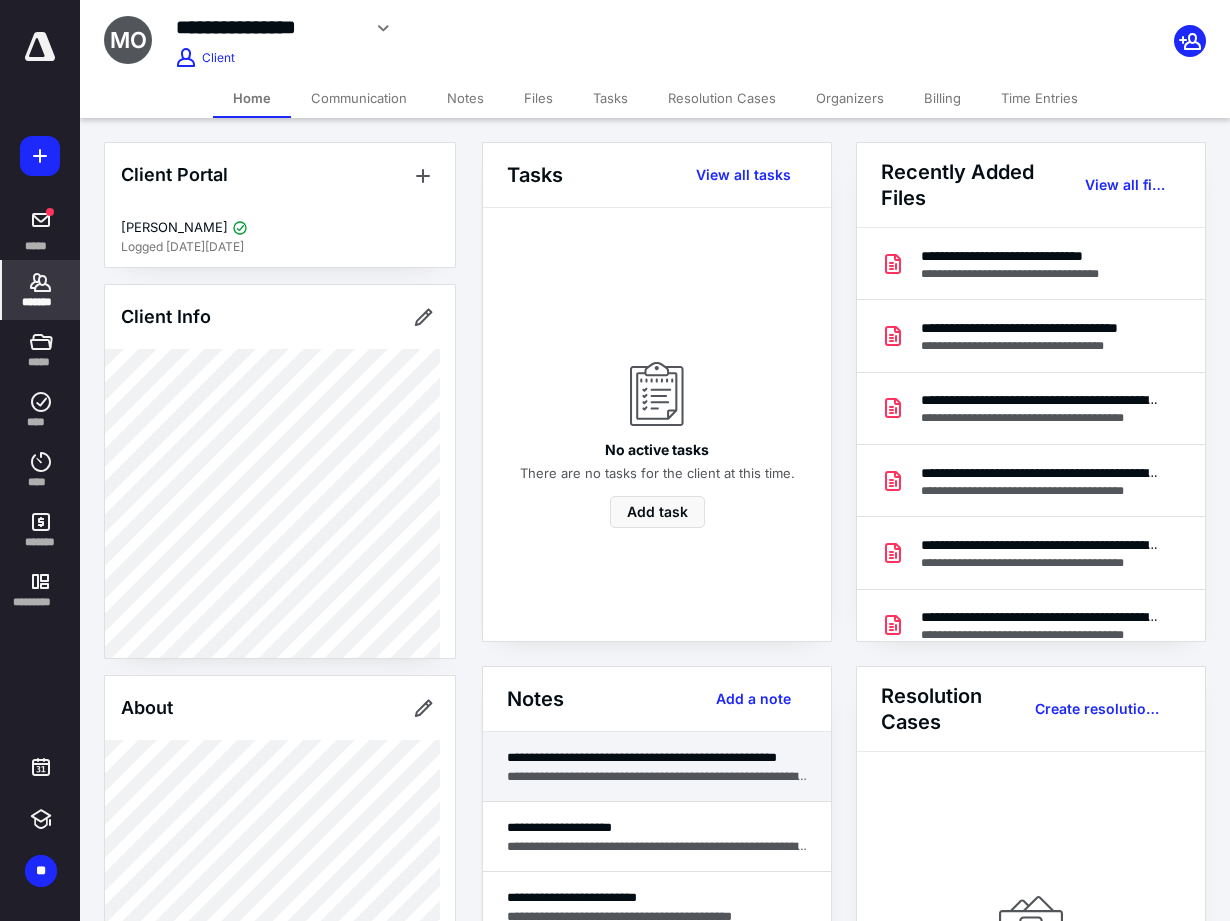 click on "**********" at bounding box center (657, 757) 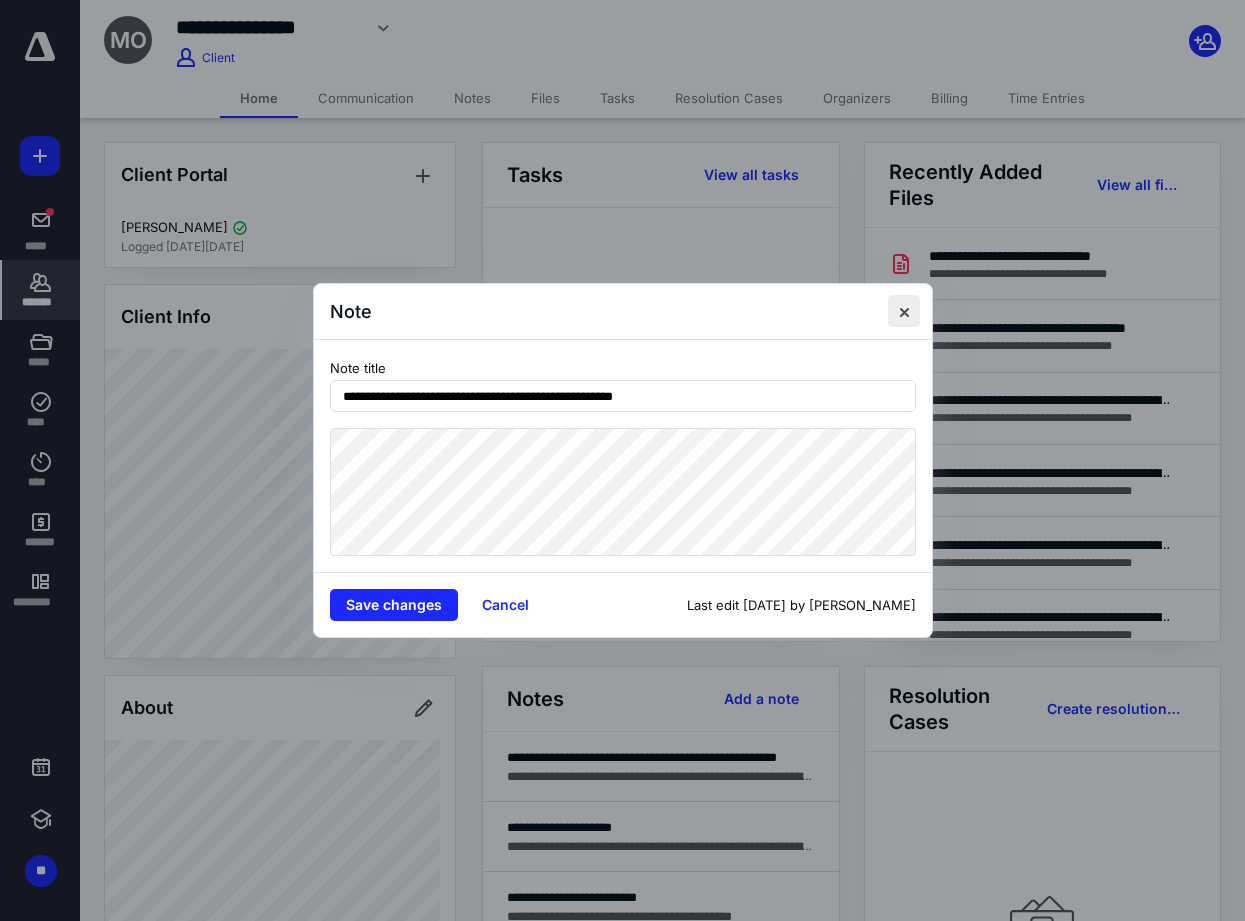 click at bounding box center (904, 311) 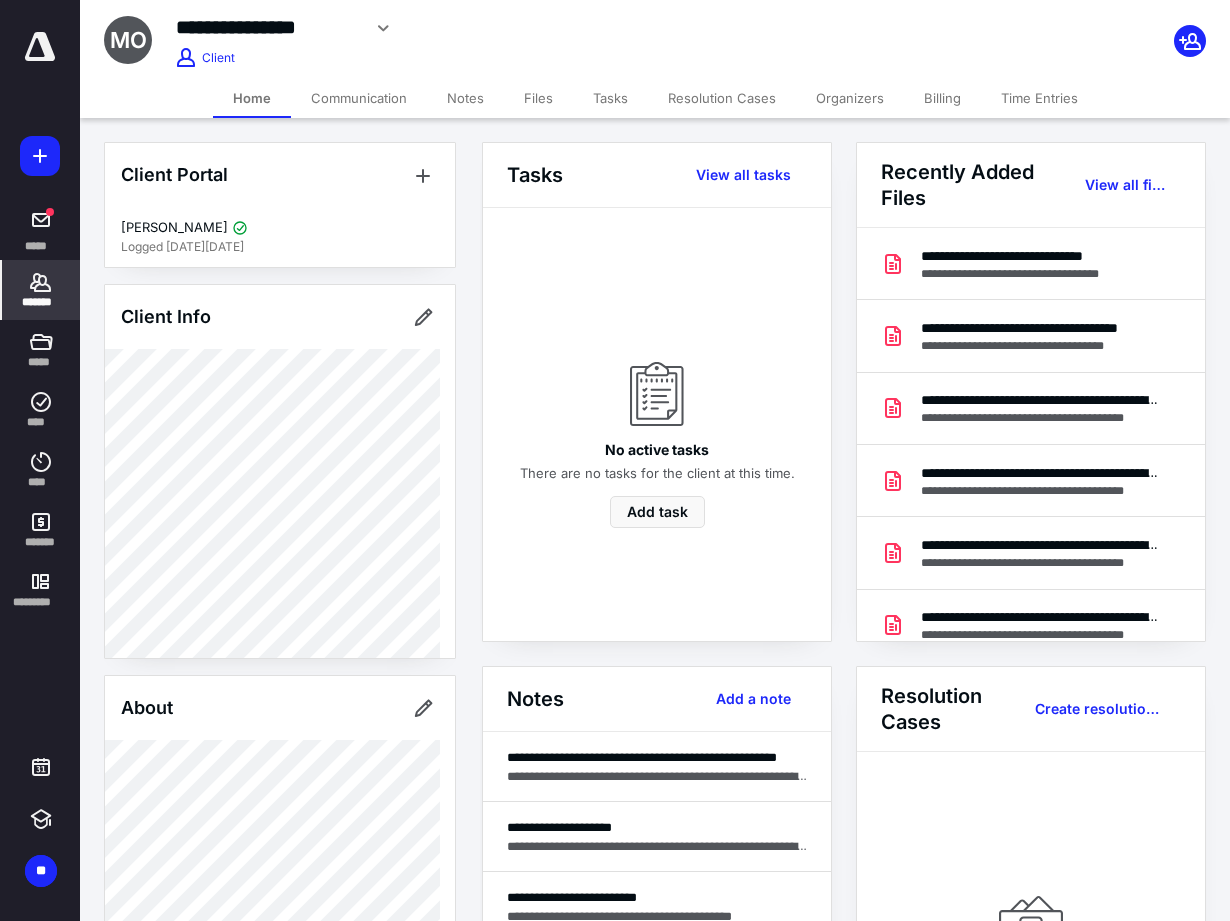 click at bounding box center (40, 47) 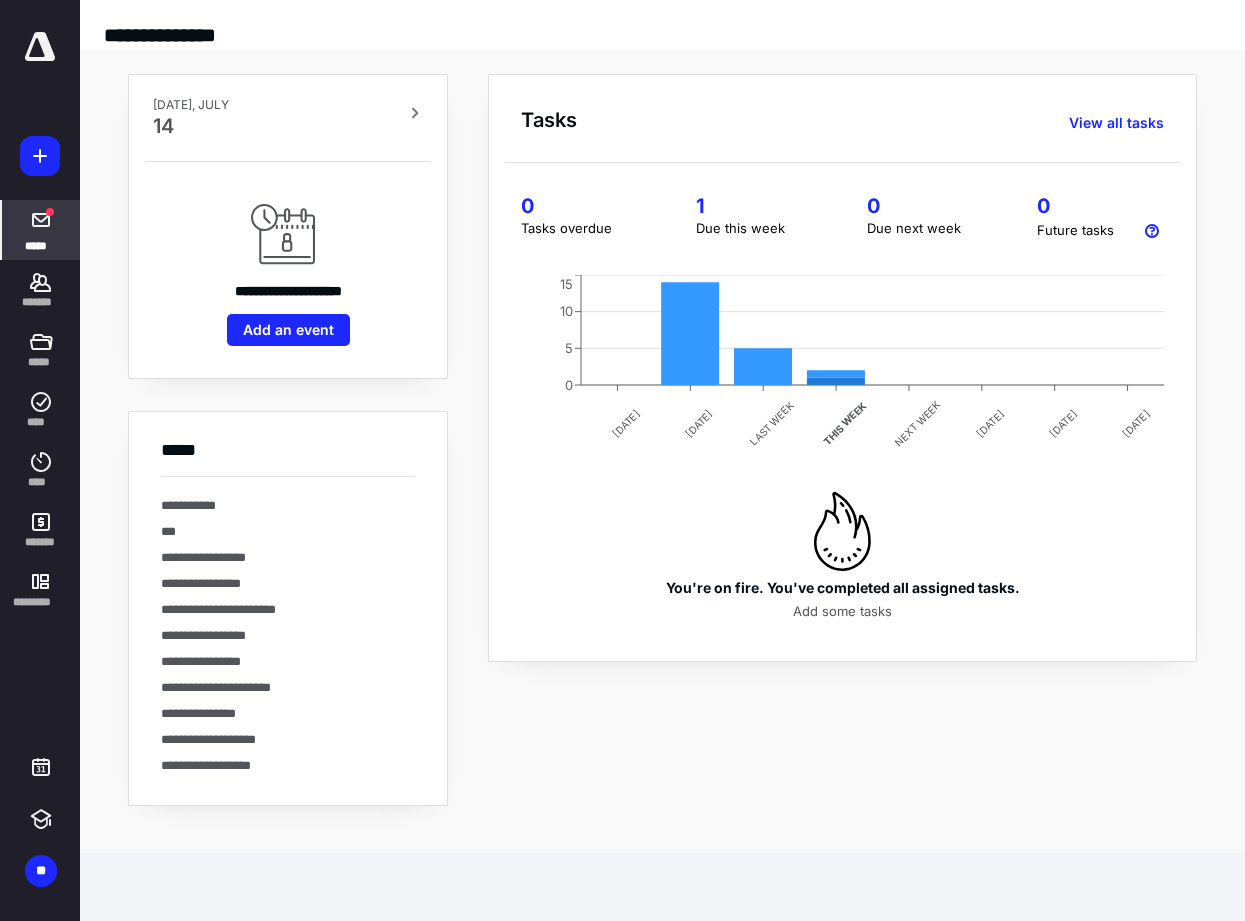 click 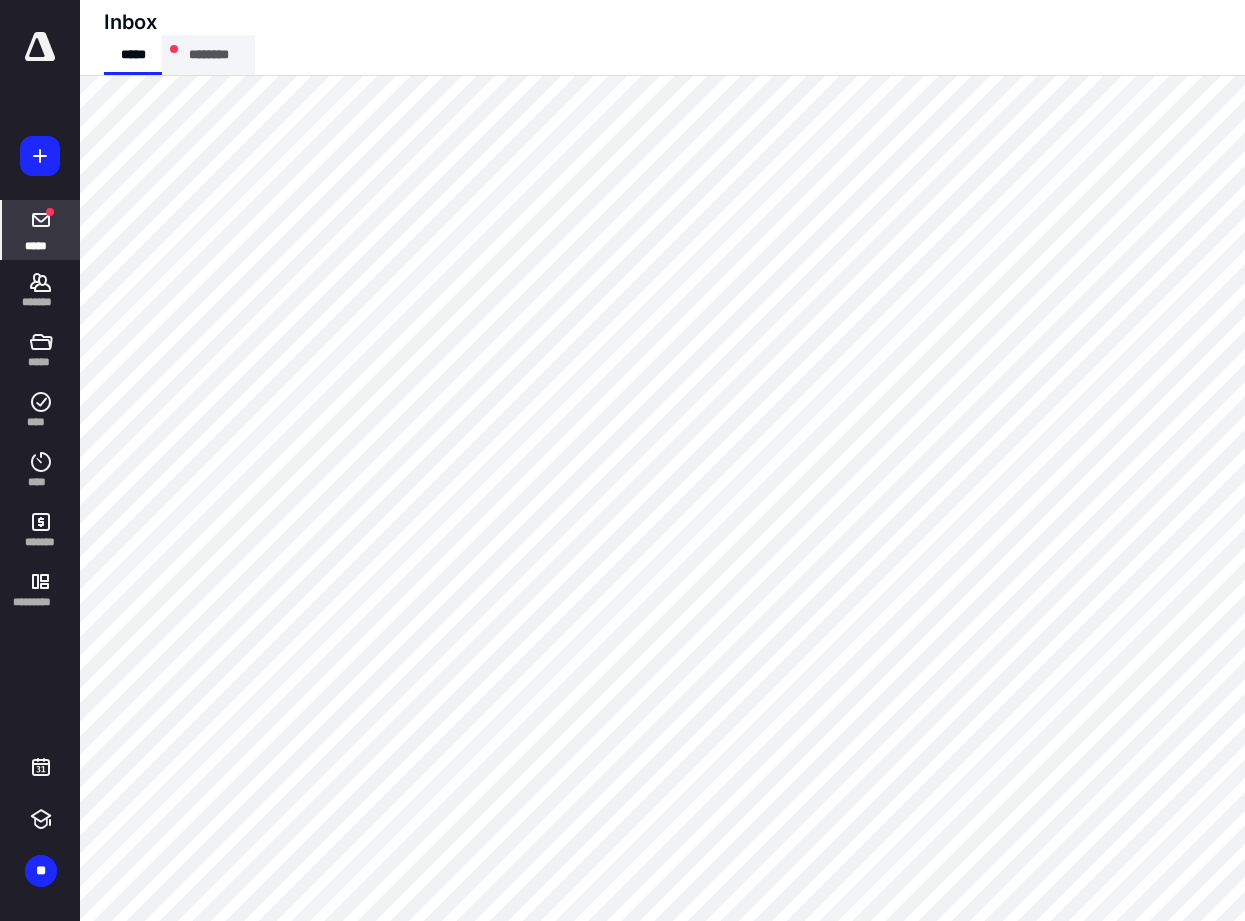 click on "********" at bounding box center [208, 55] 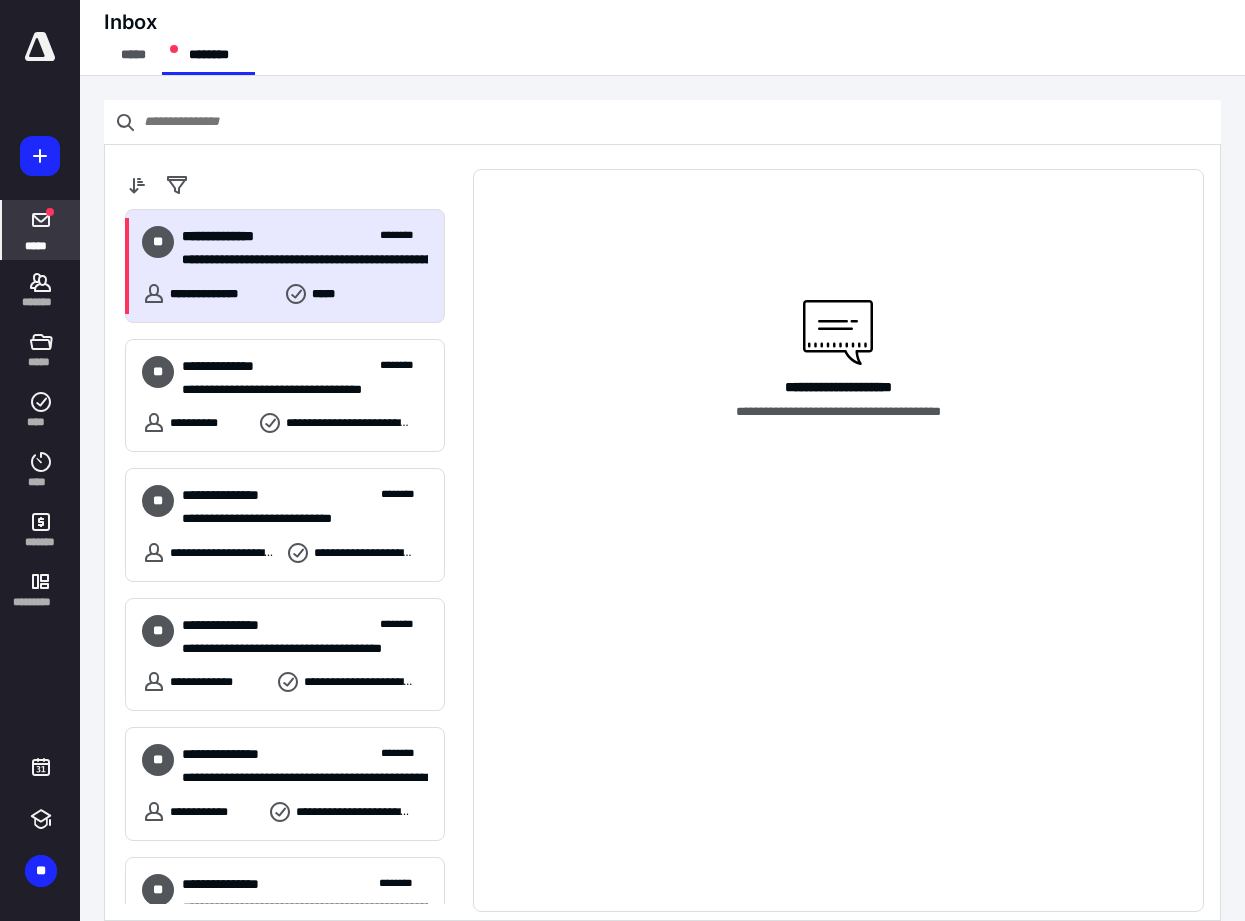 click on "**********" at bounding box center [238, 236] 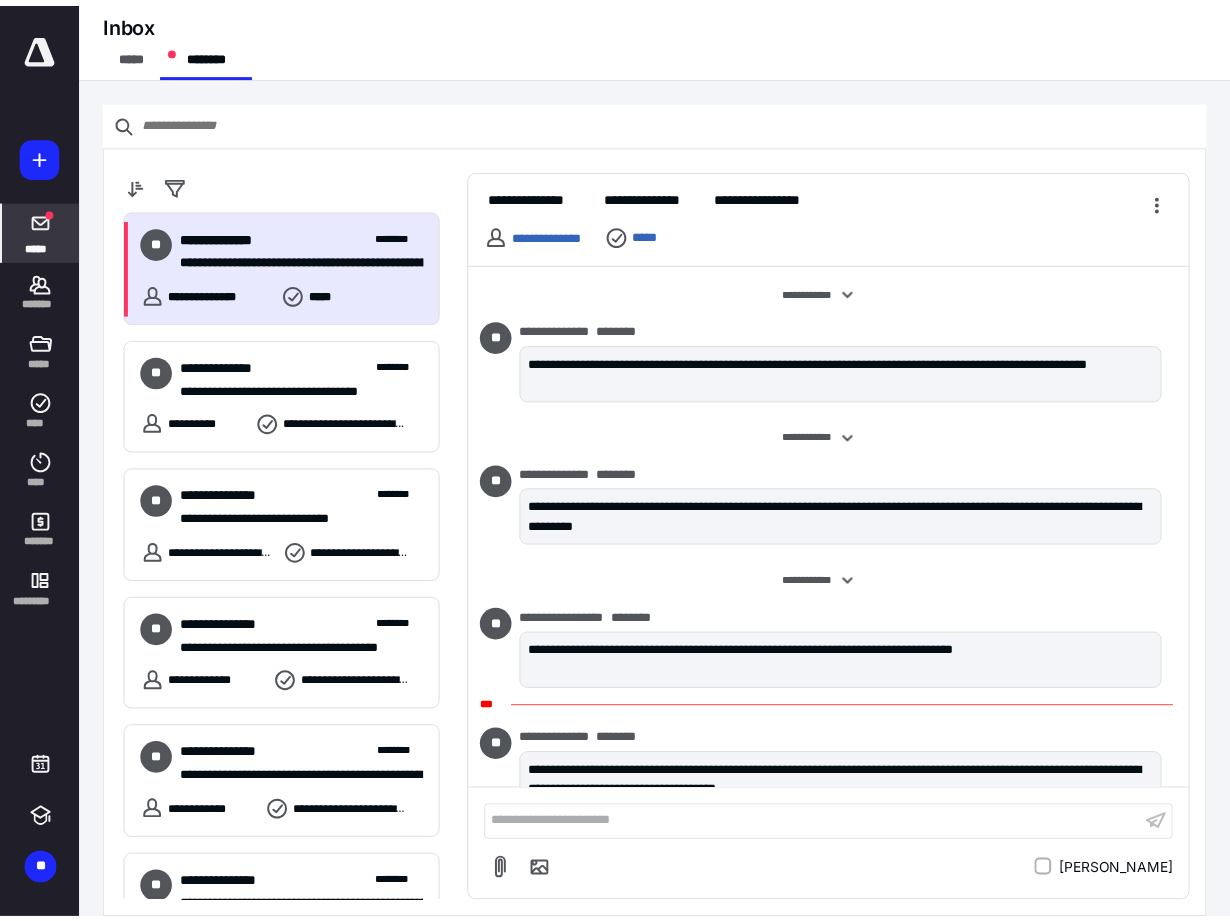 scroll, scrollTop: 41, scrollLeft: 0, axis: vertical 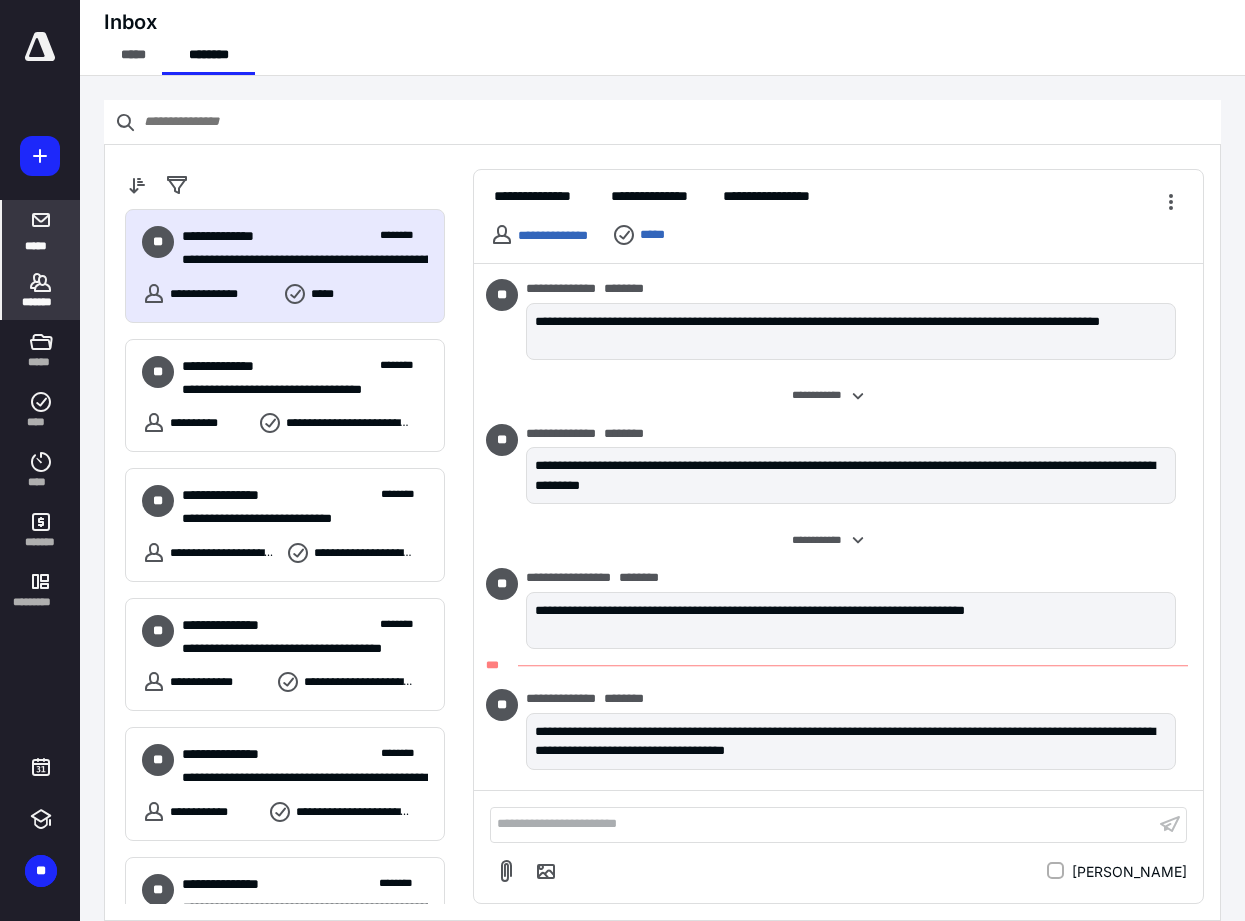 click 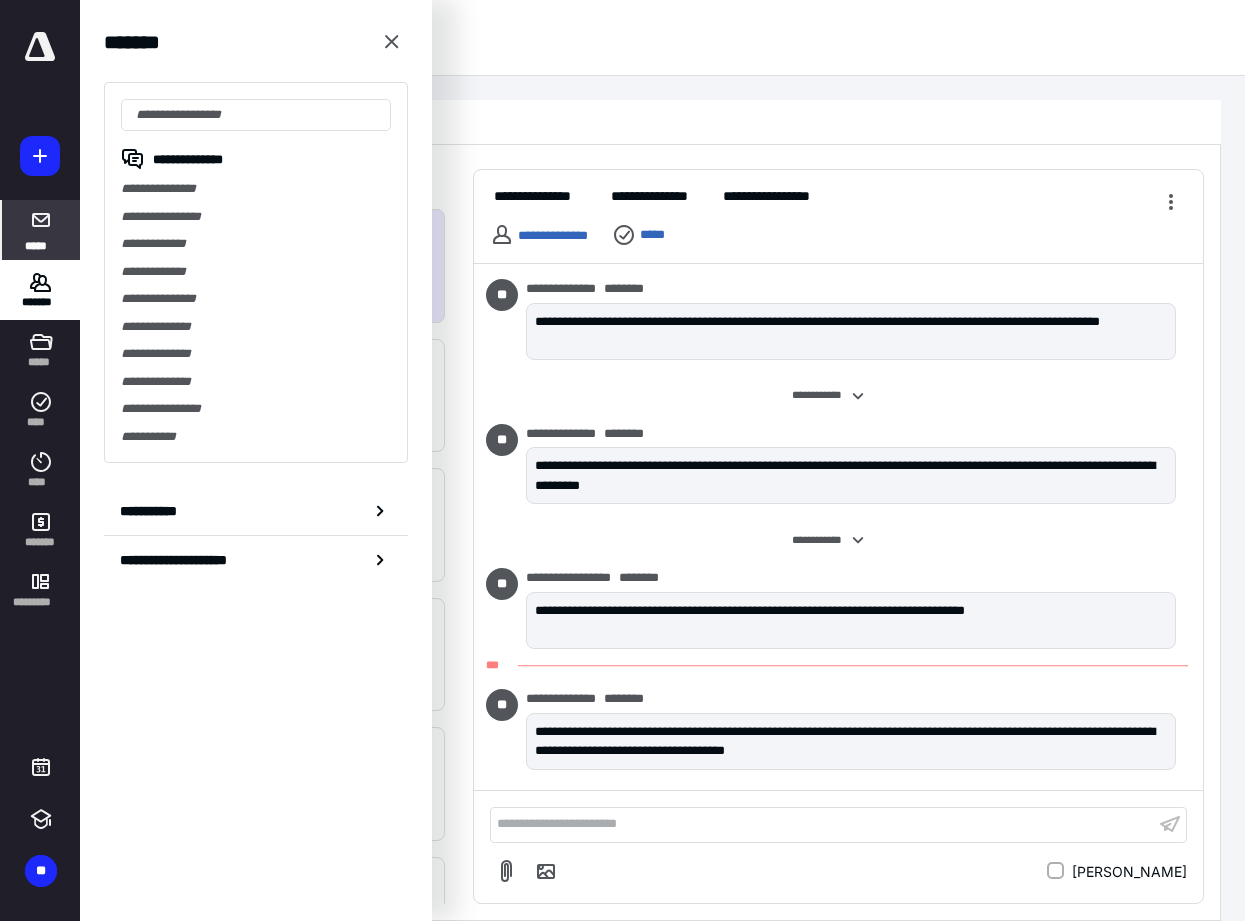 click at bounding box center (40, 47) 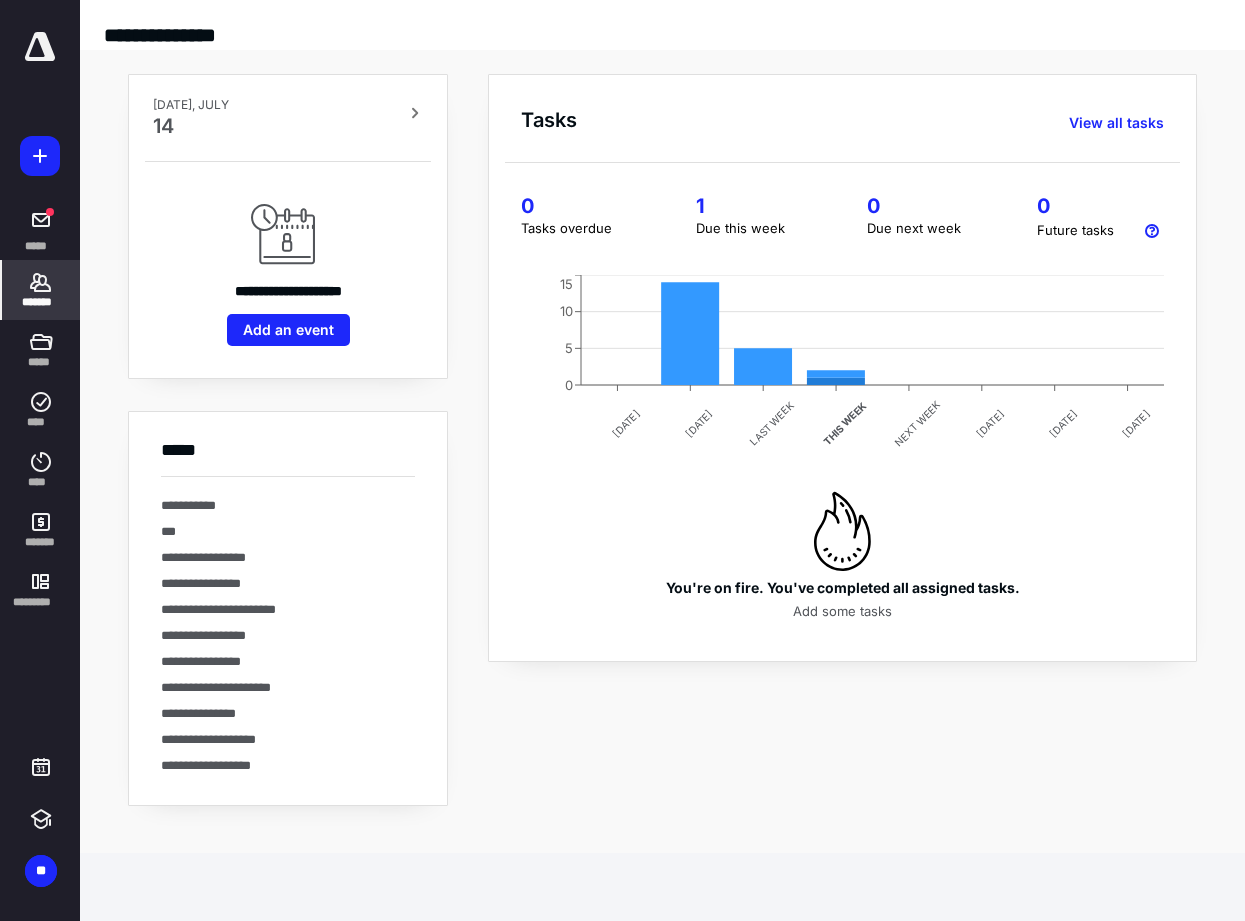 click 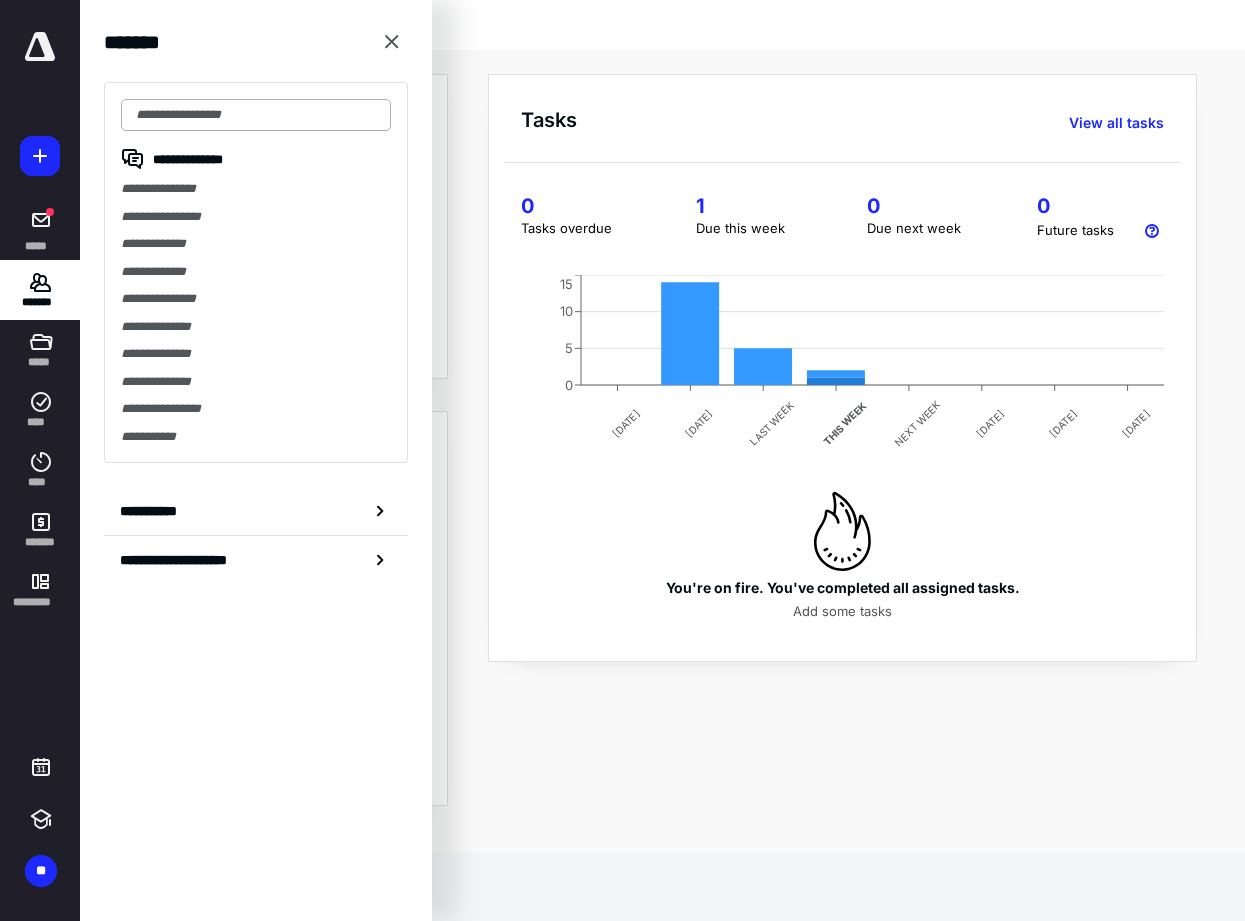 click at bounding box center (256, 115) 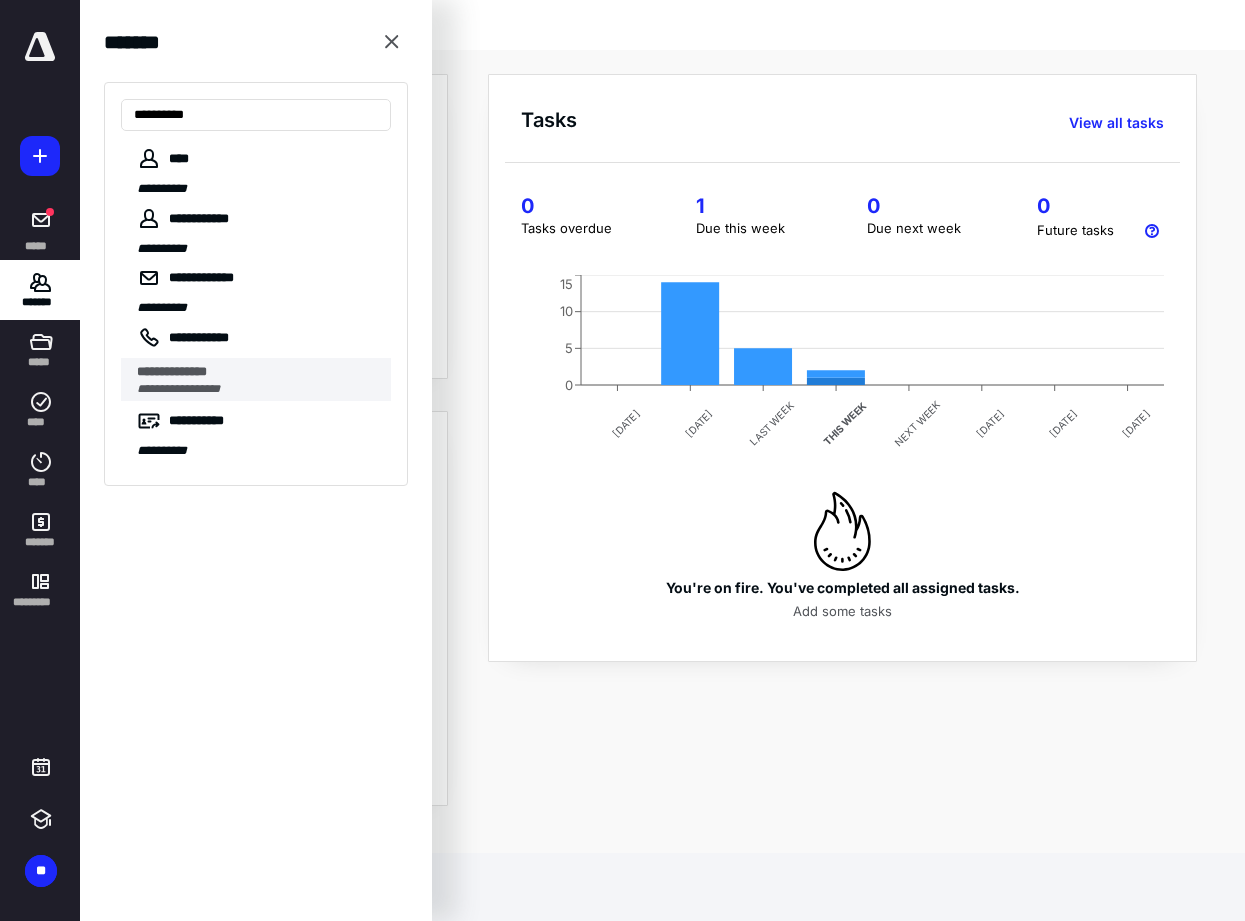 type on "**********" 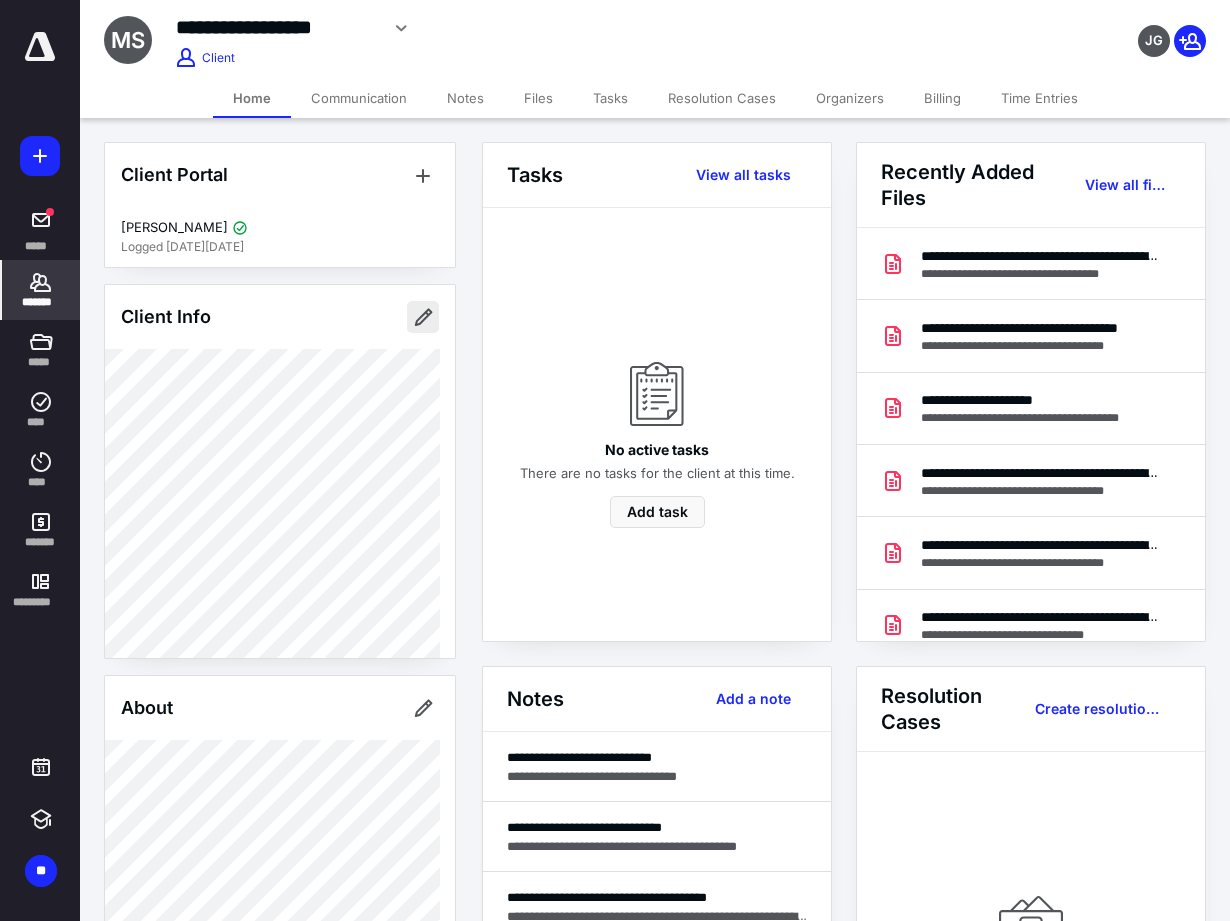 click at bounding box center (423, 317) 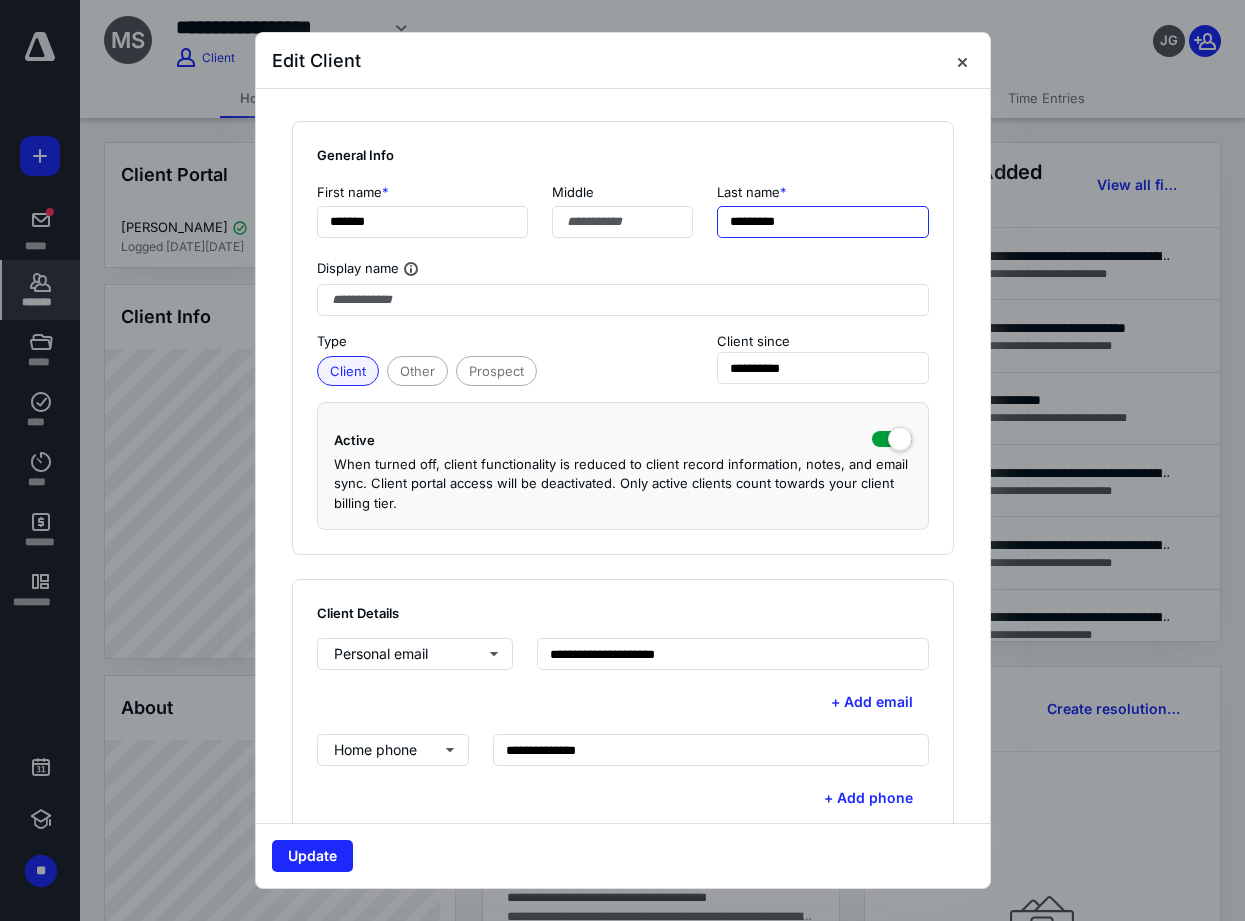 click on "*********" at bounding box center [823, 222] 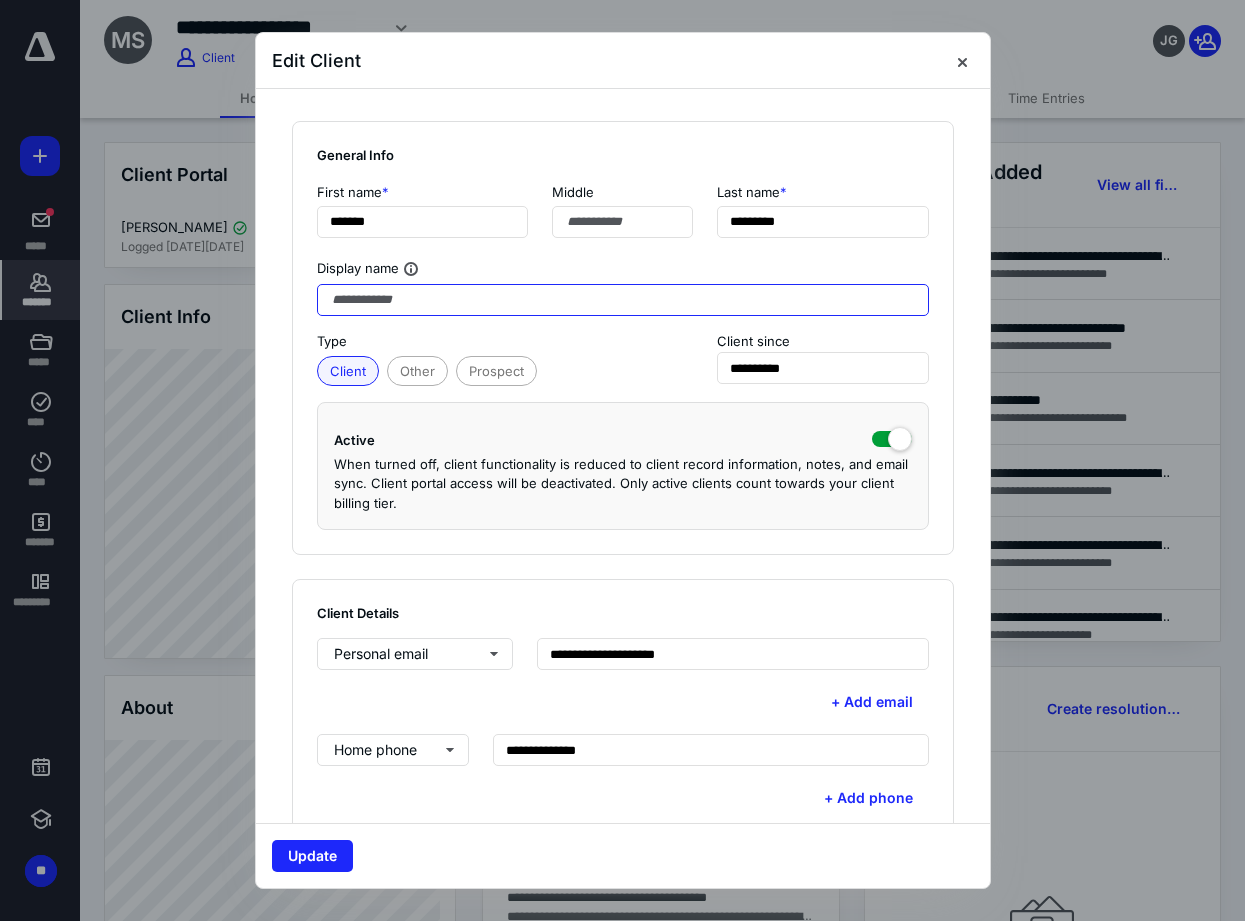 click at bounding box center [623, 300] 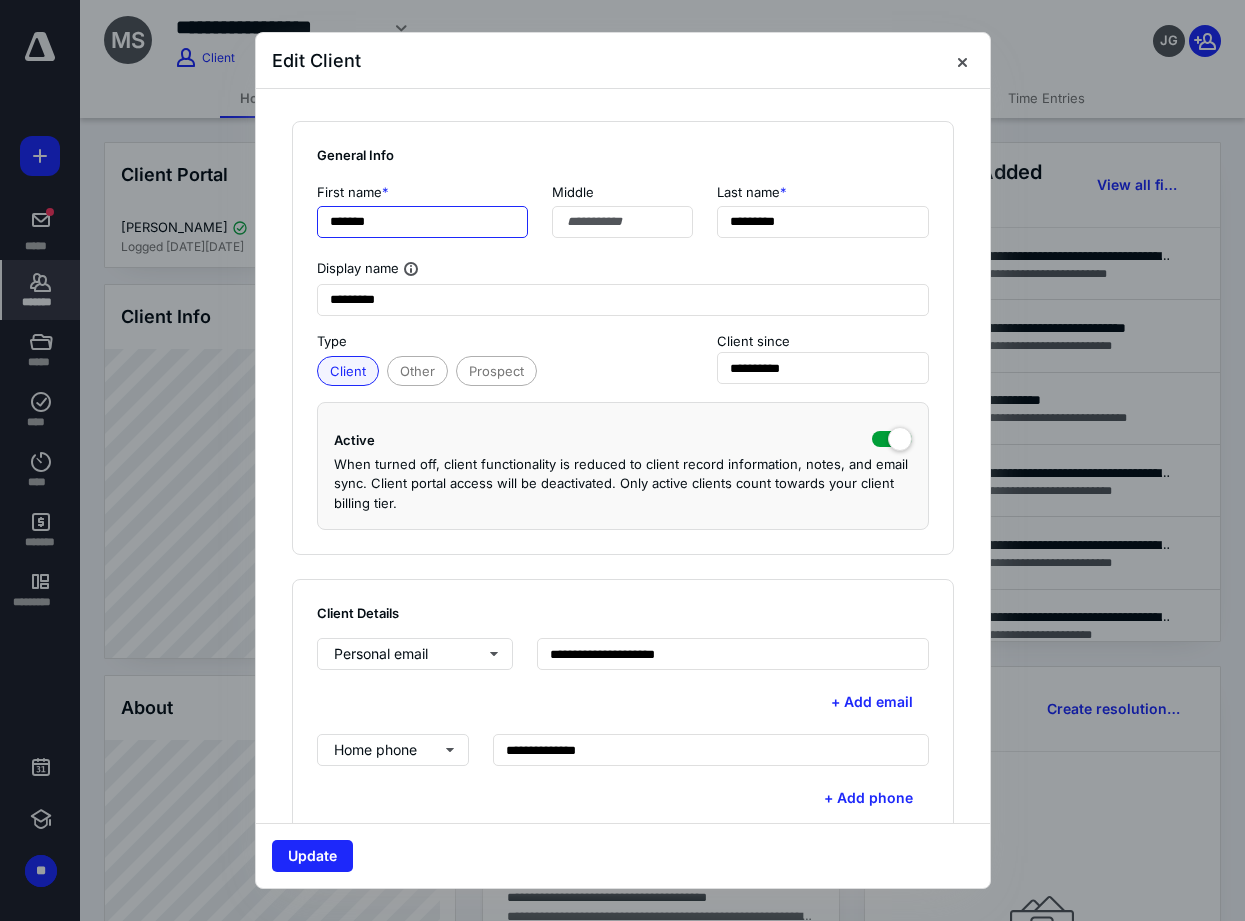 click on "*******" at bounding box center (423, 222) 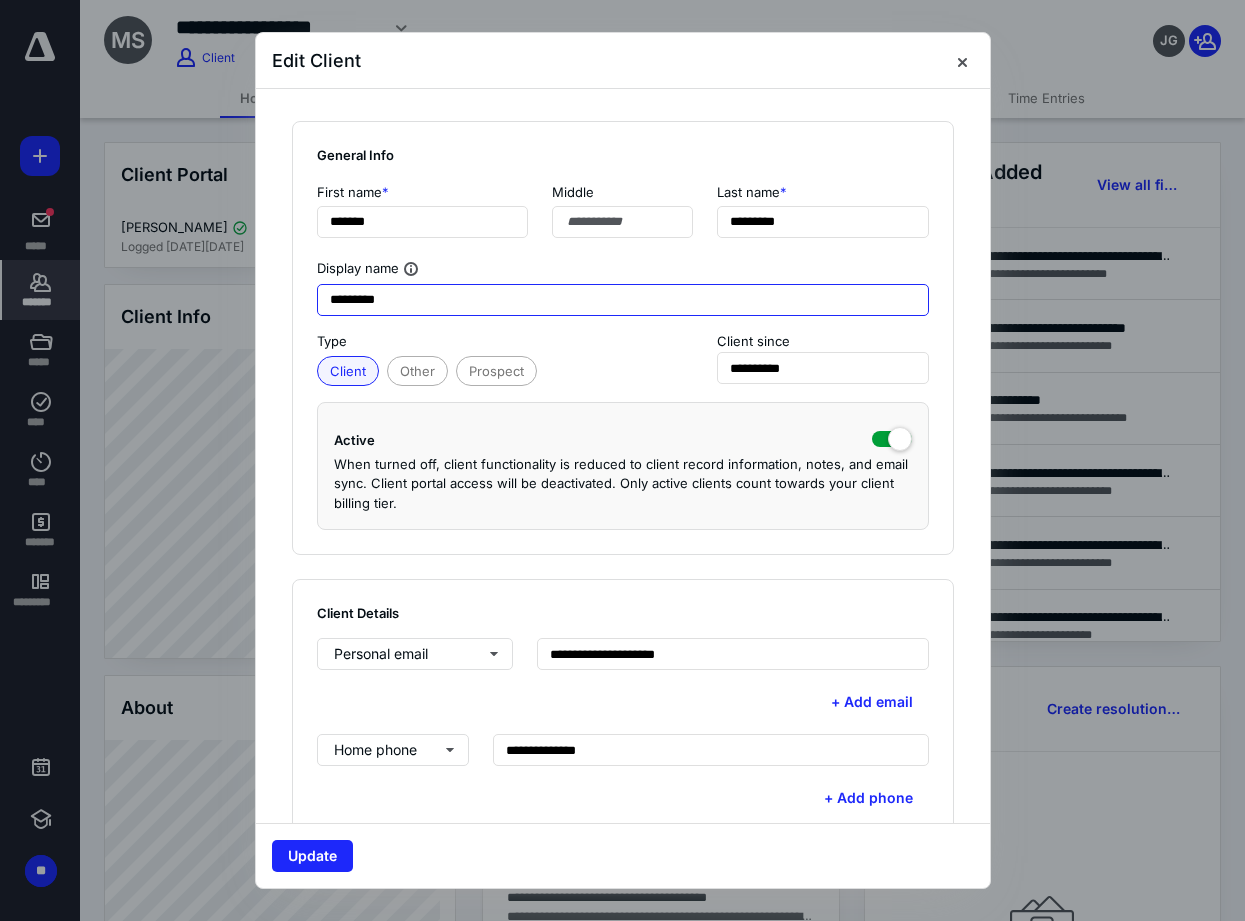 click on "*********" at bounding box center (623, 300) 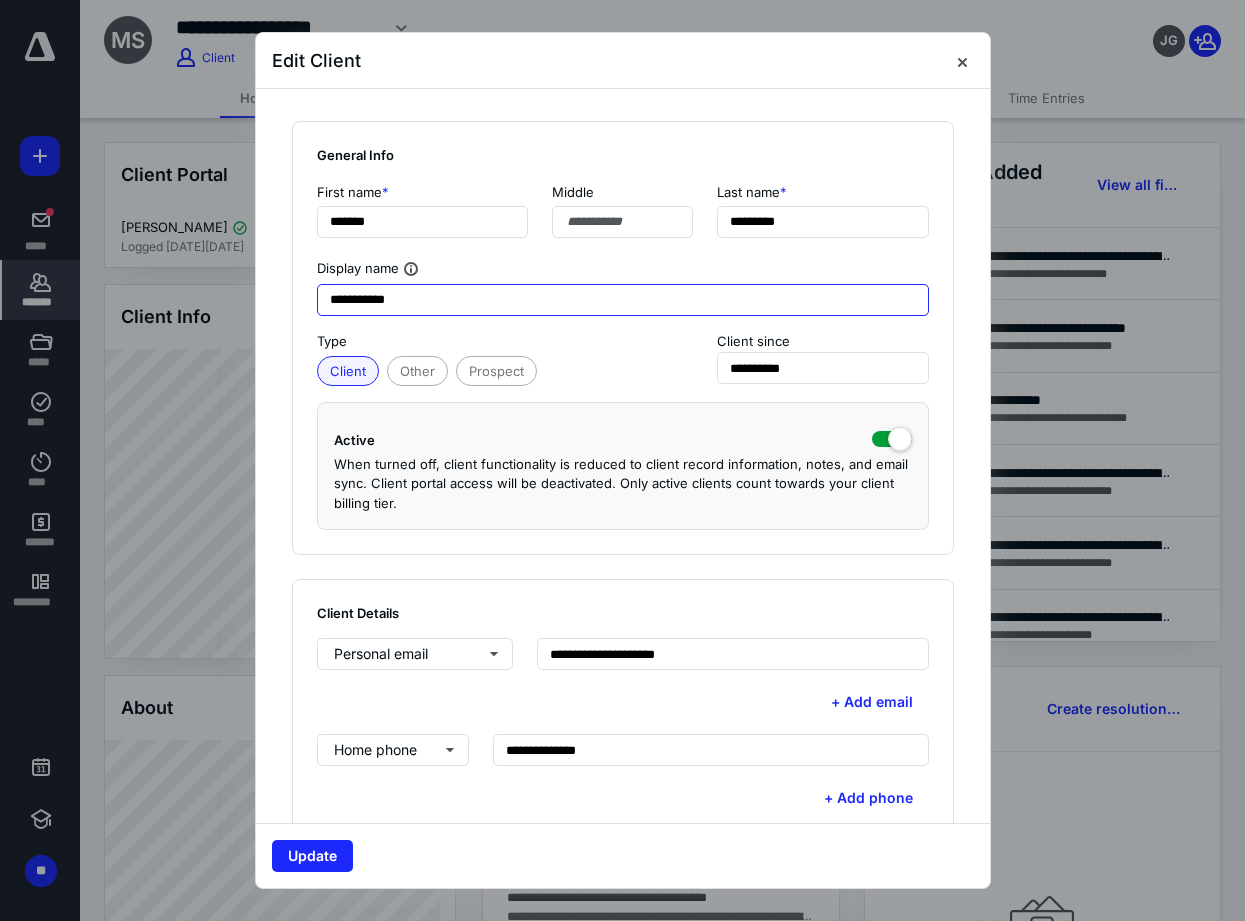 paste on "********" 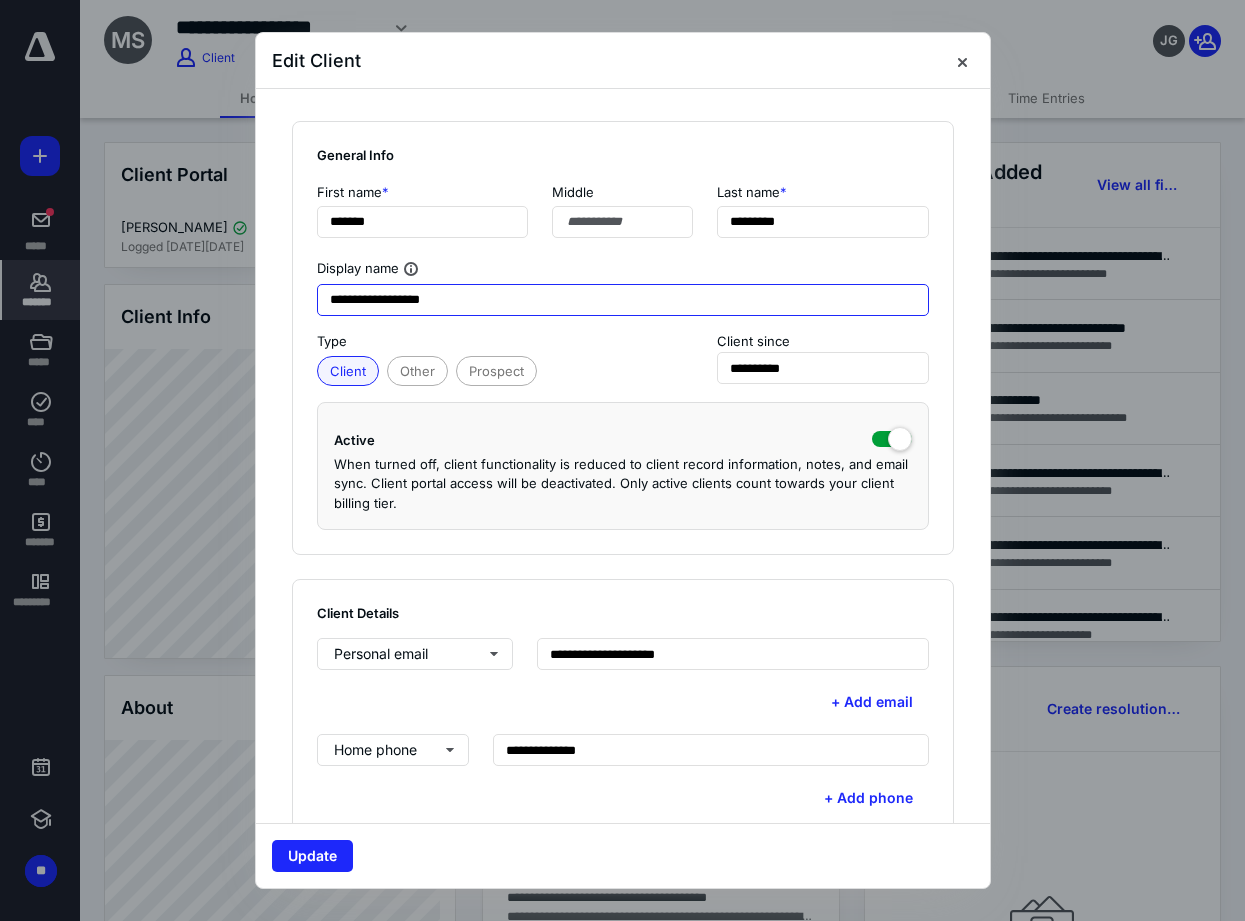 drag, startPoint x: 480, startPoint y: 302, endPoint x: 246, endPoint y: 326, distance: 235.22755 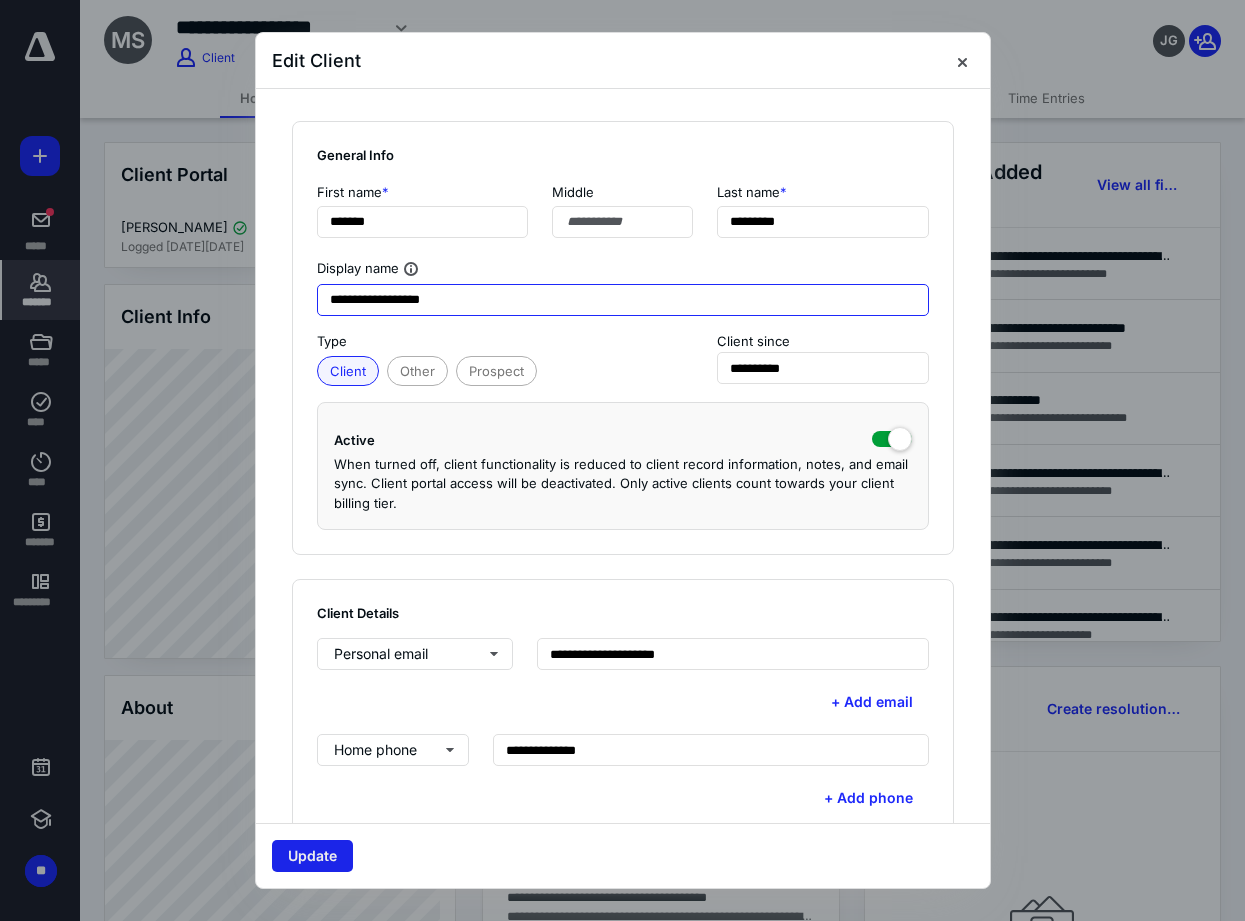type on "**********" 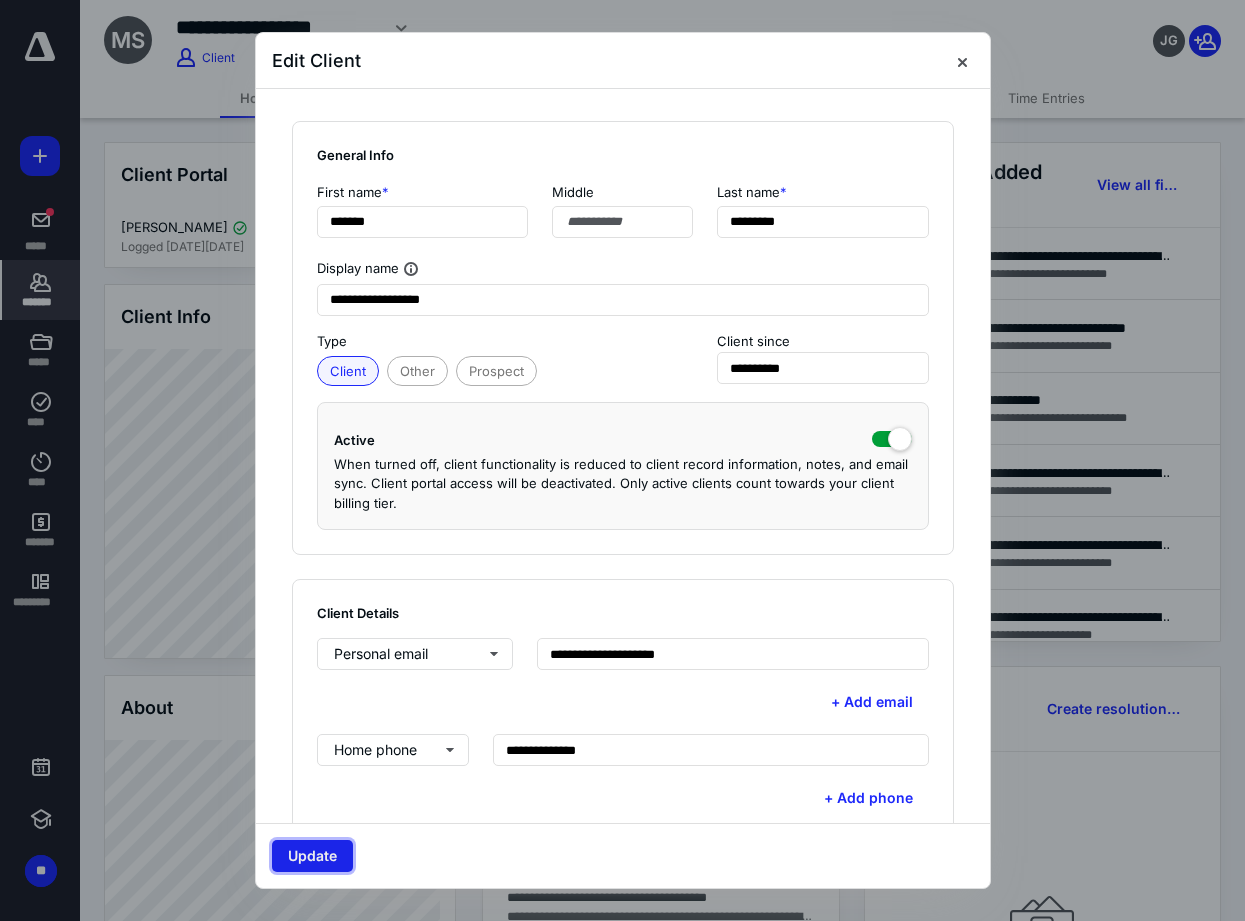 click on "Update" at bounding box center (312, 856) 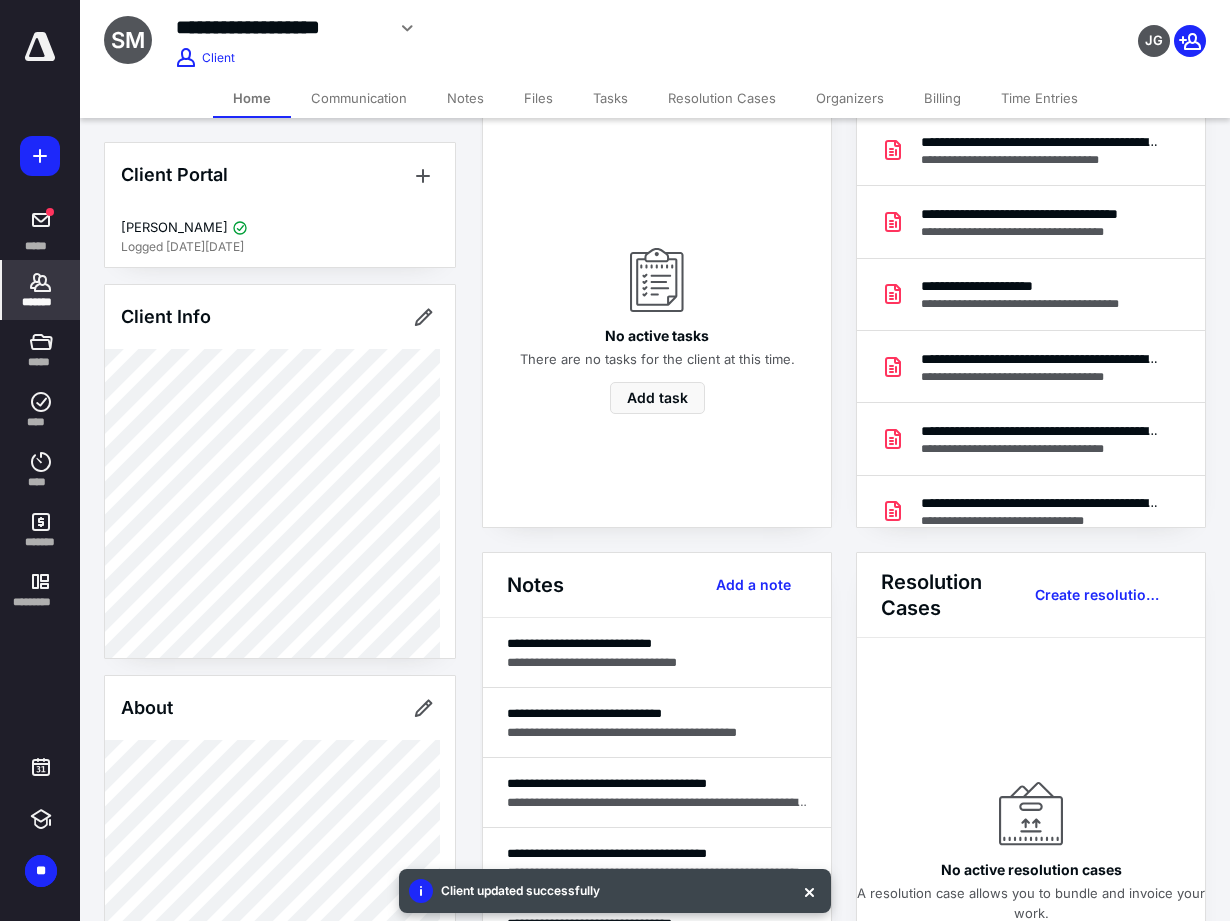 scroll, scrollTop: 200, scrollLeft: 0, axis: vertical 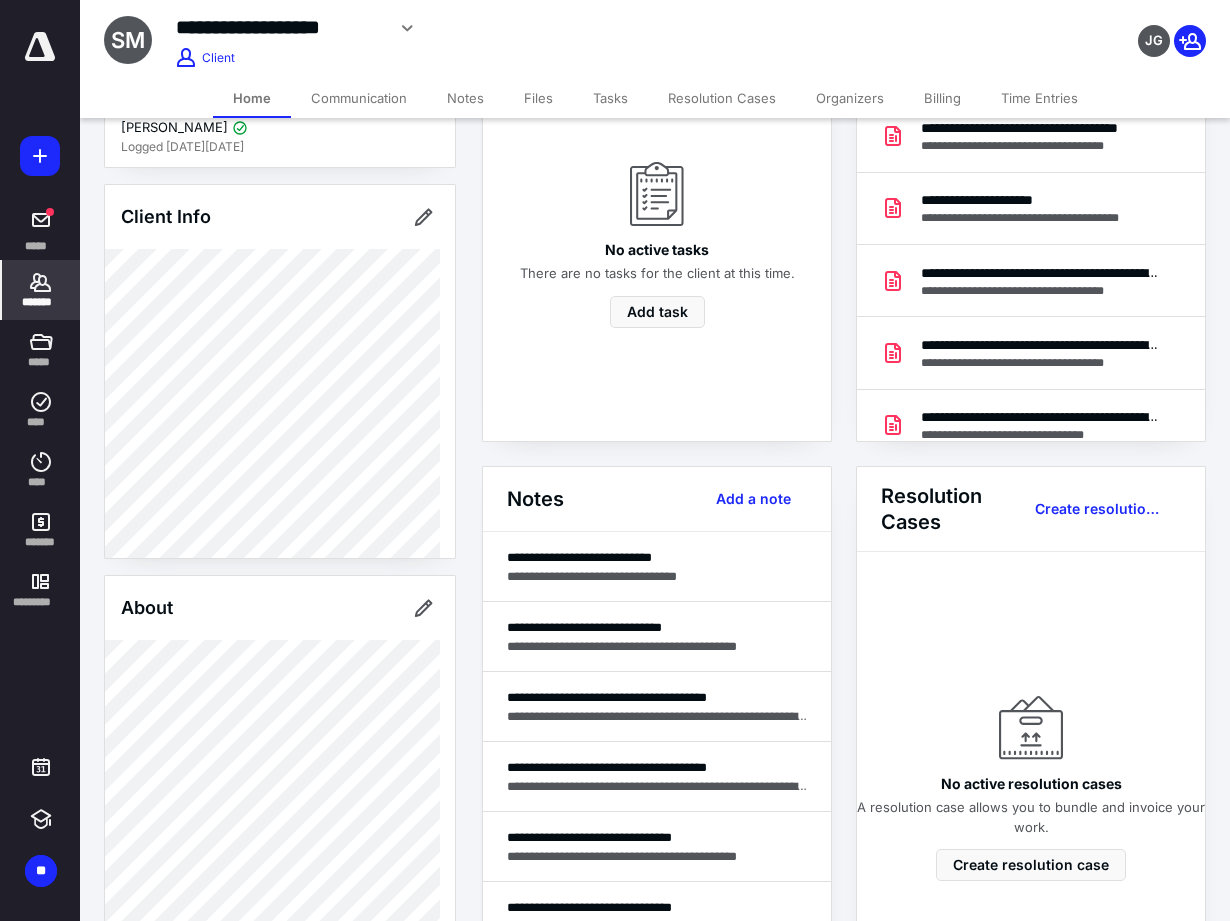 click on "Client Portal [PERSON_NAME] Logged [DATE][DATE] Client Info About Spouse Dependents Important clients Tags Manage all tags" at bounding box center (280, 828) 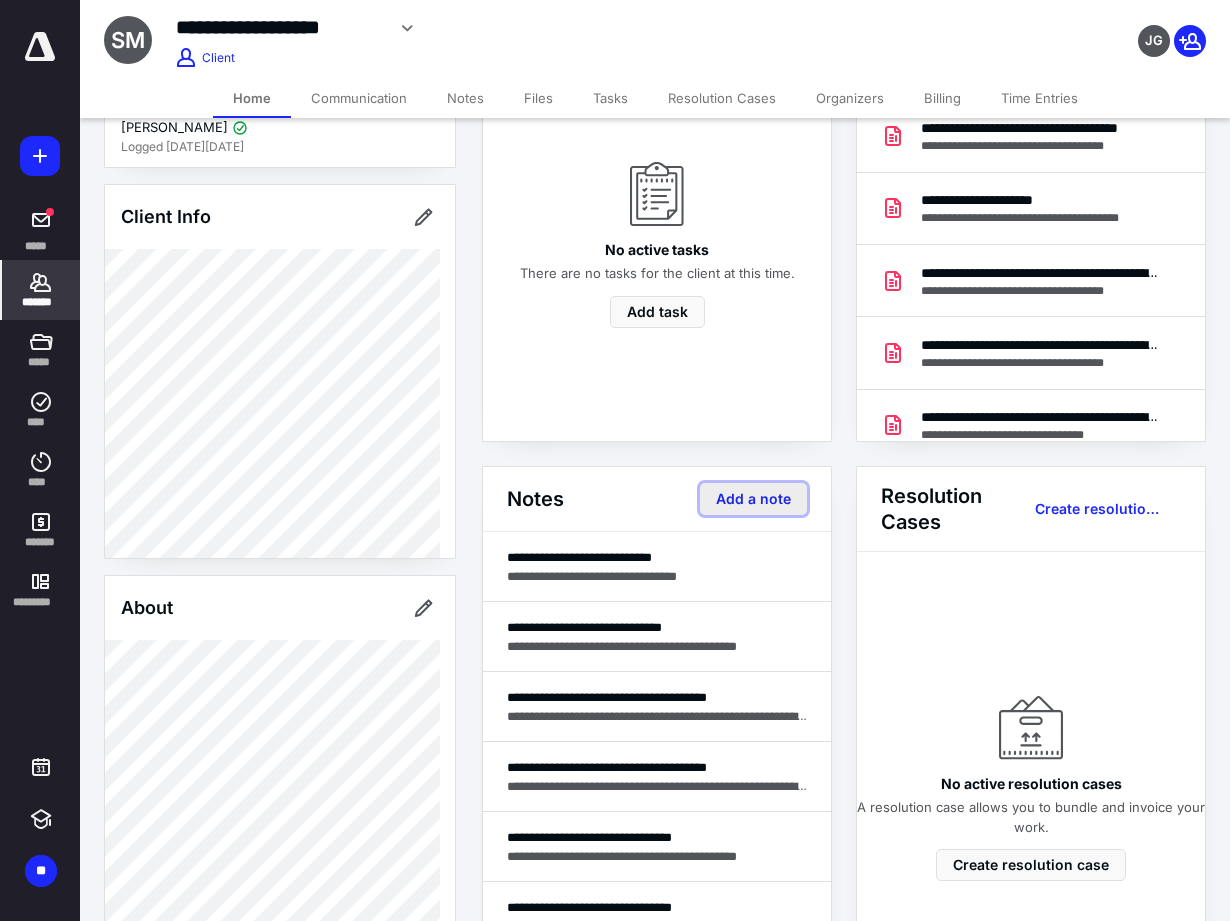 click on "Add a note" at bounding box center [753, 499] 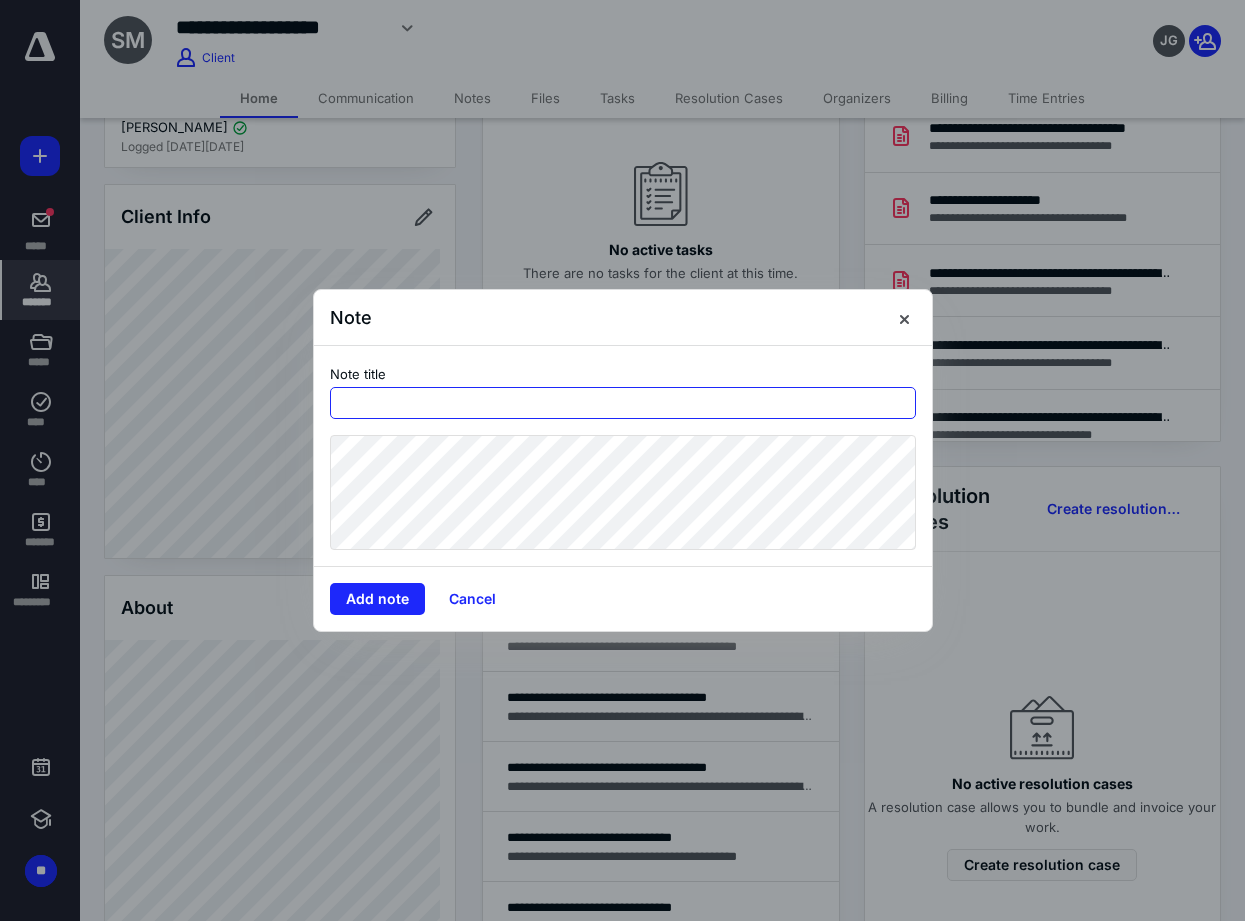 click at bounding box center [623, 403] 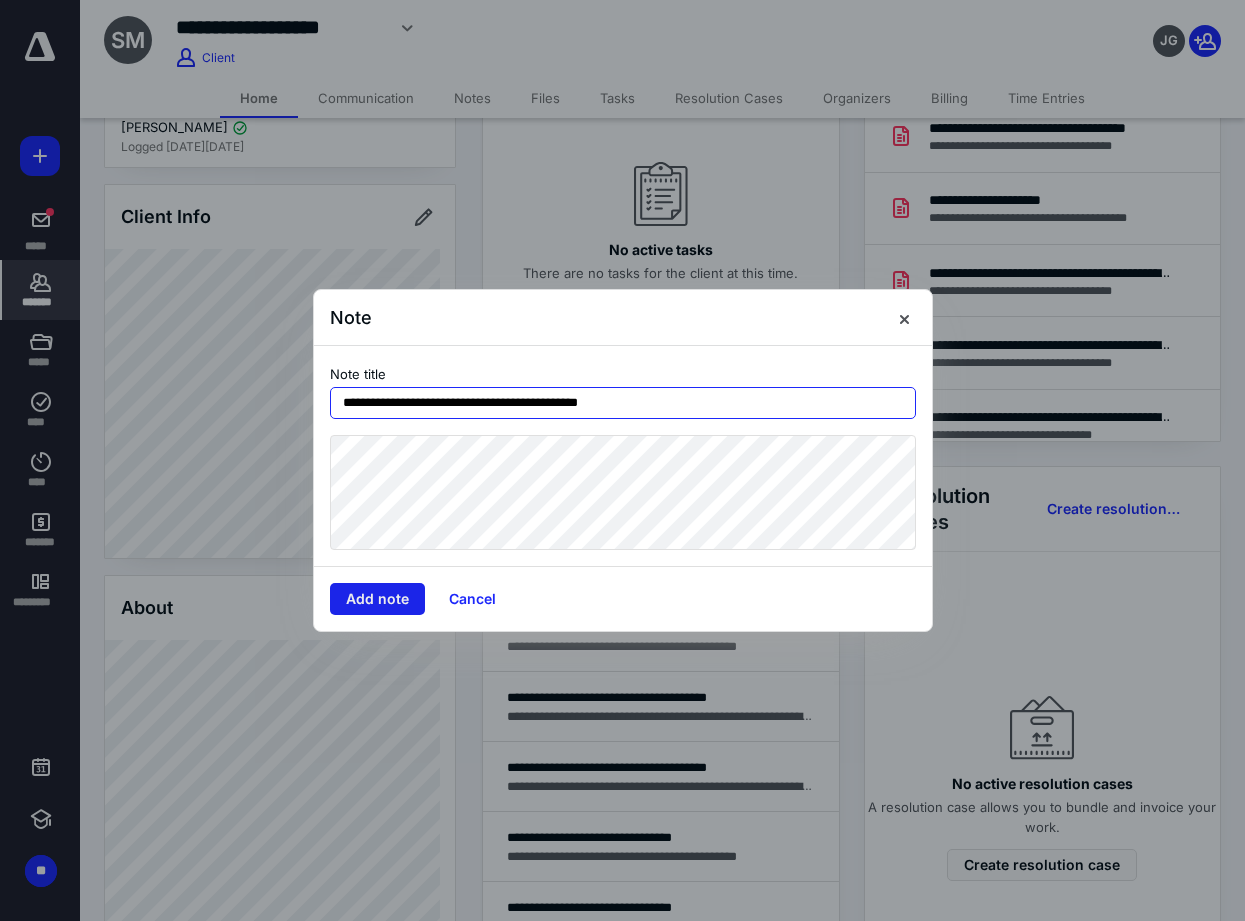 type on "**********" 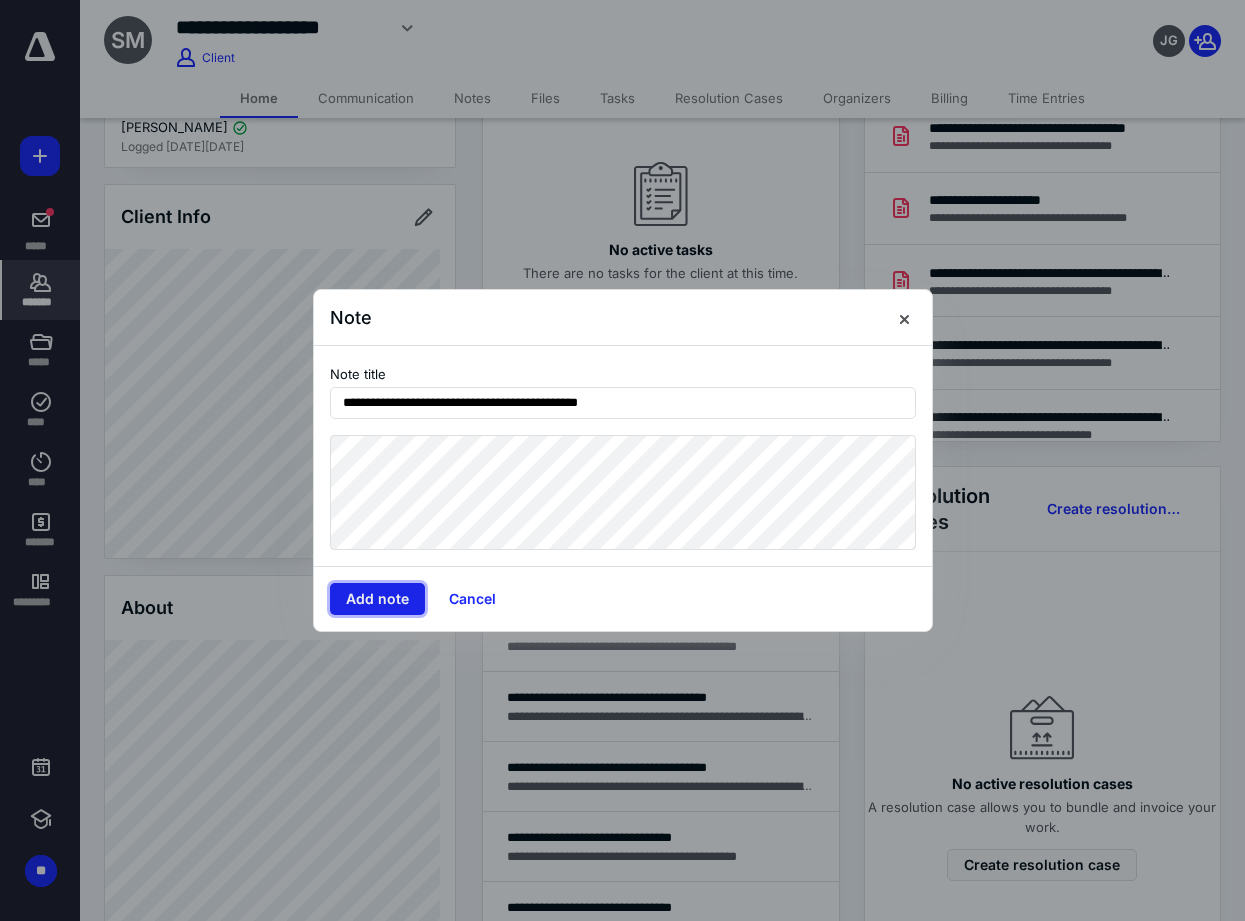 click on "Add note" at bounding box center (377, 599) 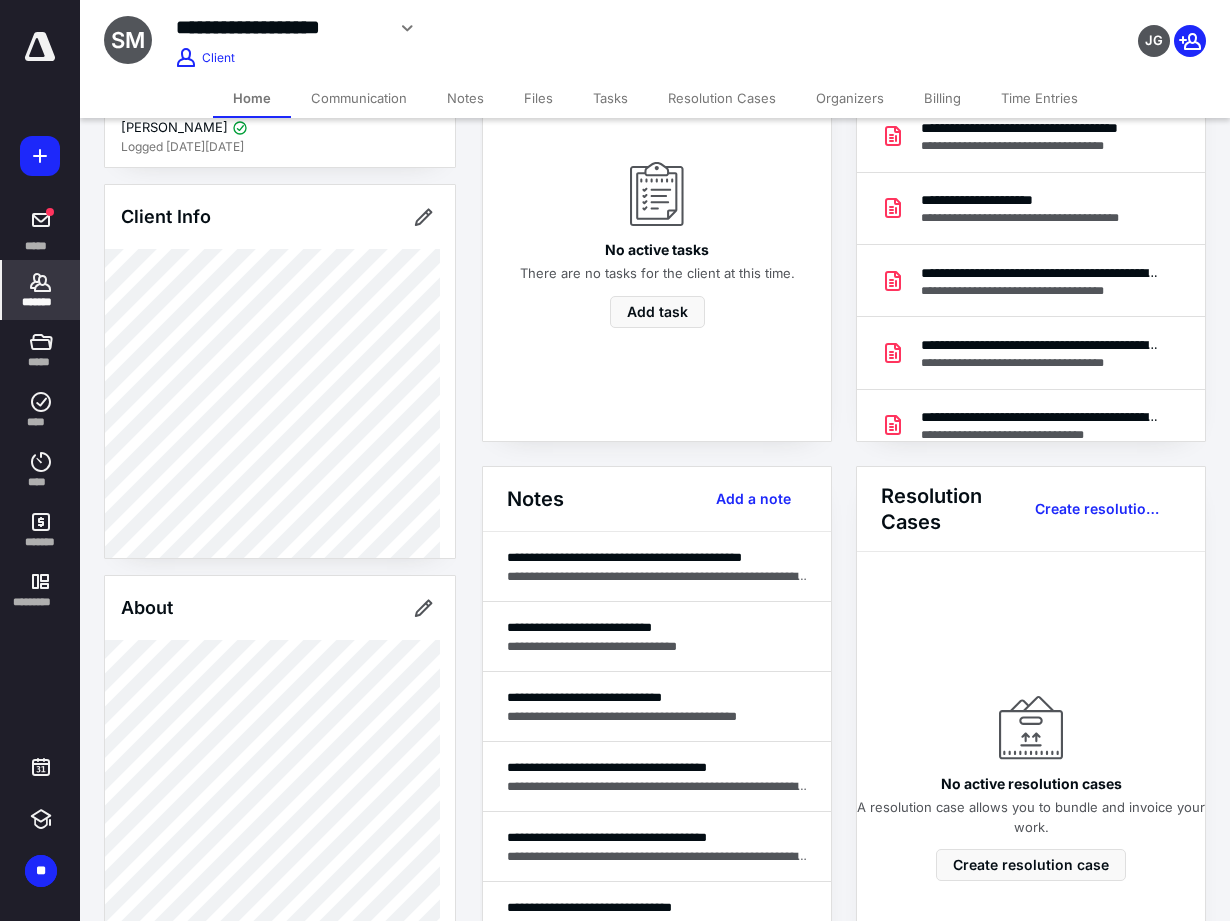 click at bounding box center [40, 58] 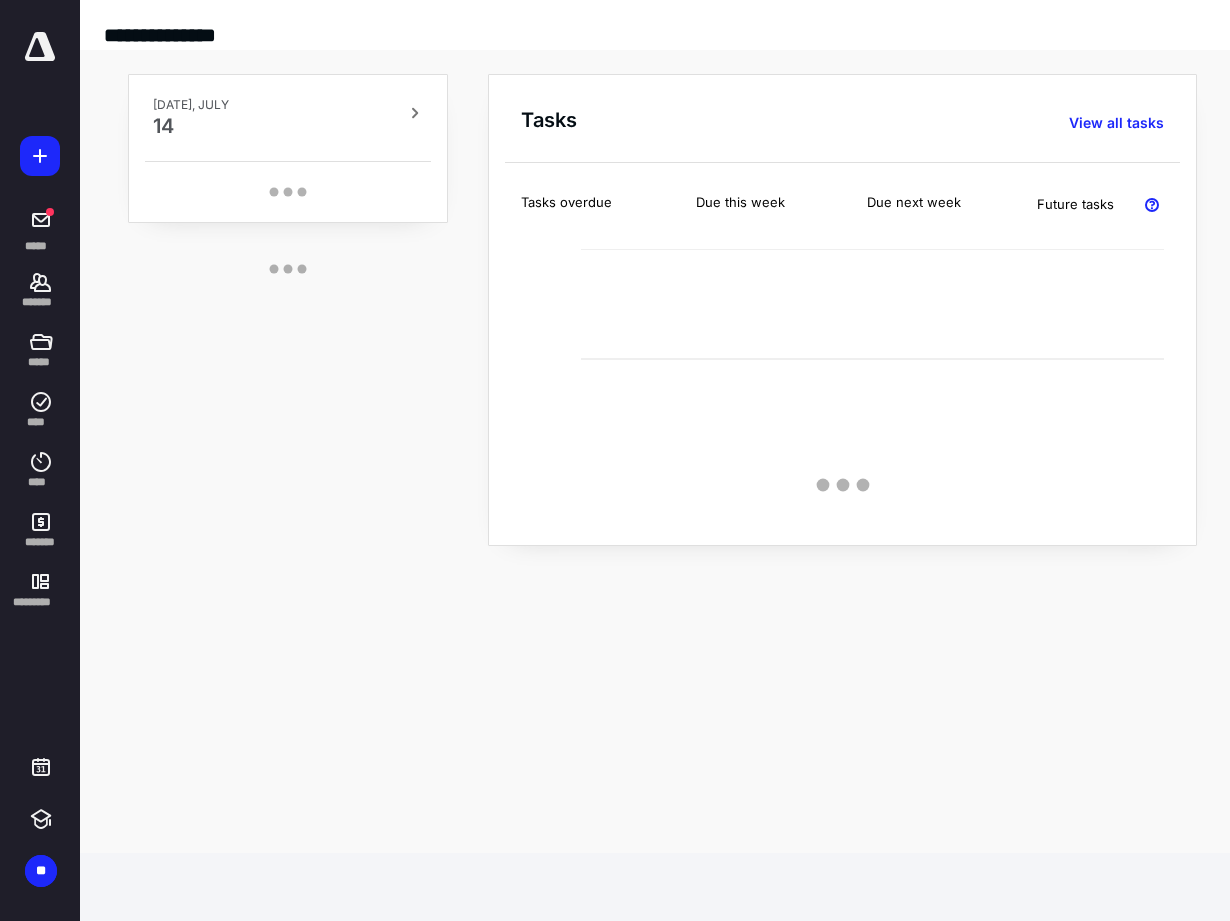 scroll, scrollTop: 0, scrollLeft: 0, axis: both 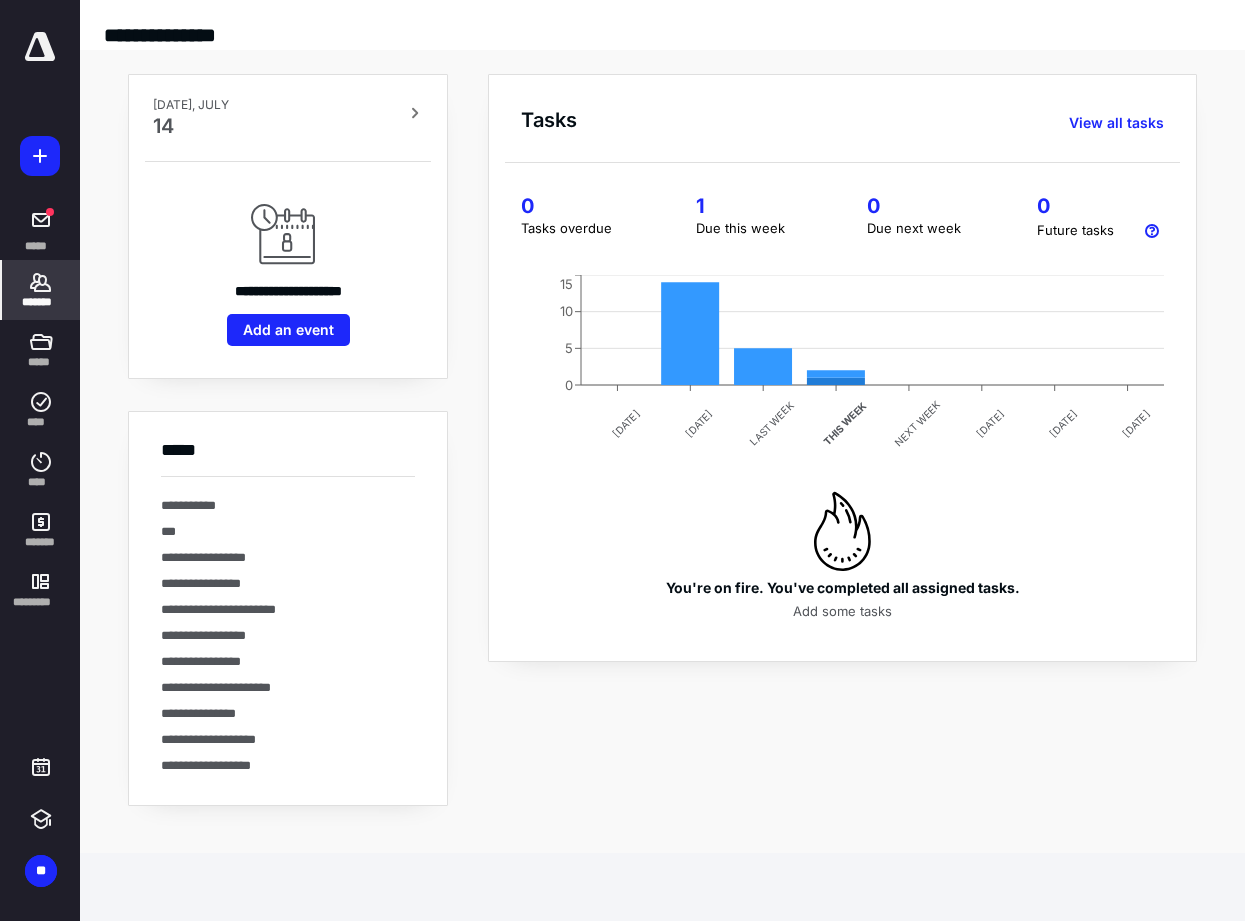 click on "*******" at bounding box center (41, 290) 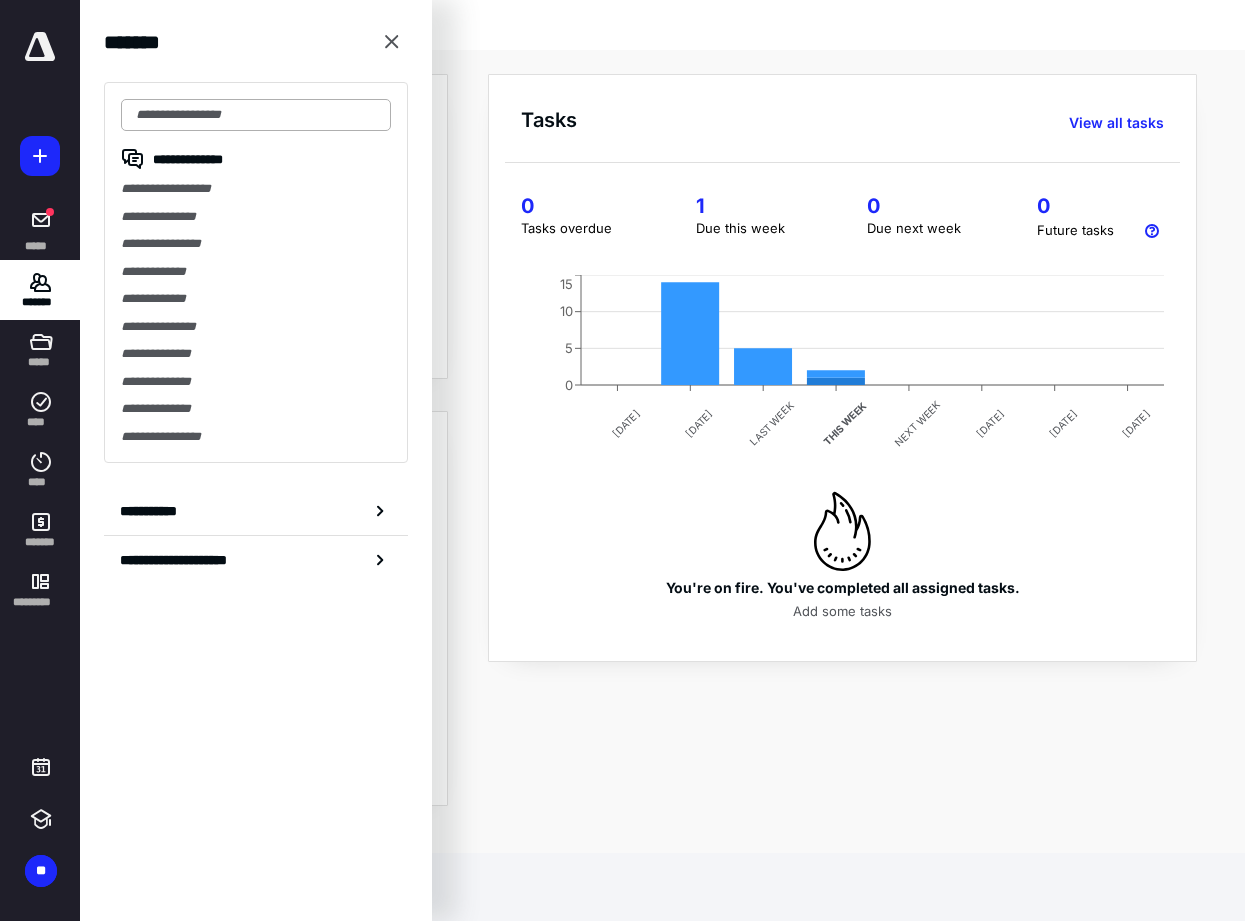 click at bounding box center (256, 115) 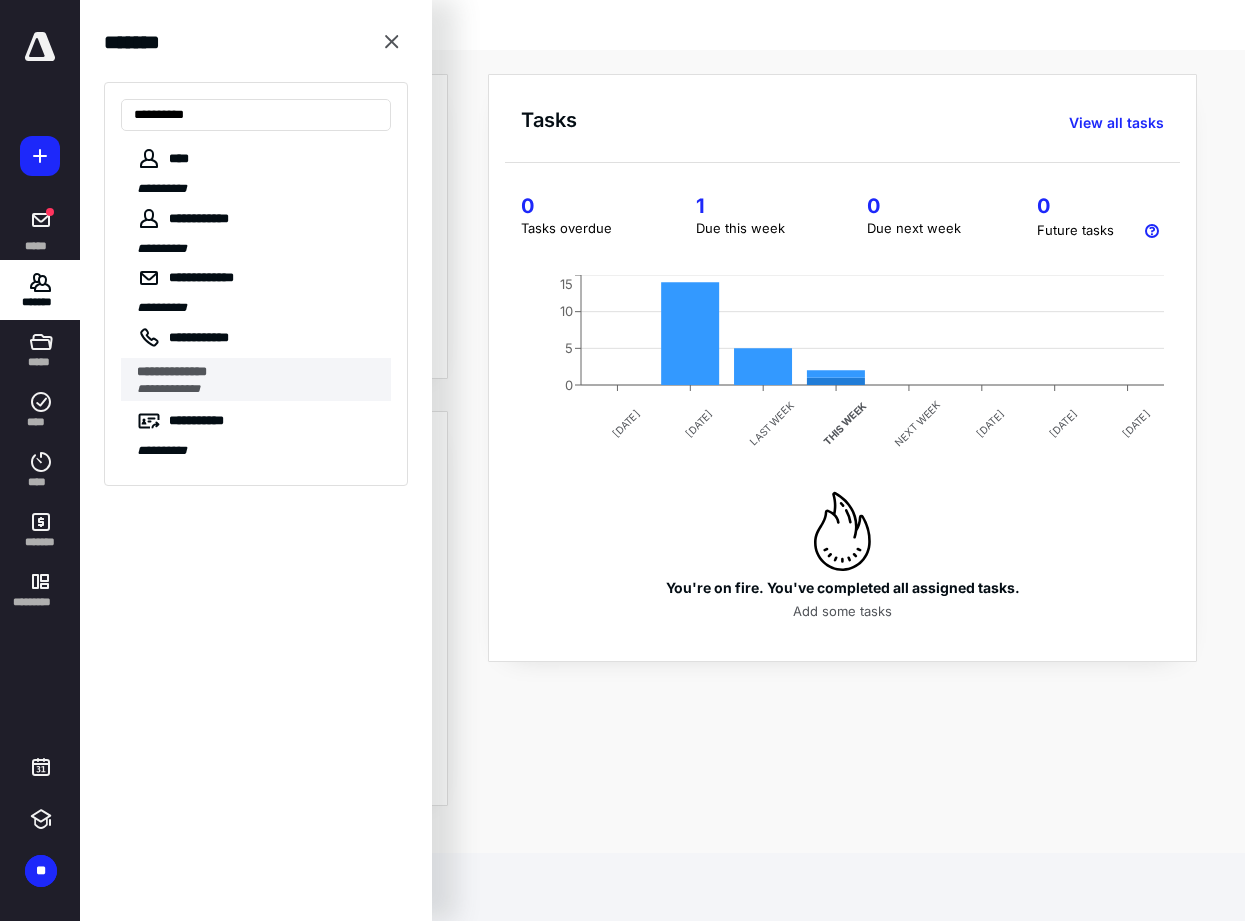 type on "**********" 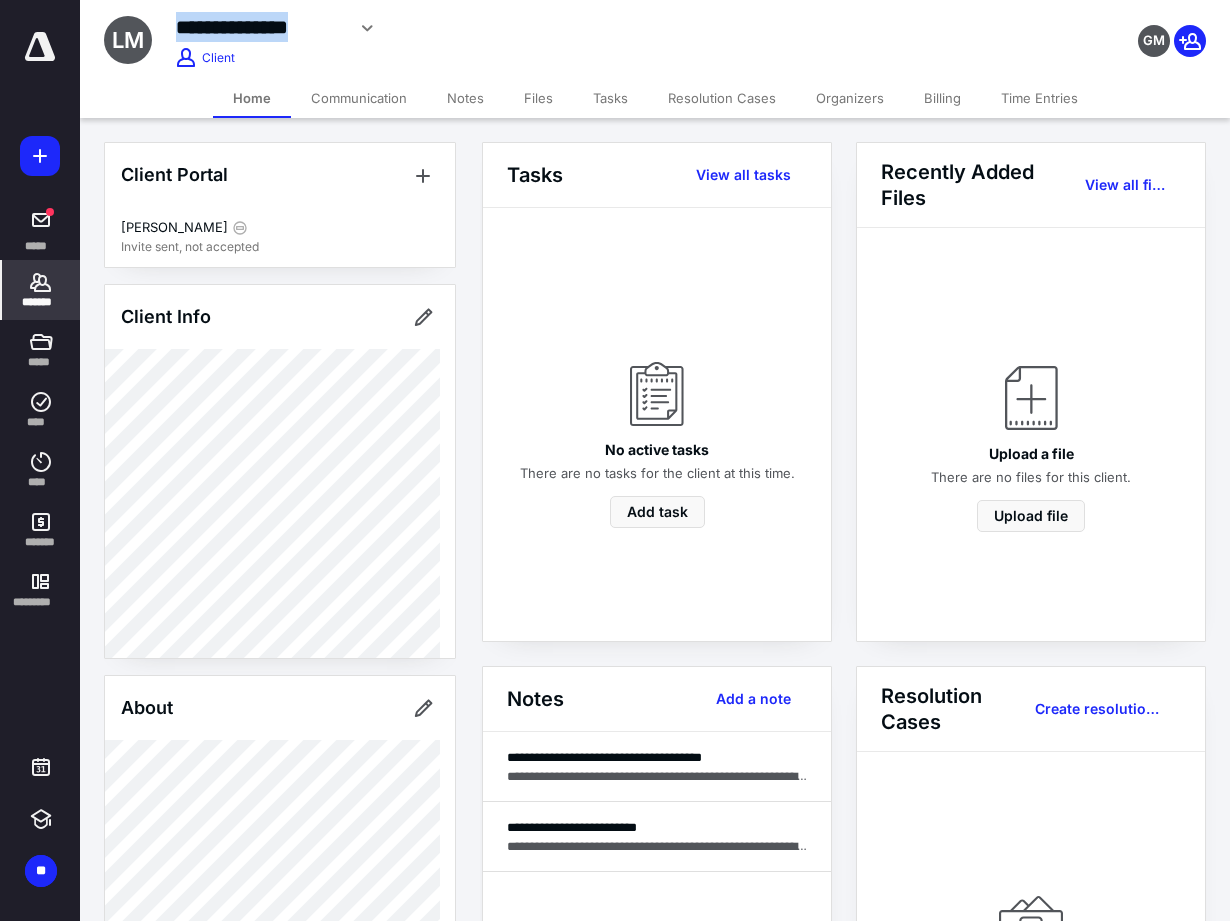 click on "**********" at bounding box center (504, 28) 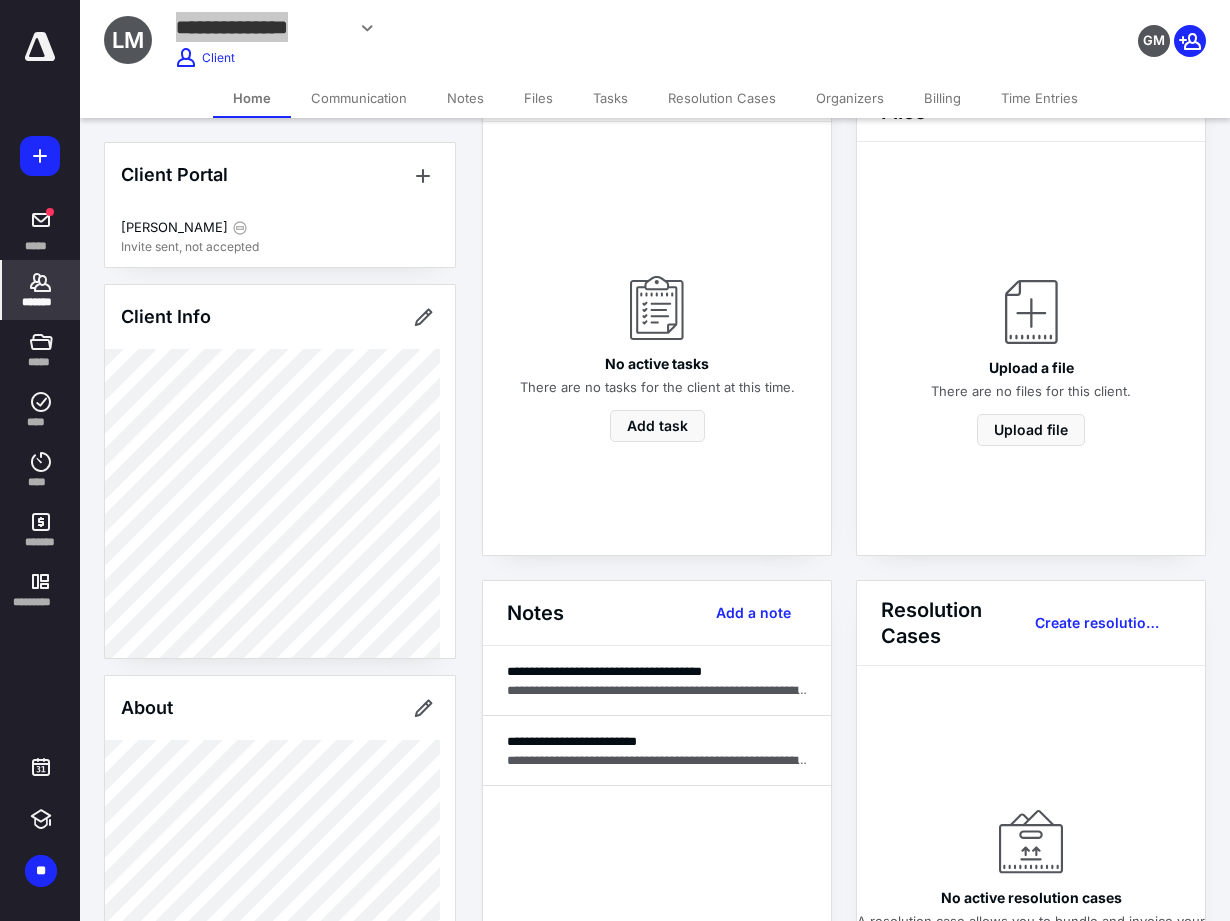 scroll, scrollTop: 200, scrollLeft: 0, axis: vertical 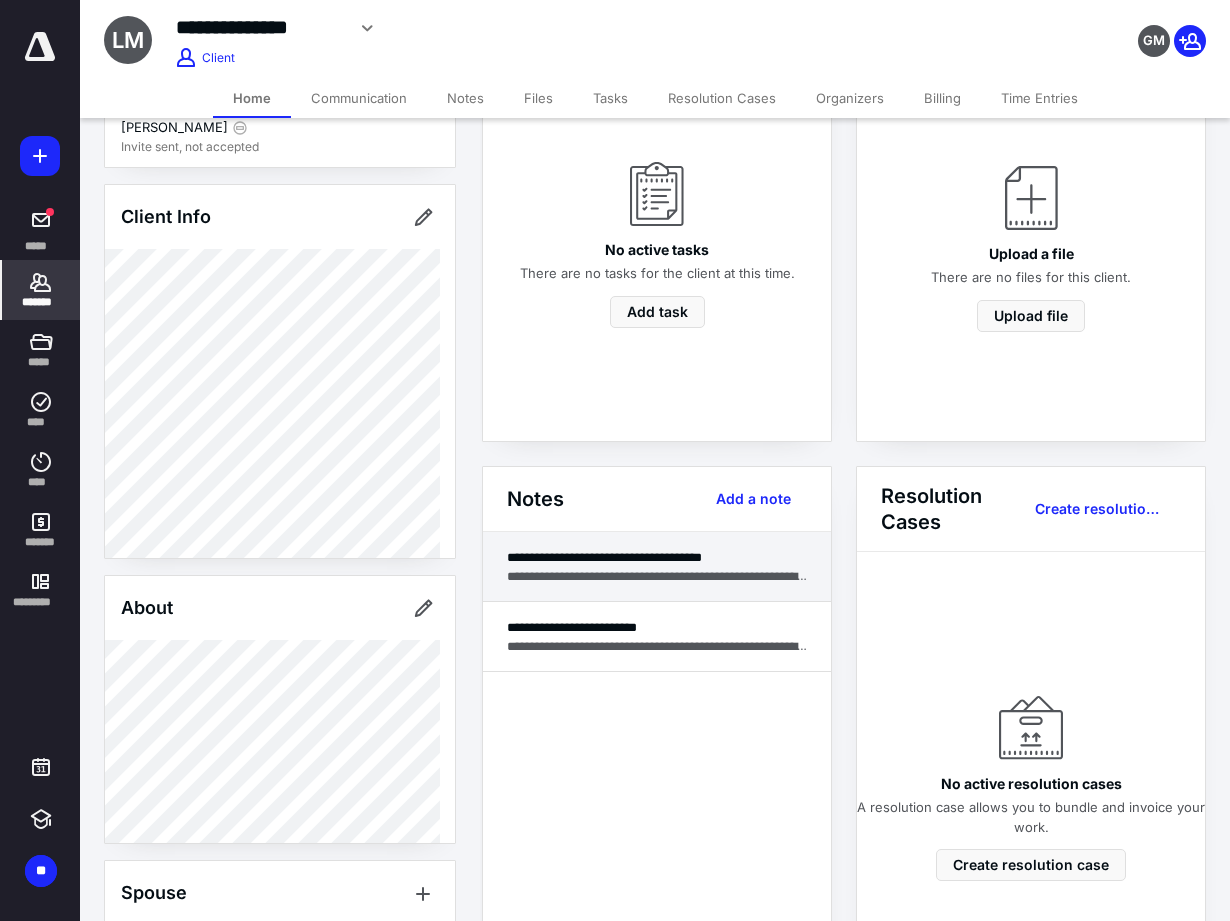 click on "**********" at bounding box center [657, 576] 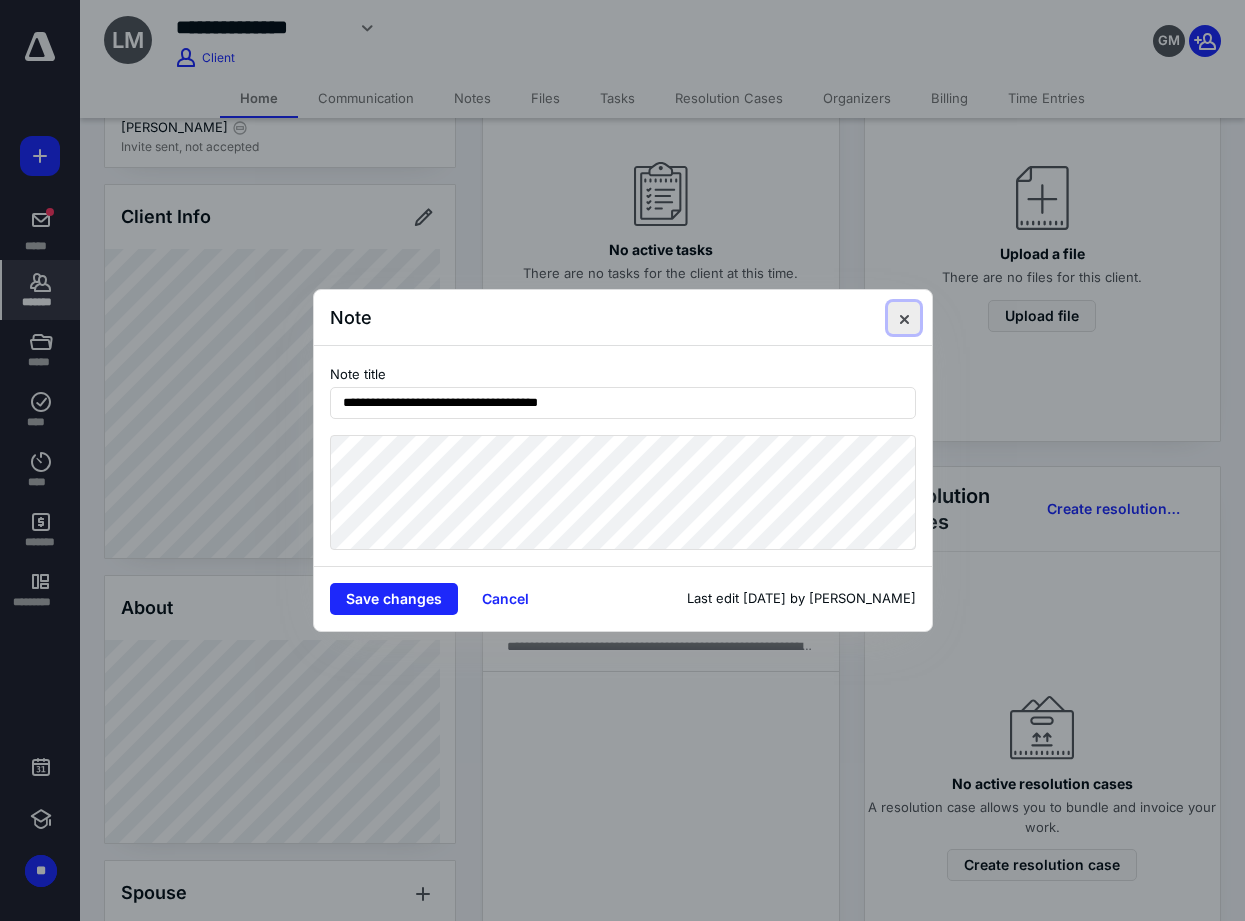 click at bounding box center (904, 318) 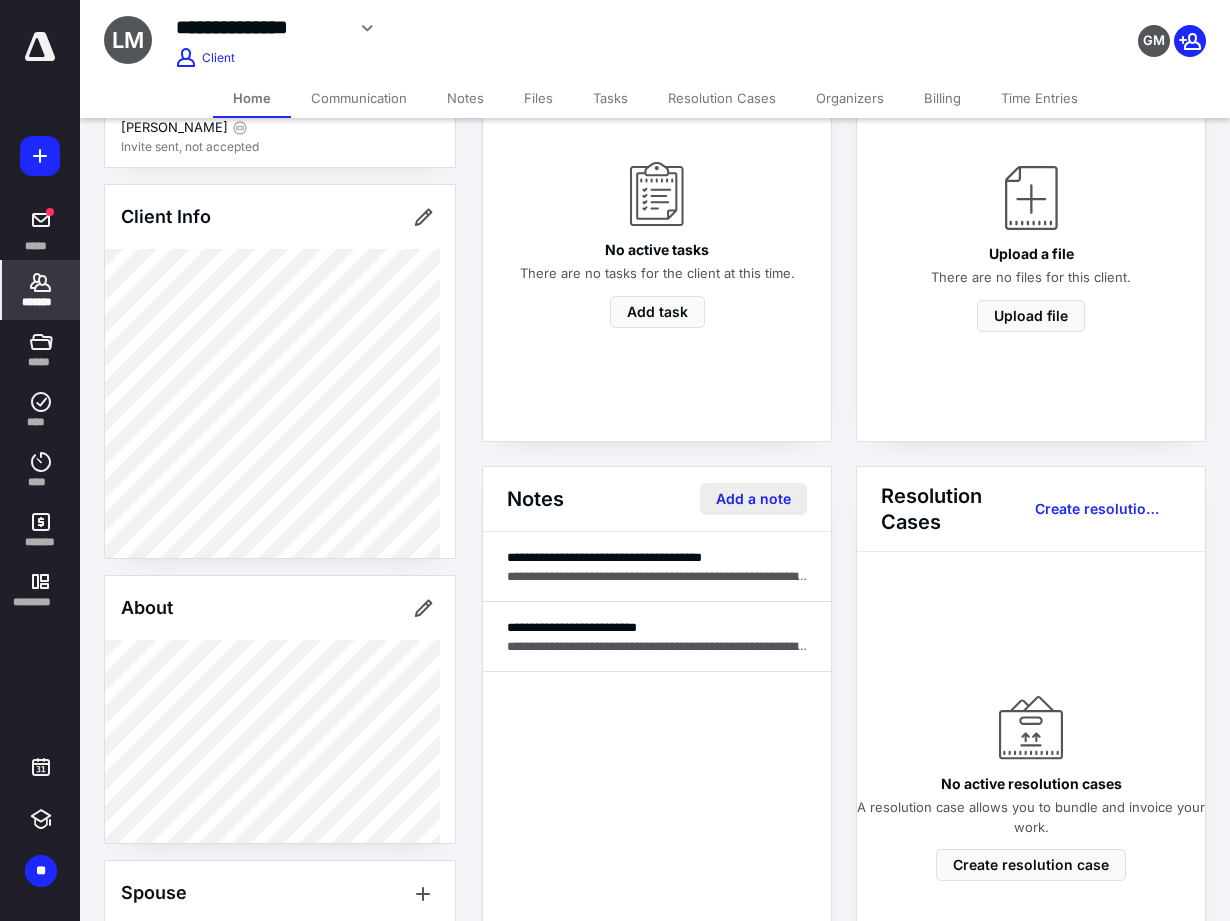 click on "Add a note" at bounding box center [753, 499] 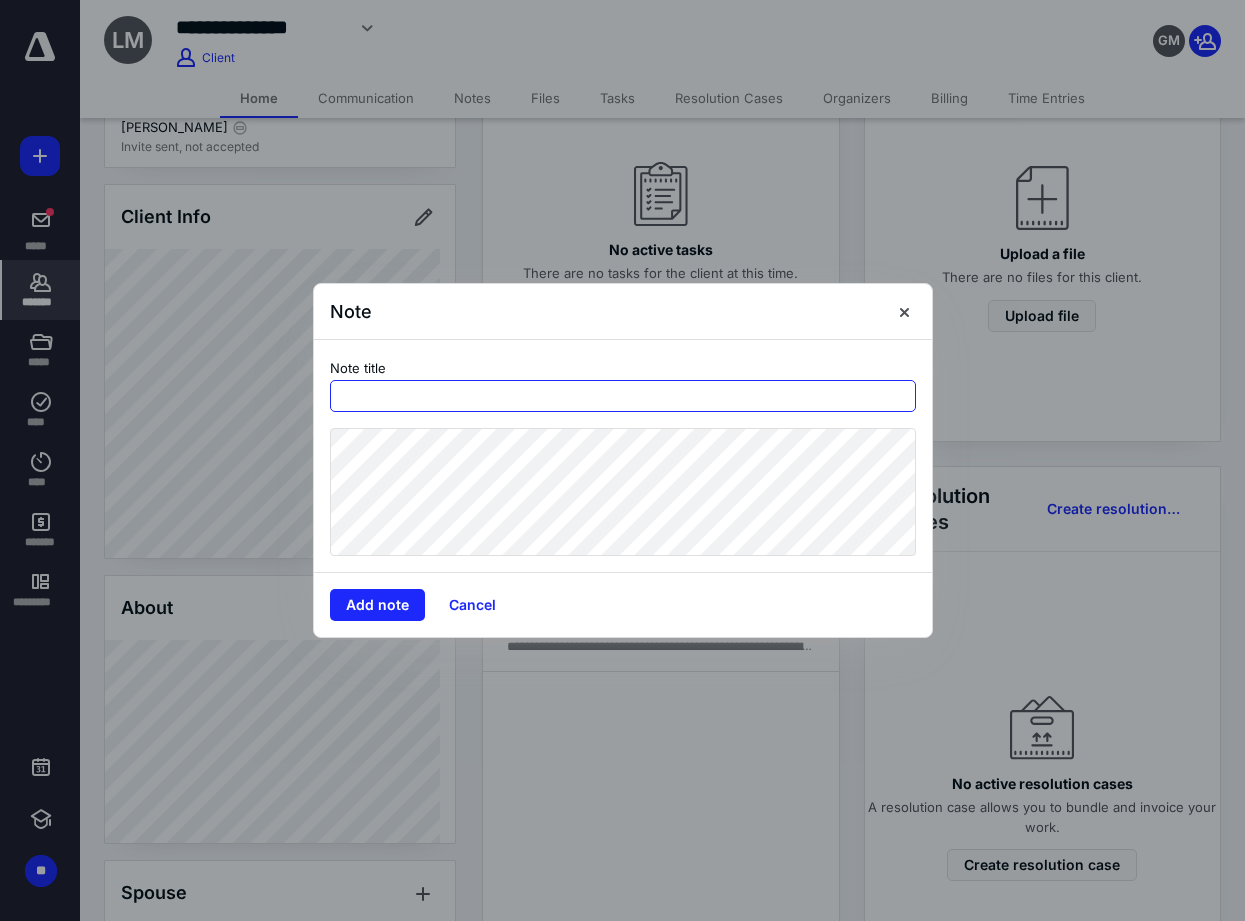 click at bounding box center (623, 396) 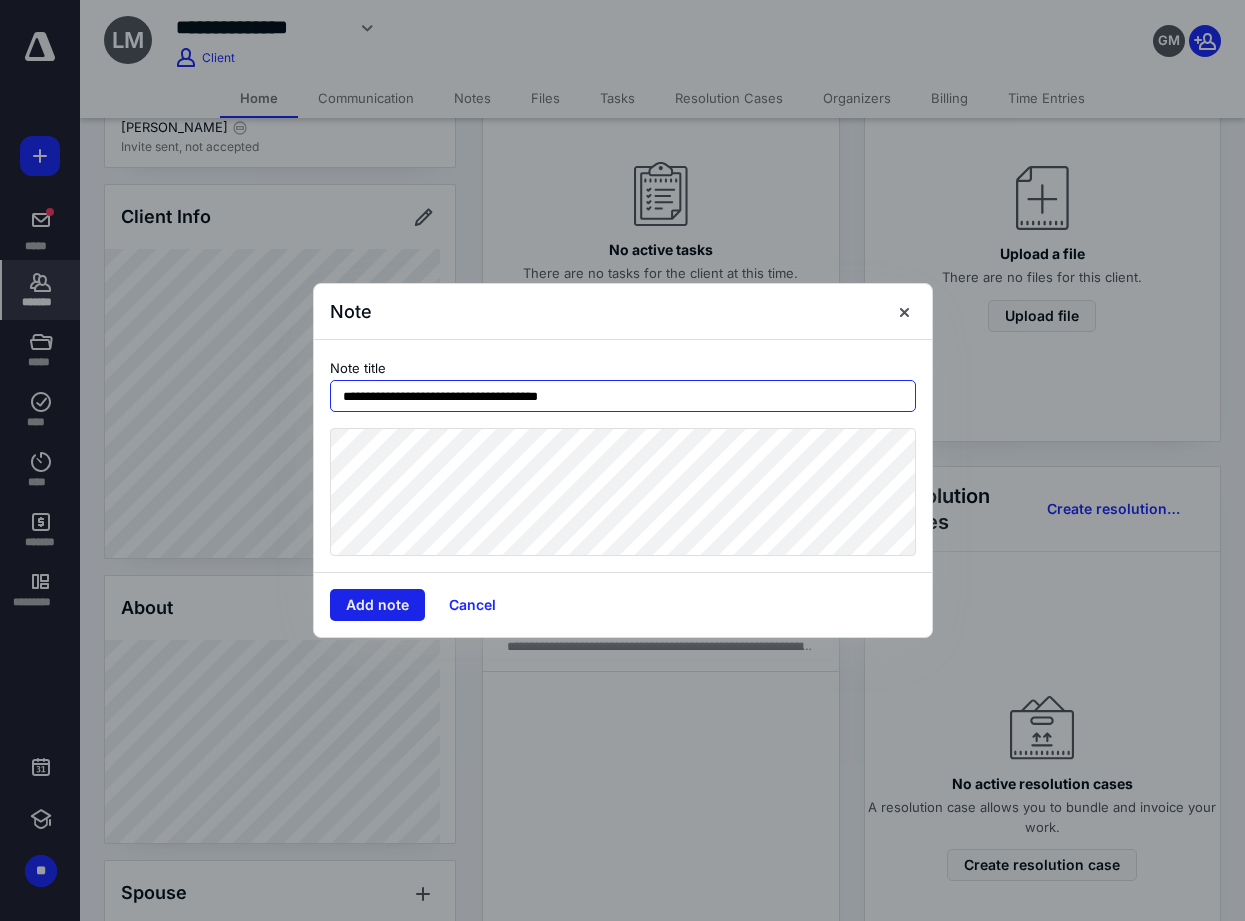 type on "**********" 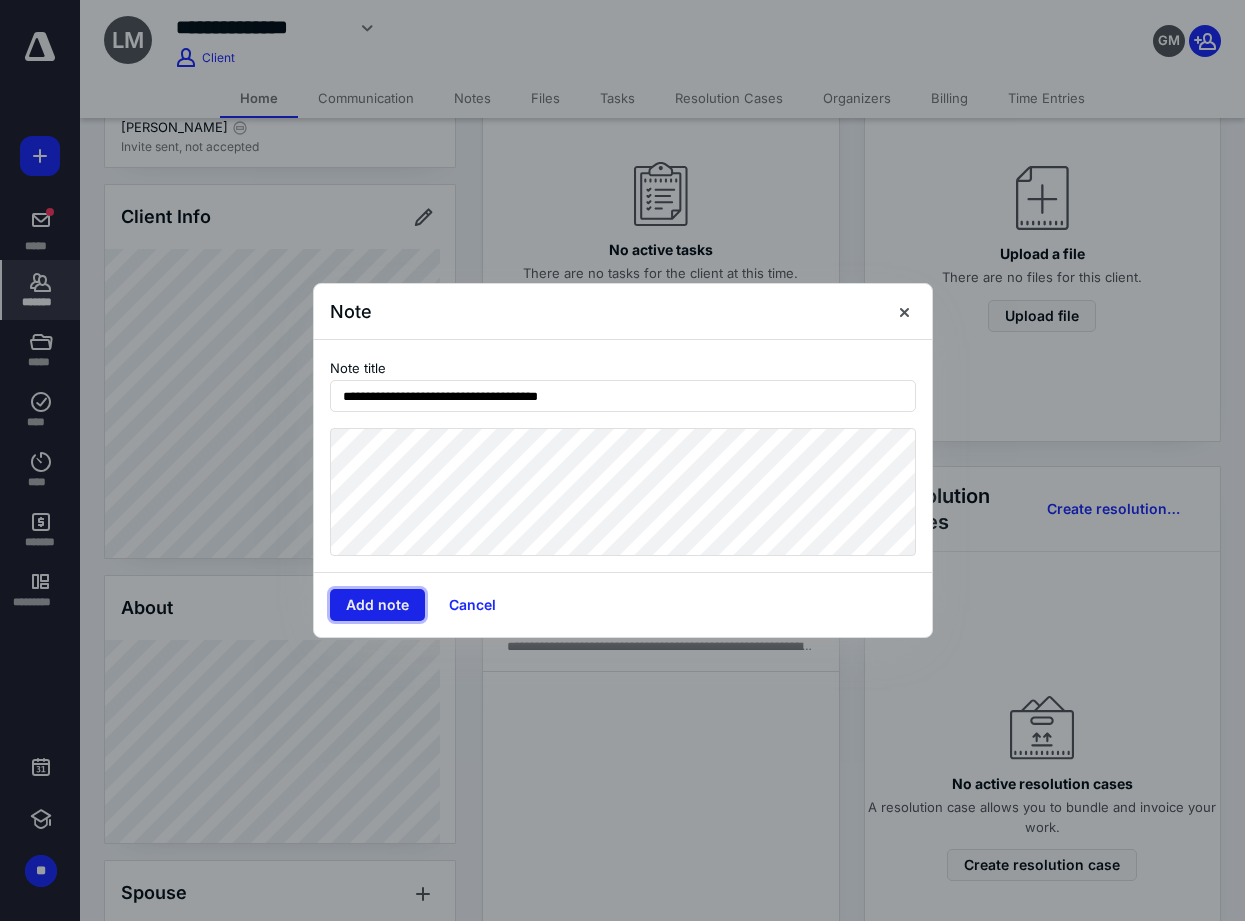 click on "Add note" at bounding box center [377, 605] 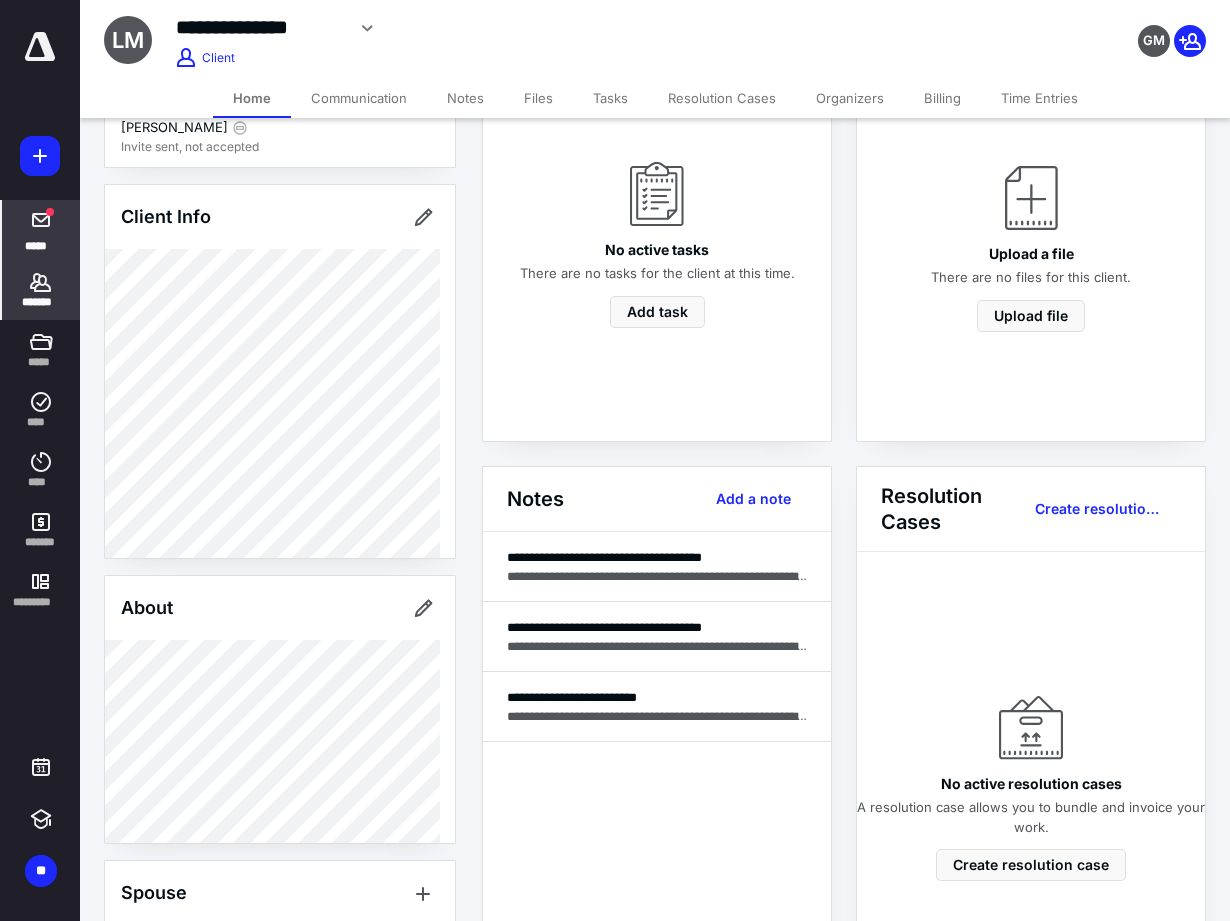 drag, startPoint x: 44, startPoint y: 239, endPoint x: 75, endPoint y: 233, distance: 31.575306 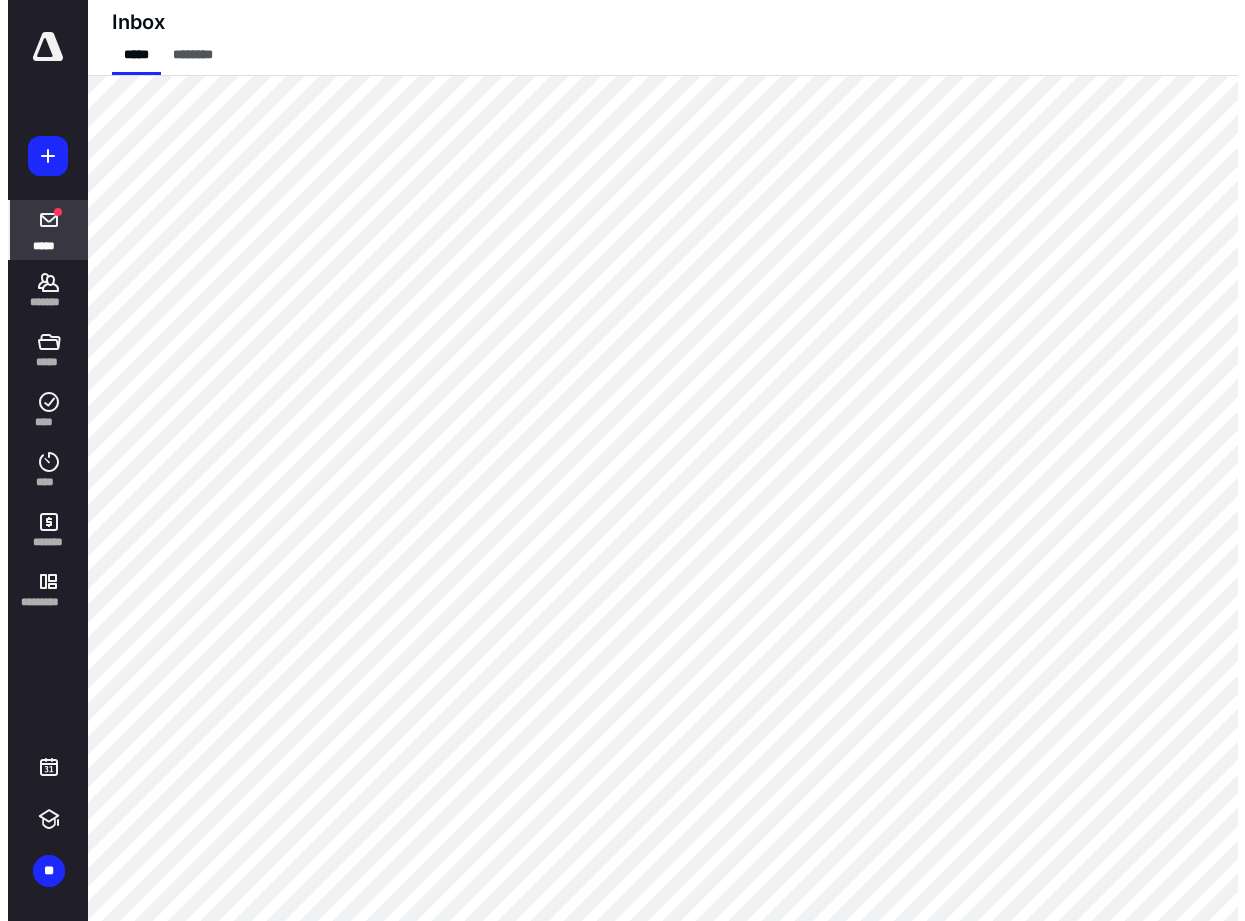scroll, scrollTop: 0, scrollLeft: 0, axis: both 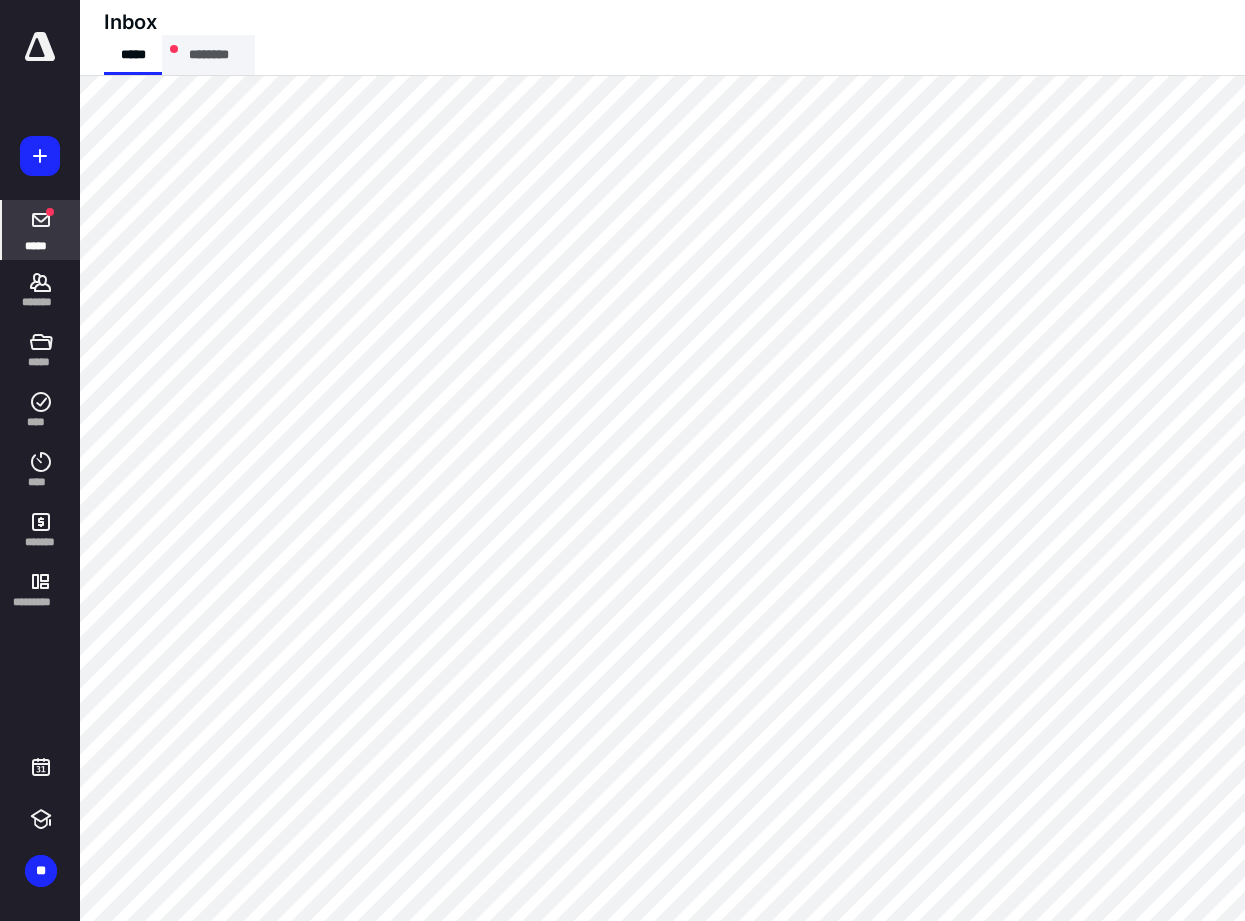 click on "********" at bounding box center [208, 55] 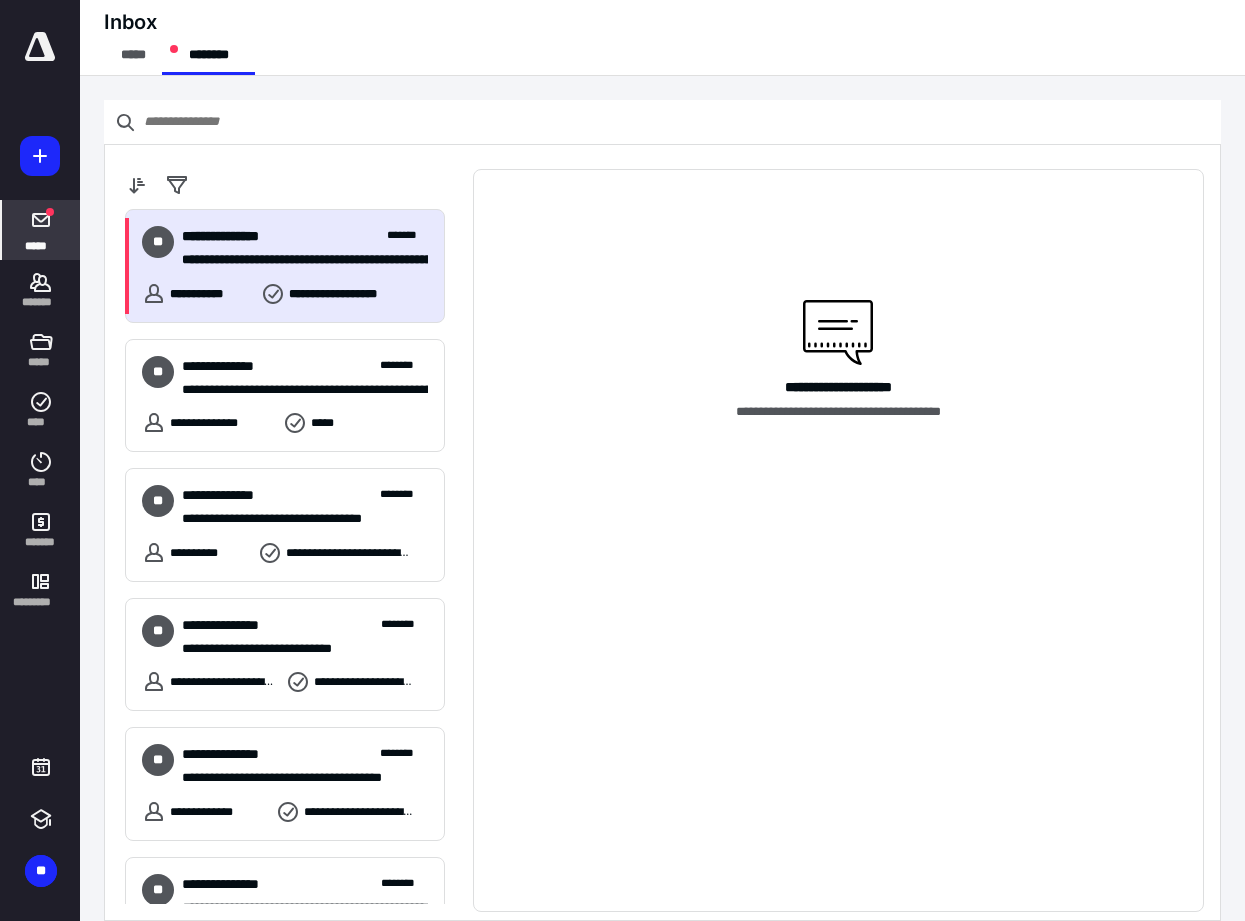 click on "**********" at bounding box center [237, 236] 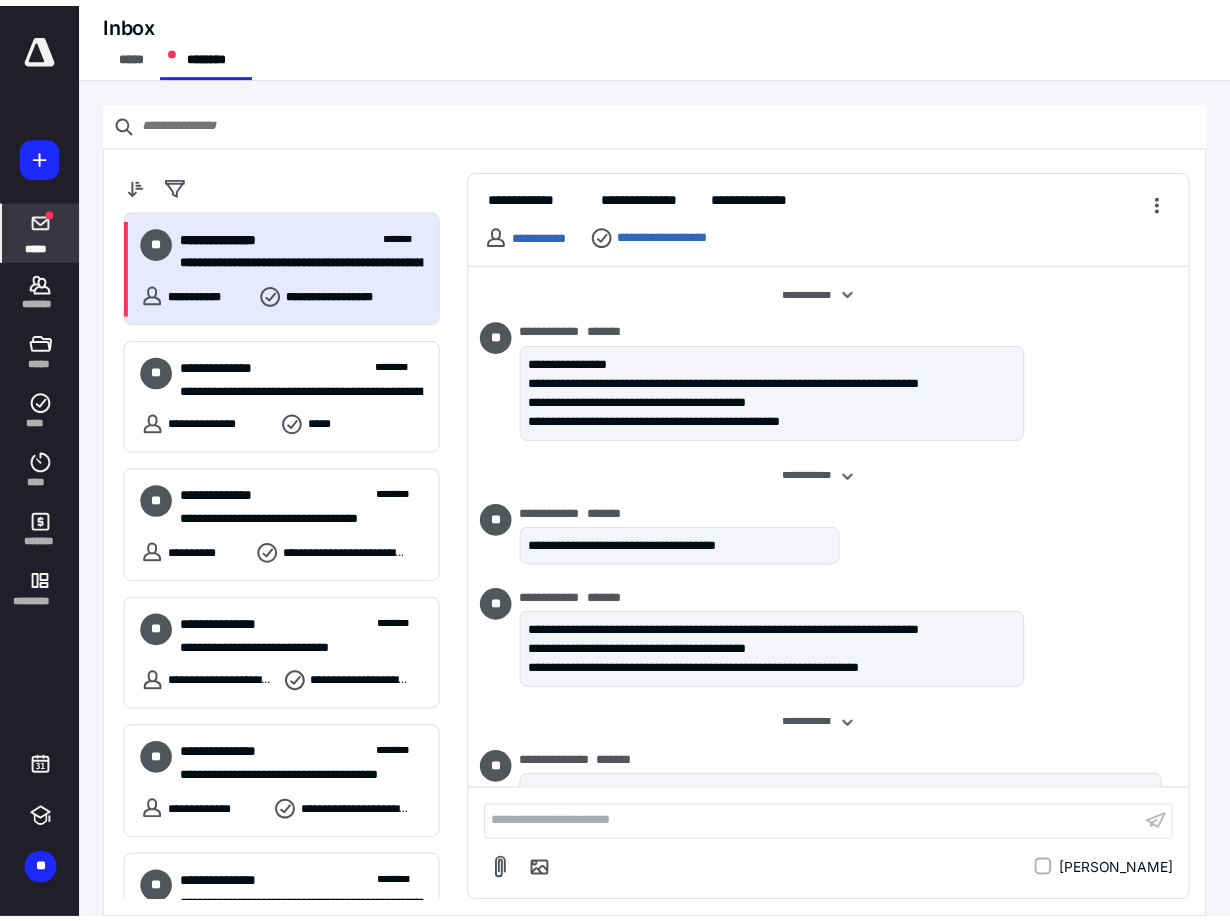scroll, scrollTop: 205, scrollLeft: 0, axis: vertical 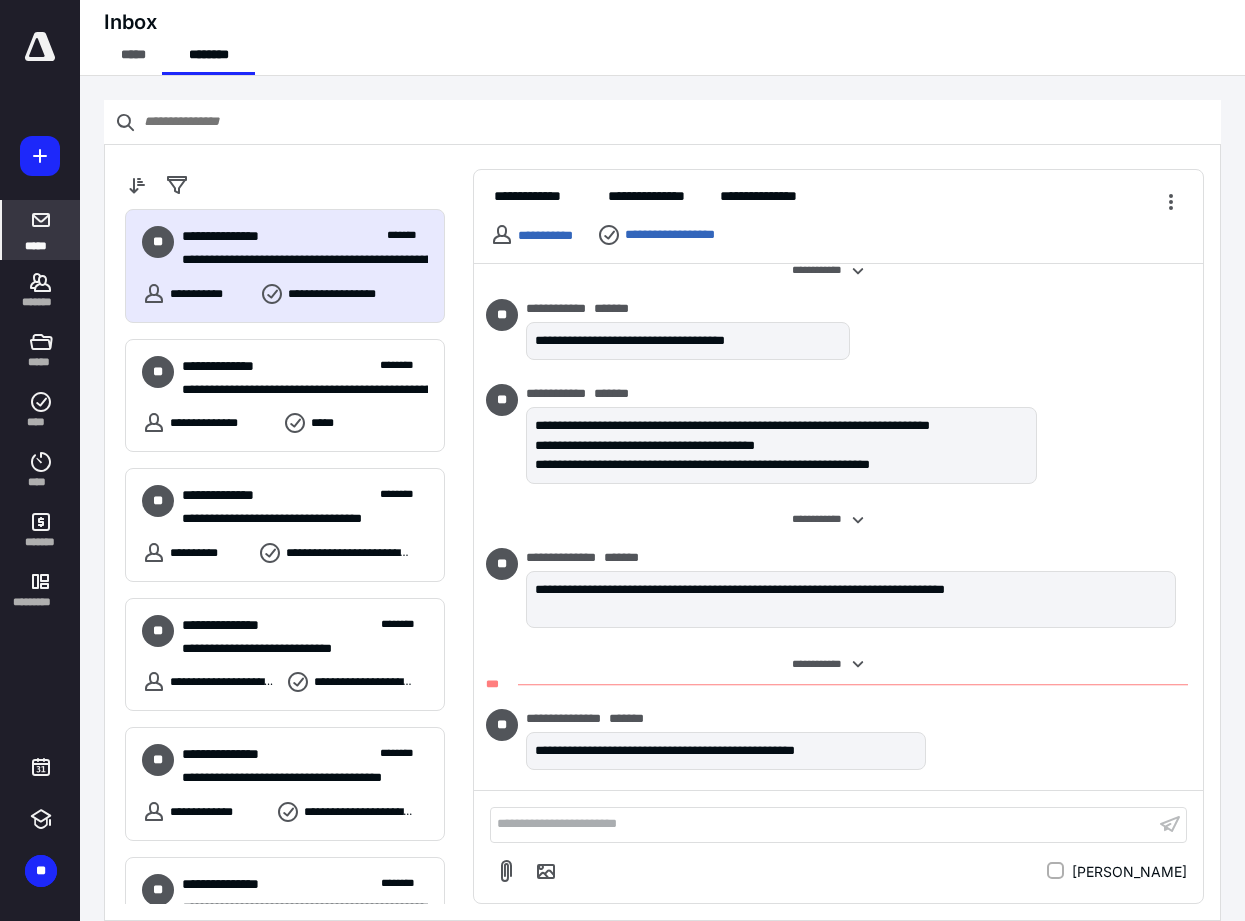 click at bounding box center (40, 47) 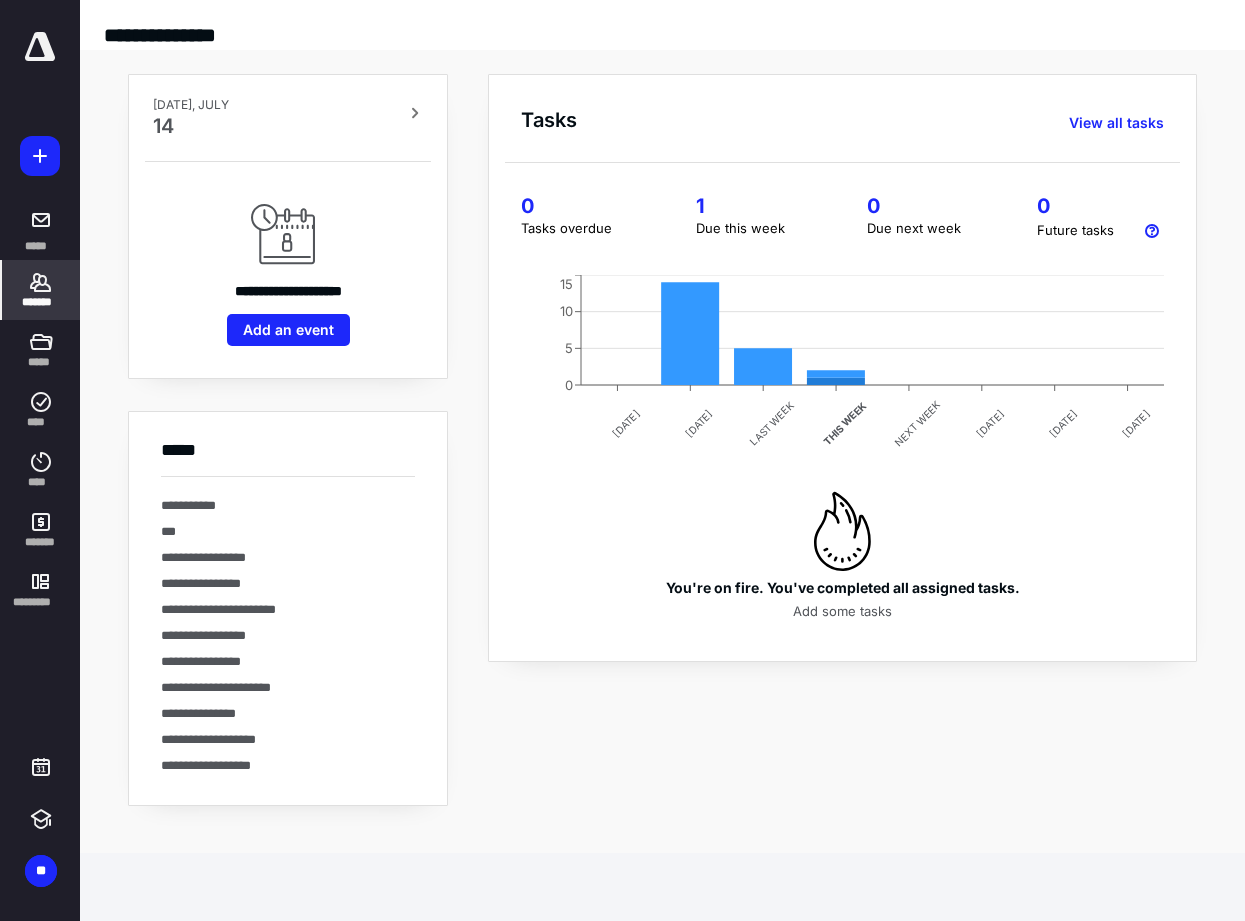 click on "*******" at bounding box center [41, 290] 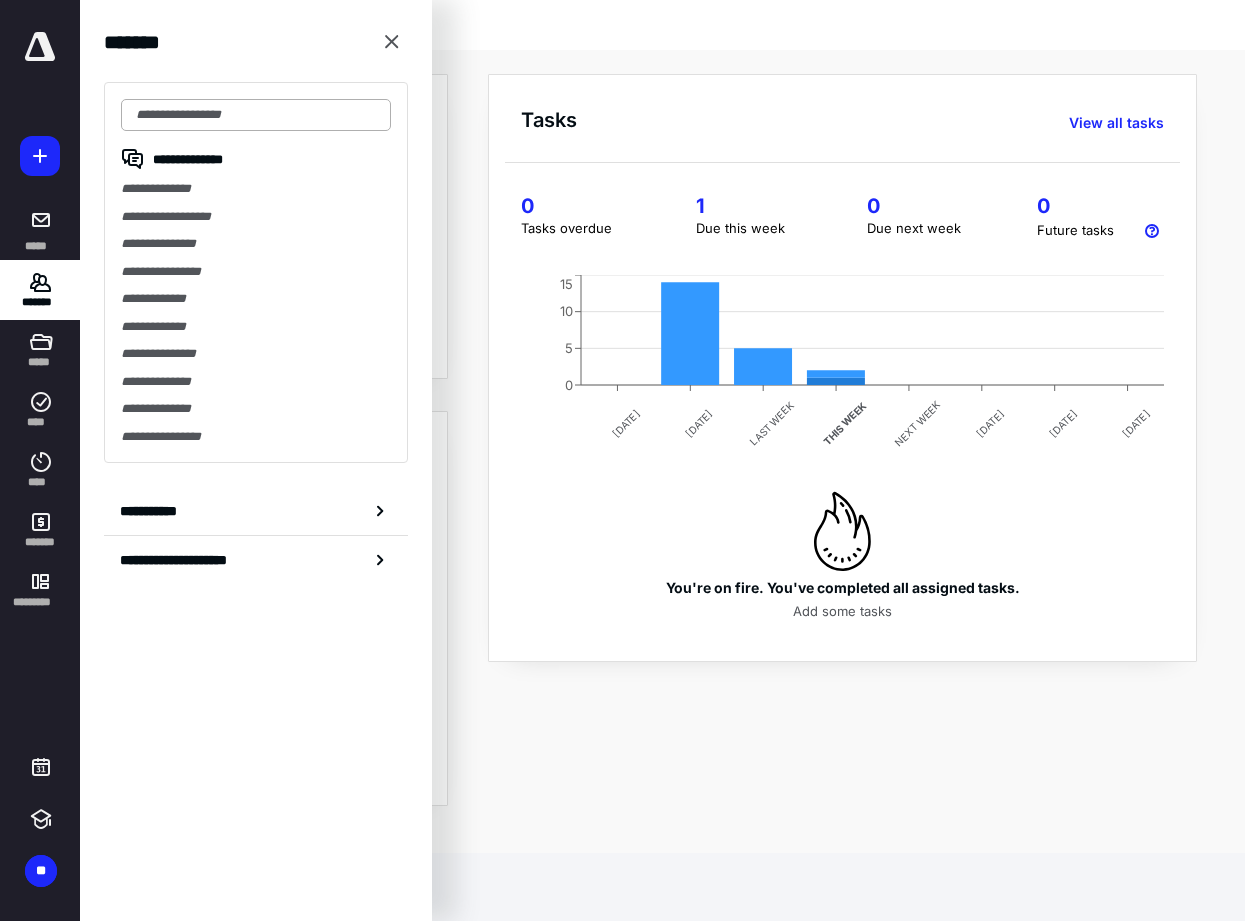 click at bounding box center [256, 115] 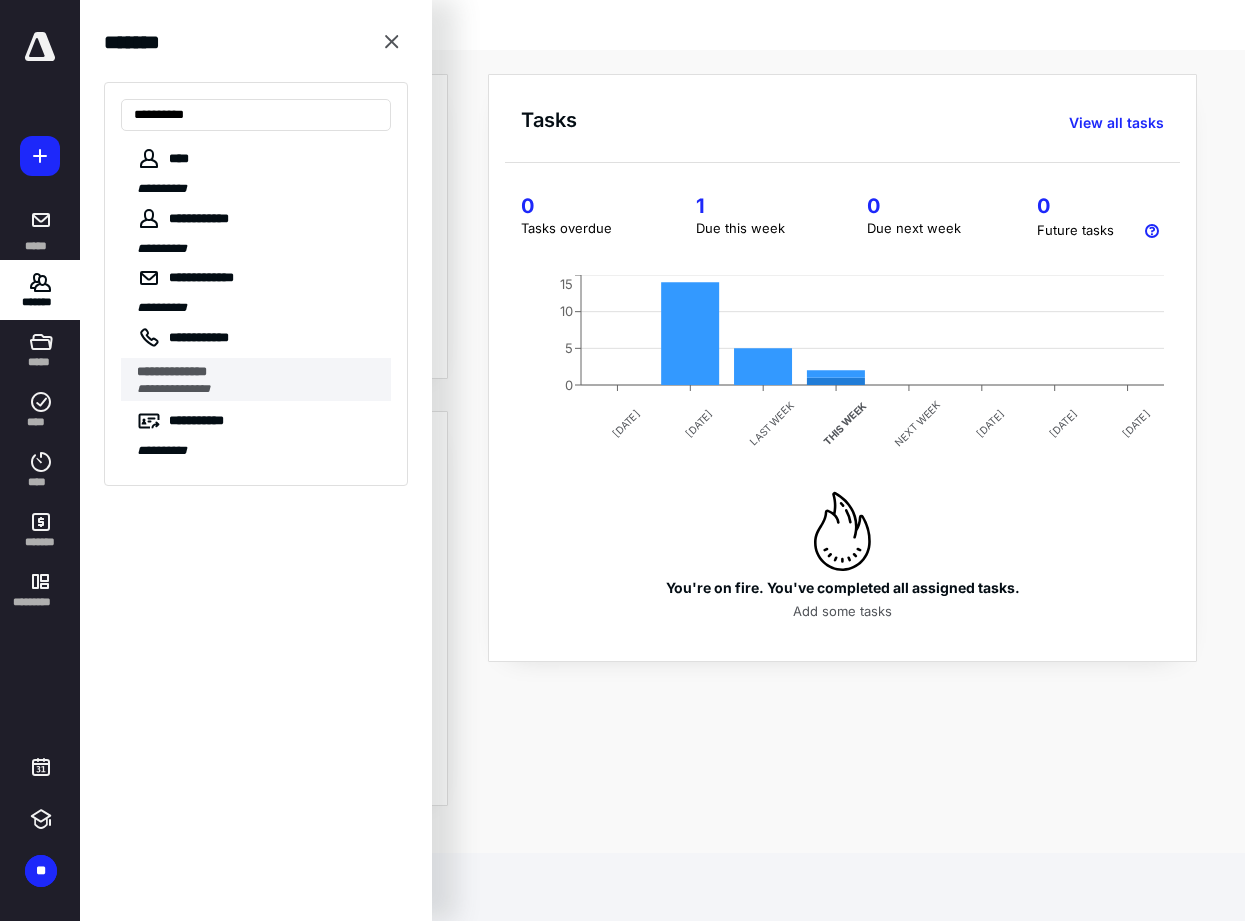 type on "**********" 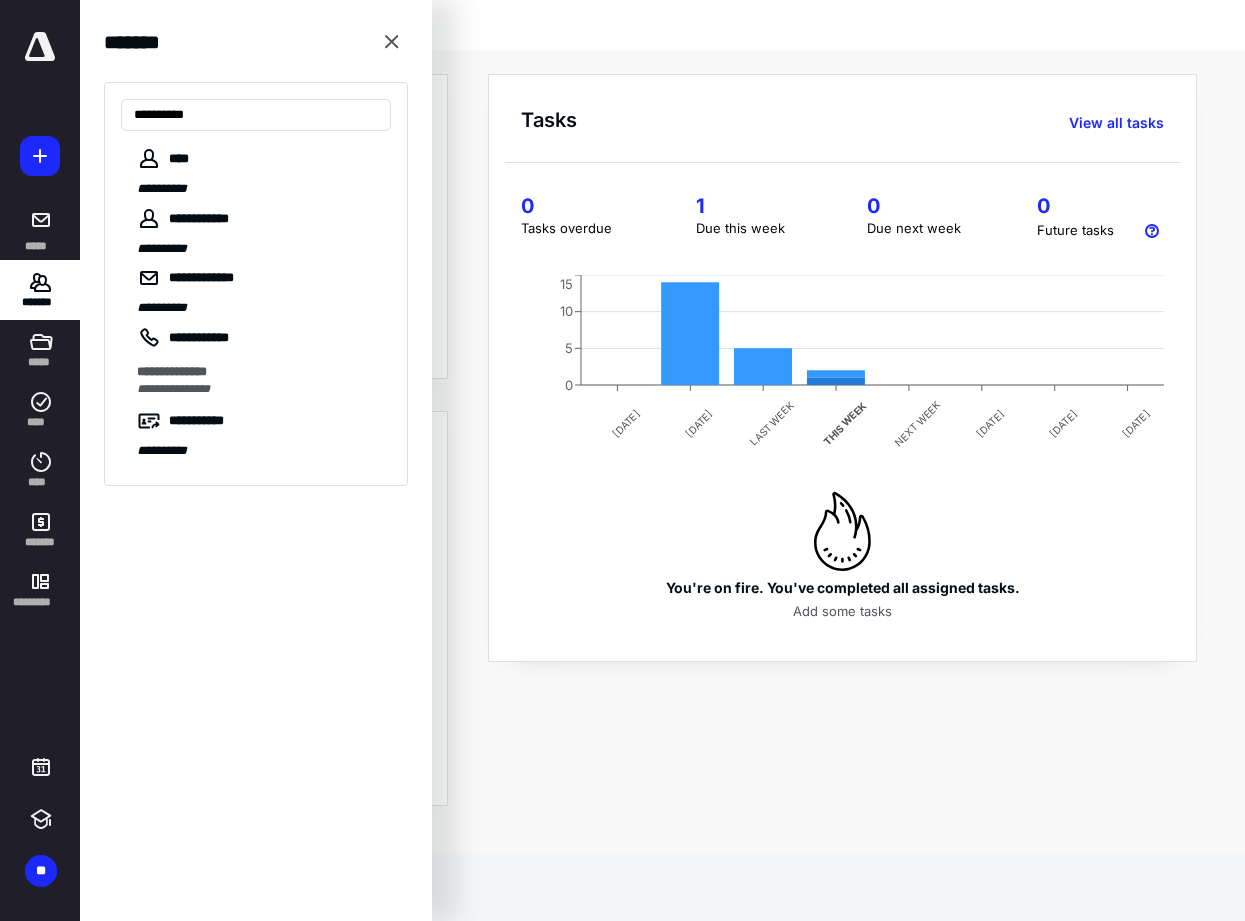 click on "**********" at bounding box center (173, 389) 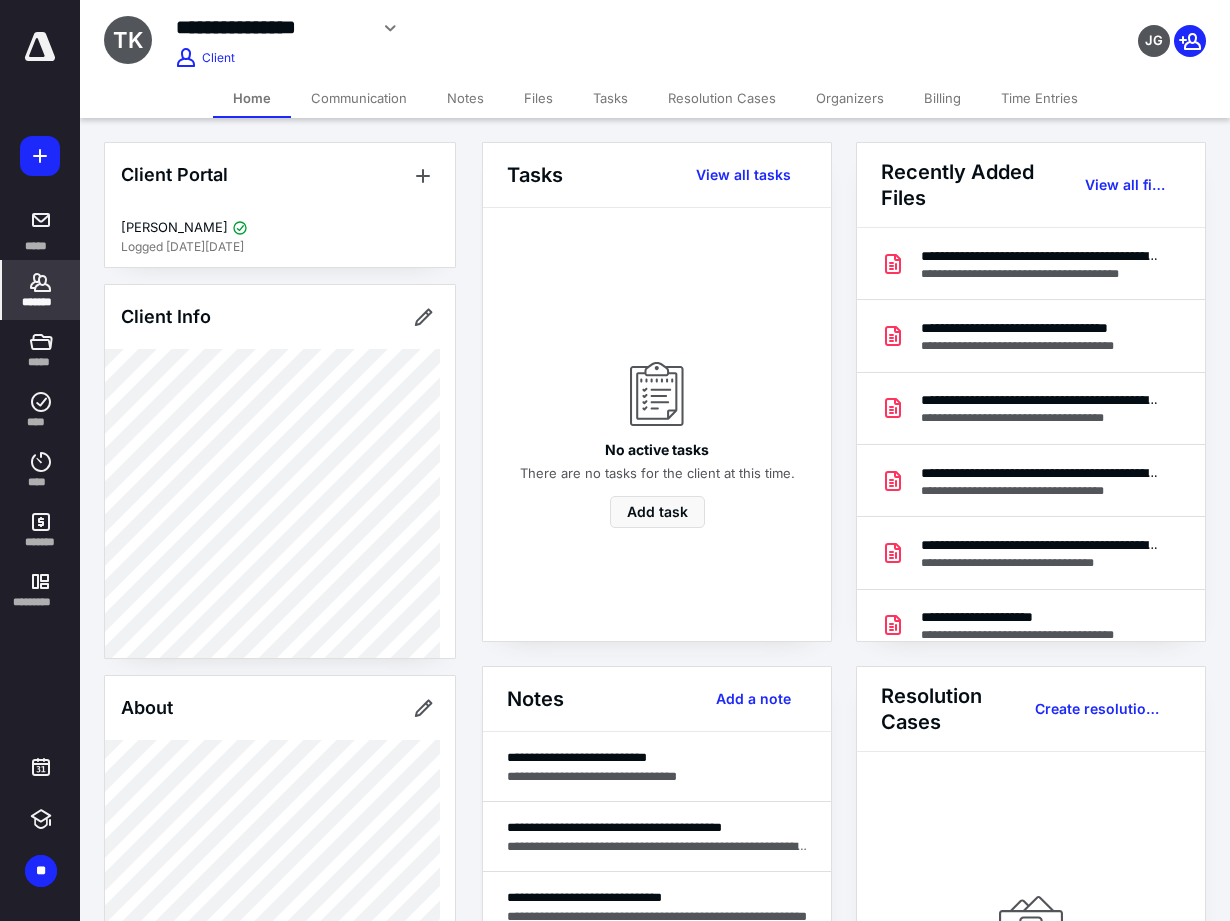 click on "Client Info" at bounding box center (280, 317) 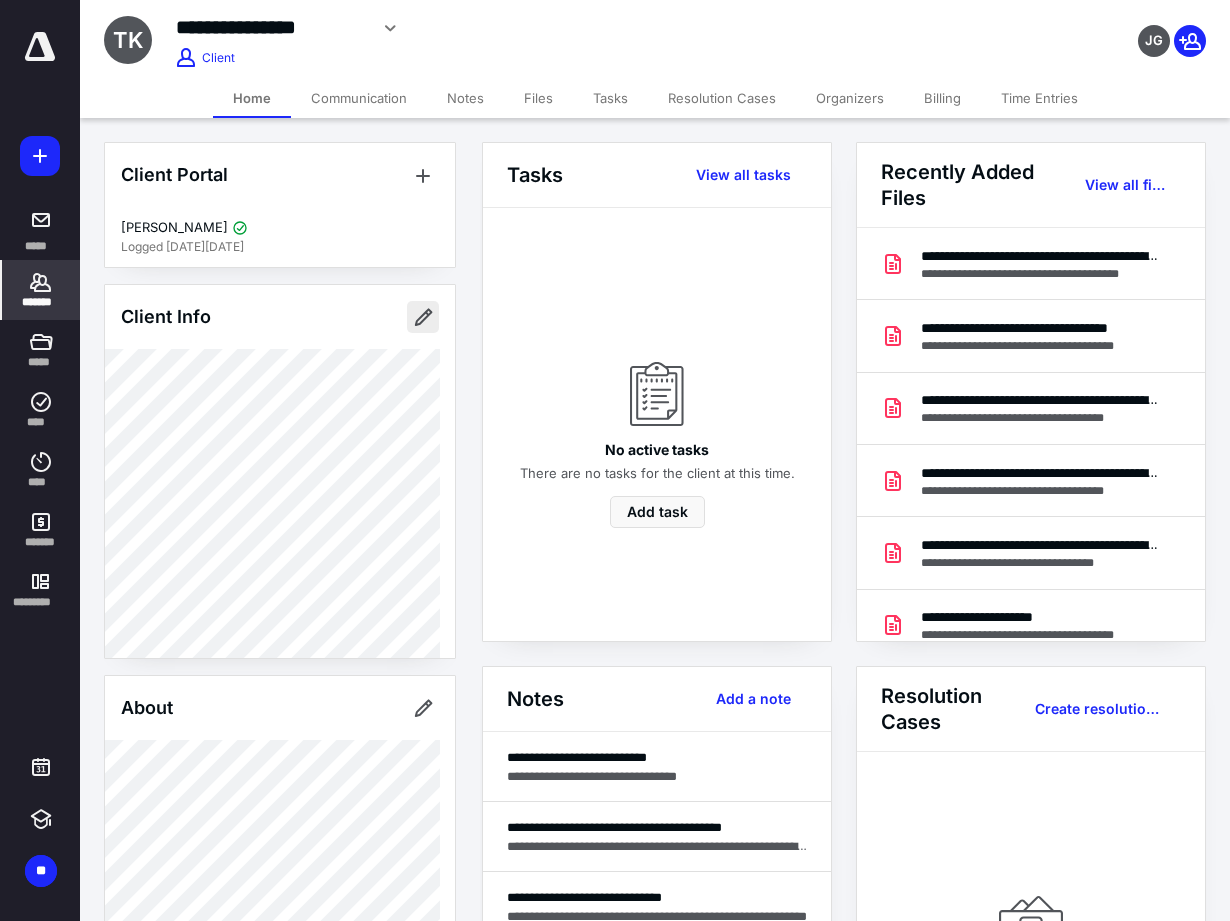 click at bounding box center (423, 317) 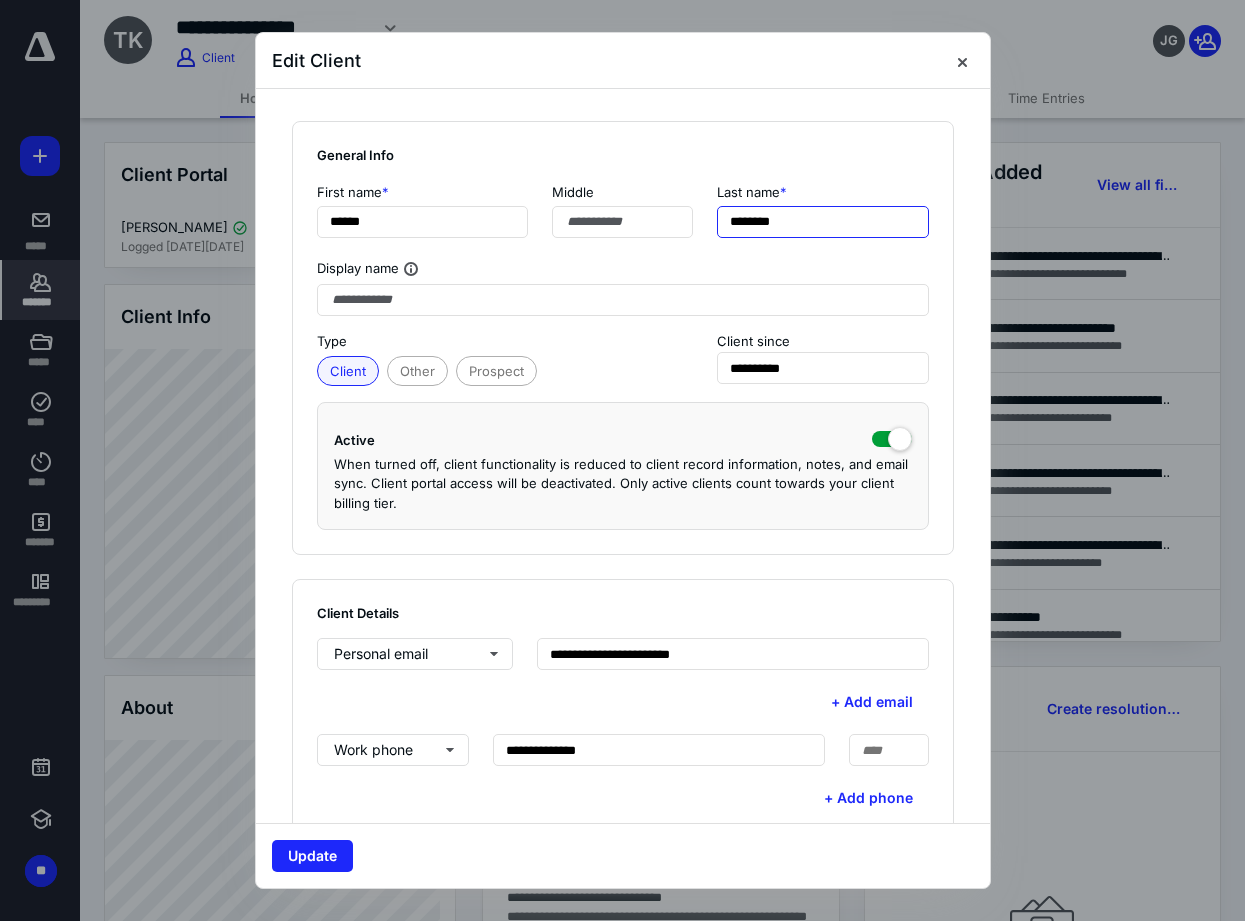 click on "********" at bounding box center (823, 222) 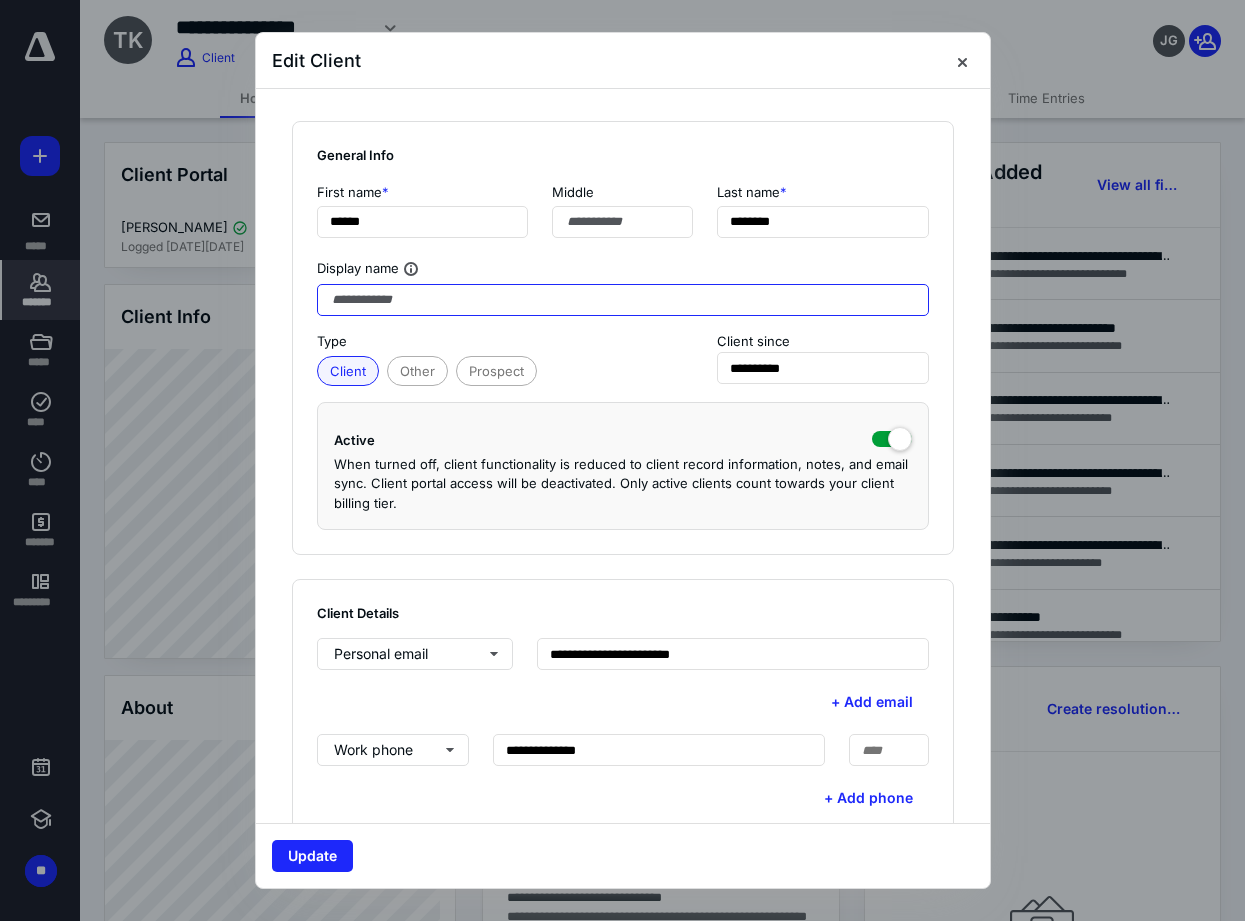 click at bounding box center (623, 300) 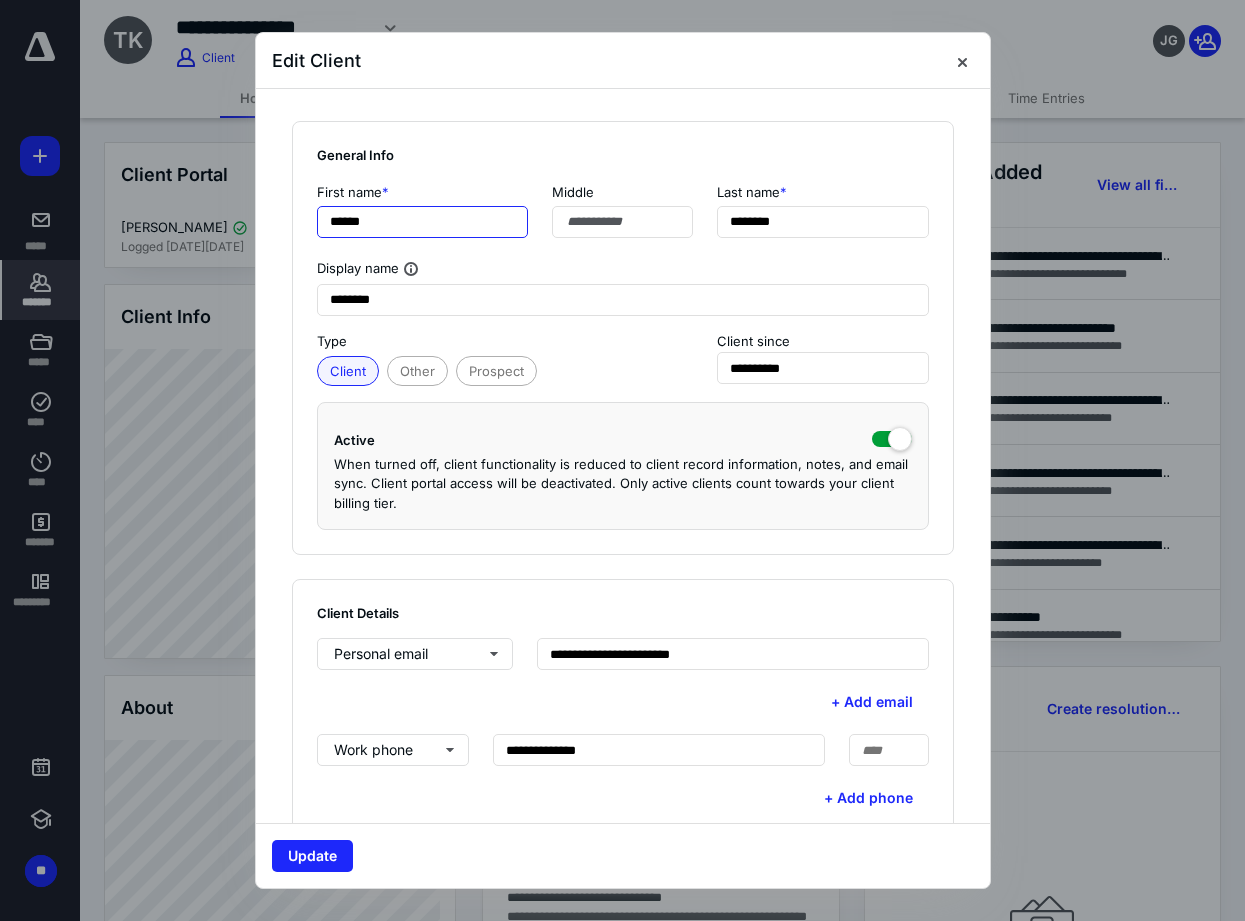 click on "******" at bounding box center (423, 222) 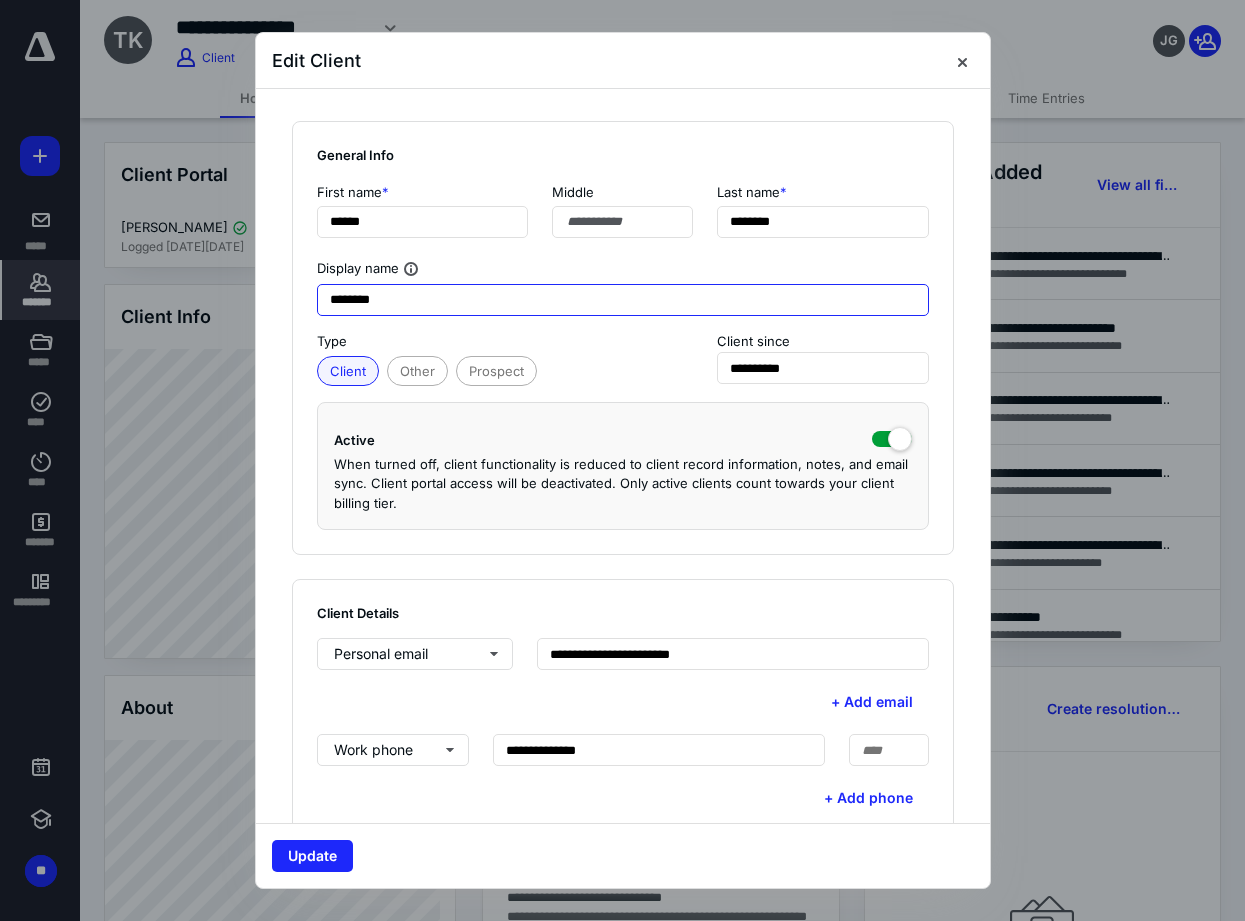 click on "********" at bounding box center [623, 300] 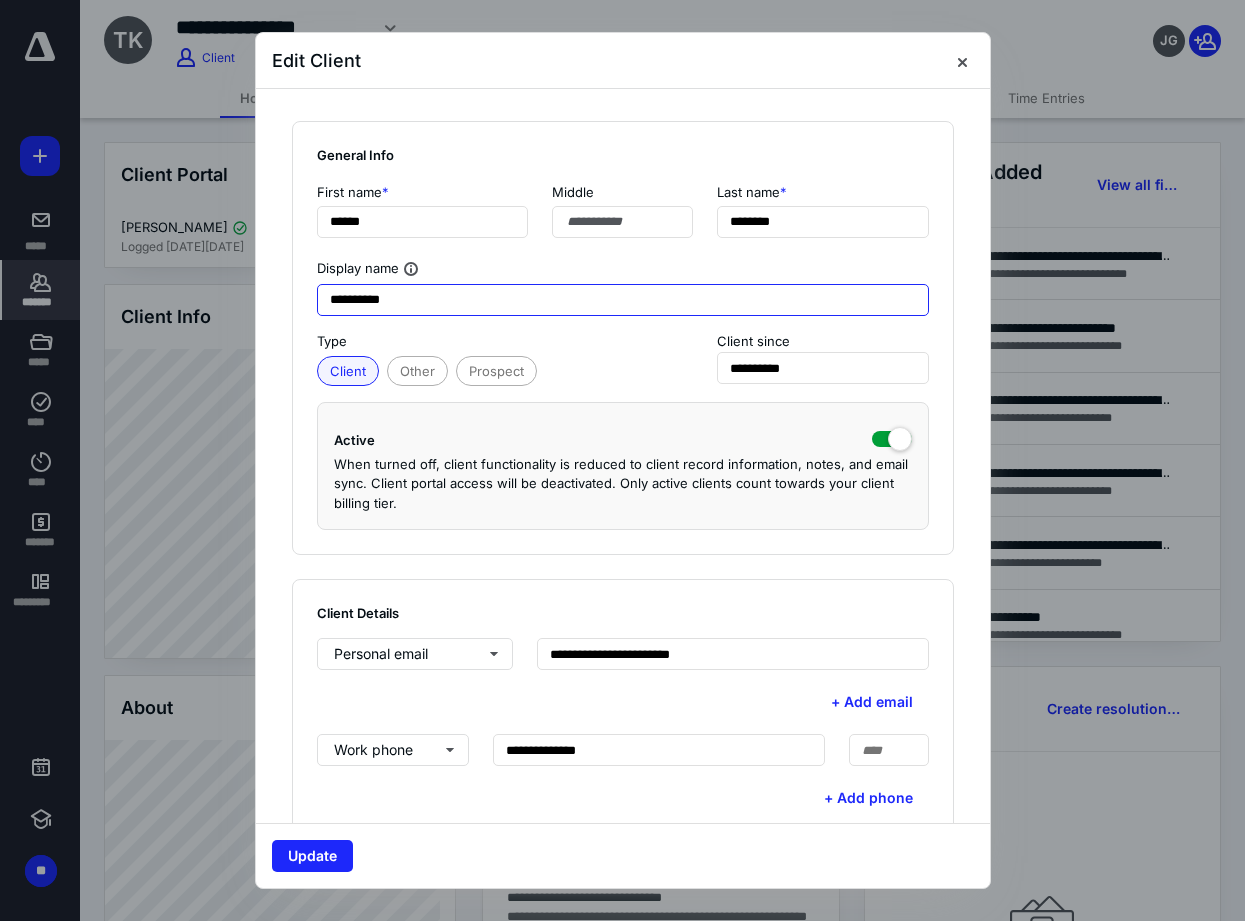 paste on "*******" 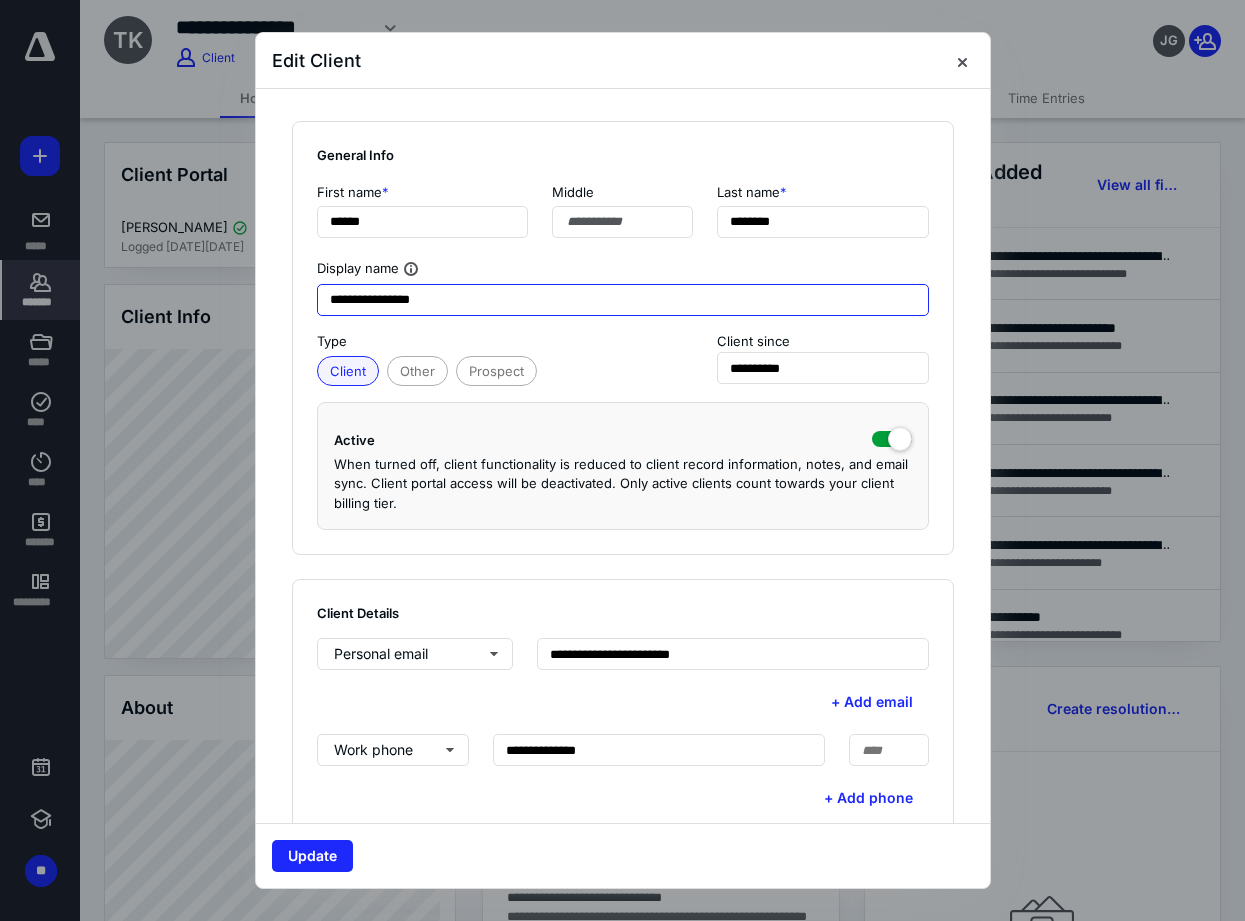drag, startPoint x: 460, startPoint y: 309, endPoint x: 303, endPoint y: 301, distance: 157.20369 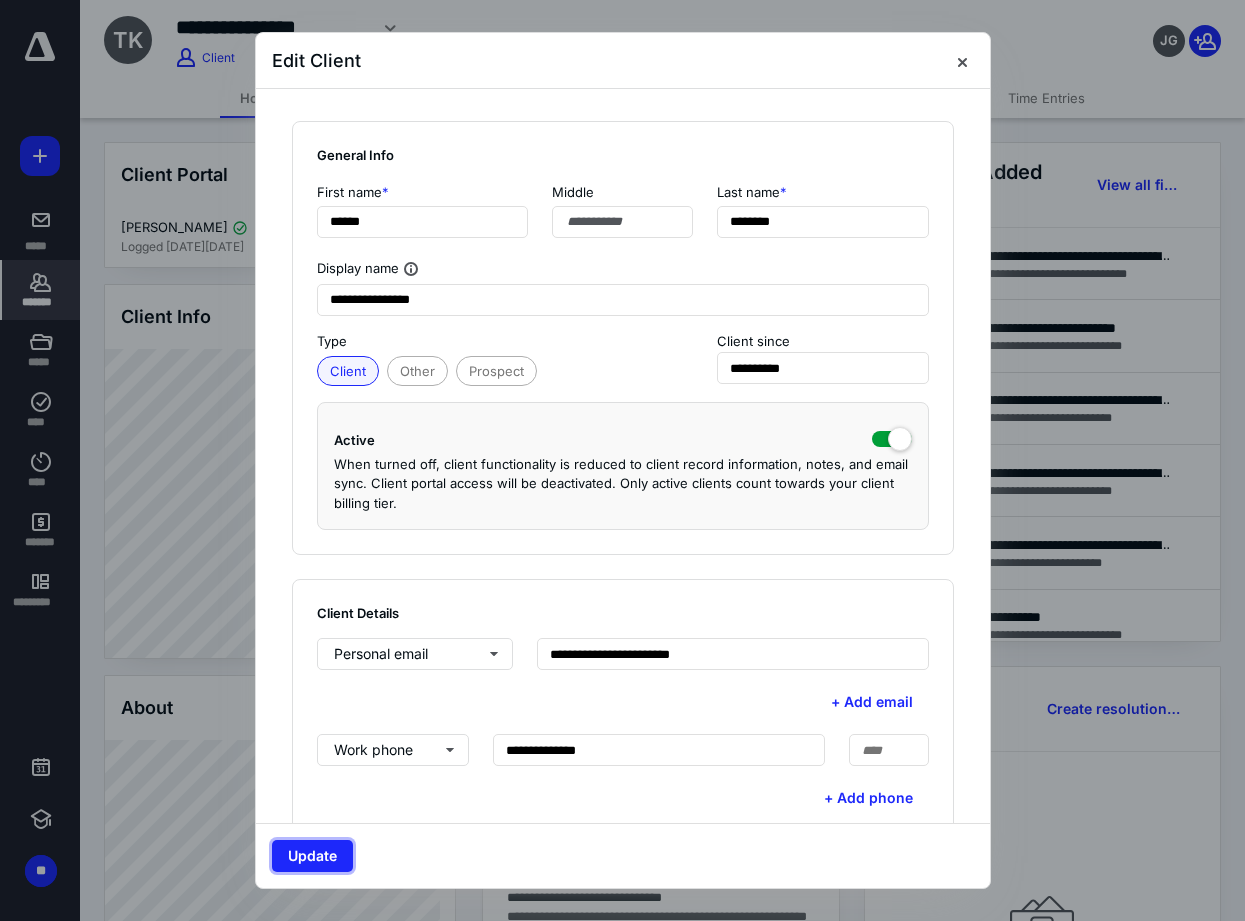 click on "Update" at bounding box center [312, 856] 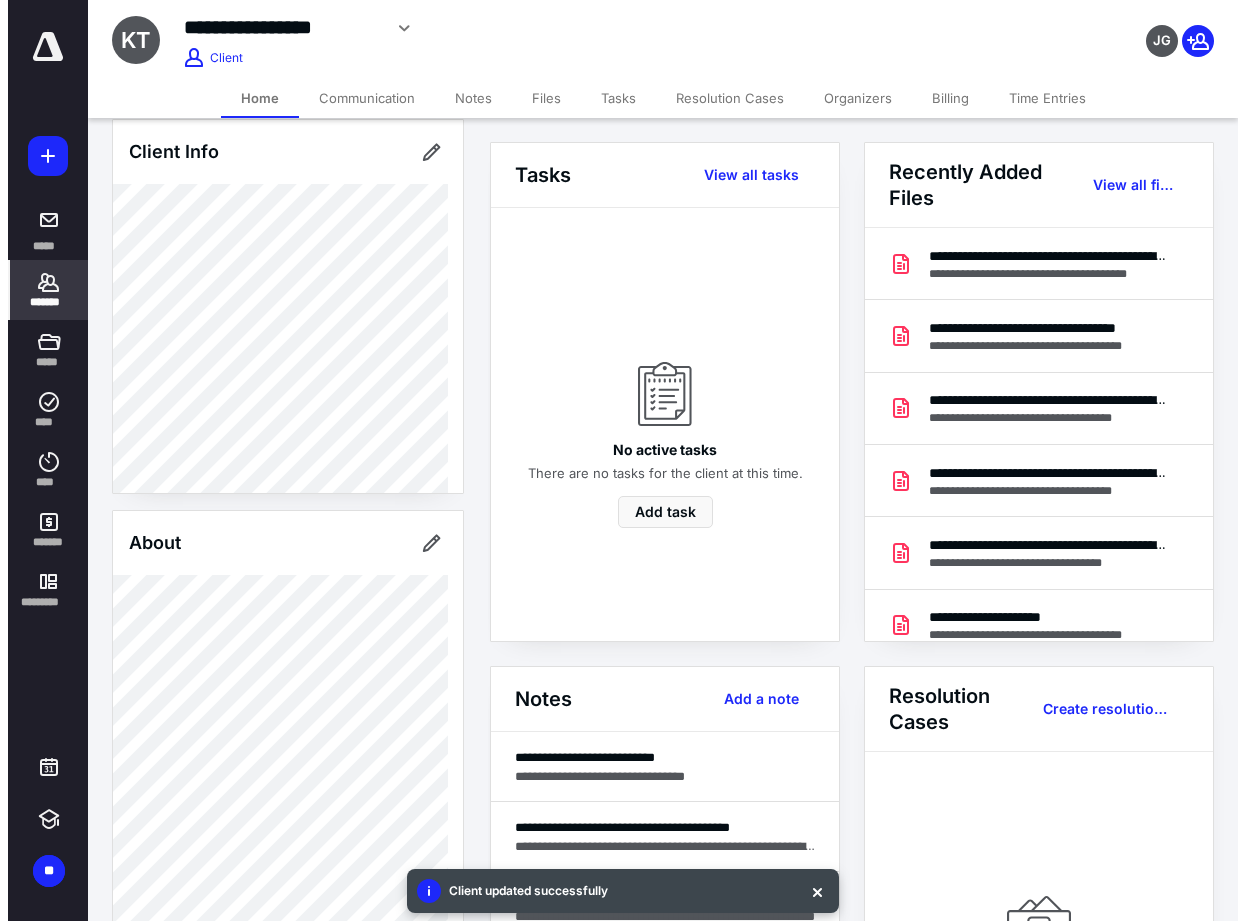 scroll, scrollTop: 200, scrollLeft: 0, axis: vertical 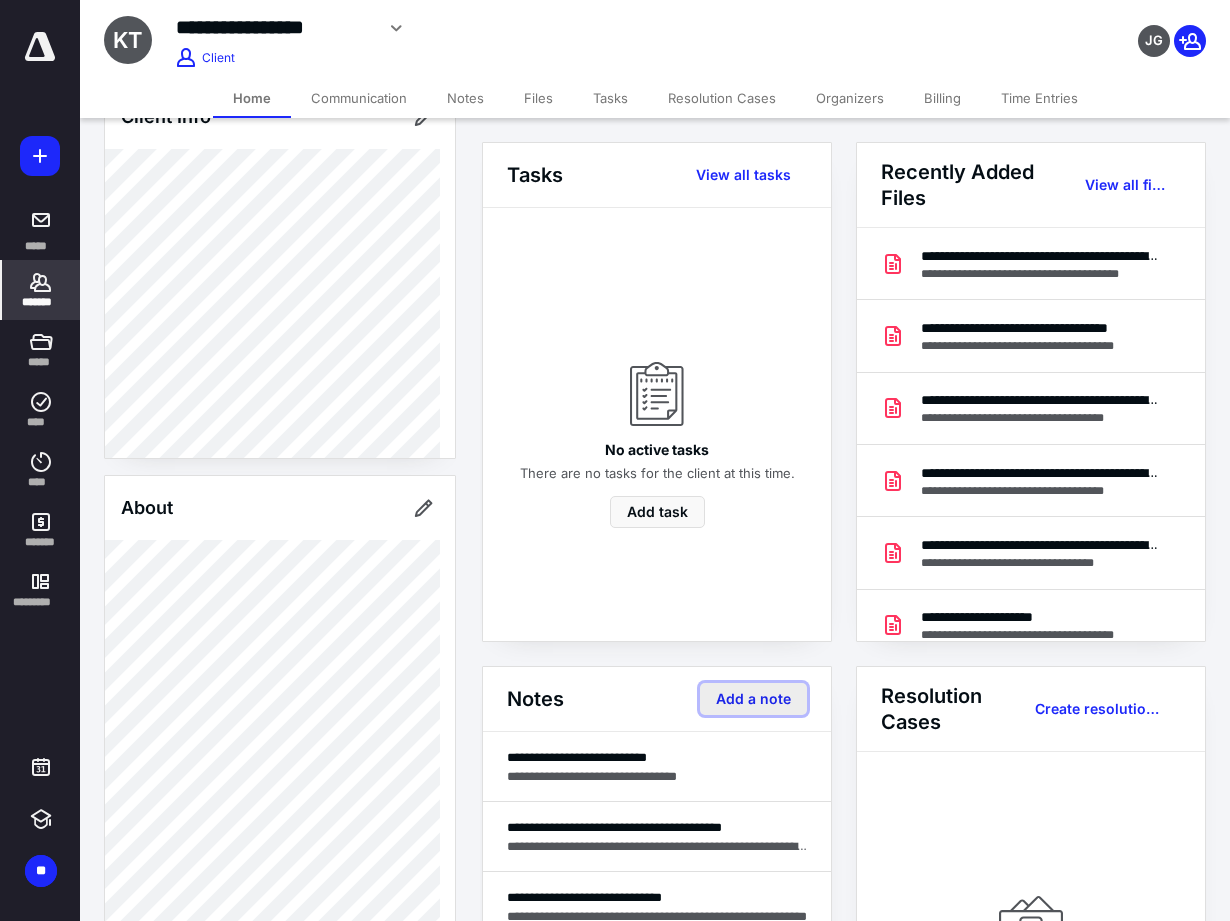 click on "Add a note" at bounding box center (753, 699) 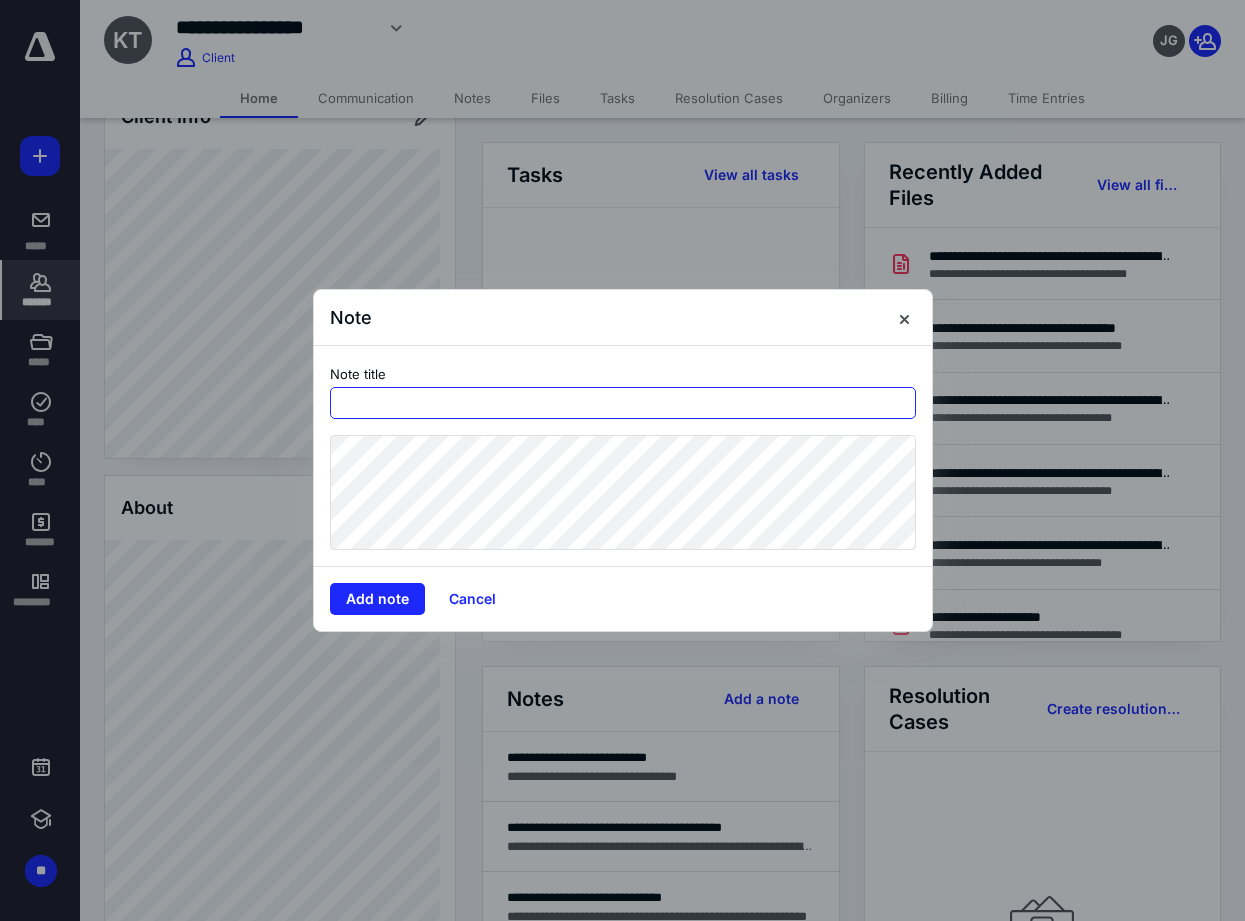 click at bounding box center (623, 403) 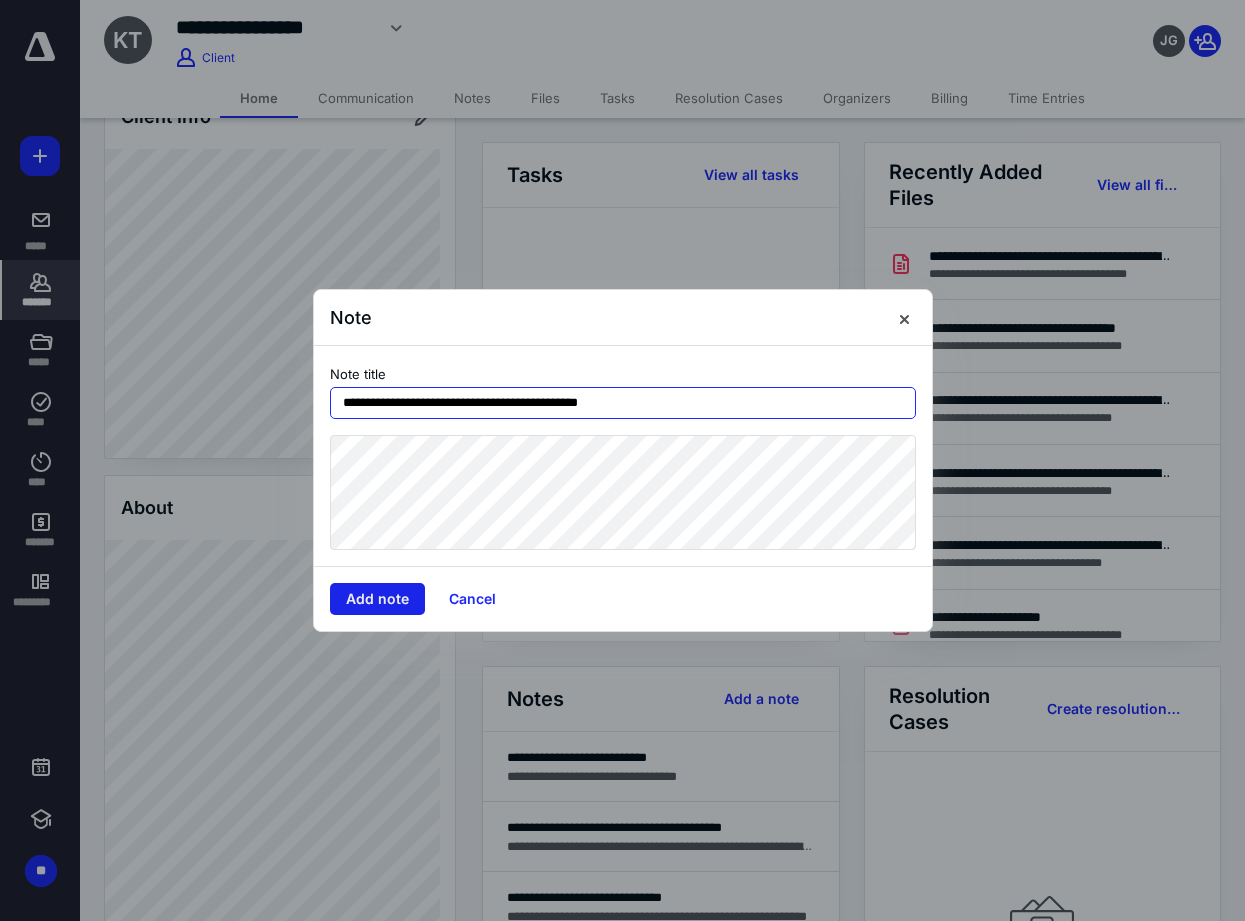 type on "**********" 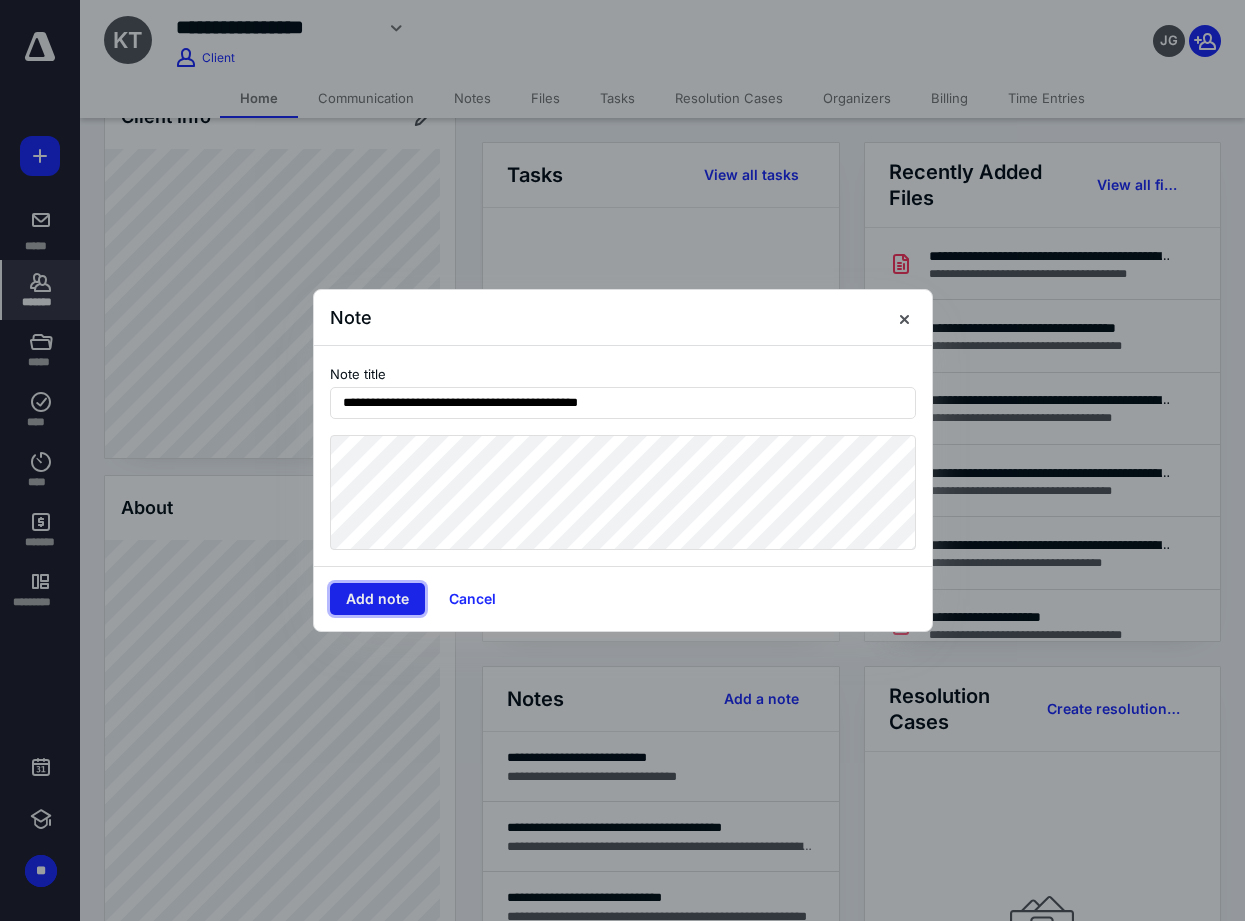 click on "Add note" at bounding box center (377, 599) 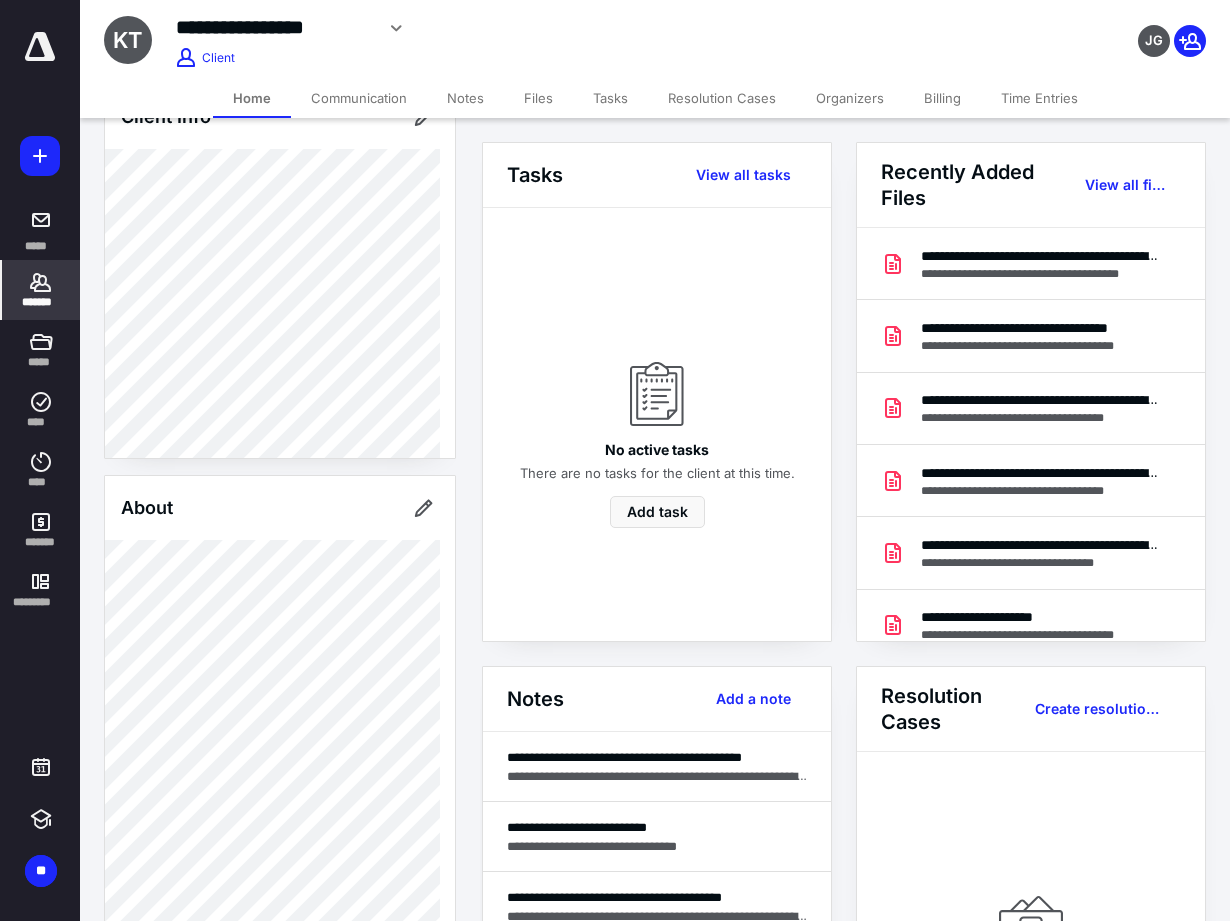 click at bounding box center [40, 47] 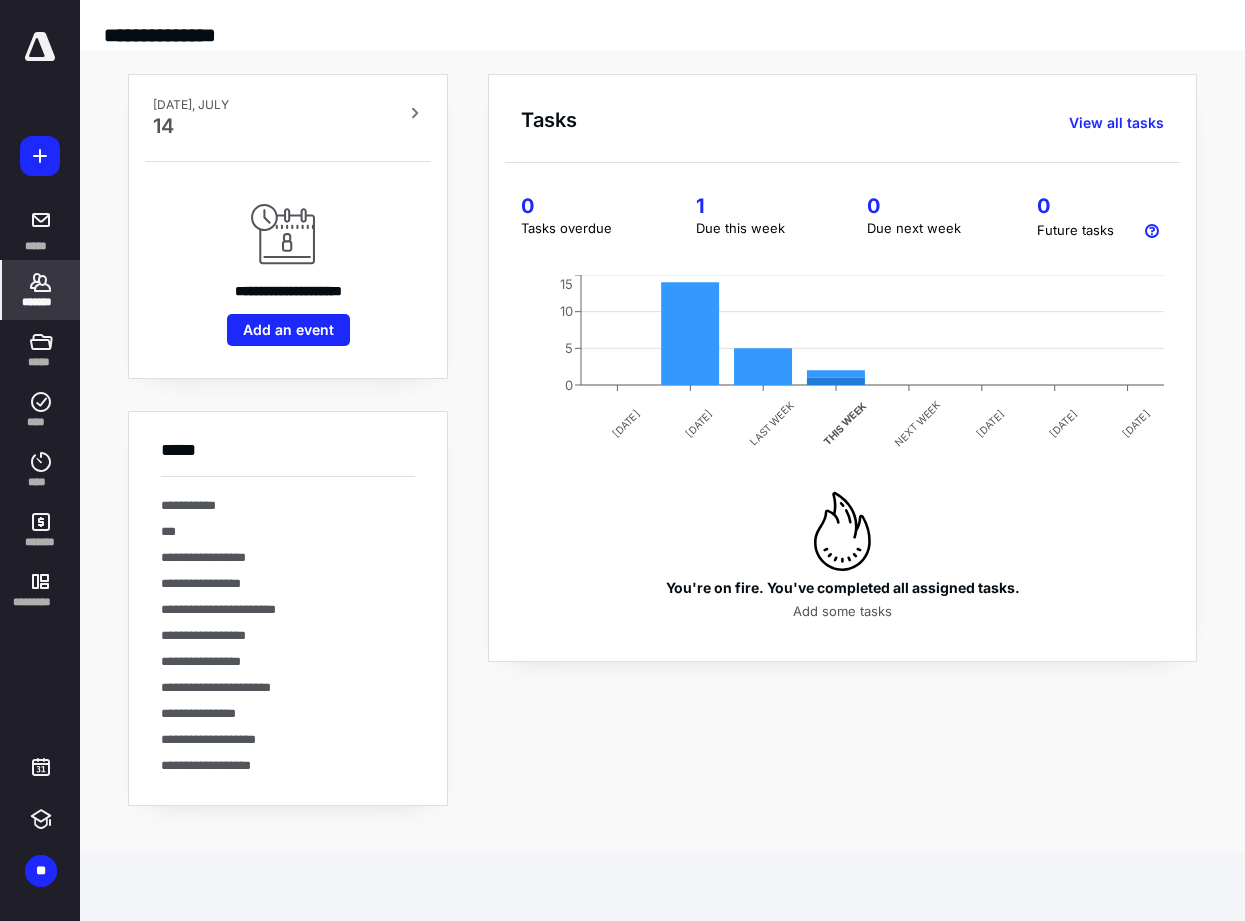 drag, startPoint x: 19, startPoint y: 288, endPoint x: 60, endPoint y: 287, distance: 41.01219 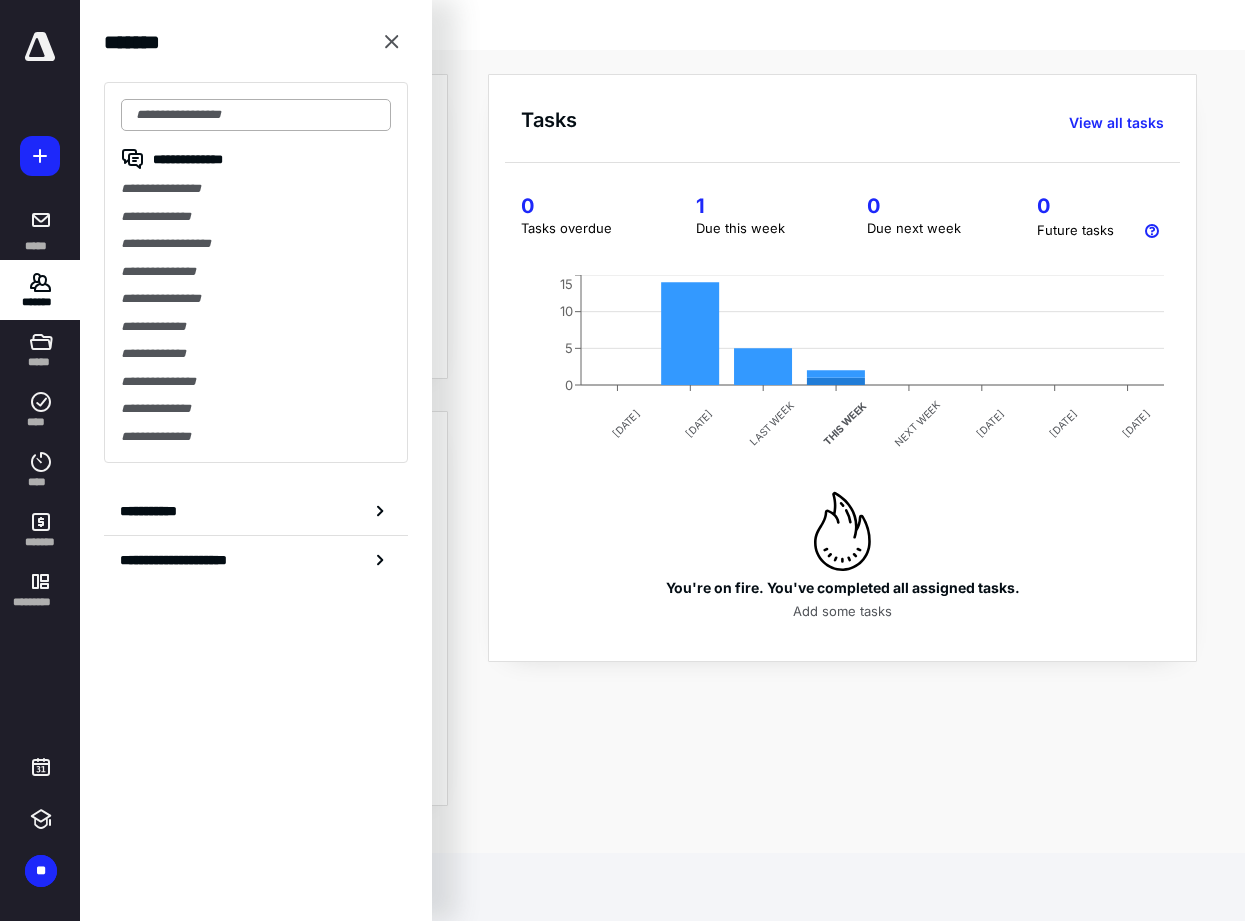click at bounding box center (256, 115) 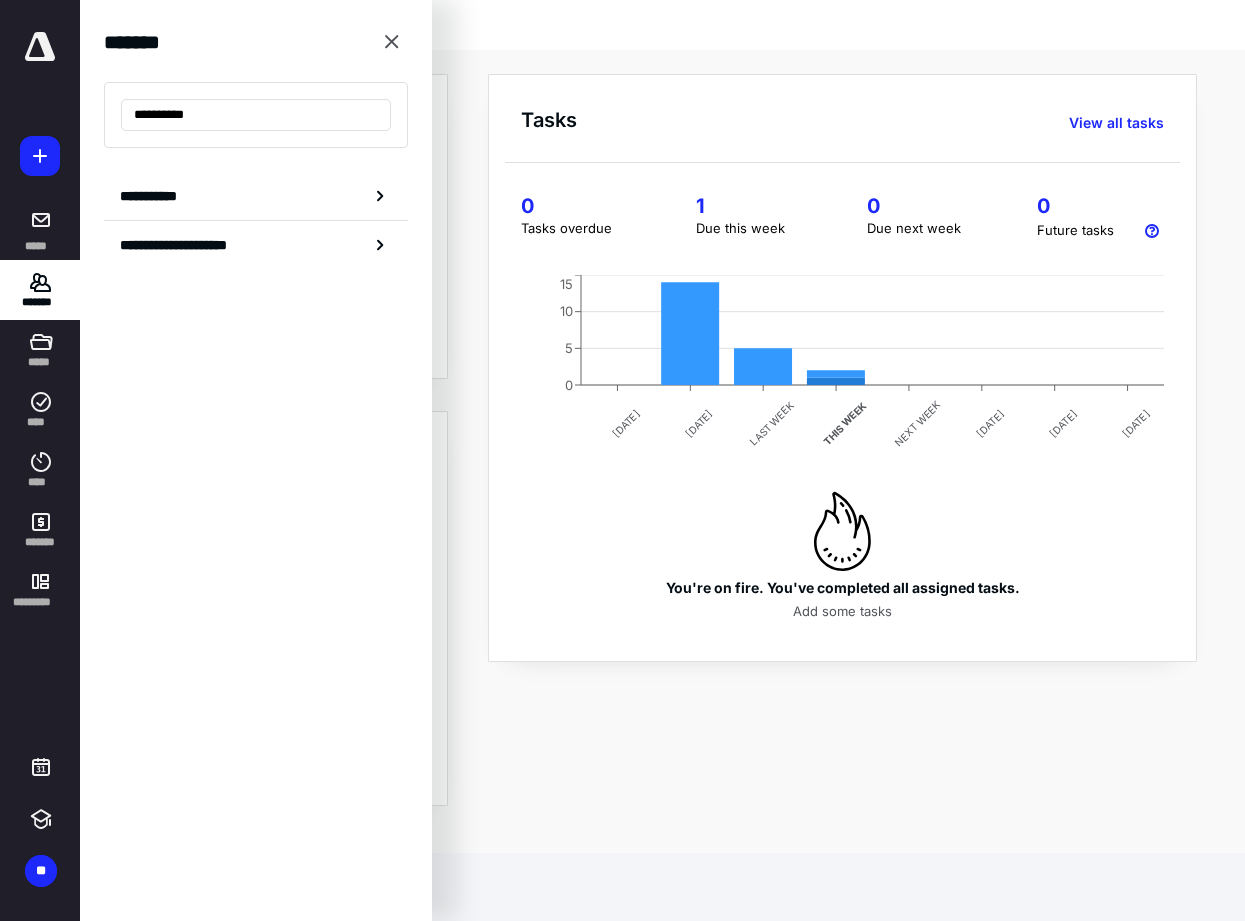 drag, startPoint x: 218, startPoint y: 113, endPoint x: 87, endPoint y: 117, distance: 131.06105 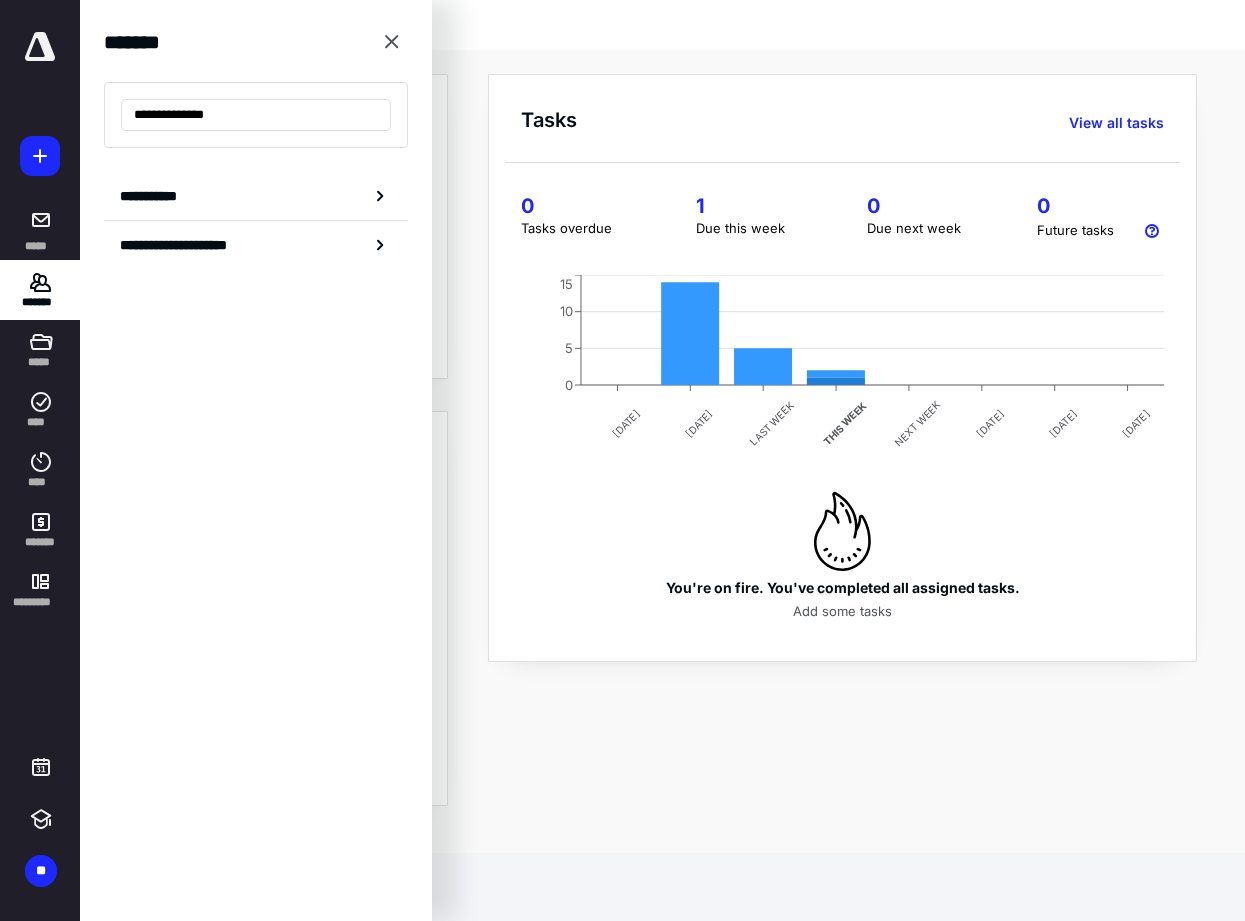 type on "**********" 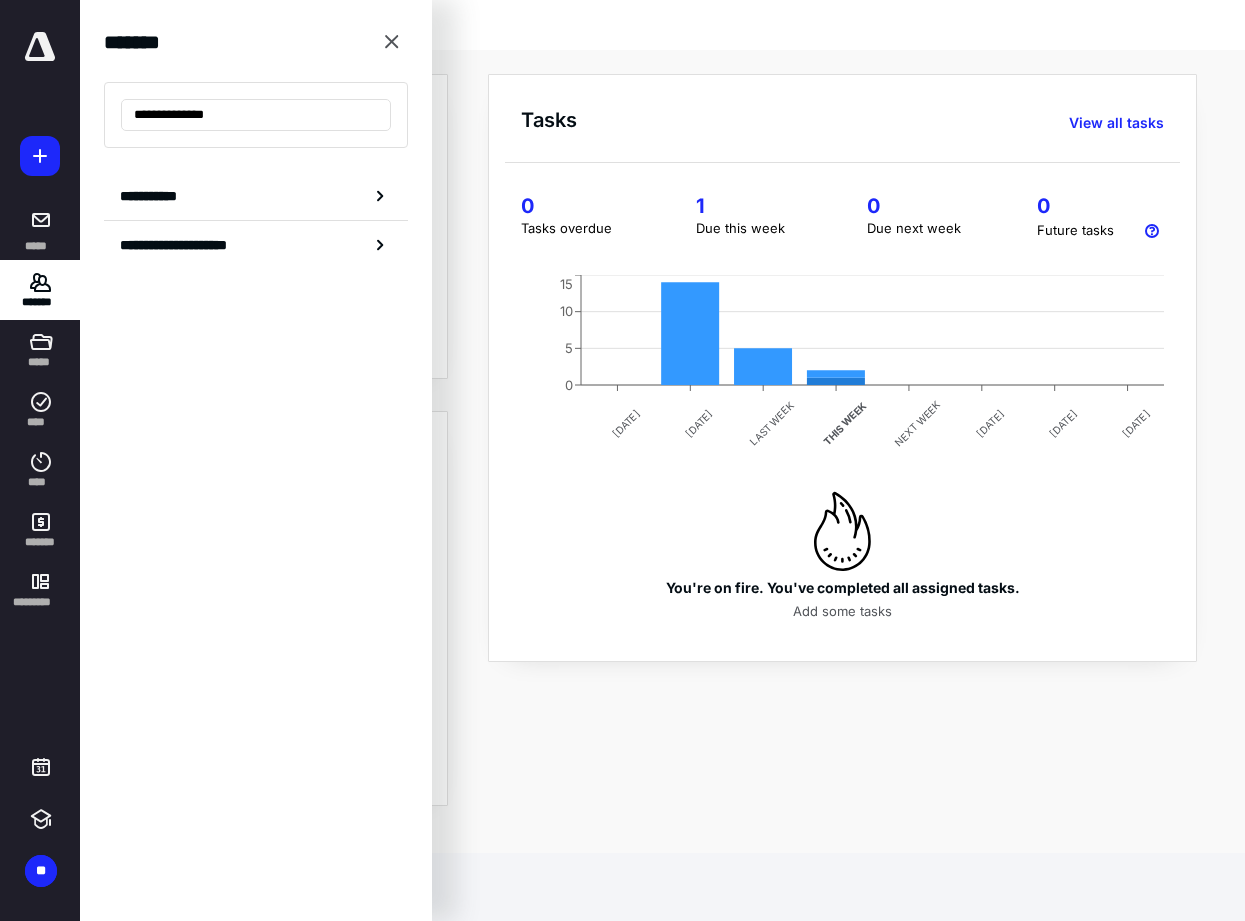 drag, startPoint x: 40, startPoint y: 162, endPoint x: 54, endPoint y: 149, distance: 19.104973 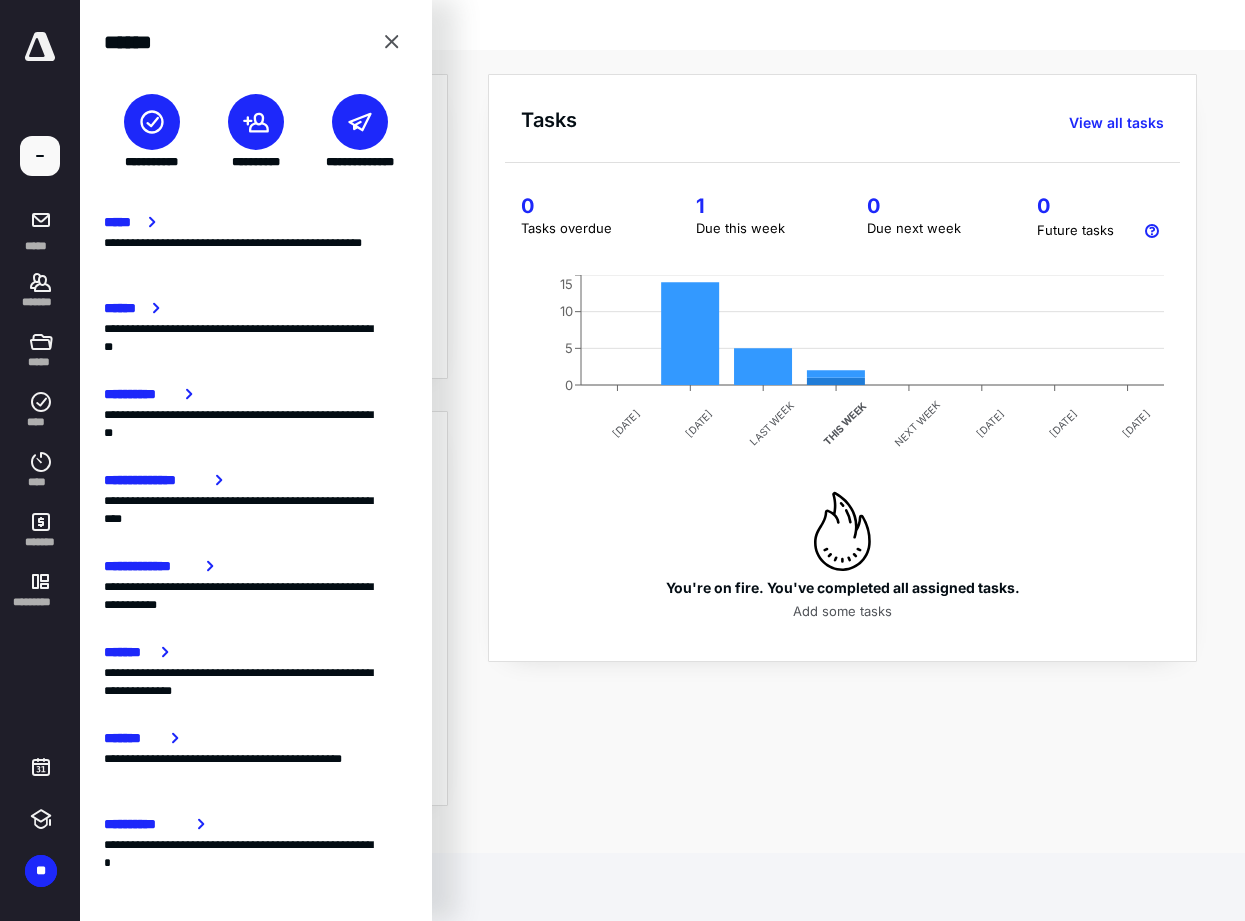 click 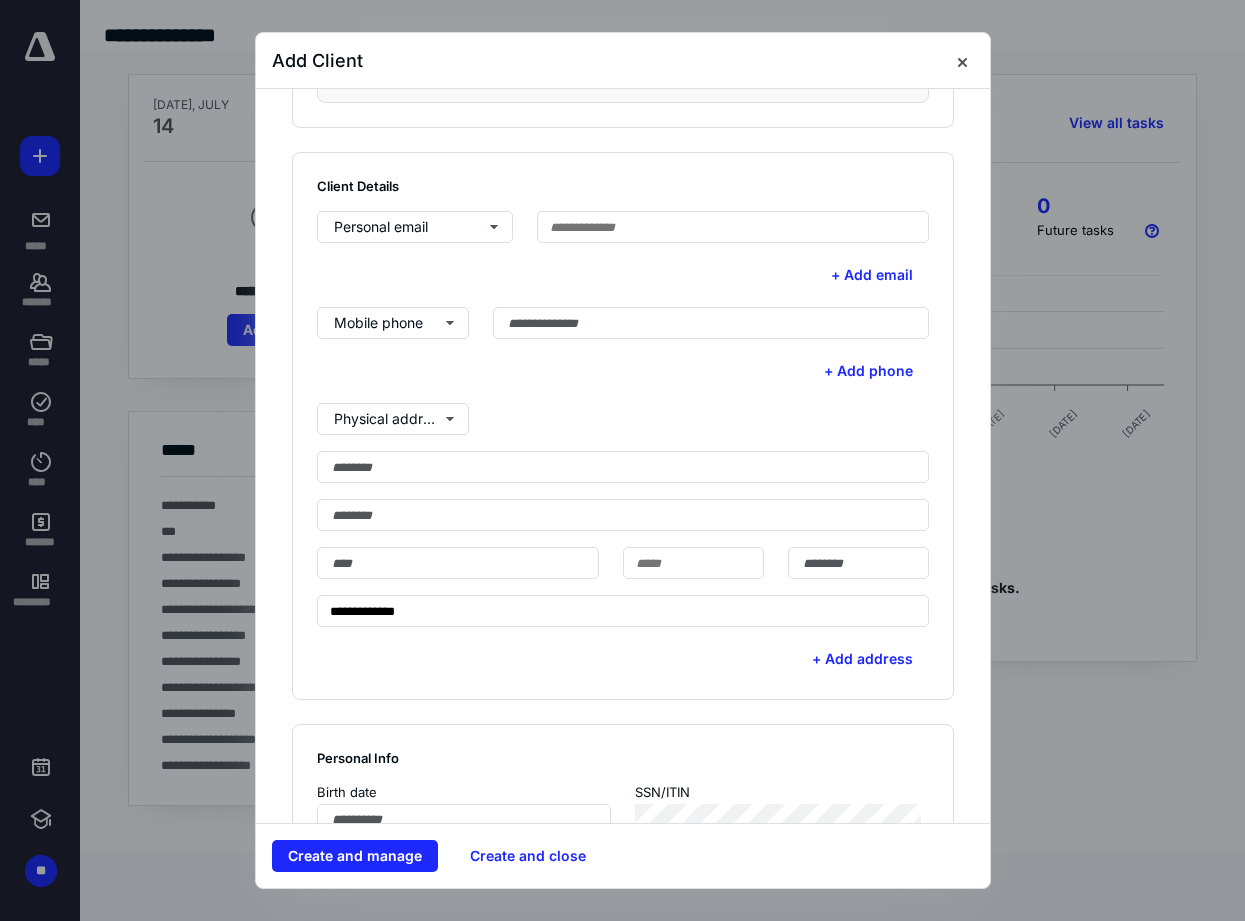 scroll, scrollTop: 500, scrollLeft: 0, axis: vertical 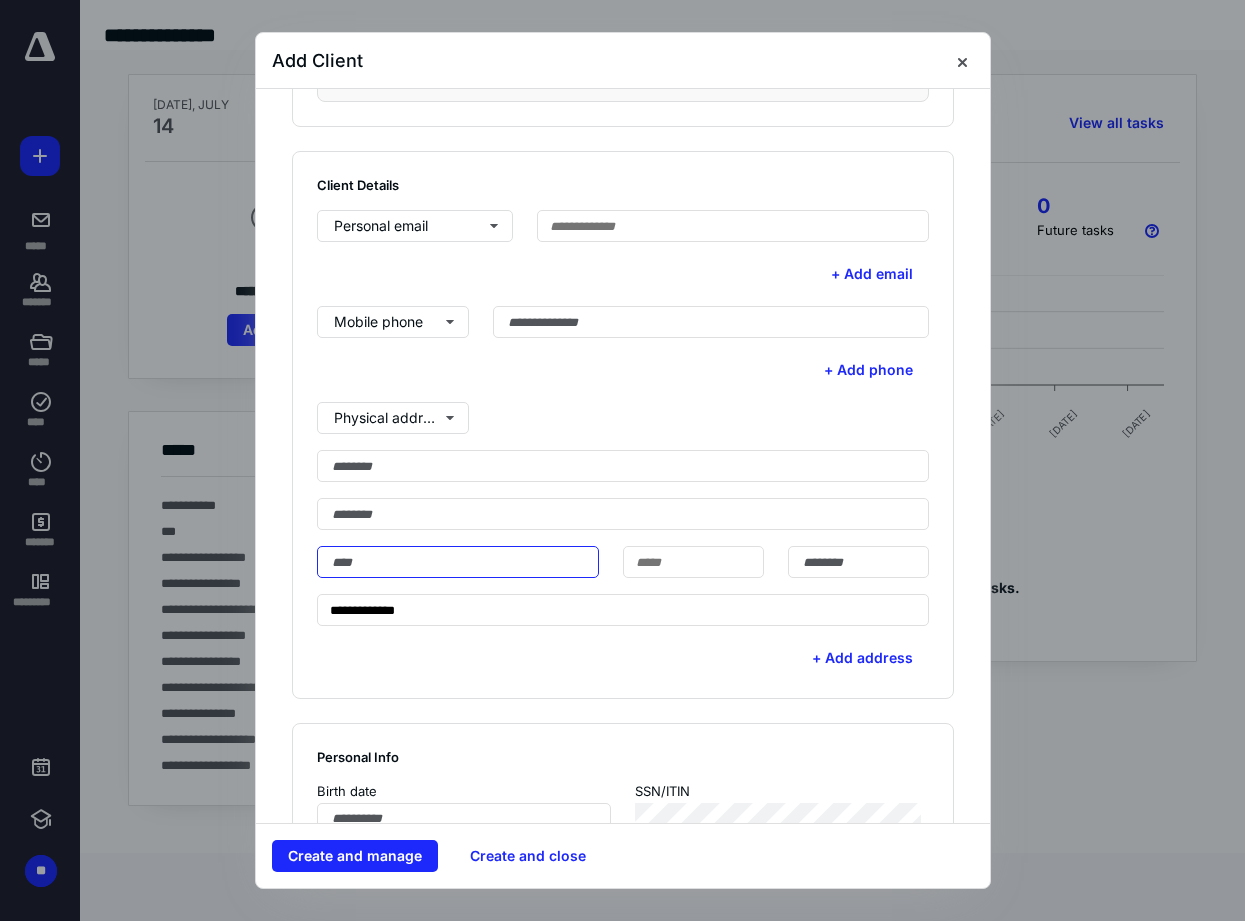 click at bounding box center (458, 562) 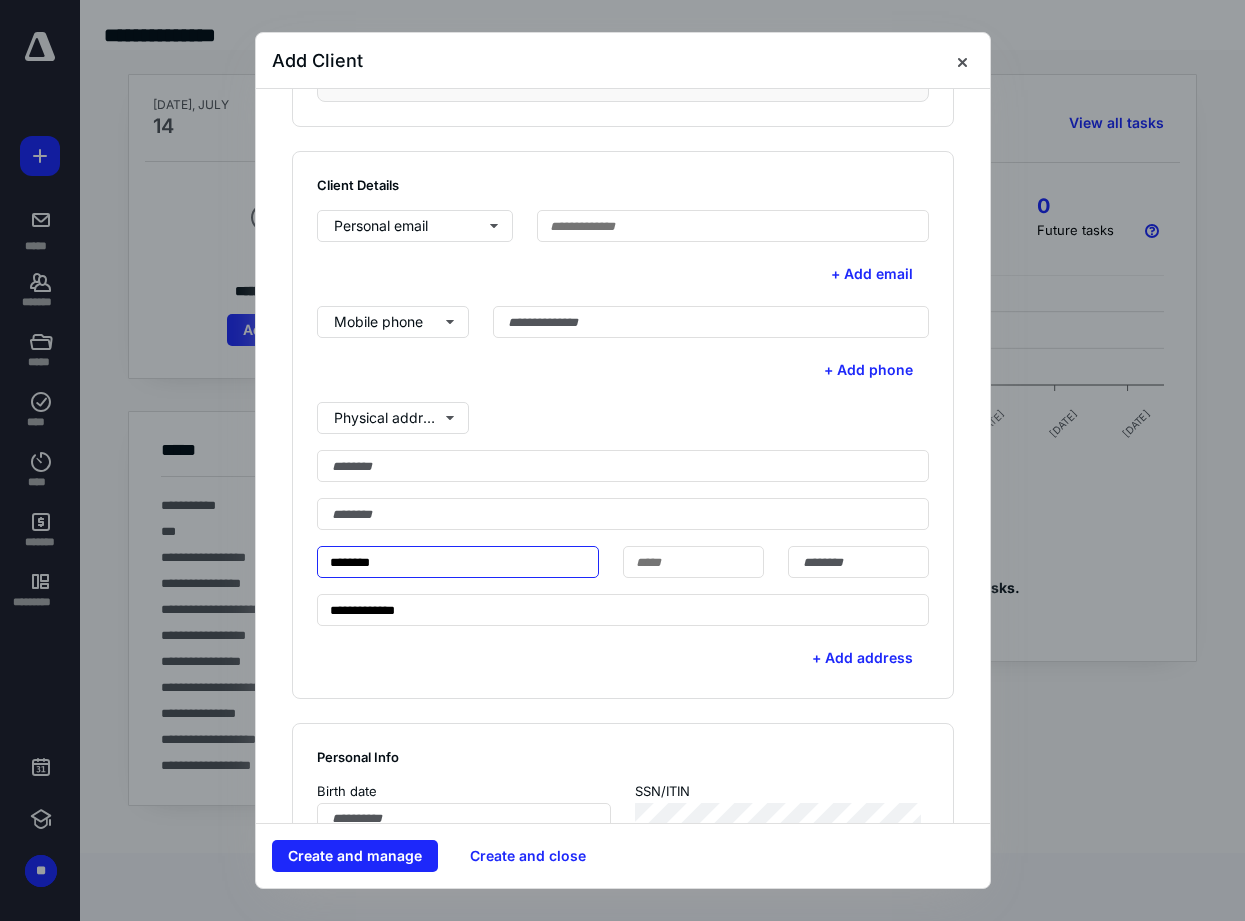 type on "********" 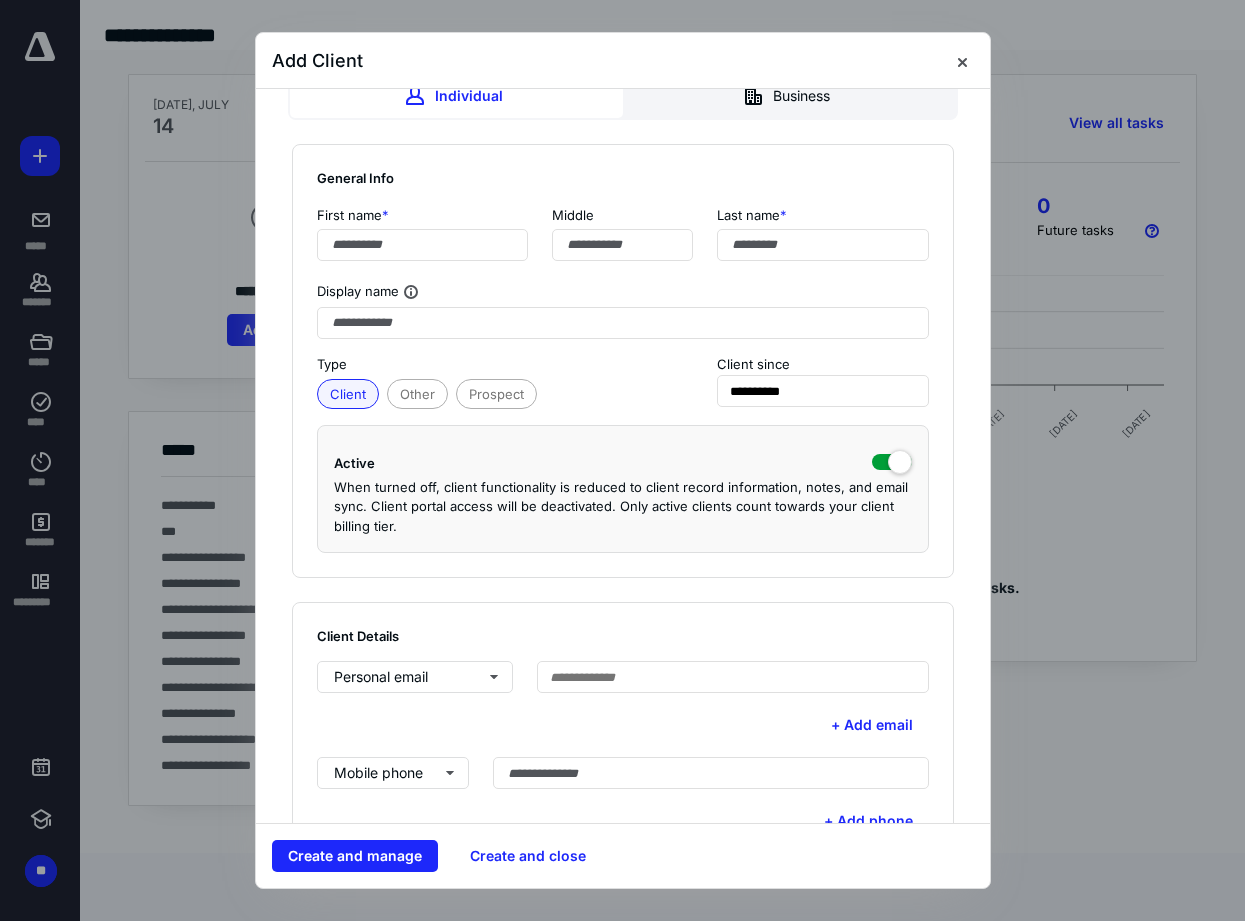 scroll, scrollTop: 0, scrollLeft: 0, axis: both 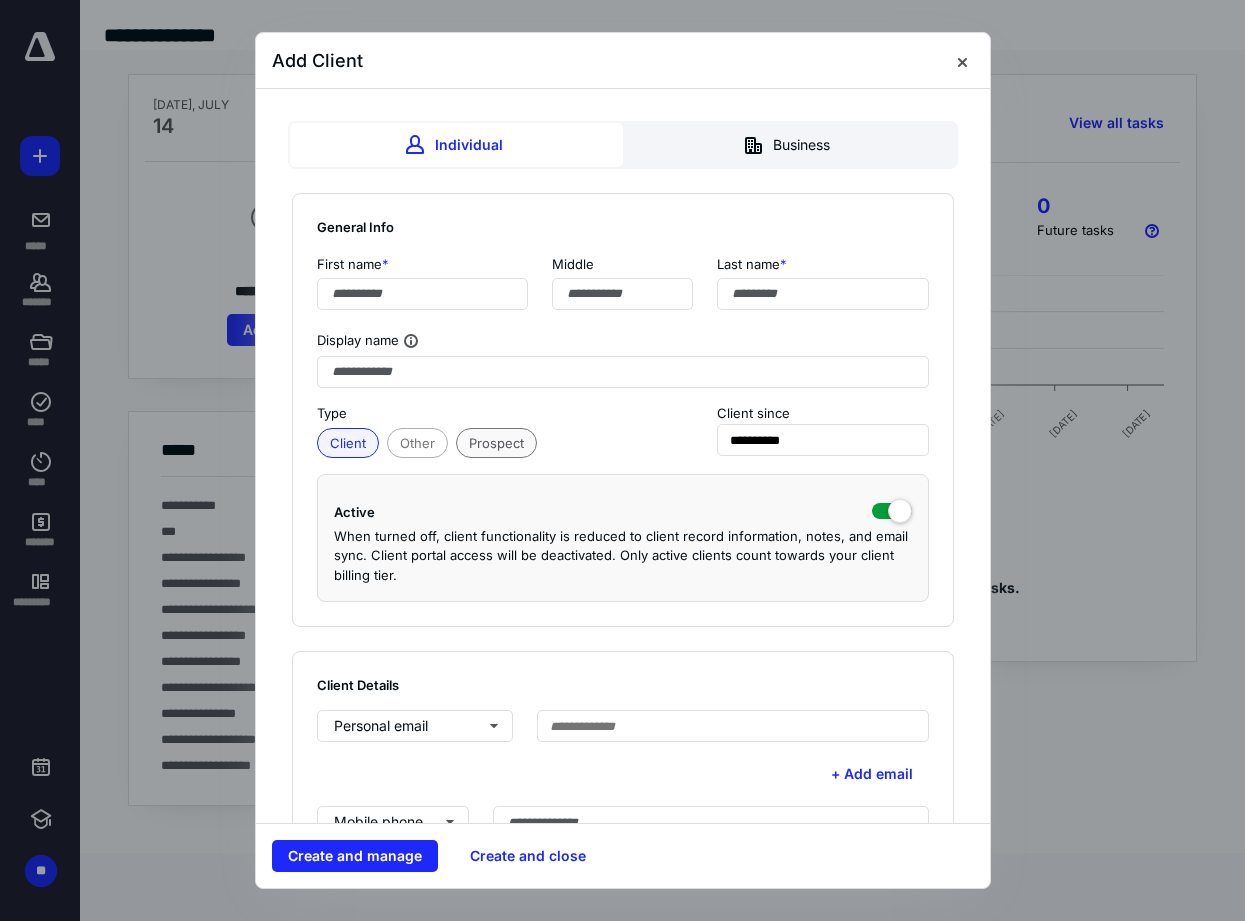drag, startPoint x: 504, startPoint y: 443, endPoint x: 470, endPoint y: 421, distance: 40.496914 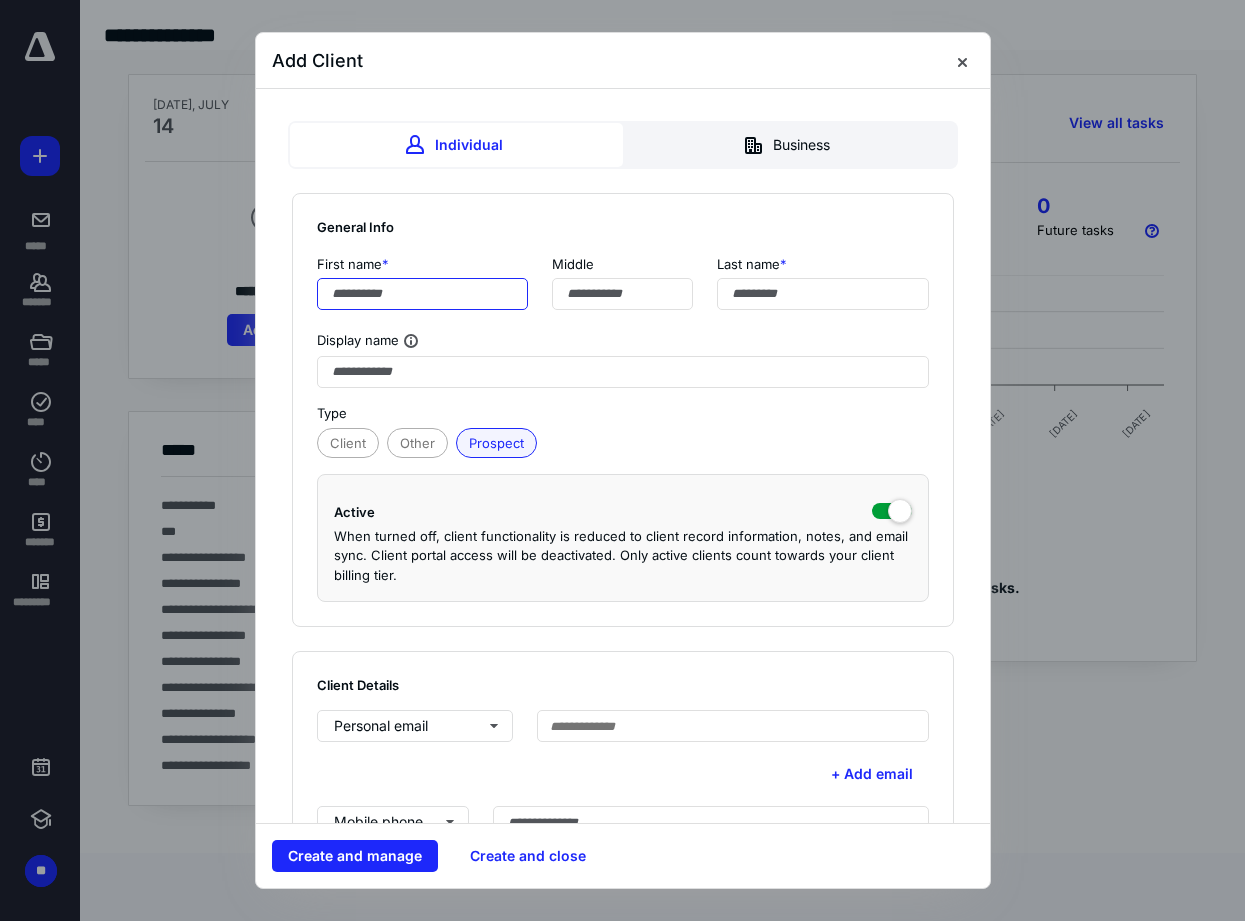 click at bounding box center (423, 294) 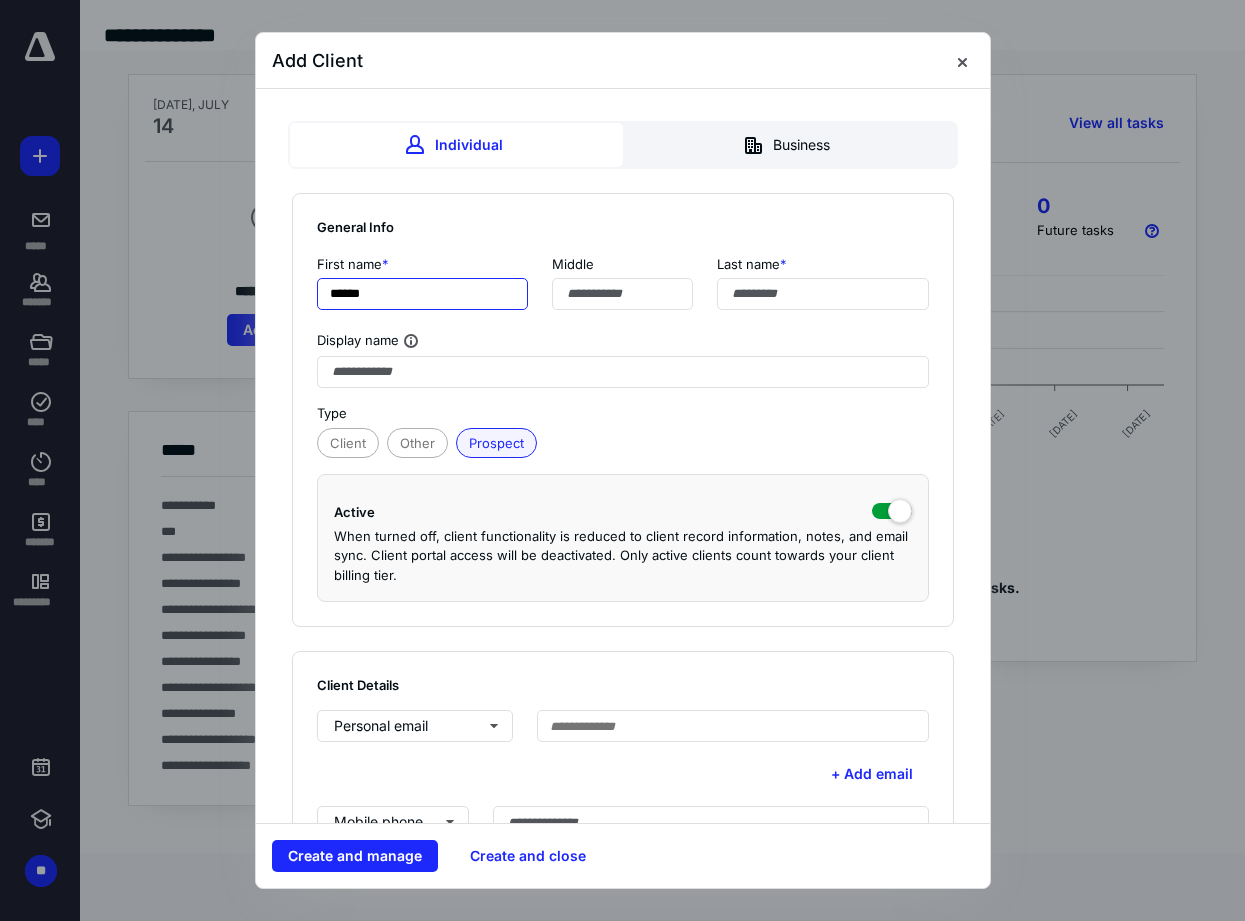 type on "******" 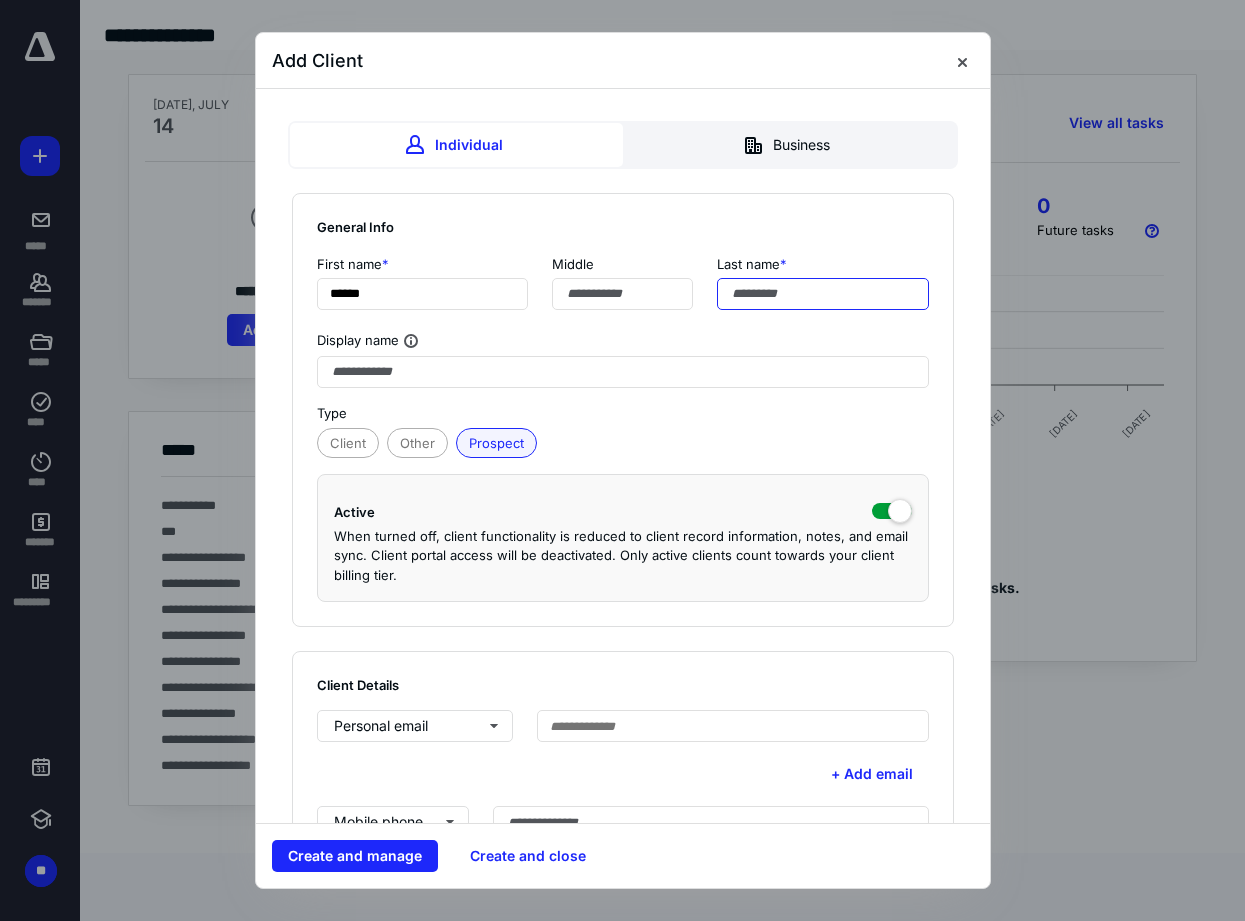 click at bounding box center [823, 294] 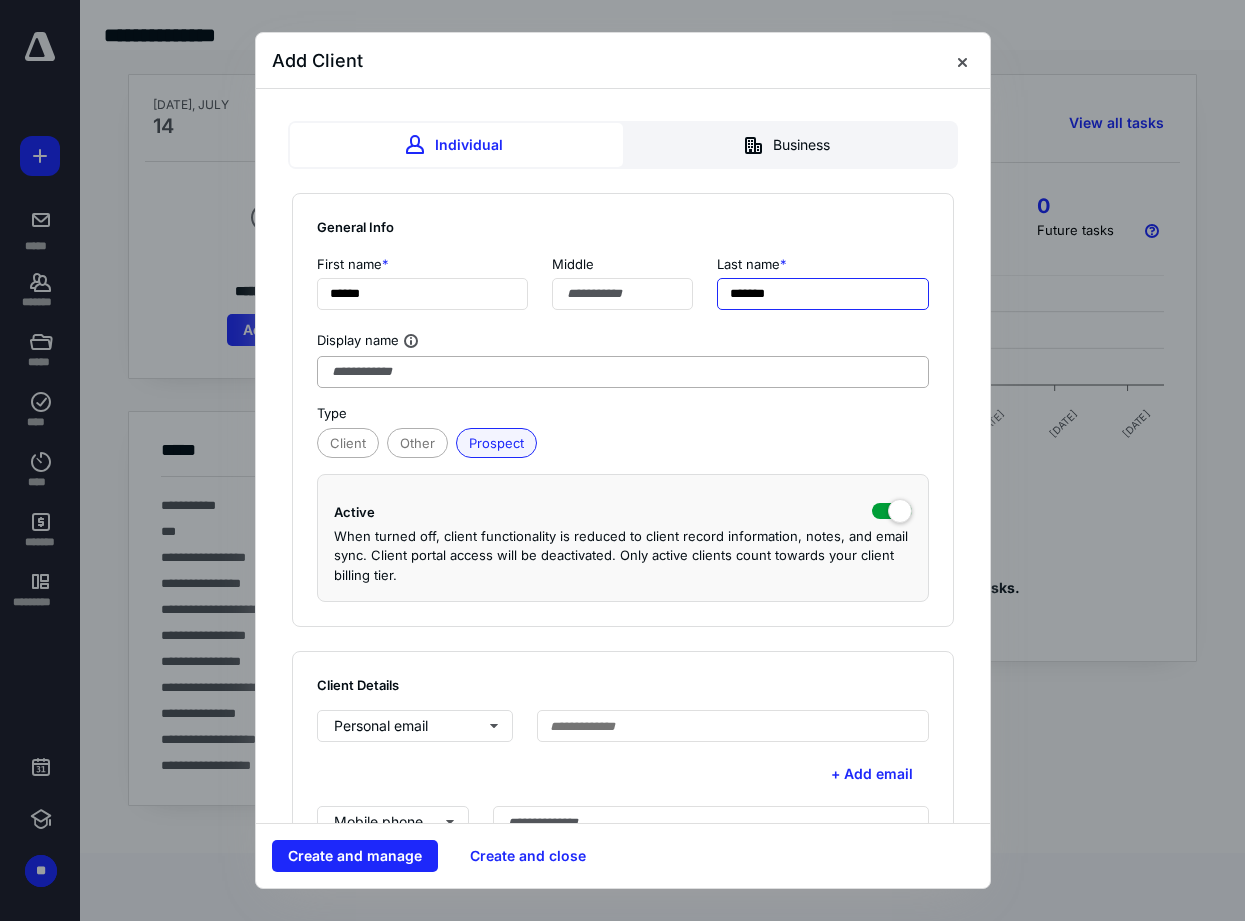 type on "*******" 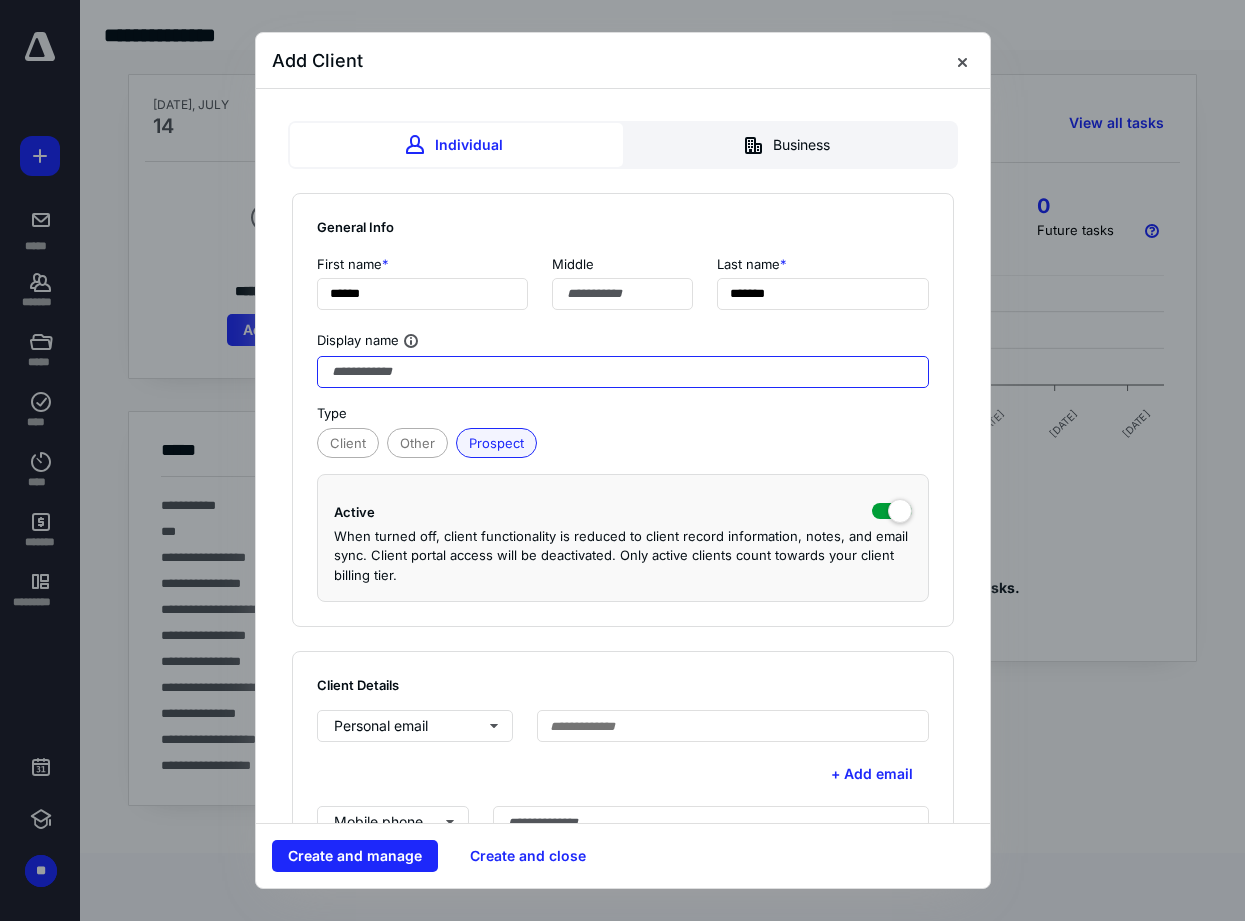 click at bounding box center (623, 372) 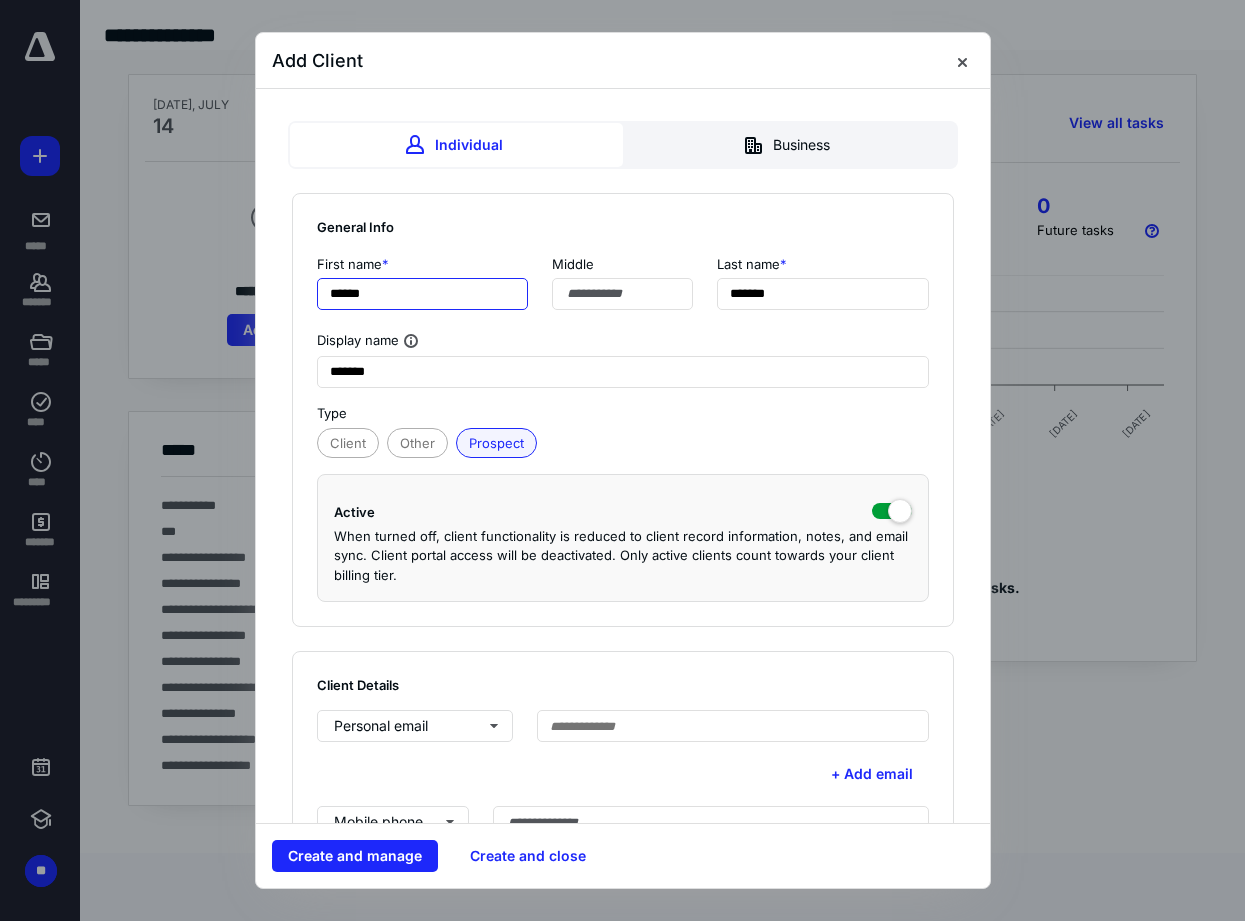 click on "******" at bounding box center (423, 294) 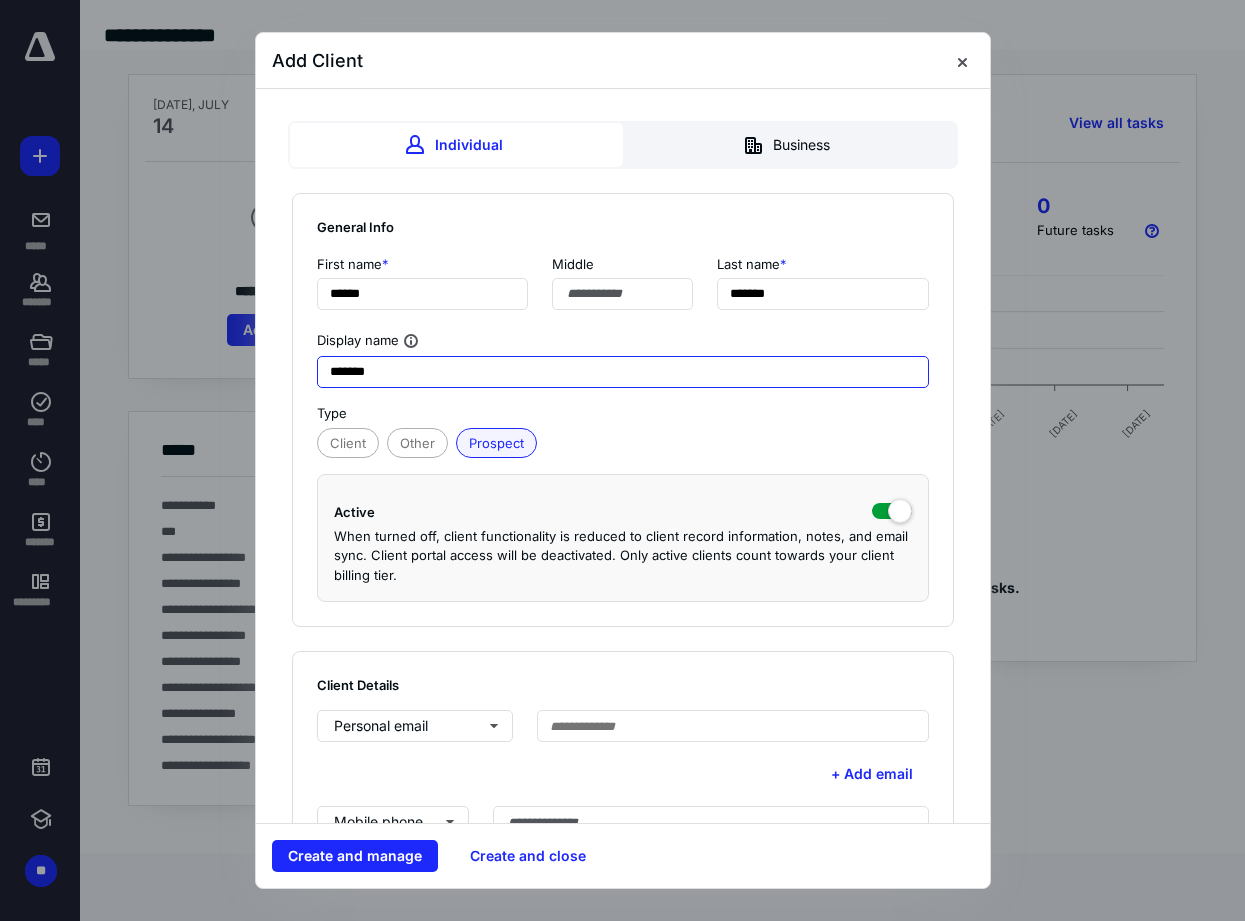 drag, startPoint x: 492, startPoint y: 373, endPoint x: 487, endPoint y: 382, distance: 10.29563 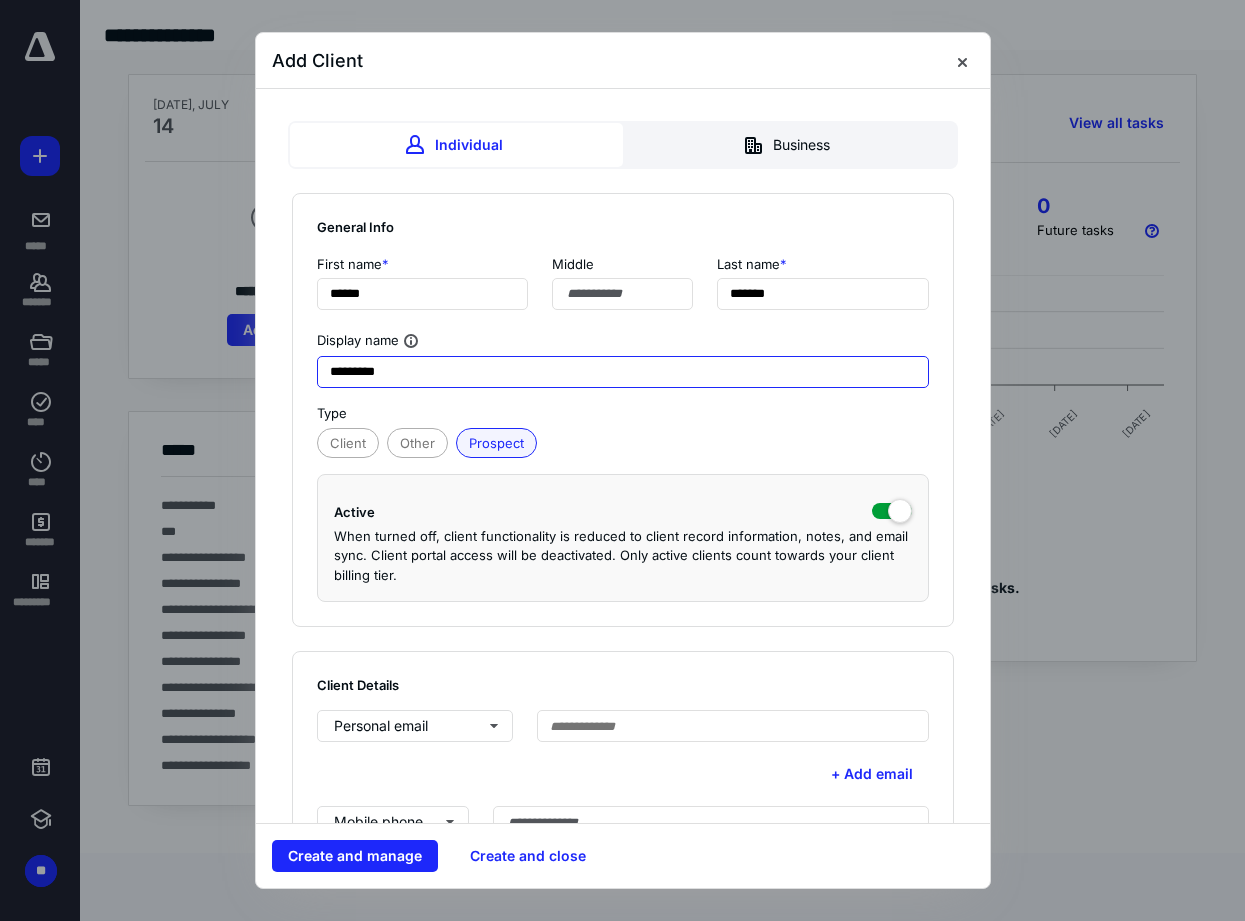 paste on "*******" 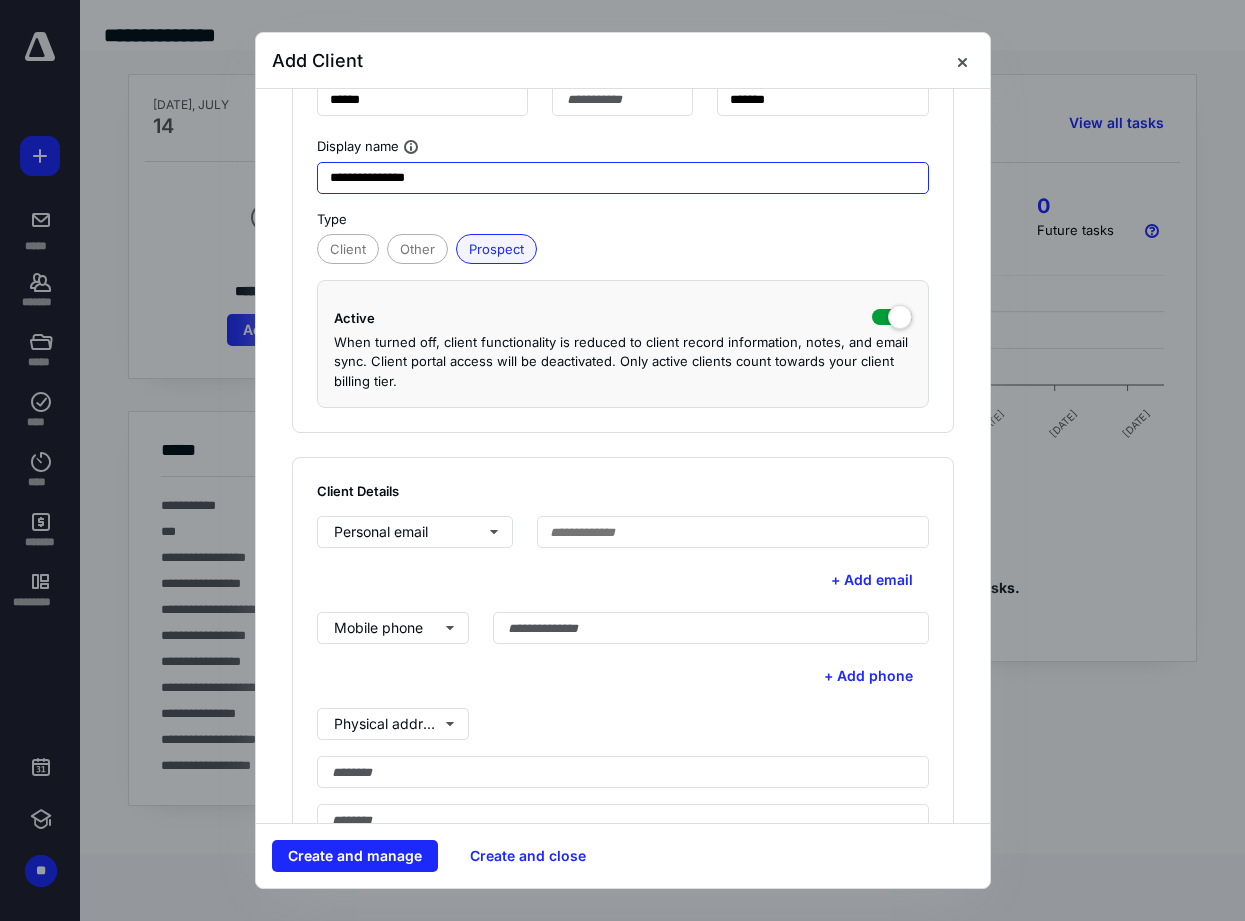 scroll, scrollTop: 200, scrollLeft: 0, axis: vertical 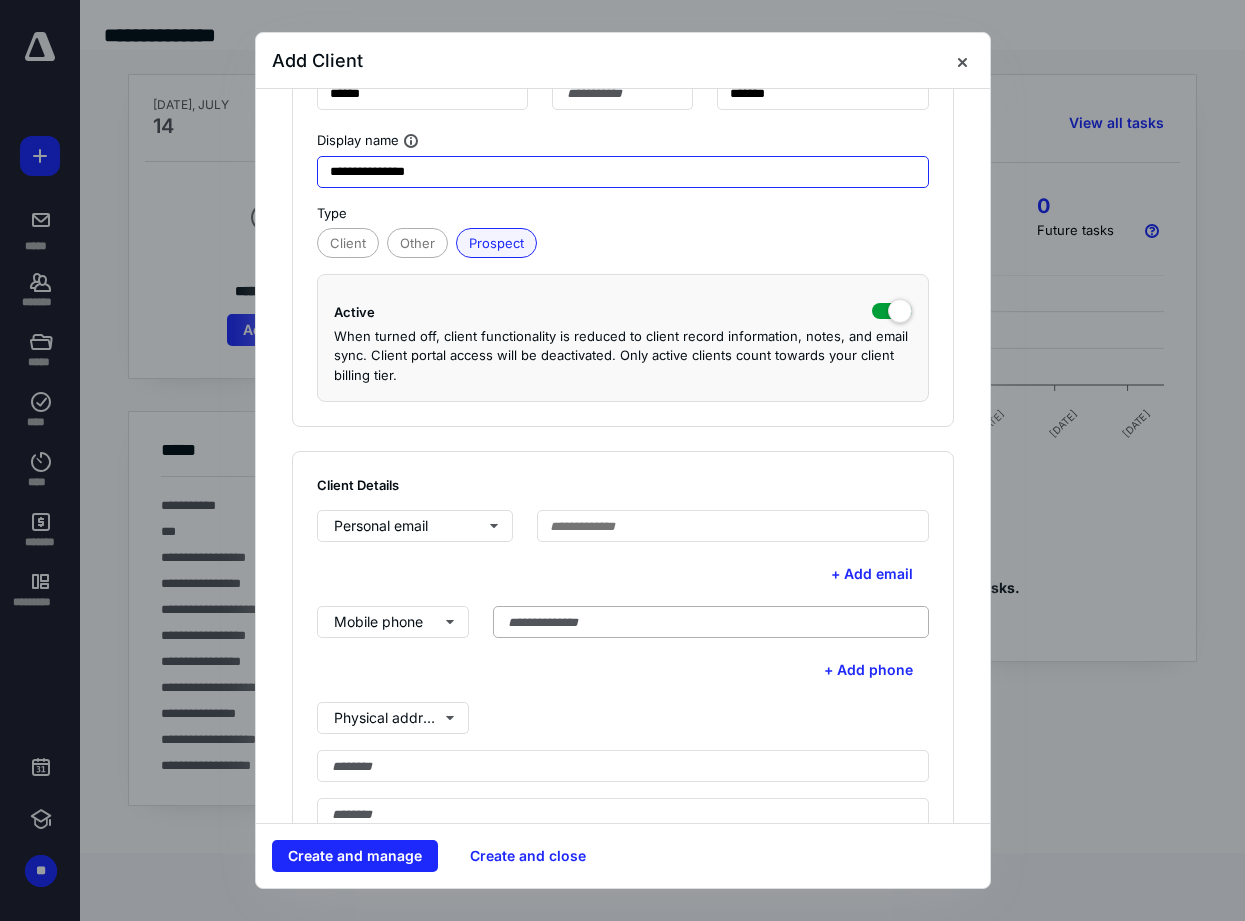 type on "**********" 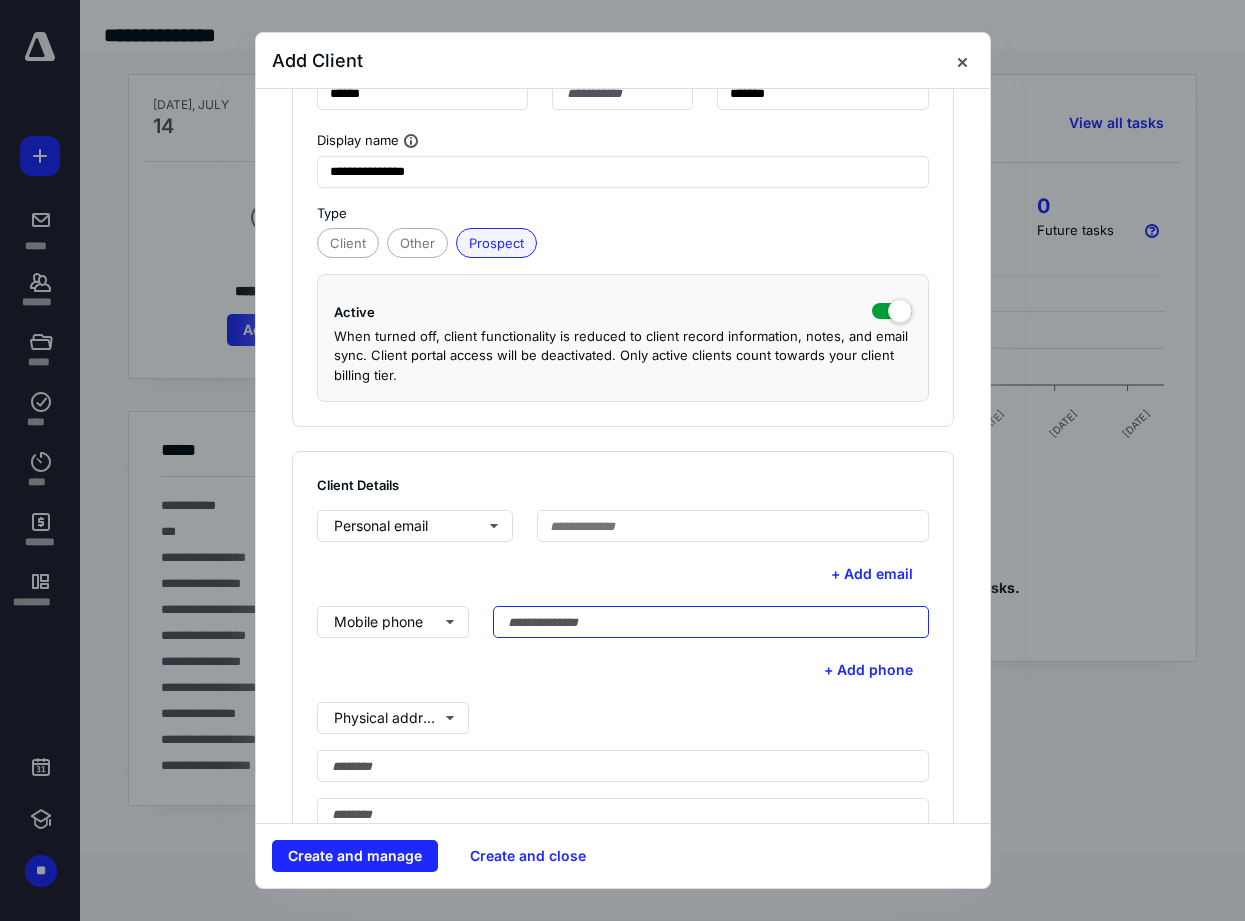 click at bounding box center (711, 622) 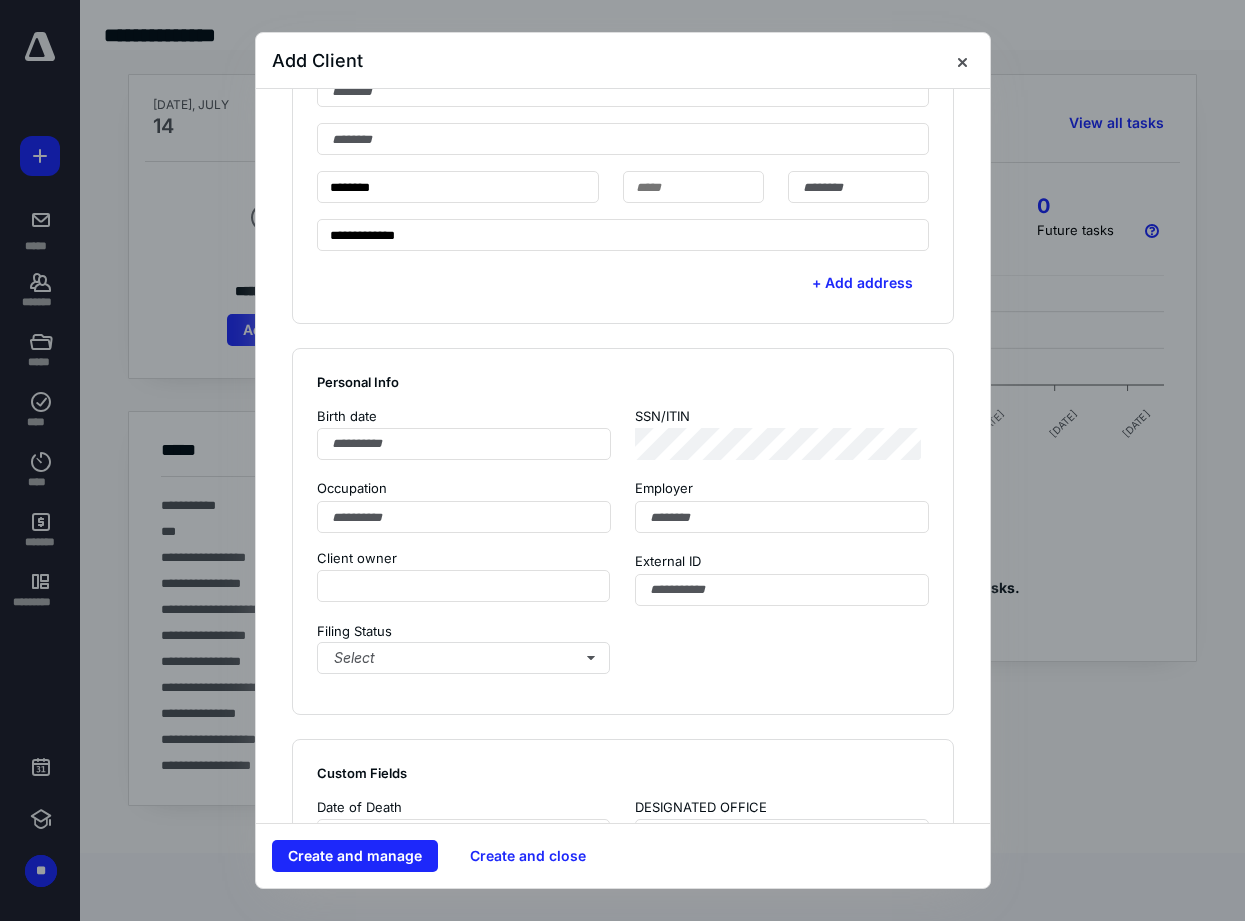 scroll, scrollTop: 1100, scrollLeft: 0, axis: vertical 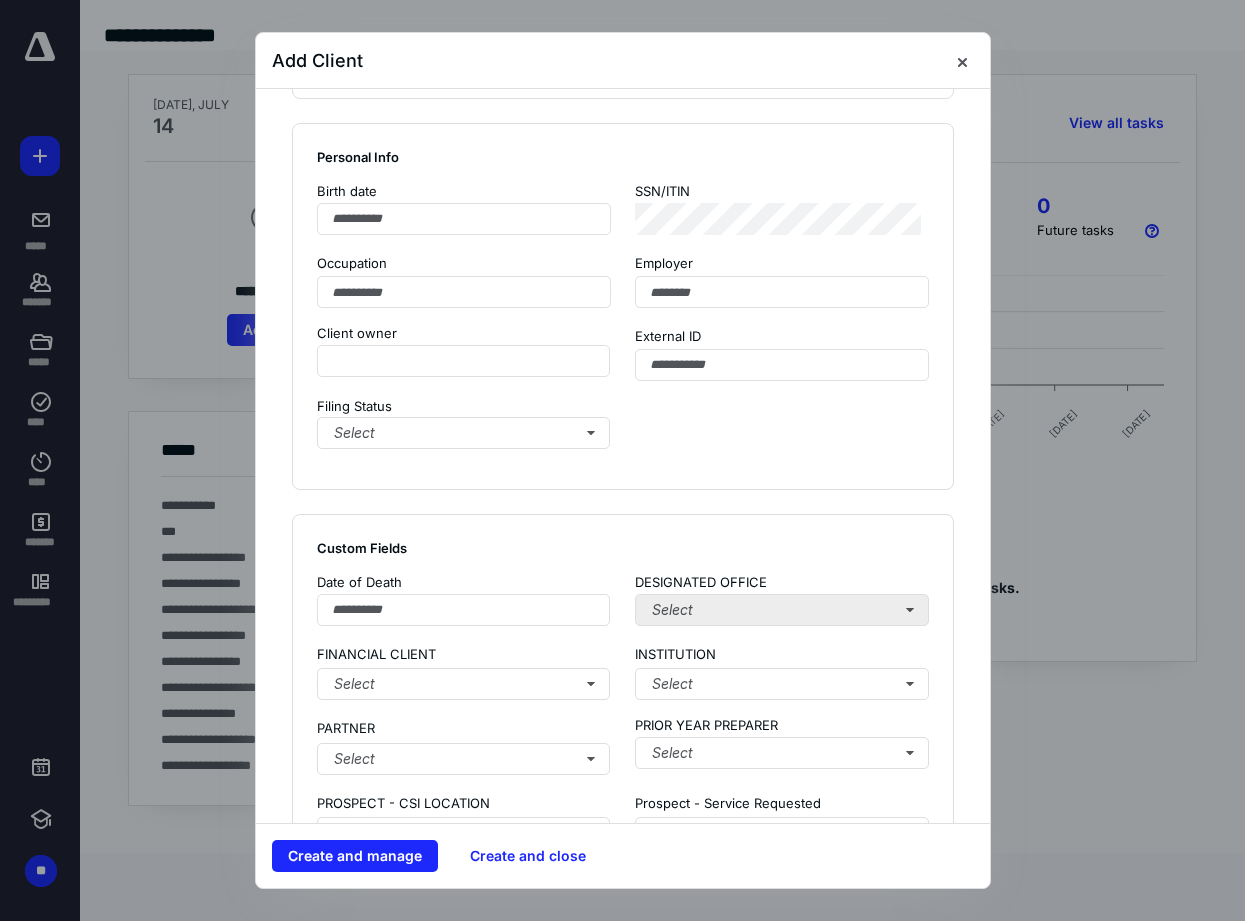 type on "**********" 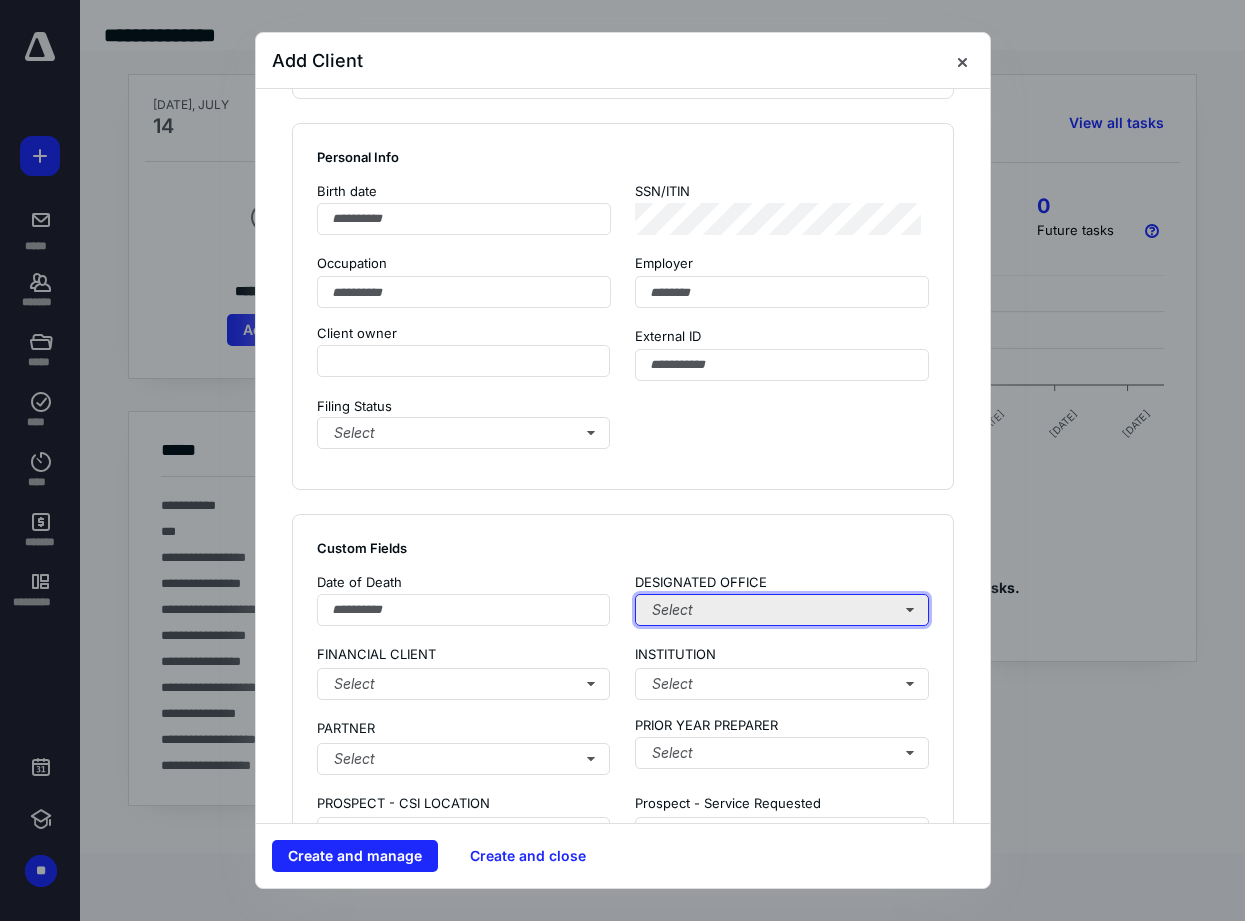 click on "Select" at bounding box center [782, 610] 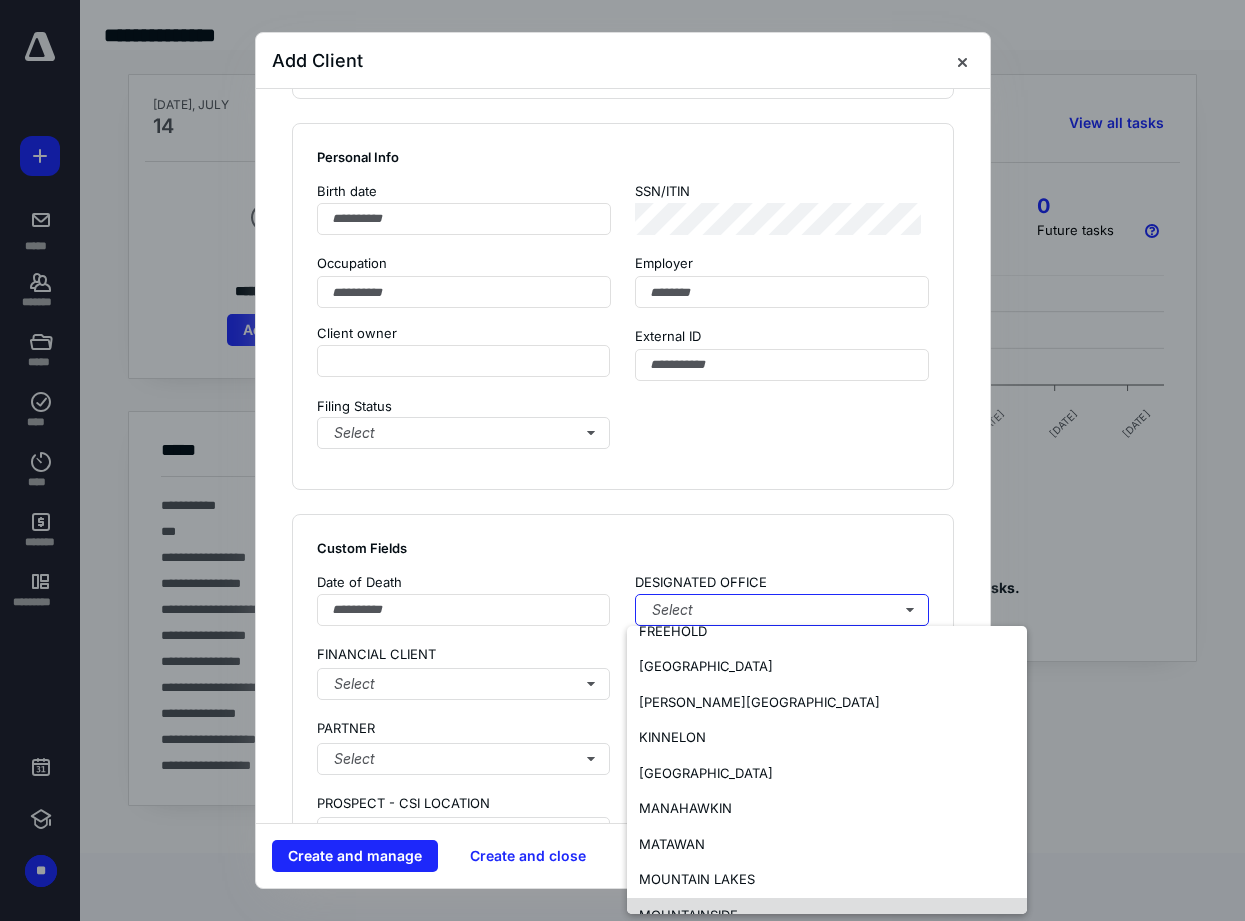 scroll, scrollTop: 400, scrollLeft: 0, axis: vertical 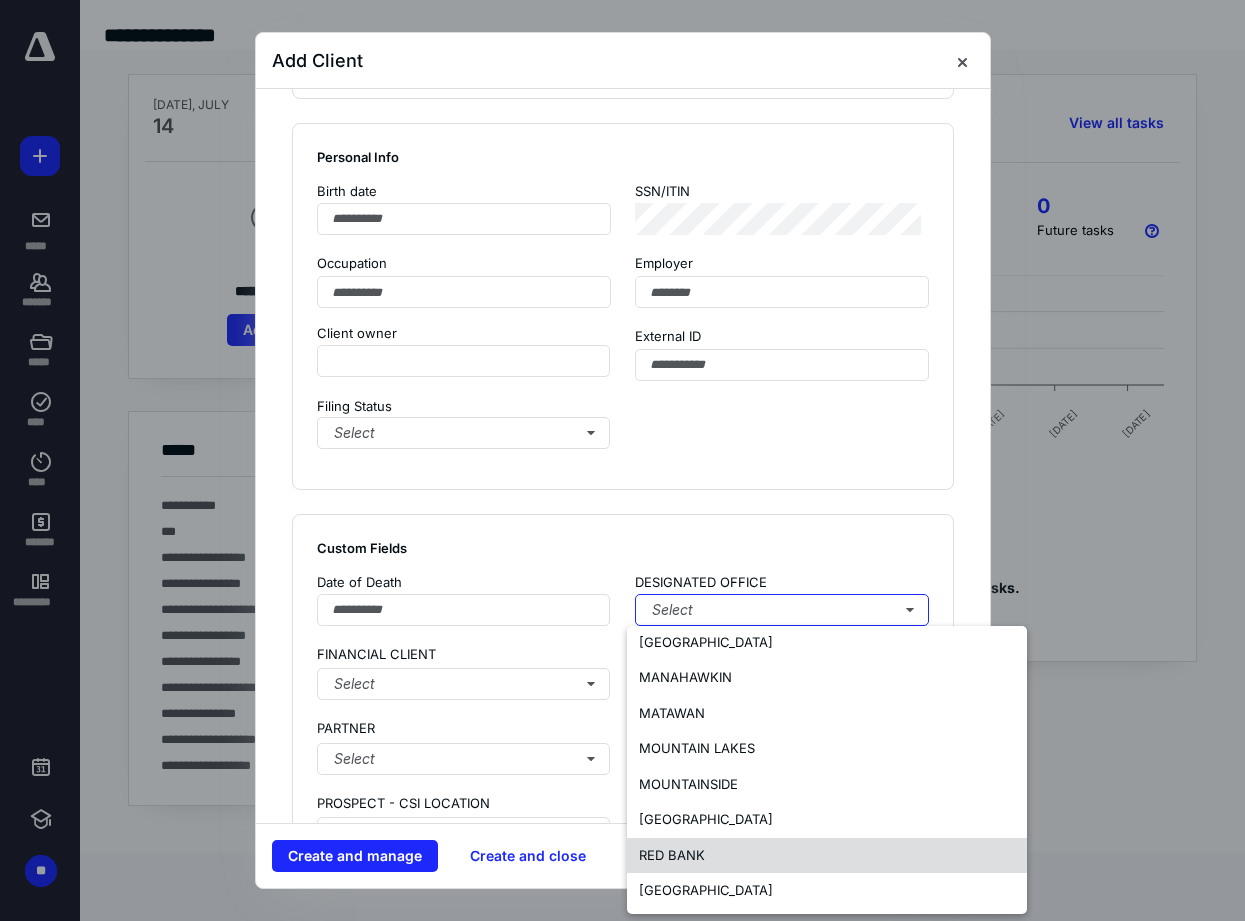 click on "RED BANK" at bounding box center [827, 856] 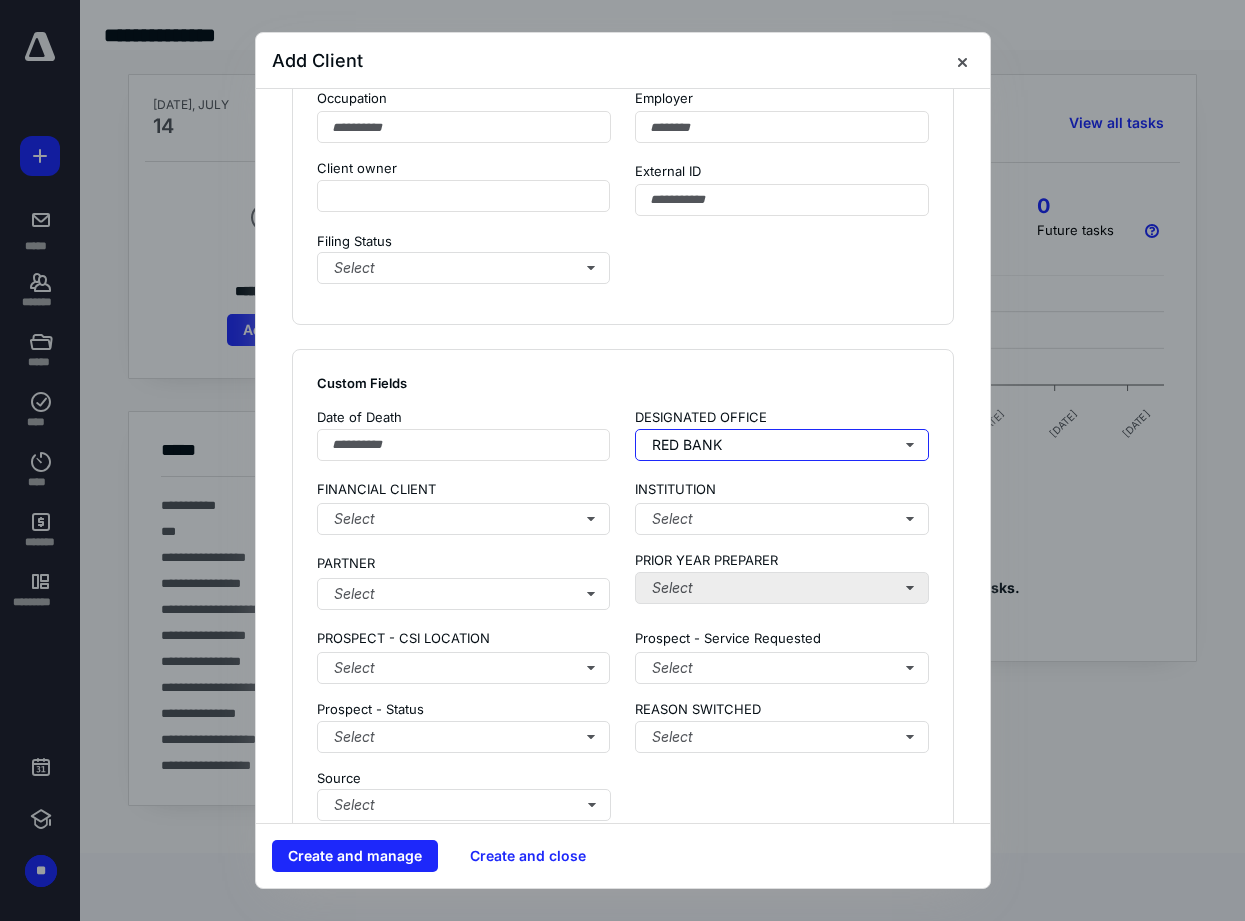 scroll, scrollTop: 1300, scrollLeft: 0, axis: vertical 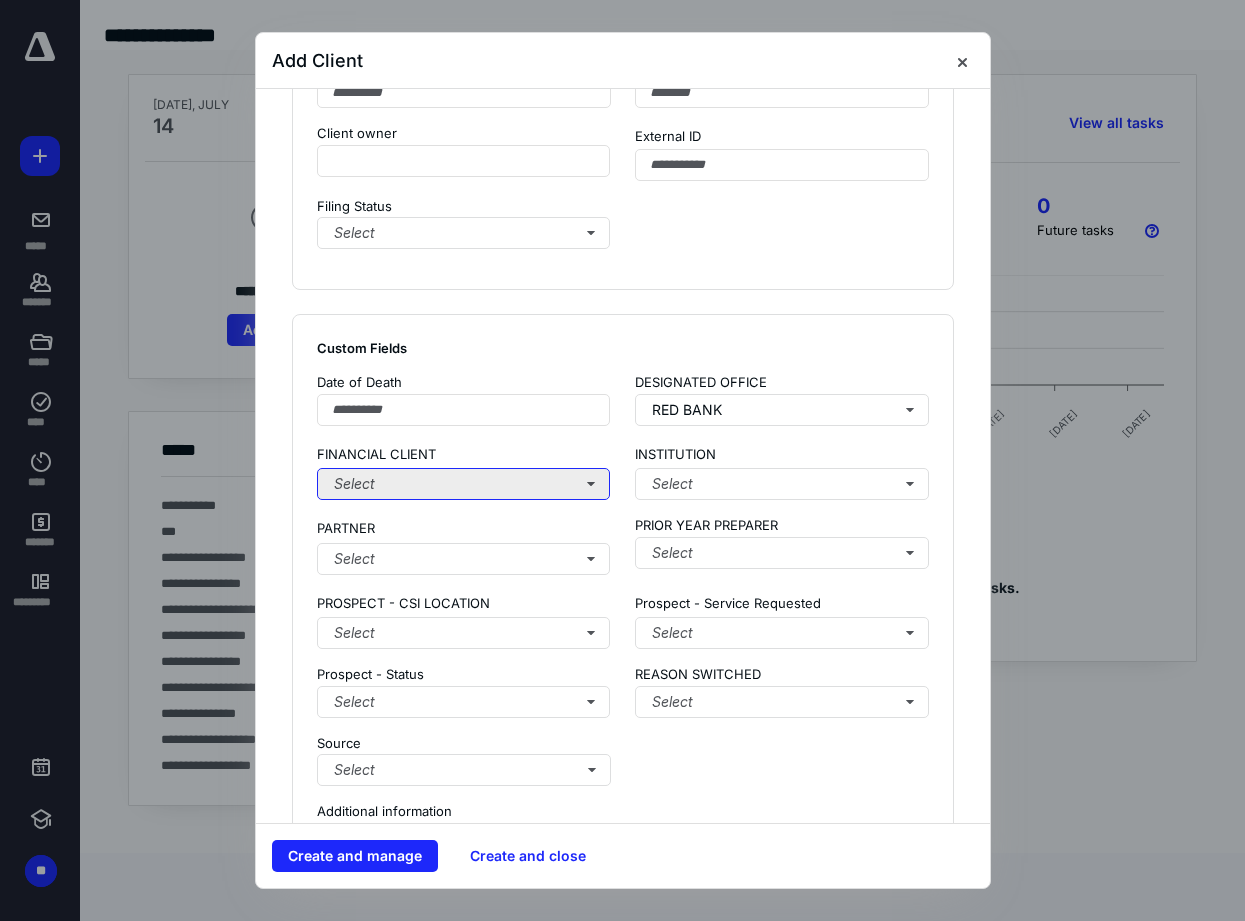 click on "Select" at bounding box center (464, 484) 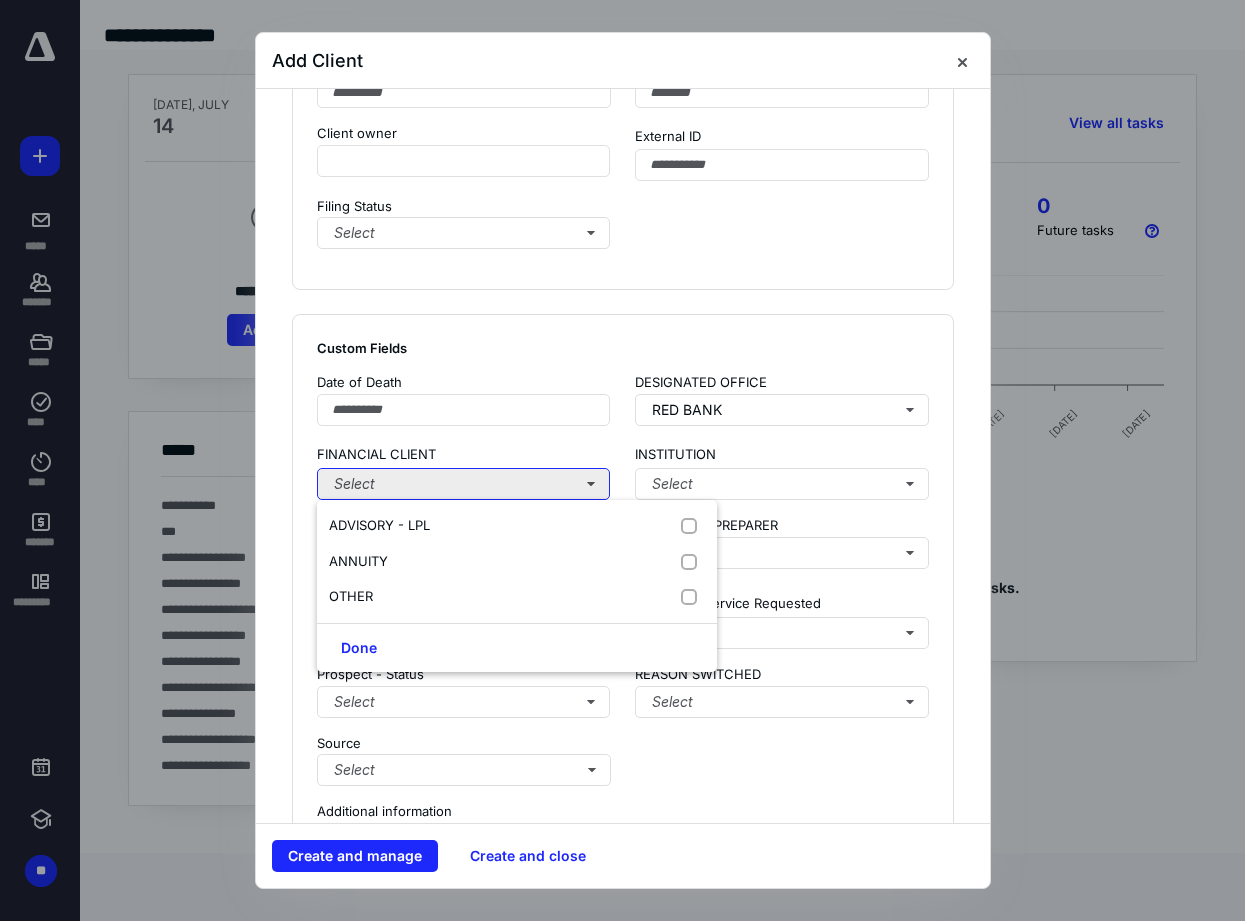click on "Select" at bounding box center (464, 484) 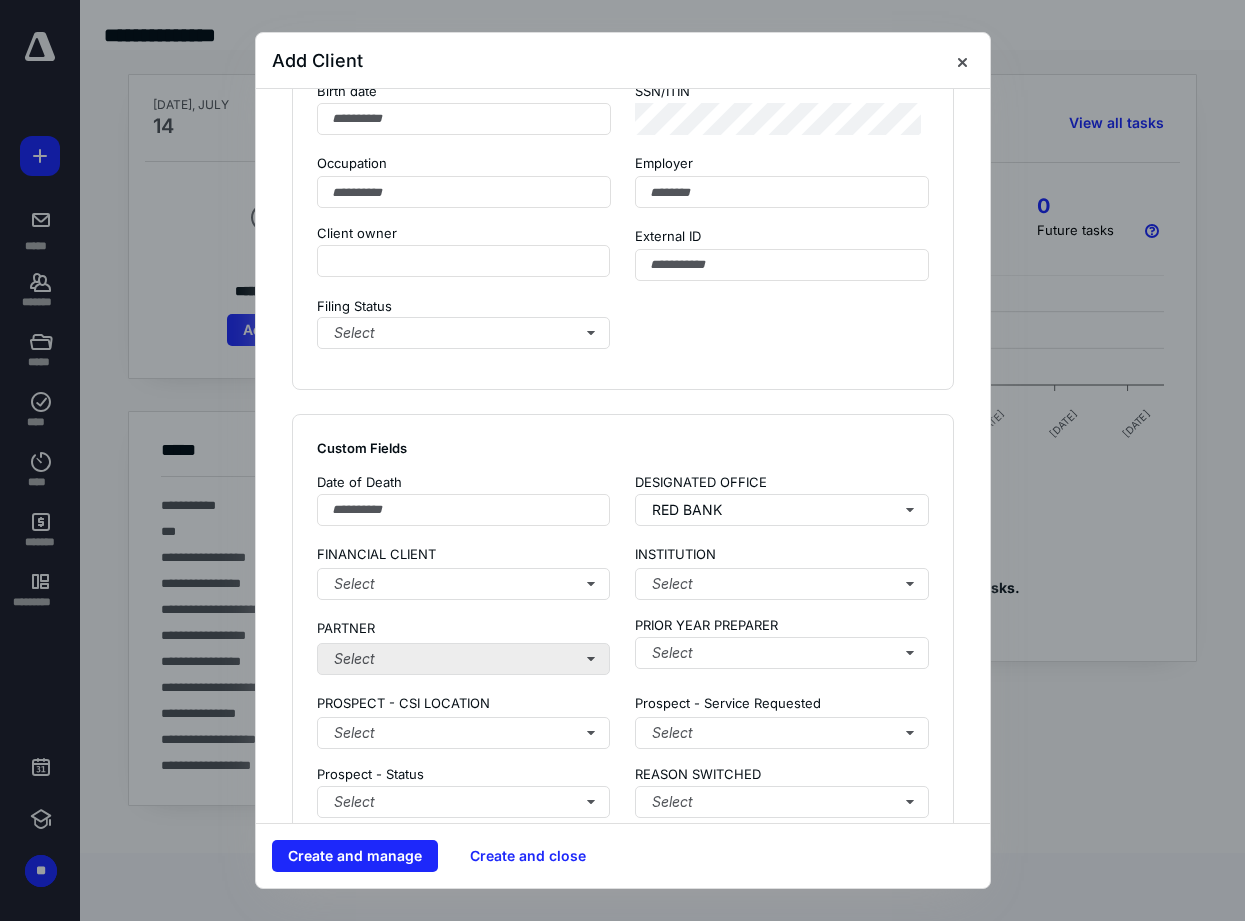 scroll, scrollTop: 1300, scrollLeft: 0, axis: vertical 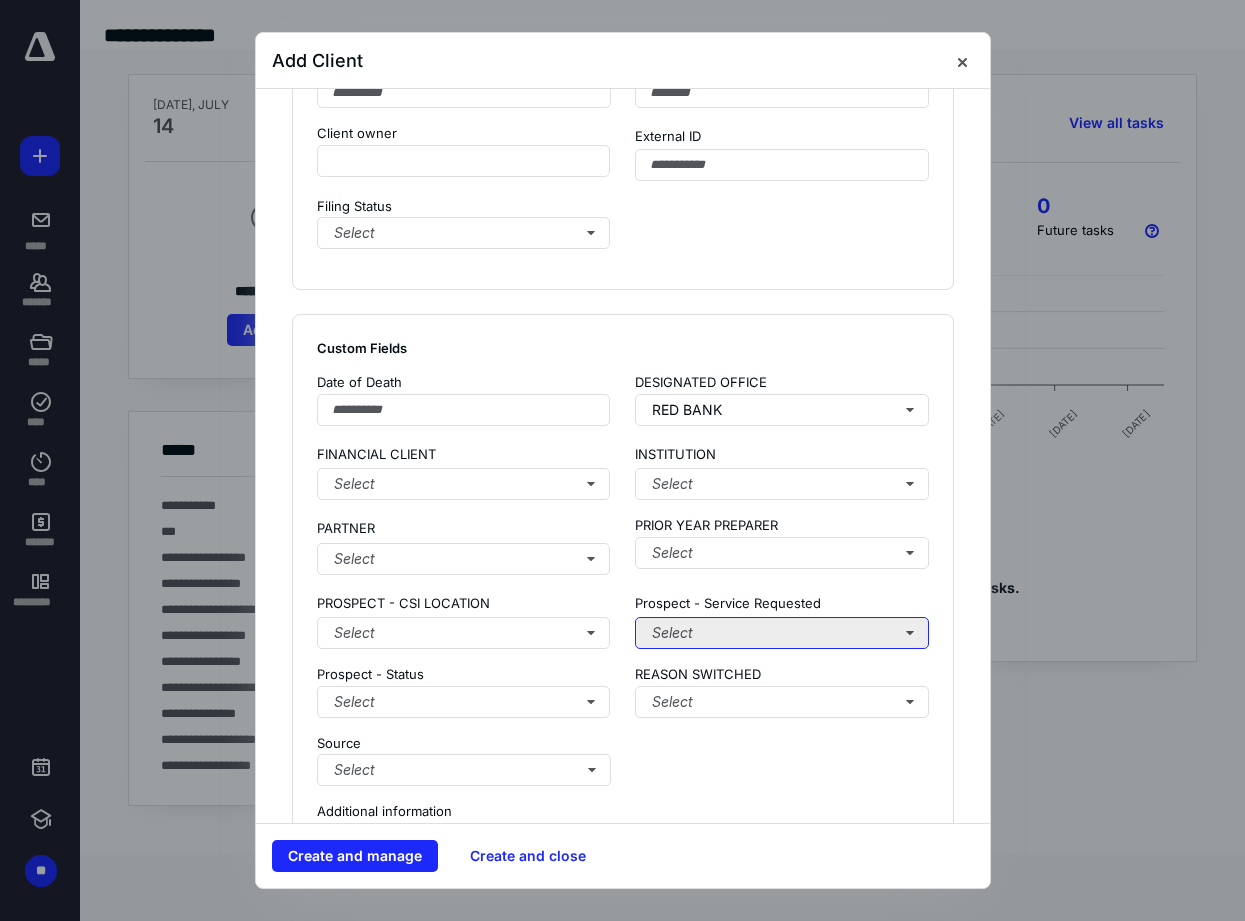 click on "Select" at bounding box center (782, 633) 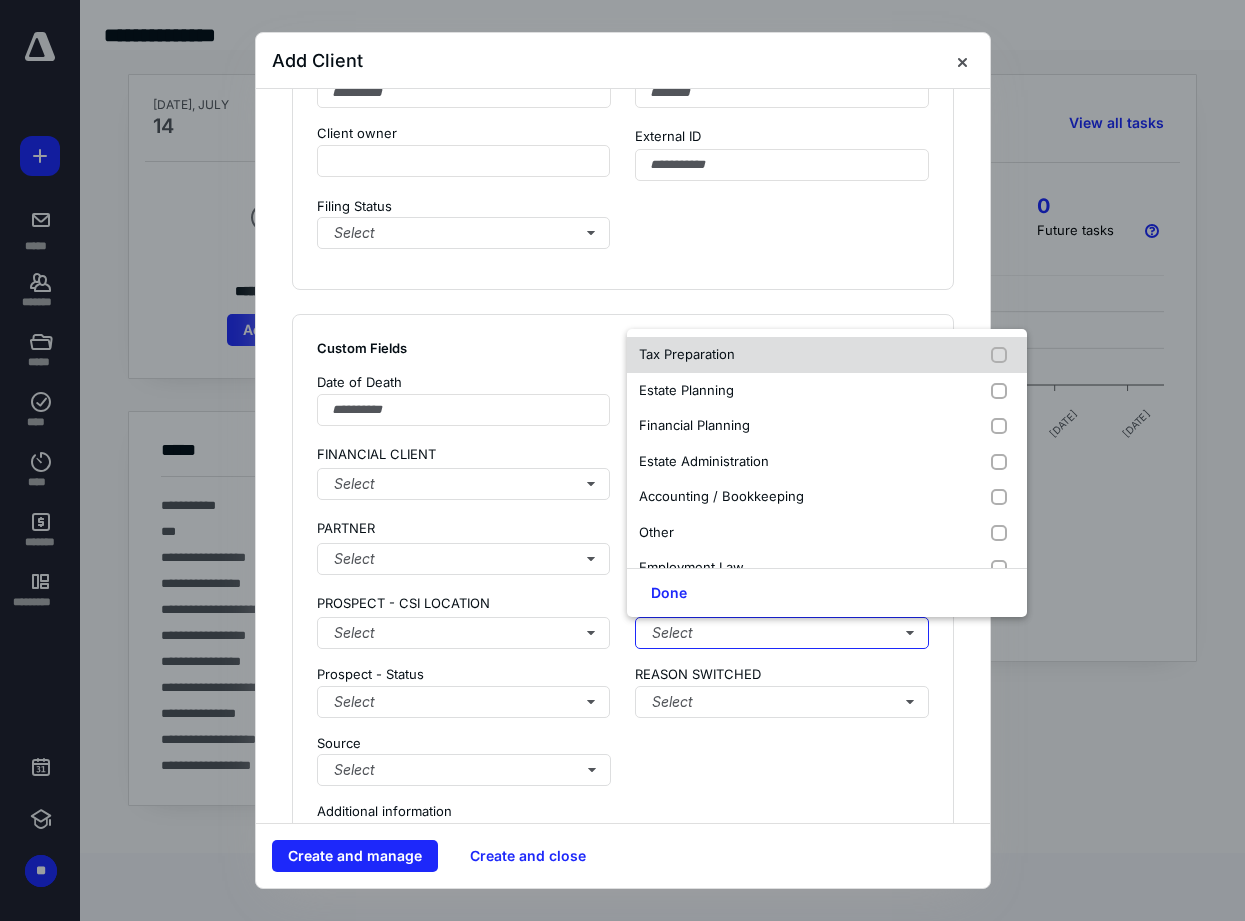 click at bounding box center (1003, 355) 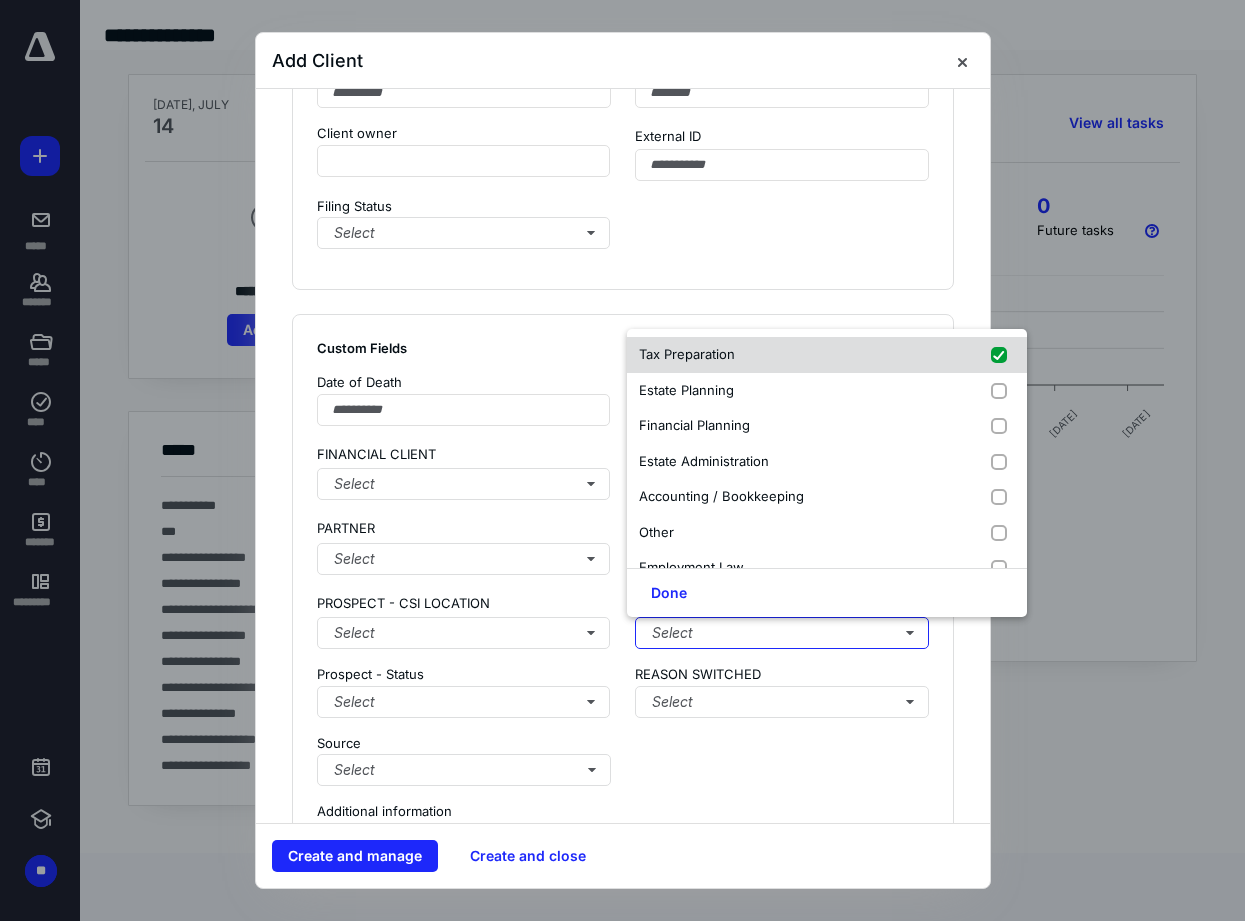 checkbox on "true" 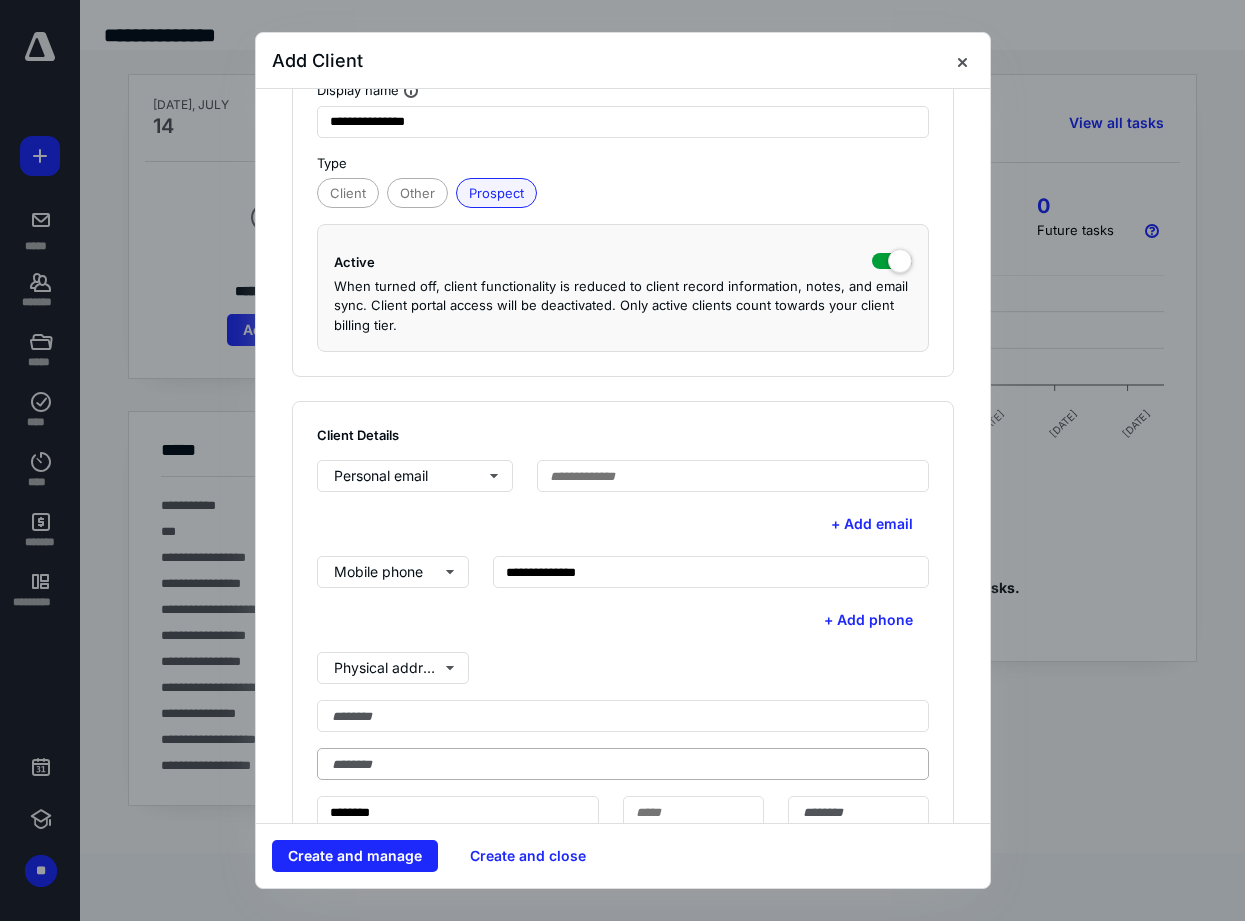 scroll, scrollTop: 200, scrollLeft: 0, axis: vertical 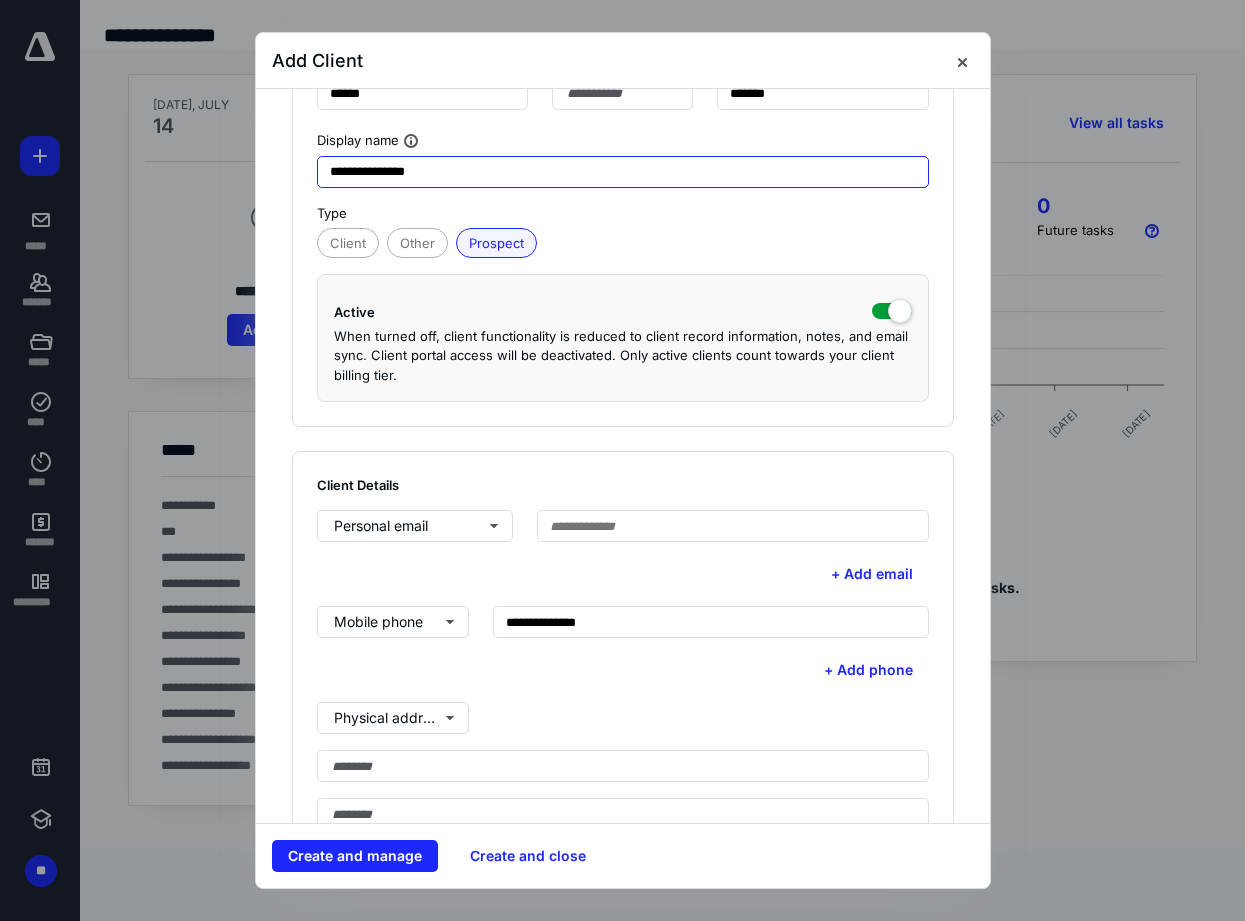 drag, startPoint x: 513, startPoint y: 170, endPoint x: 307, endPoint y: 173, distance: 206.02185 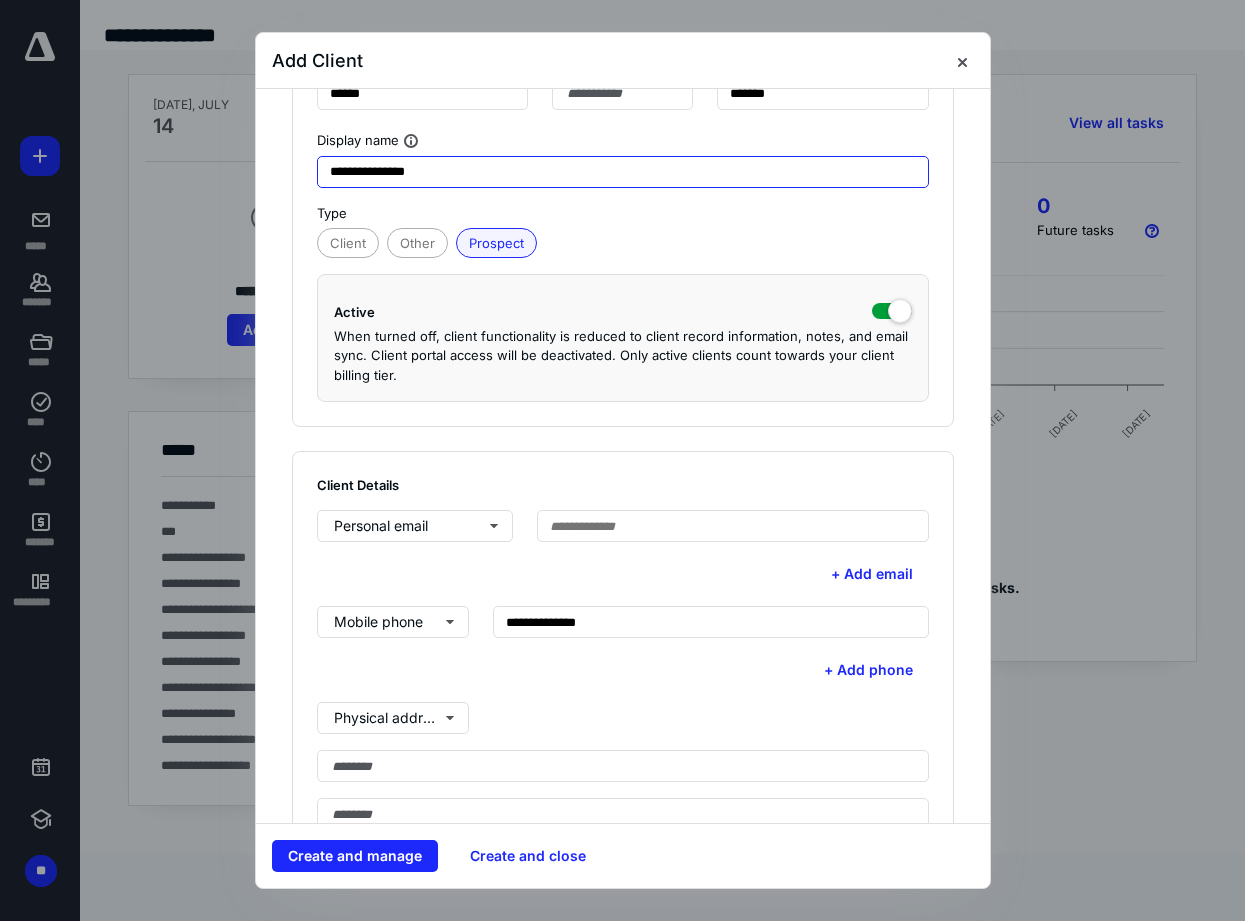 click on "**********" at bounding box center [623, 210] 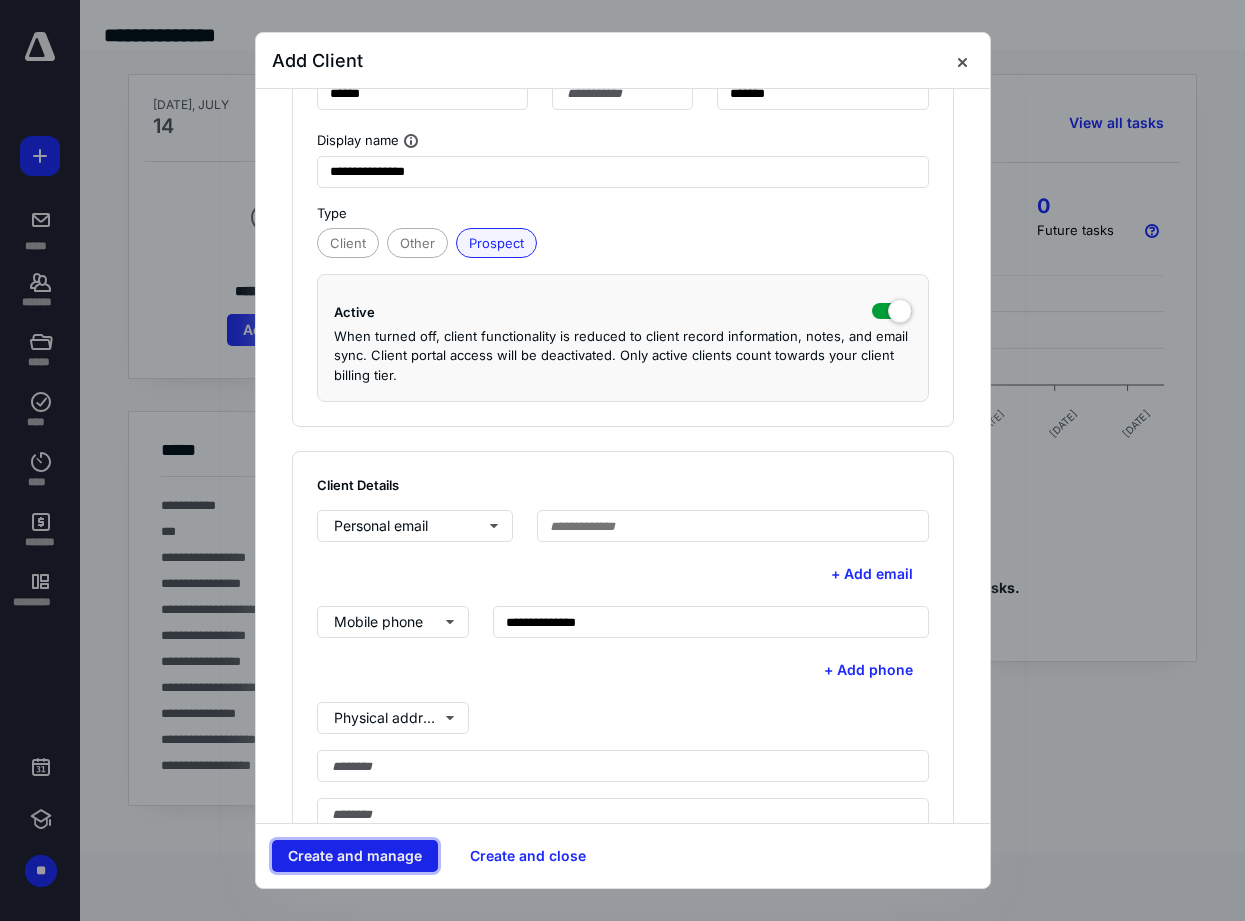 click on "Create and manage" at bounding box center (355, 856) 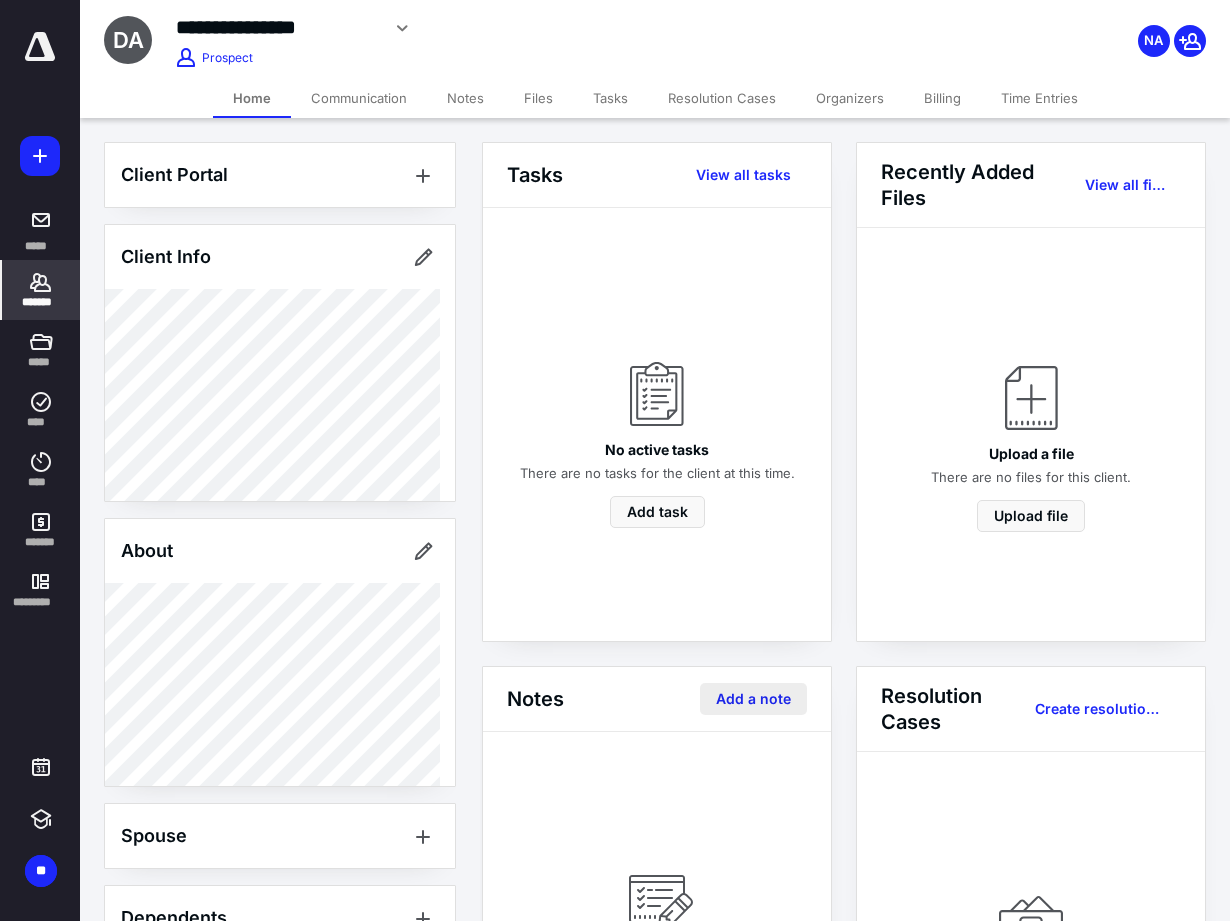 click on "Add a note" at bounding box center (753, 699) 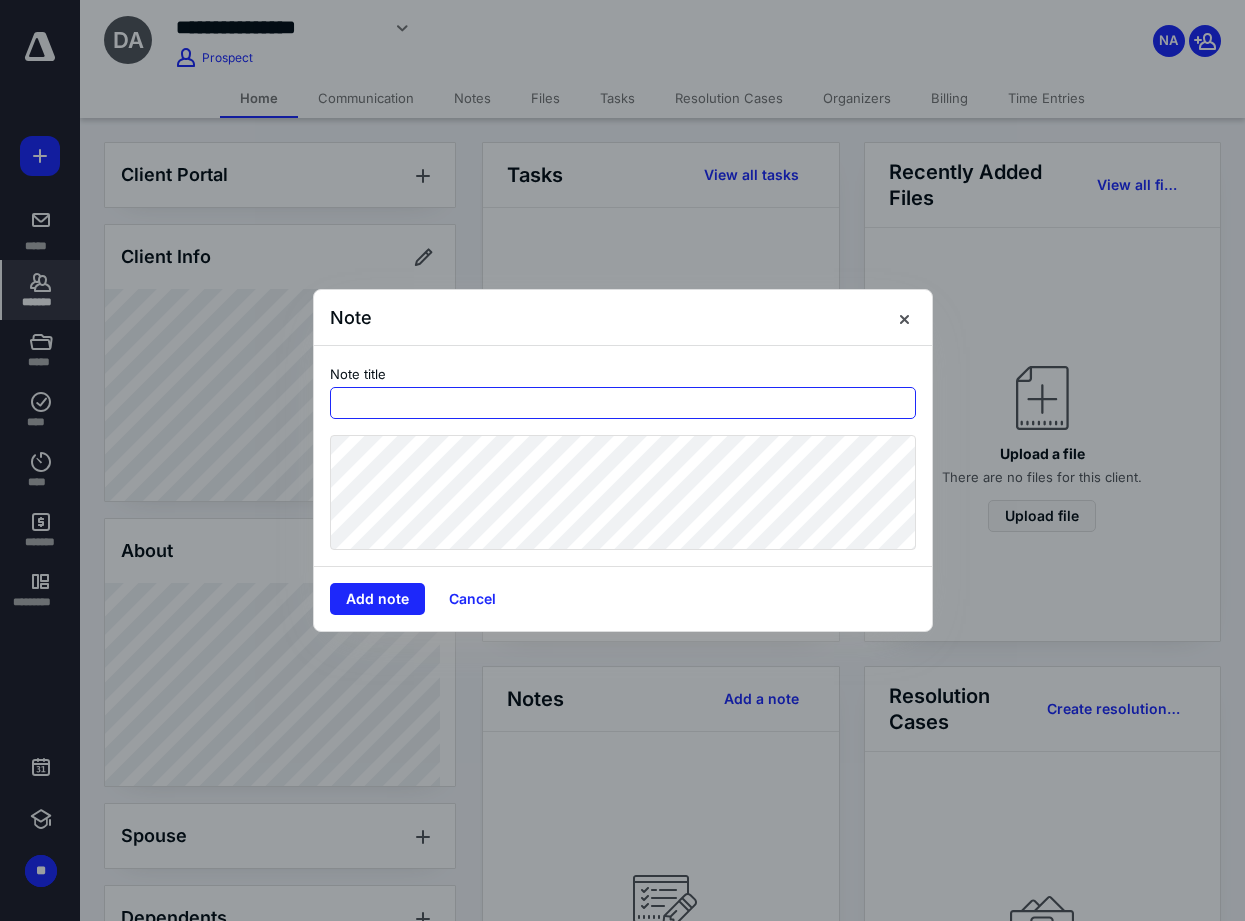 click at bounding box center [623, 403] 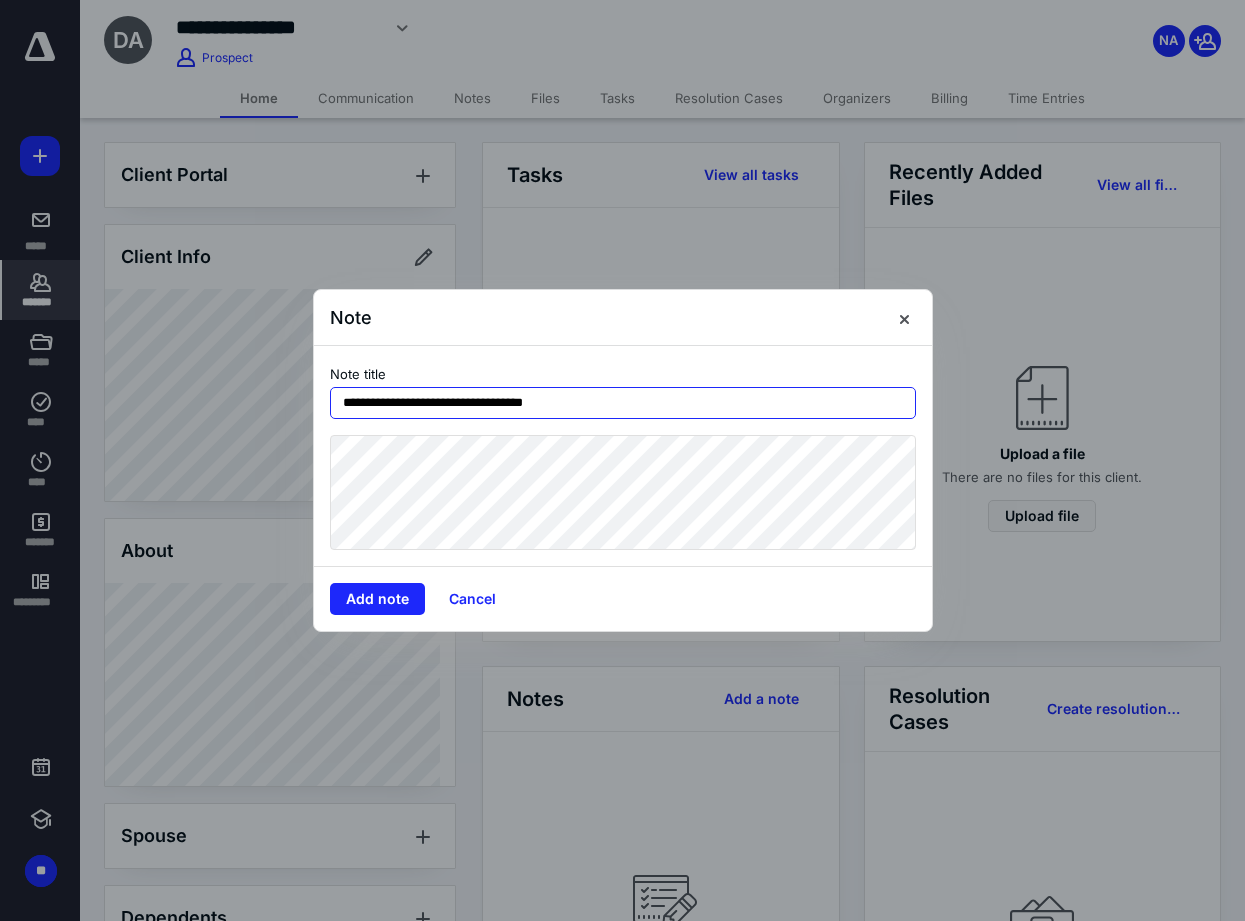 drag, startPoint x: 553, startPoint y: 400, endPoint x: 471, endPoint y: 395, distance: 82.1523 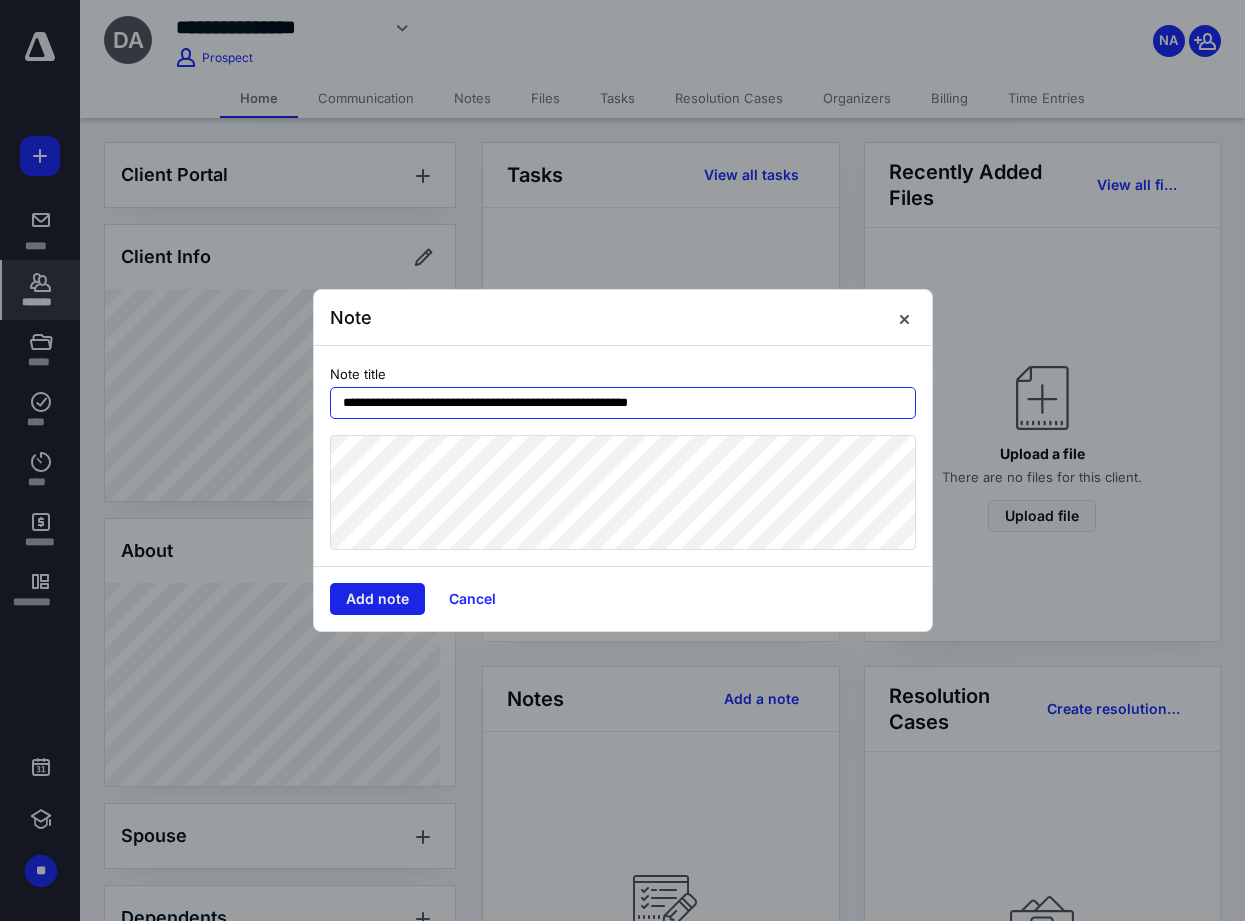 type on "**********" 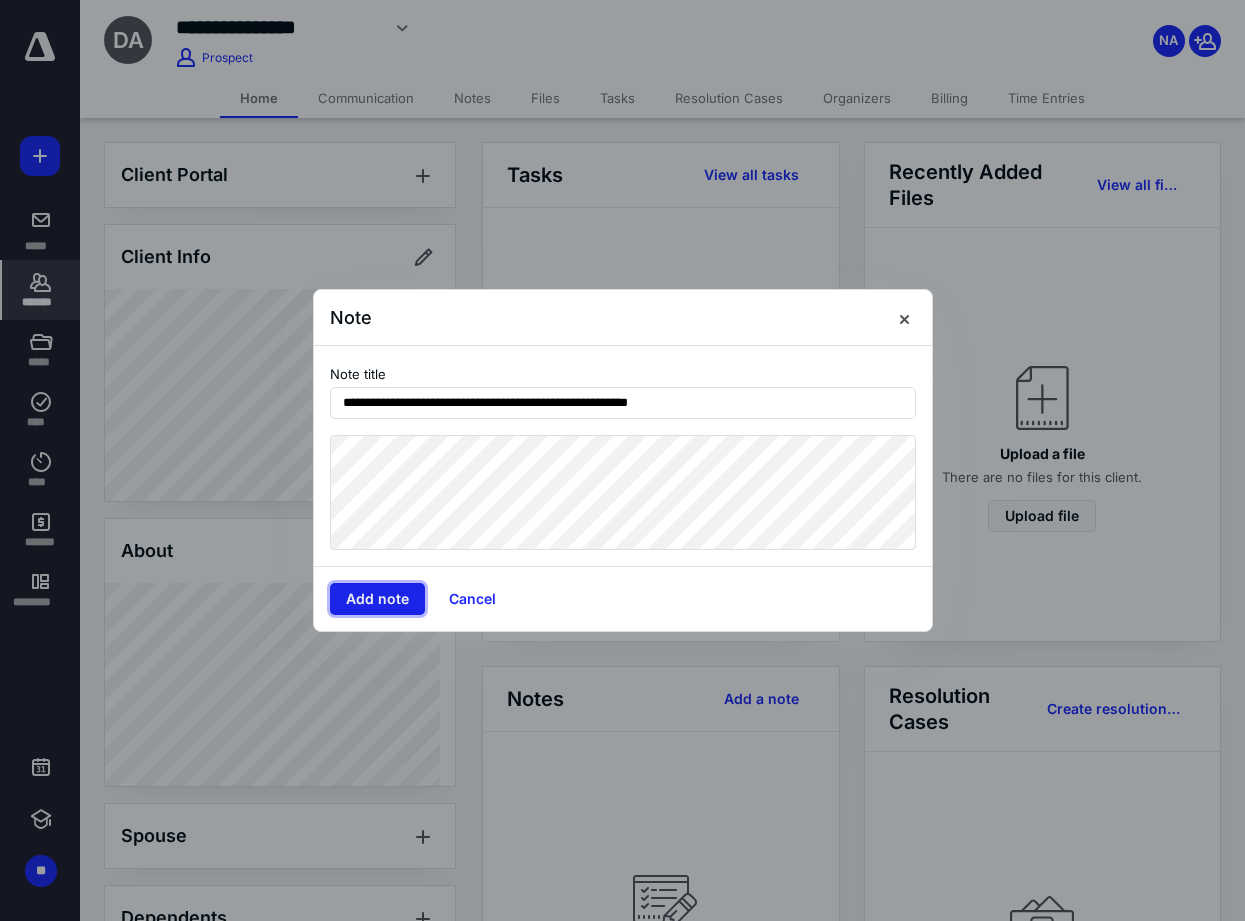 click on "Add note" at bounding box center [377, 599] 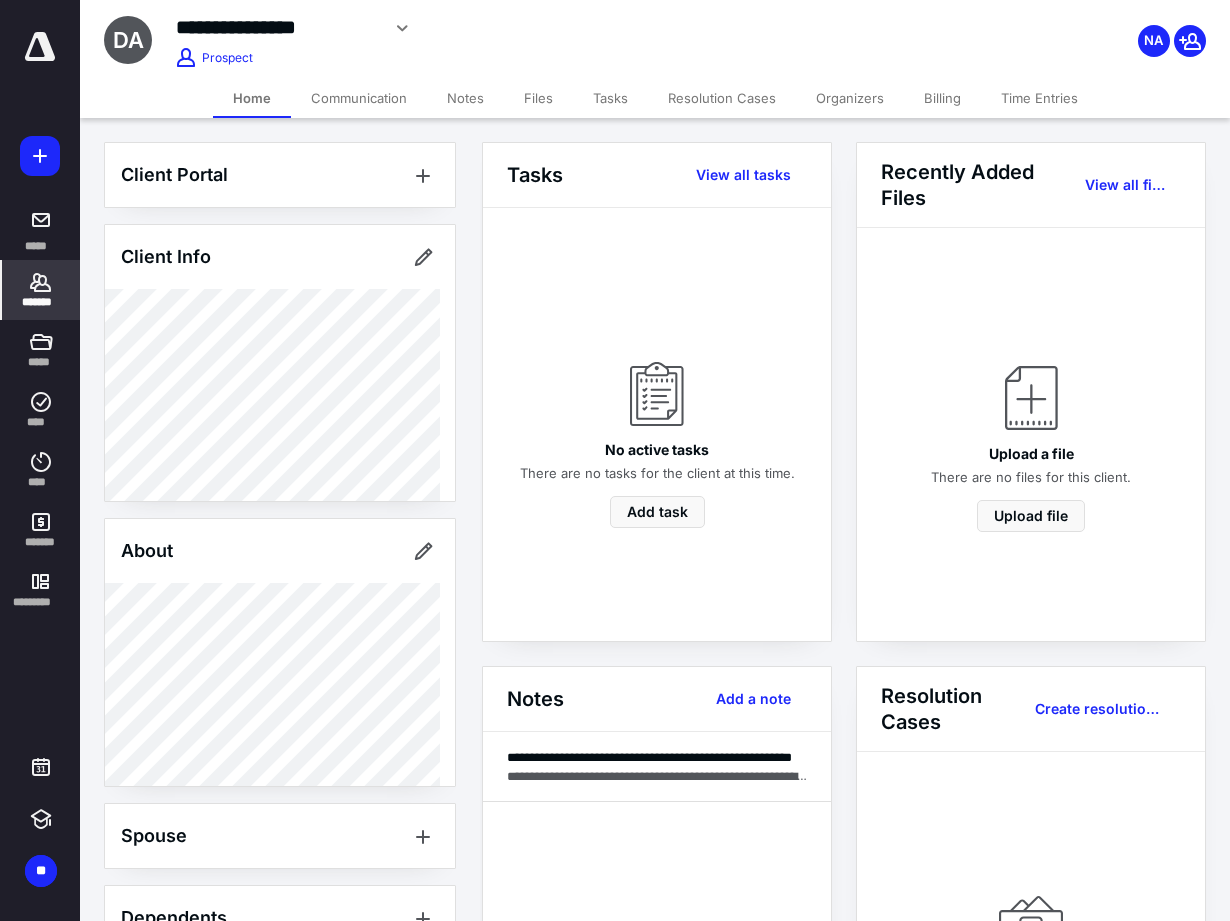 click on "*******" at bounding box center [41, 302] 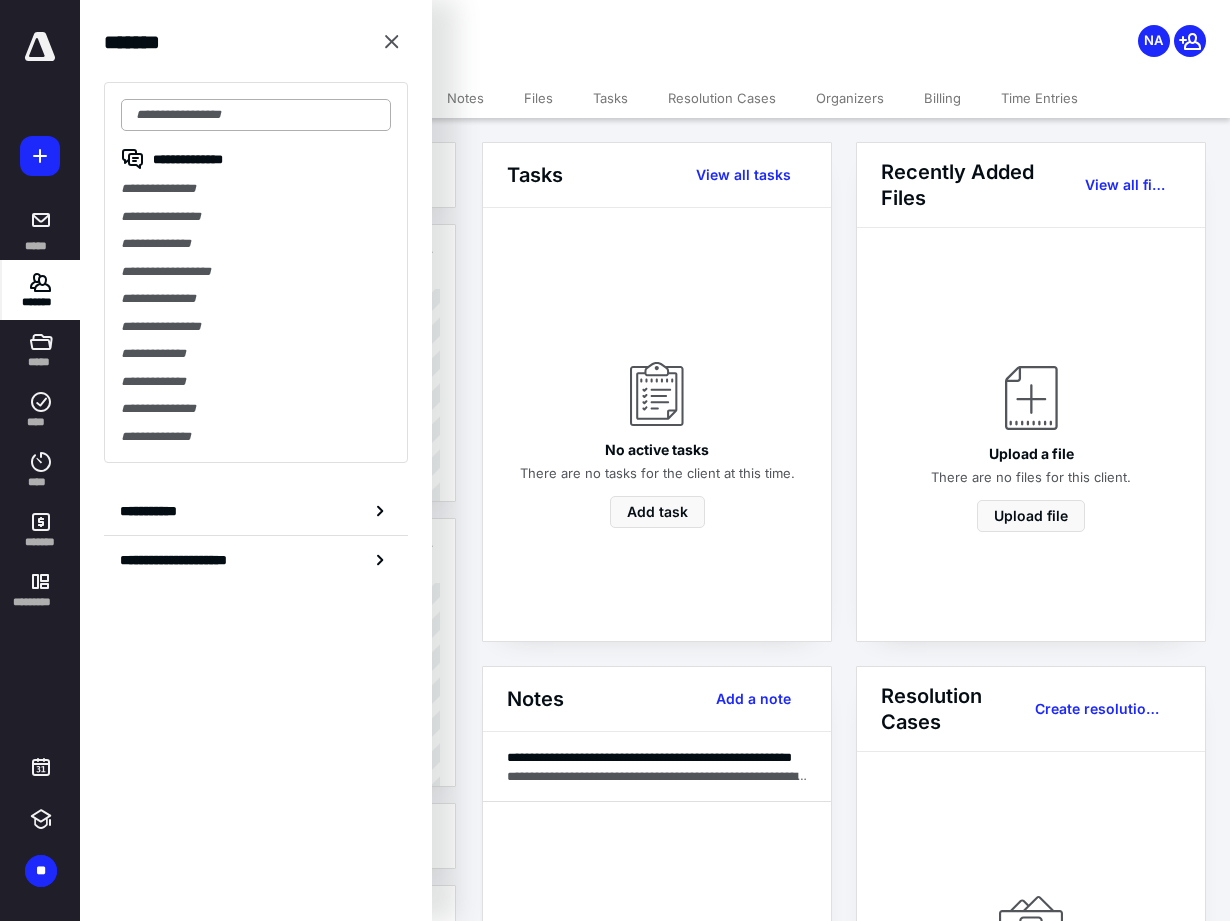 click at bounding box center [256, 115] 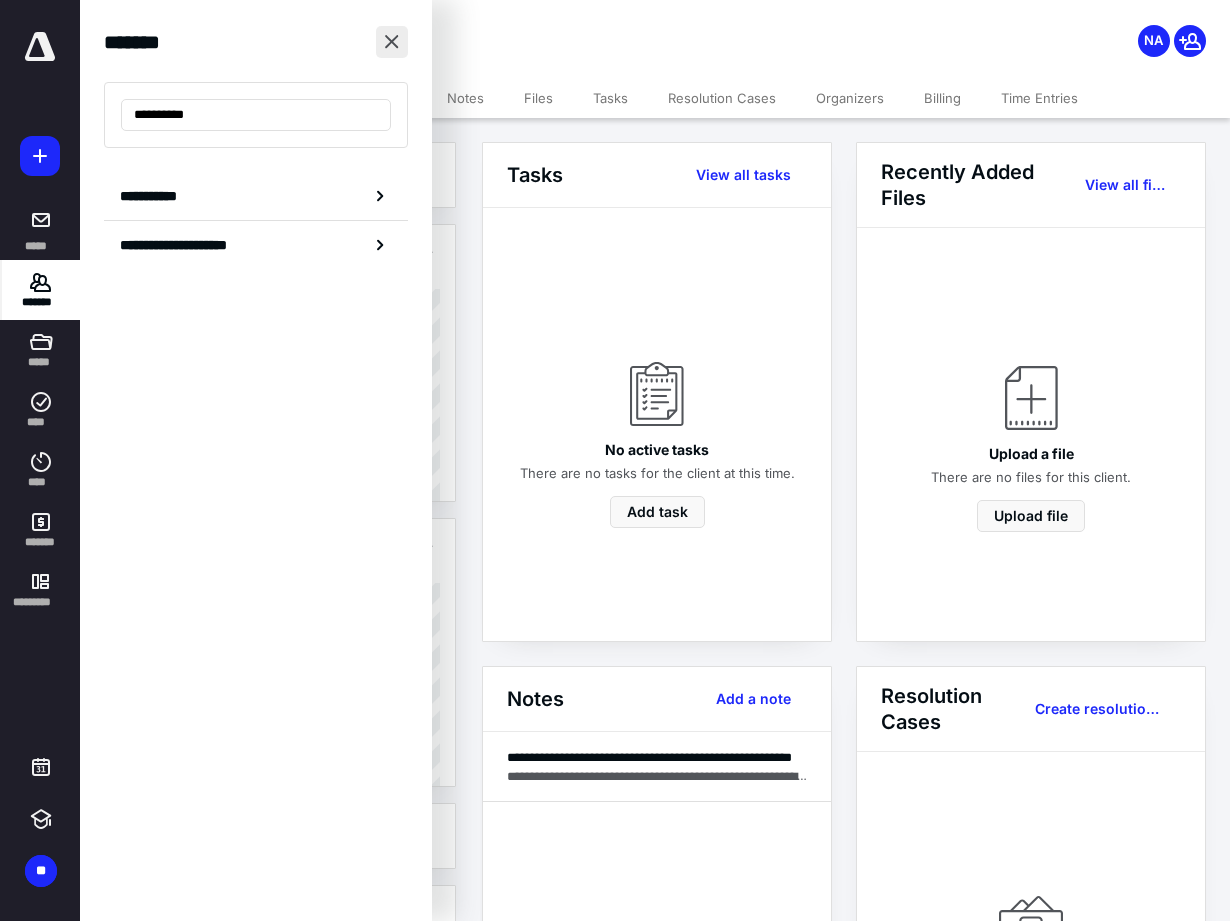 type on "**********" 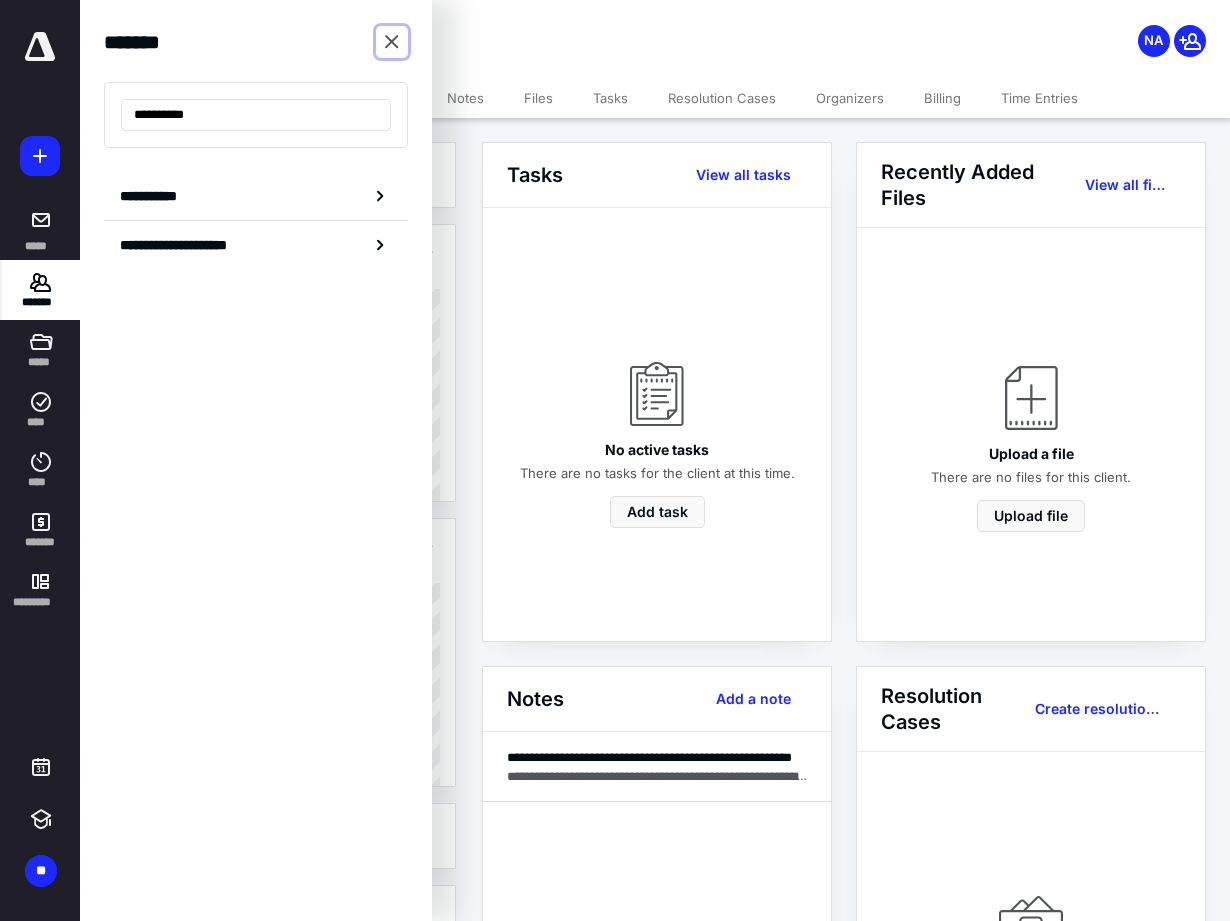 click at bounding box center (392, 42) 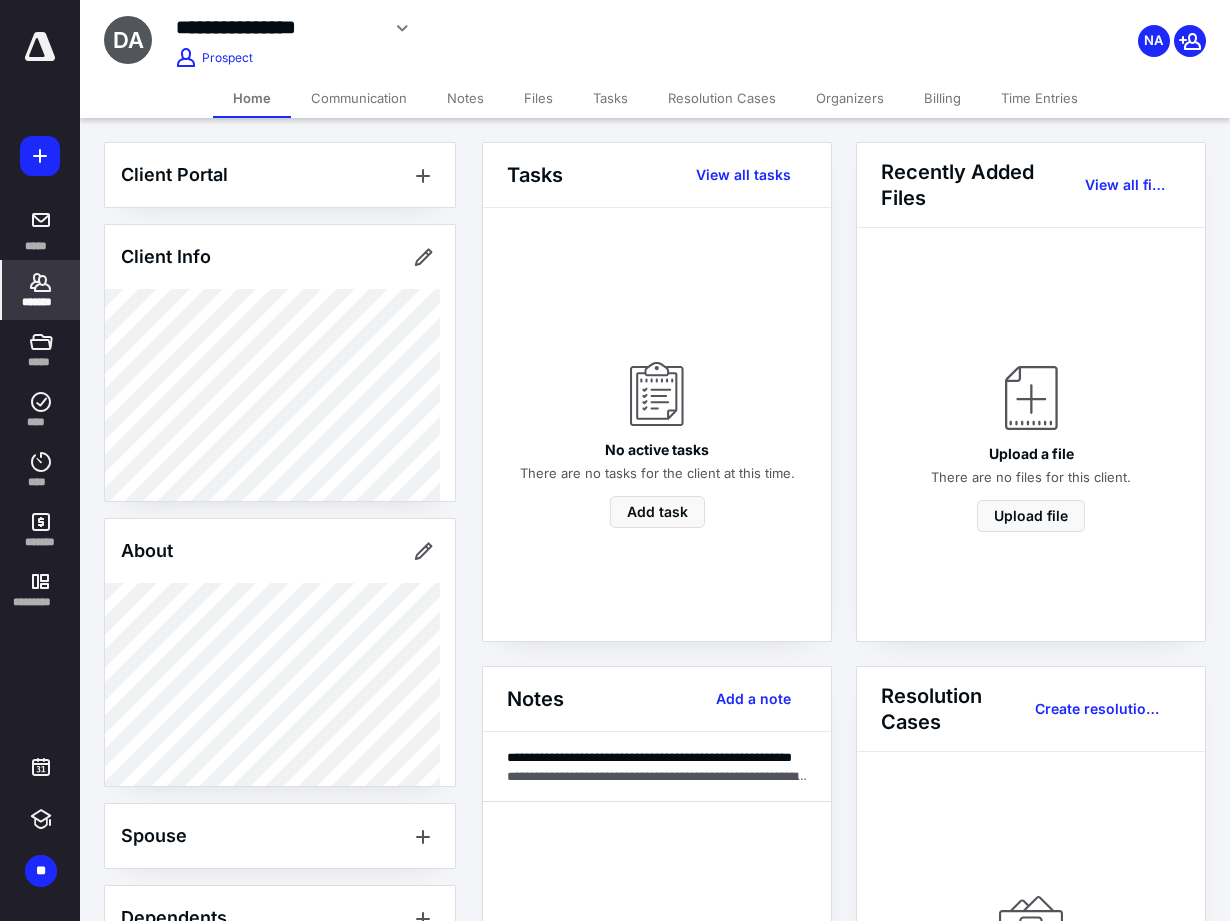 click at bounding box center (40, 47) 